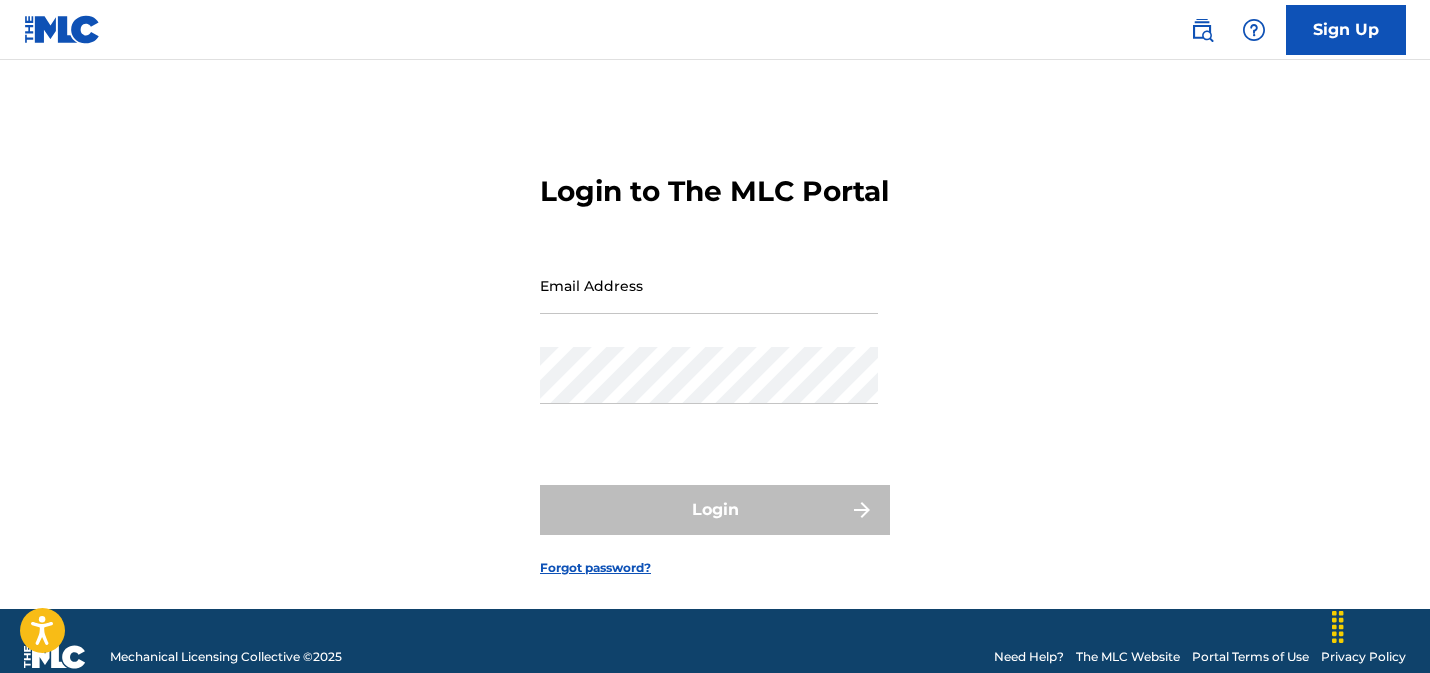 scroll, scrollTop: 0, scrollLeft: 0, axis: both 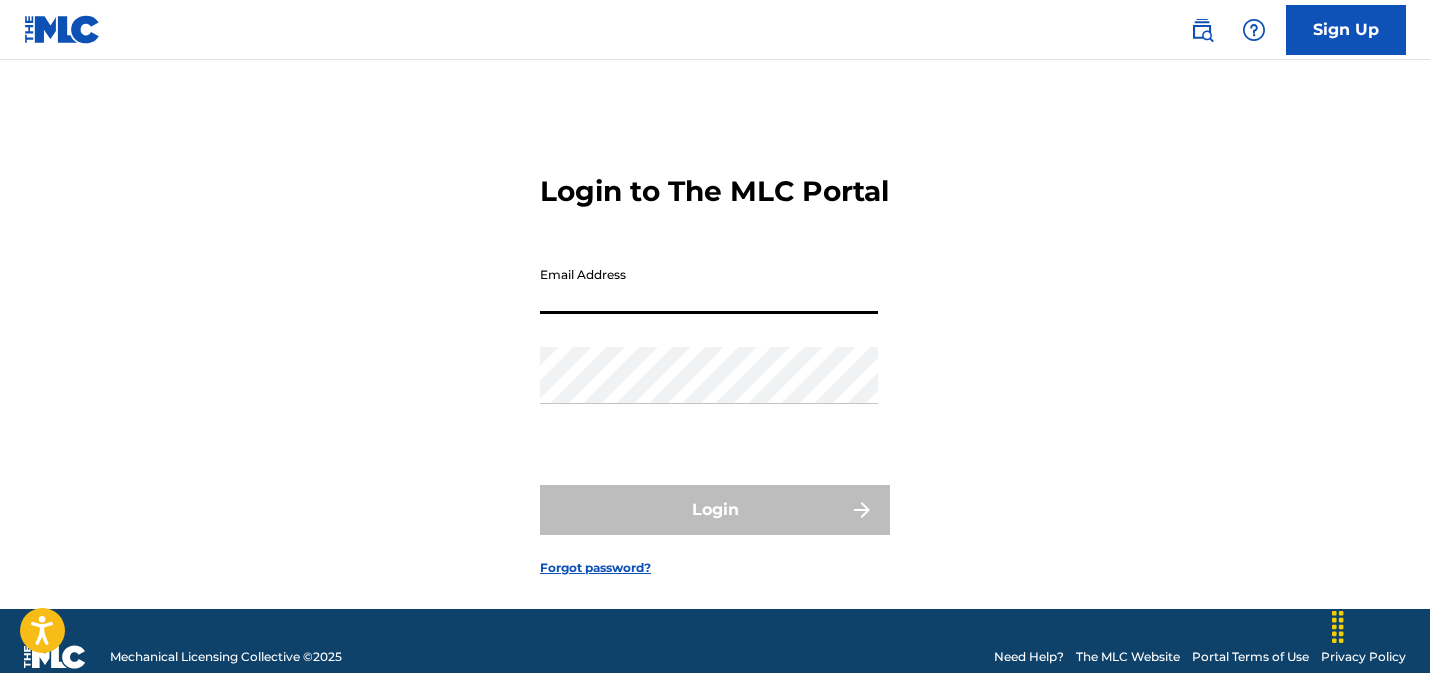 drag, startPoint x: 659, startPoint y: 329, endPoint x: 768, endPoint y: 336, distance: 109.22454 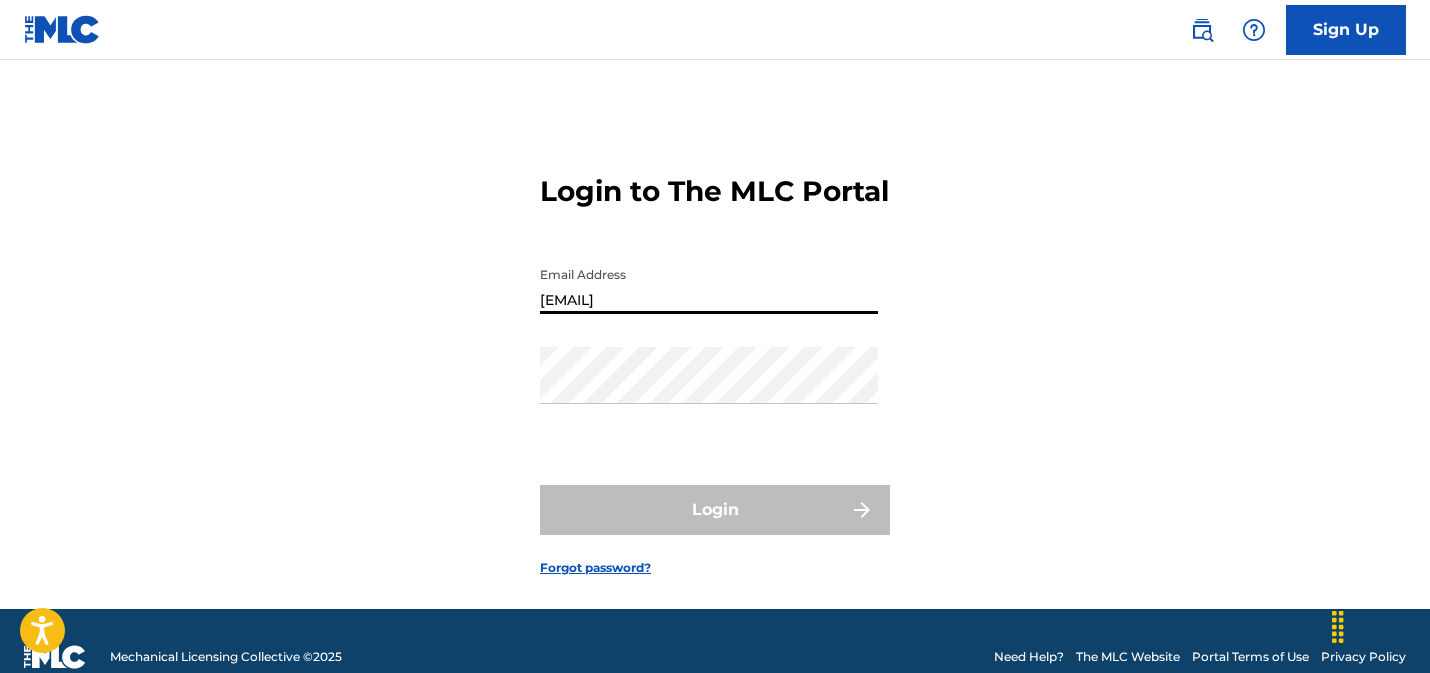 type on "[EMAIL]" 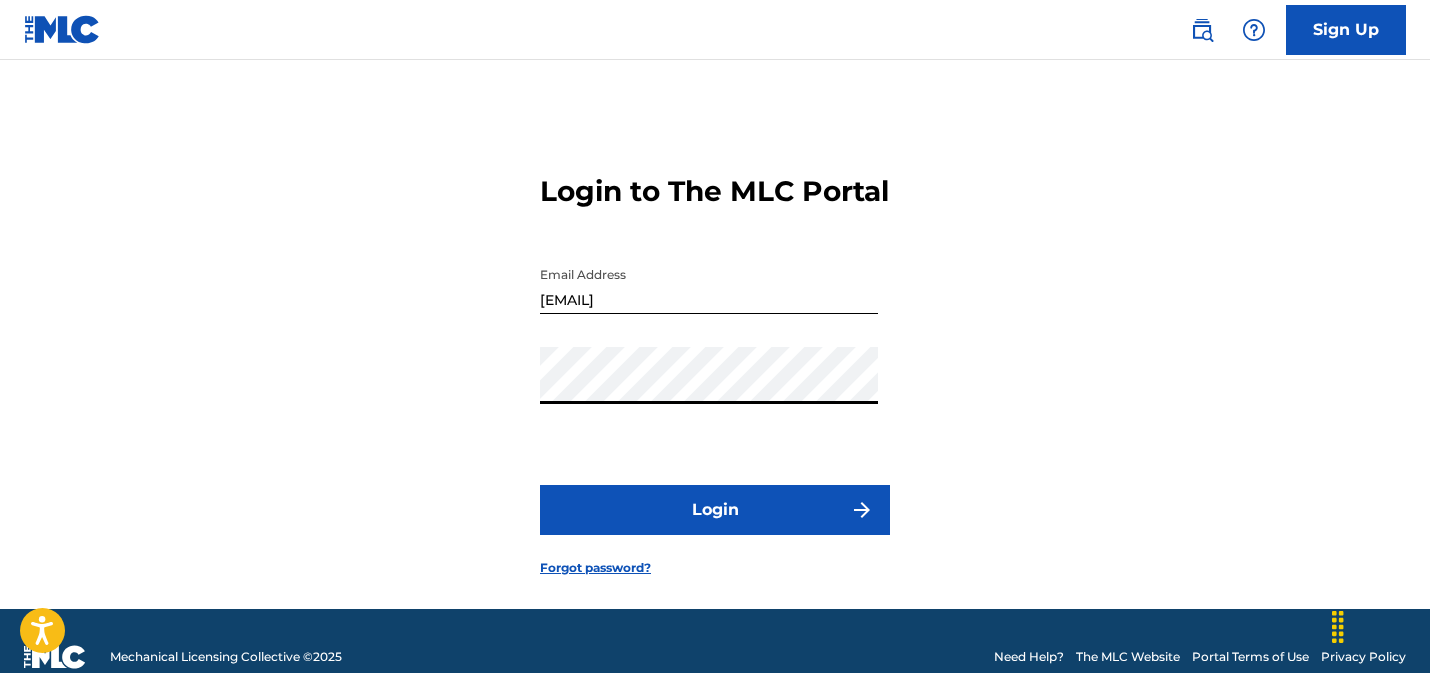 click on "Login" at bounding box center [715, 510] 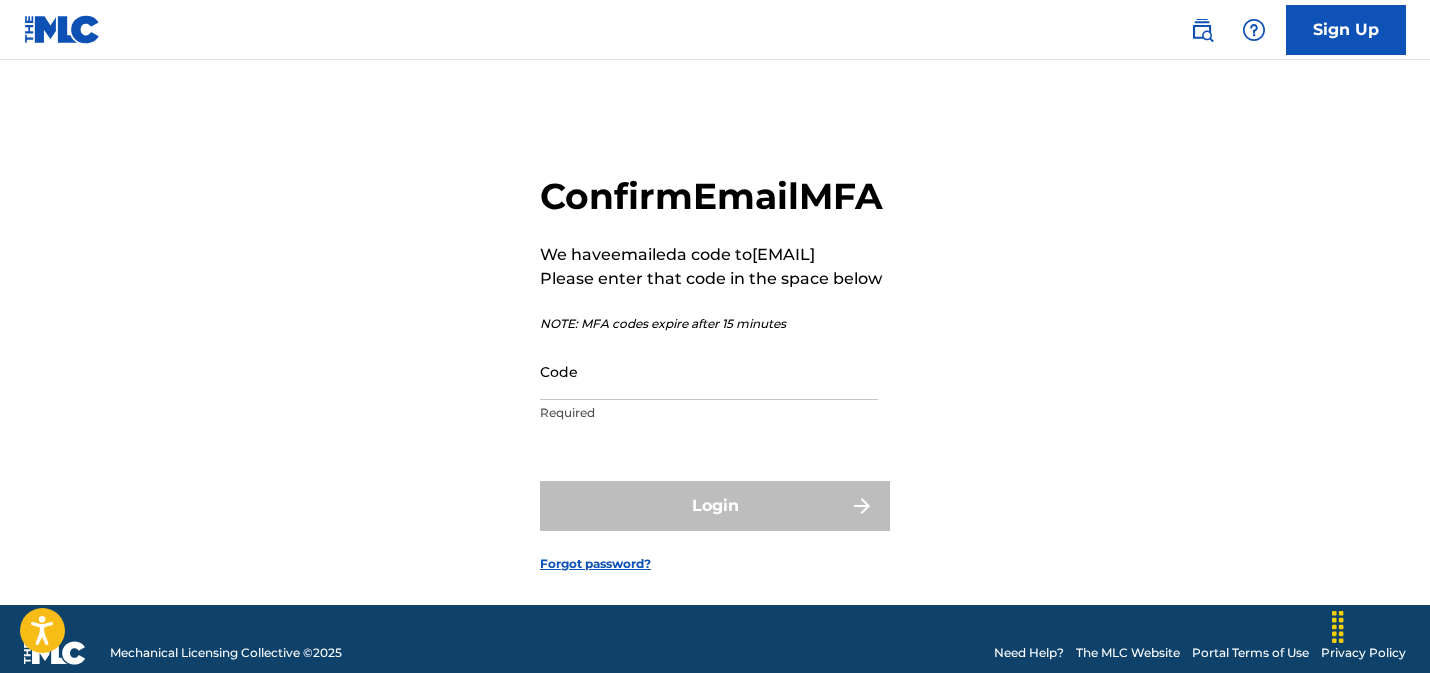 drag, startPoint x: 658, startPoint y: 442, endPoint x: 691, endPoint y: 447, distance: 33.37664 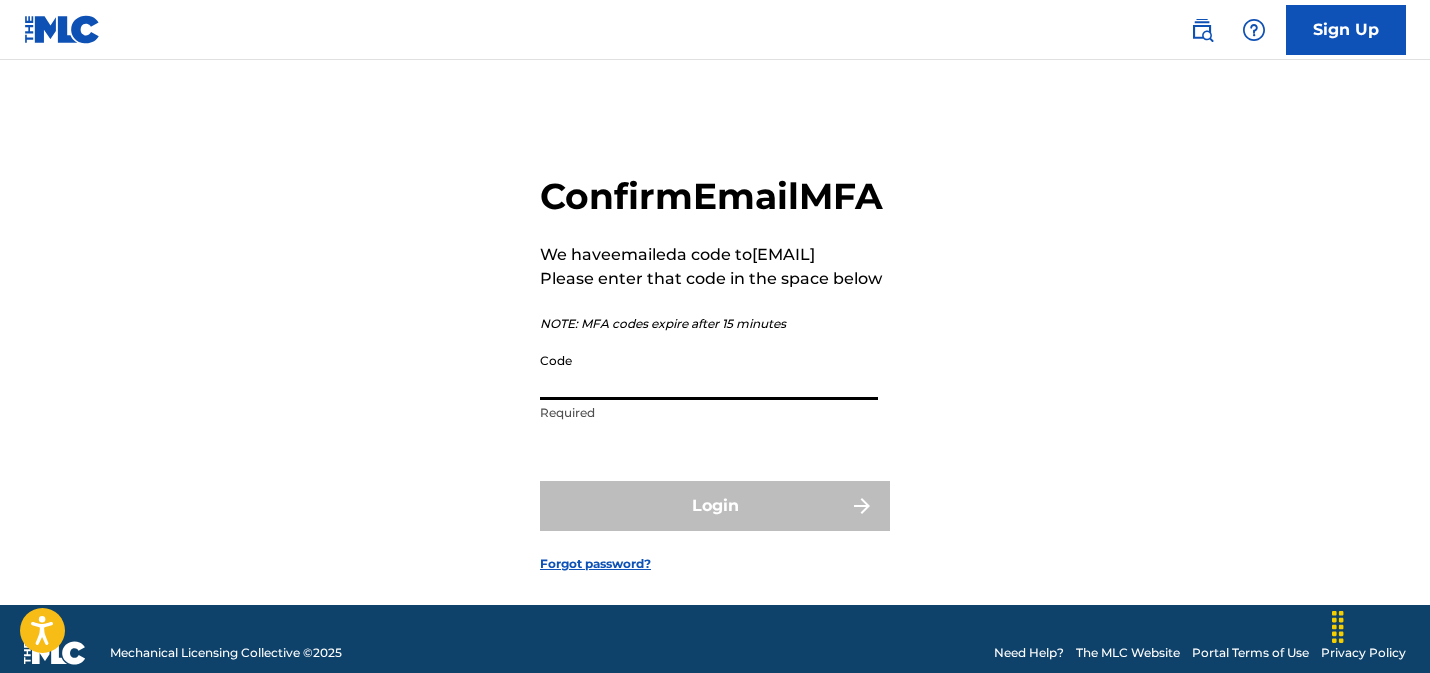 paste on "537364" 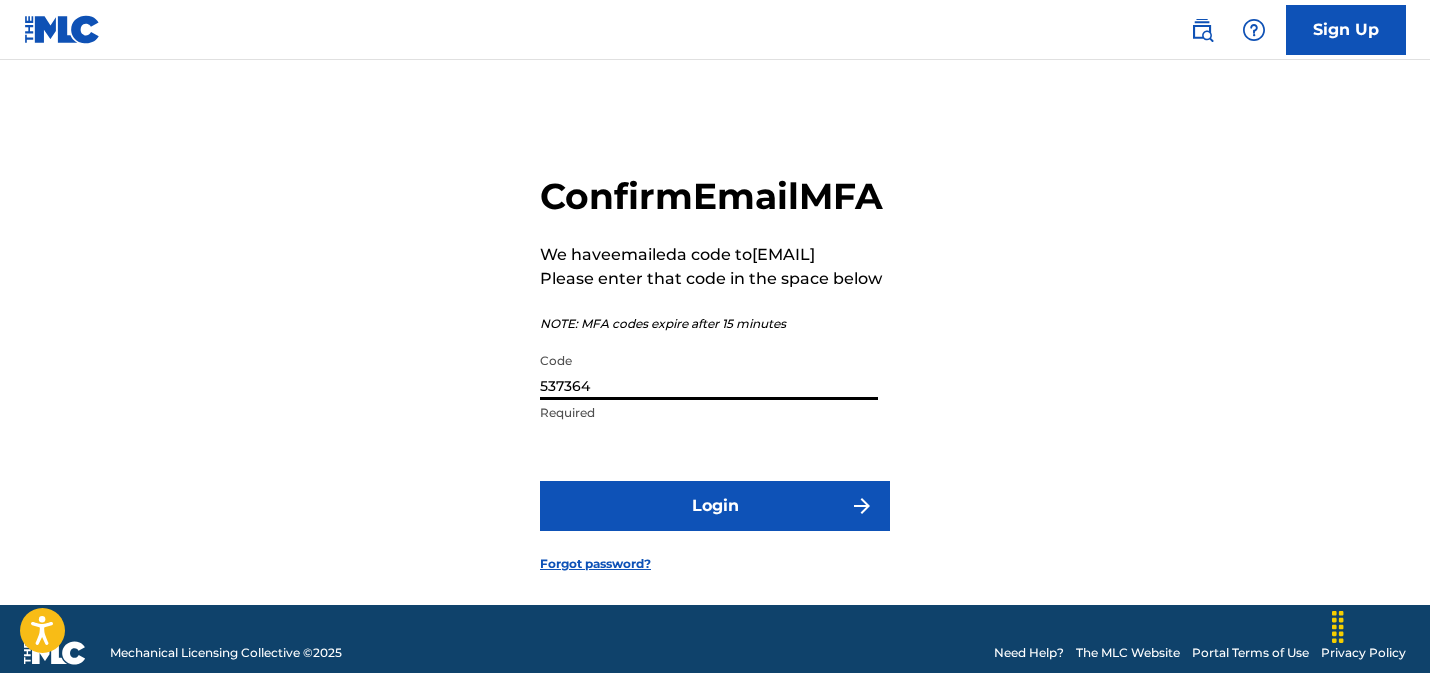 type on "537364" 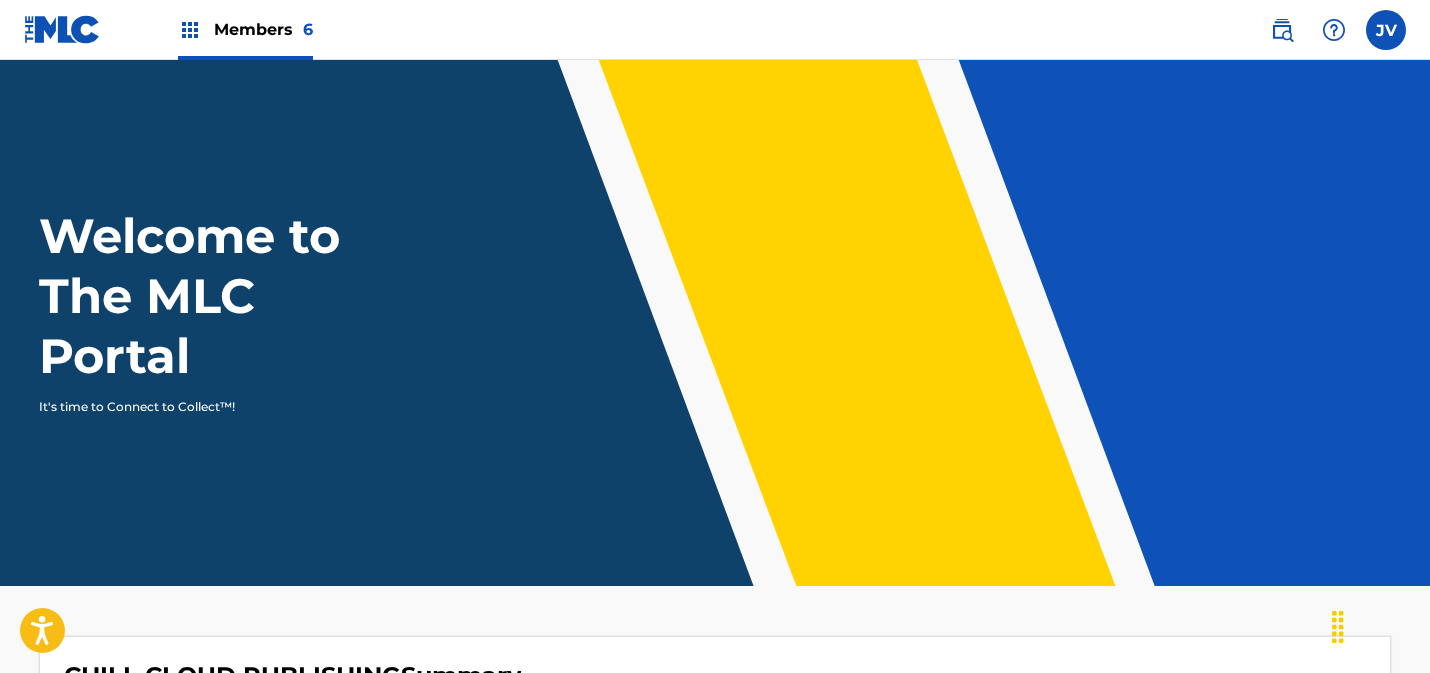 click at bounding box center [190, 30] 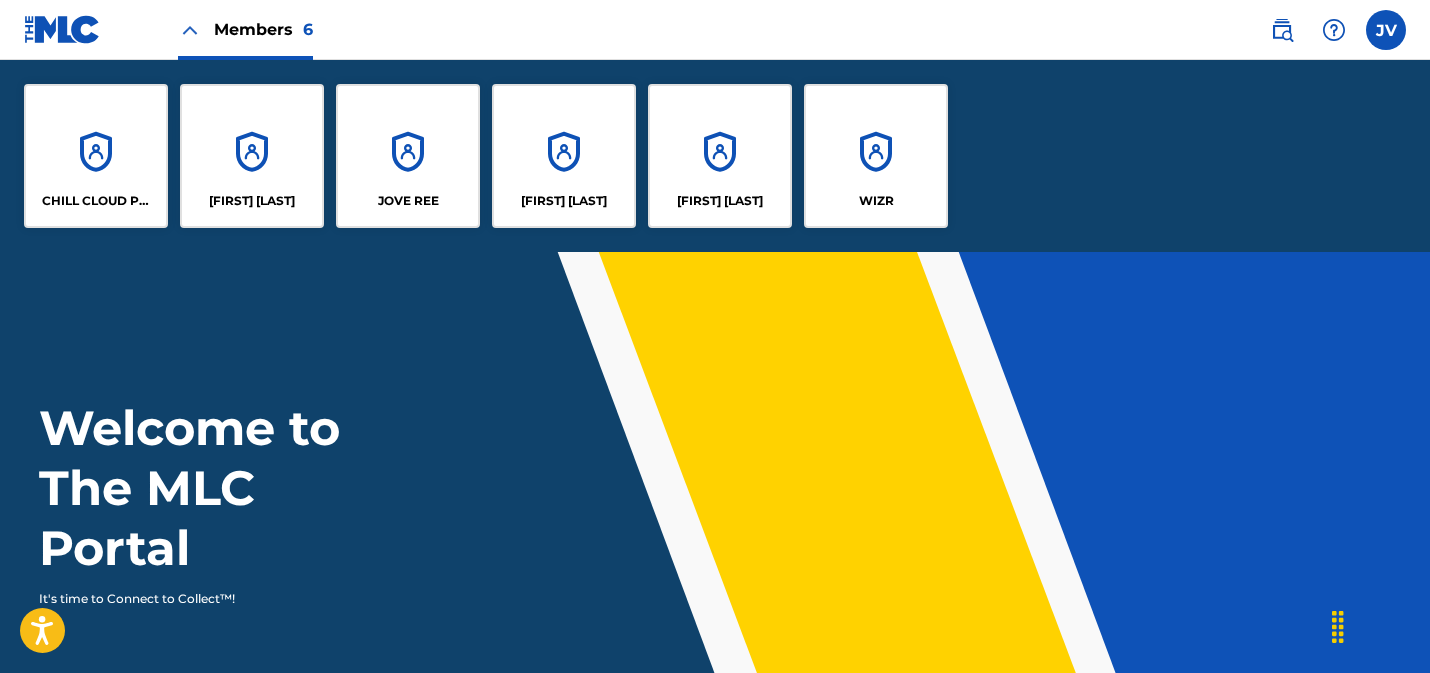 scroll, scrollTop: 0, scrollLeft: 0, axis: both 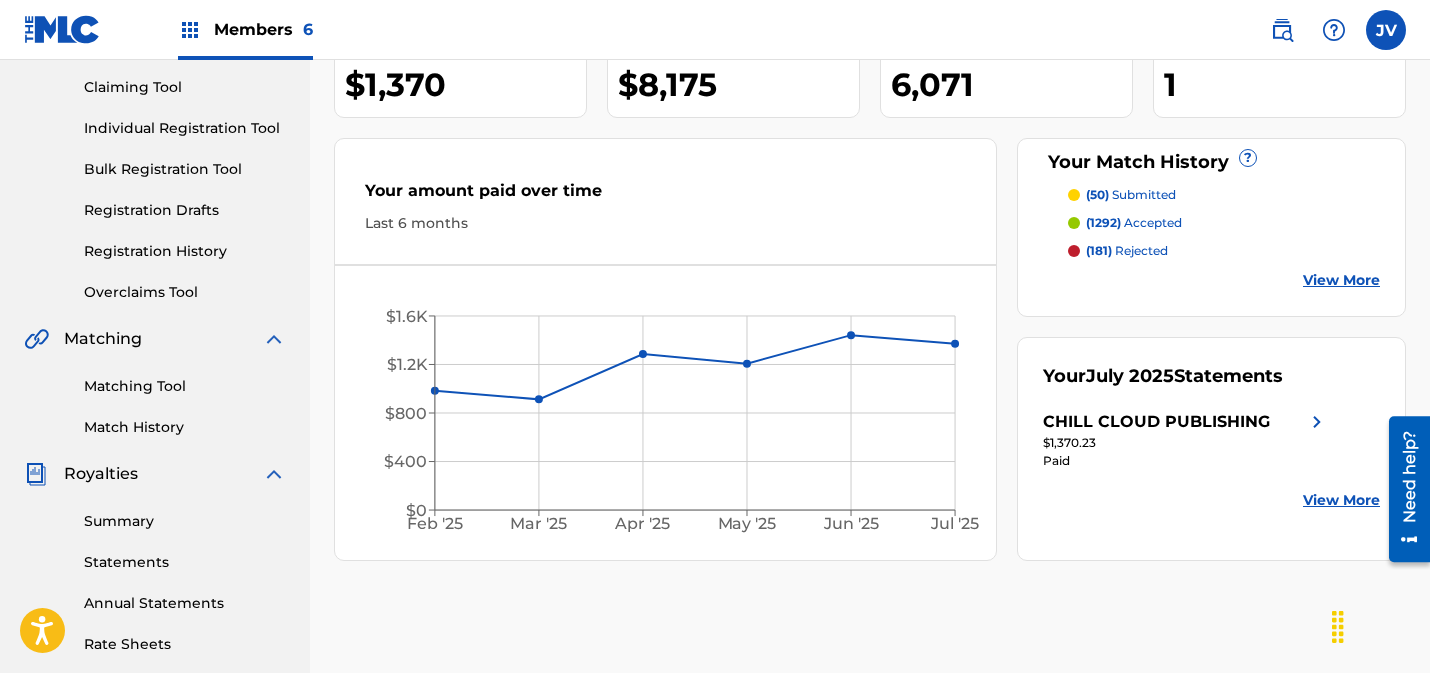 click on "View More" at bounding box center [1341, 280] 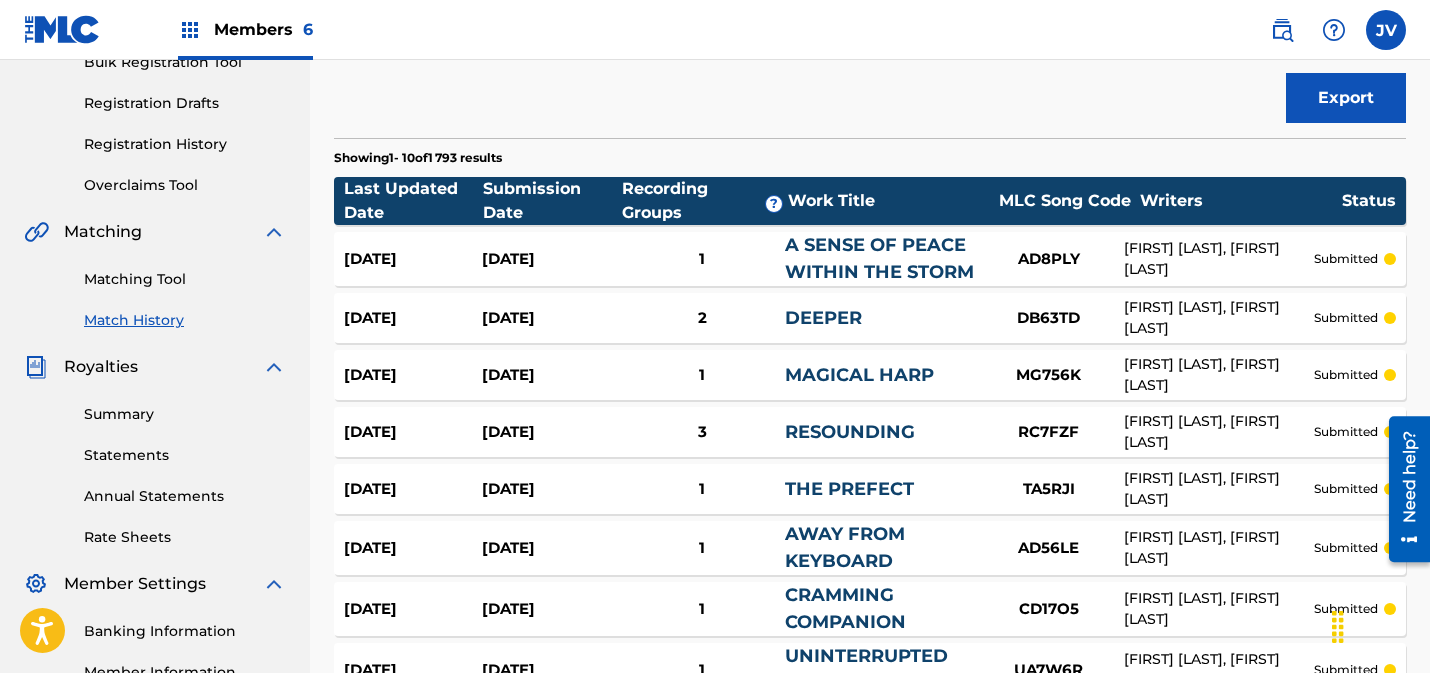 scroll, scrollTop: 0, scrollLeft: 0, axis: both 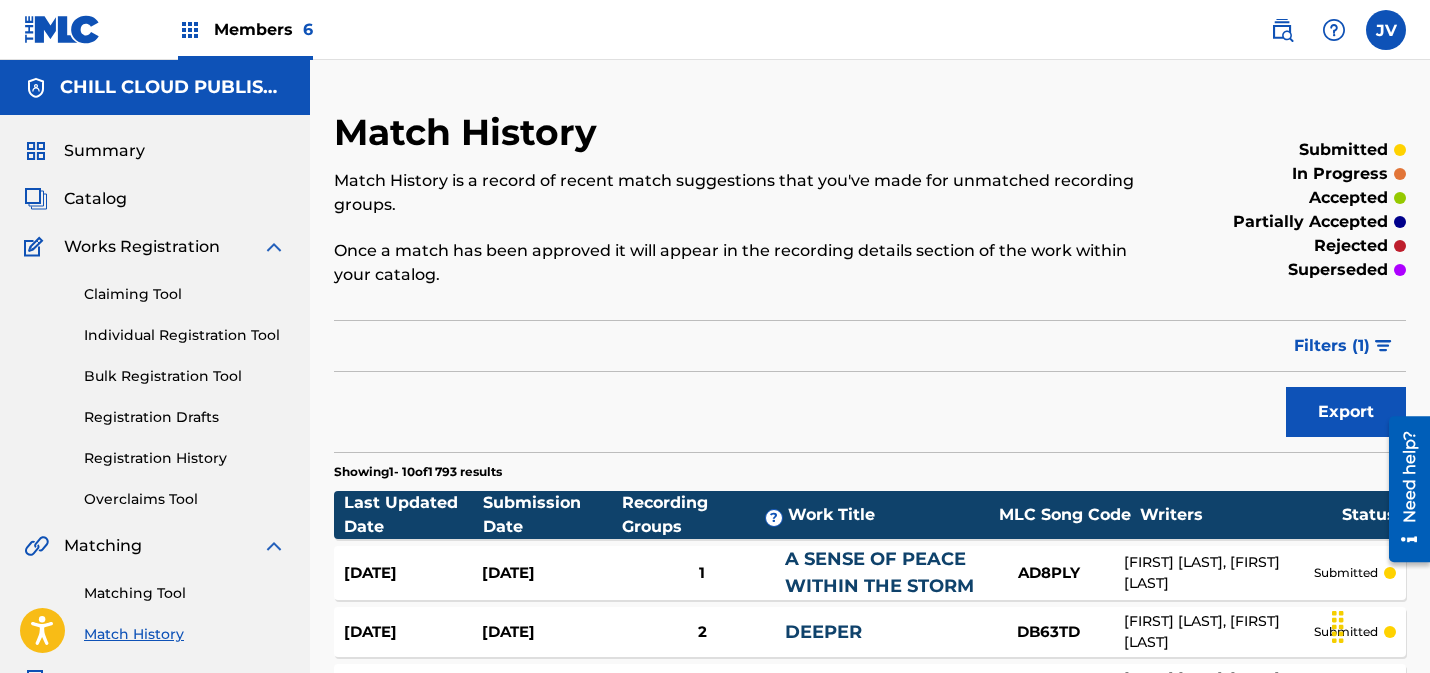 click on "Claiming Tool" at bounding box center [185, 294] 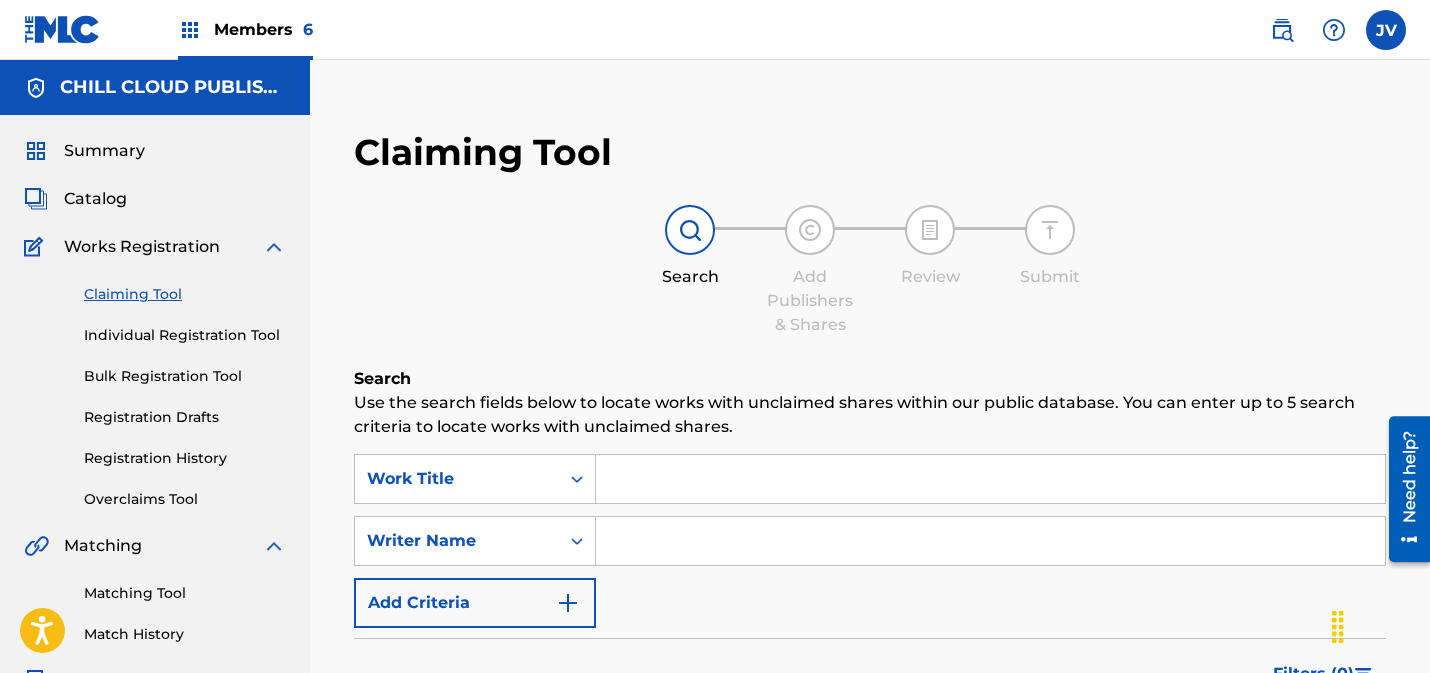 click on "Individual Registration Tool" at bounding box center (185, 335) 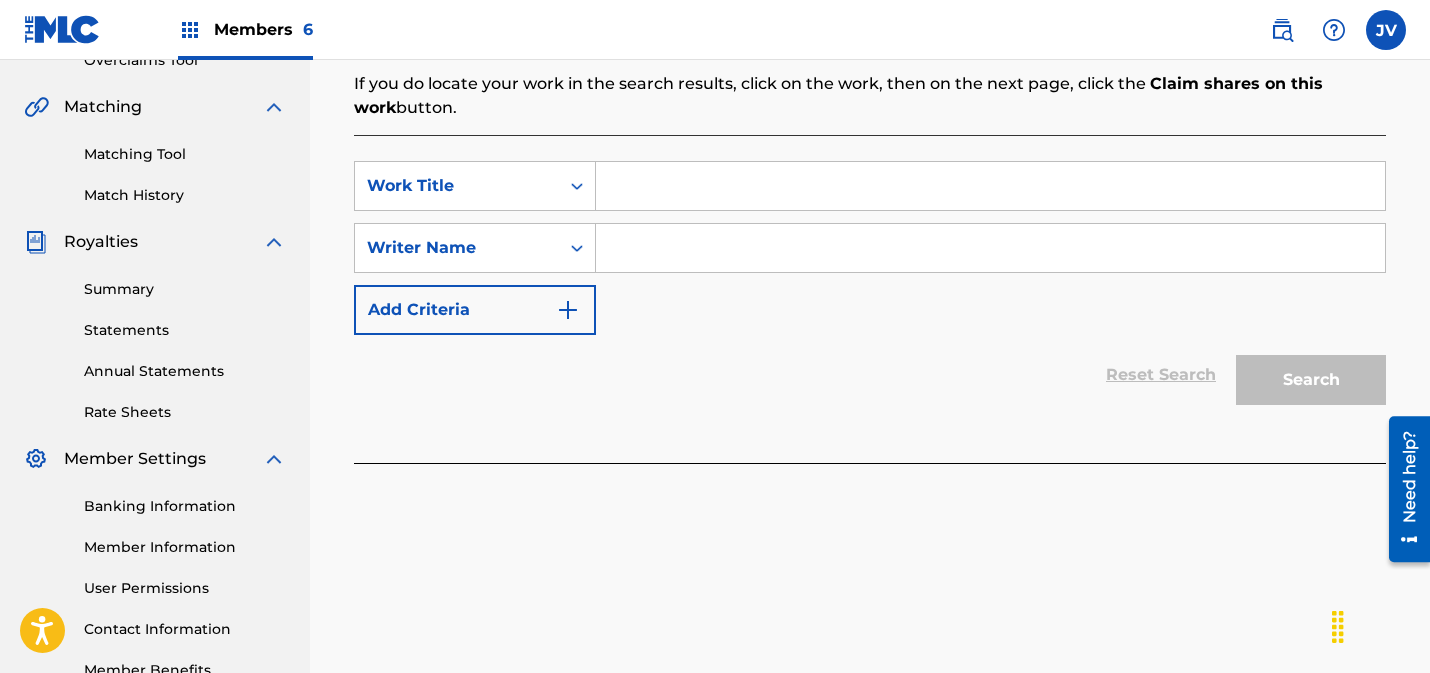 scroll, scrollTop: 159, scrollLeft: 0, axis: vertical 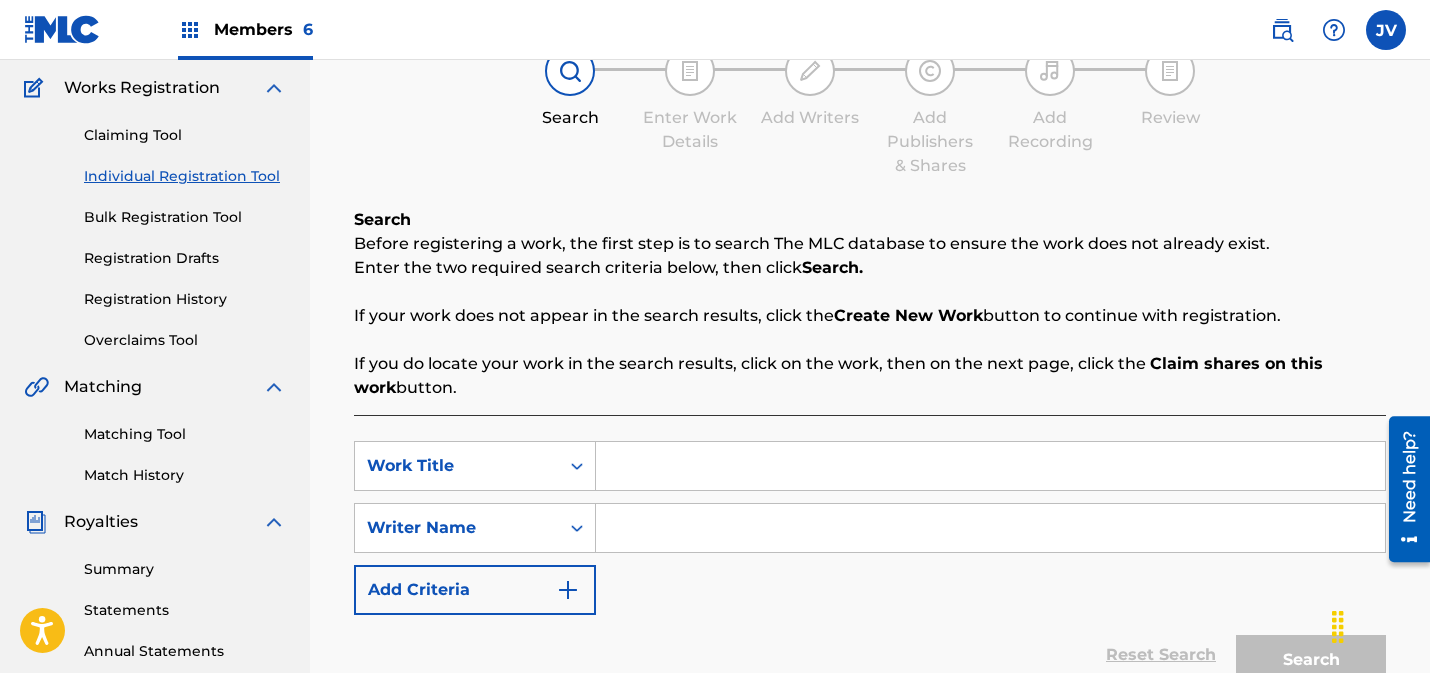 click on "Bulk Registration Tool" at bounding box center (185, 217) 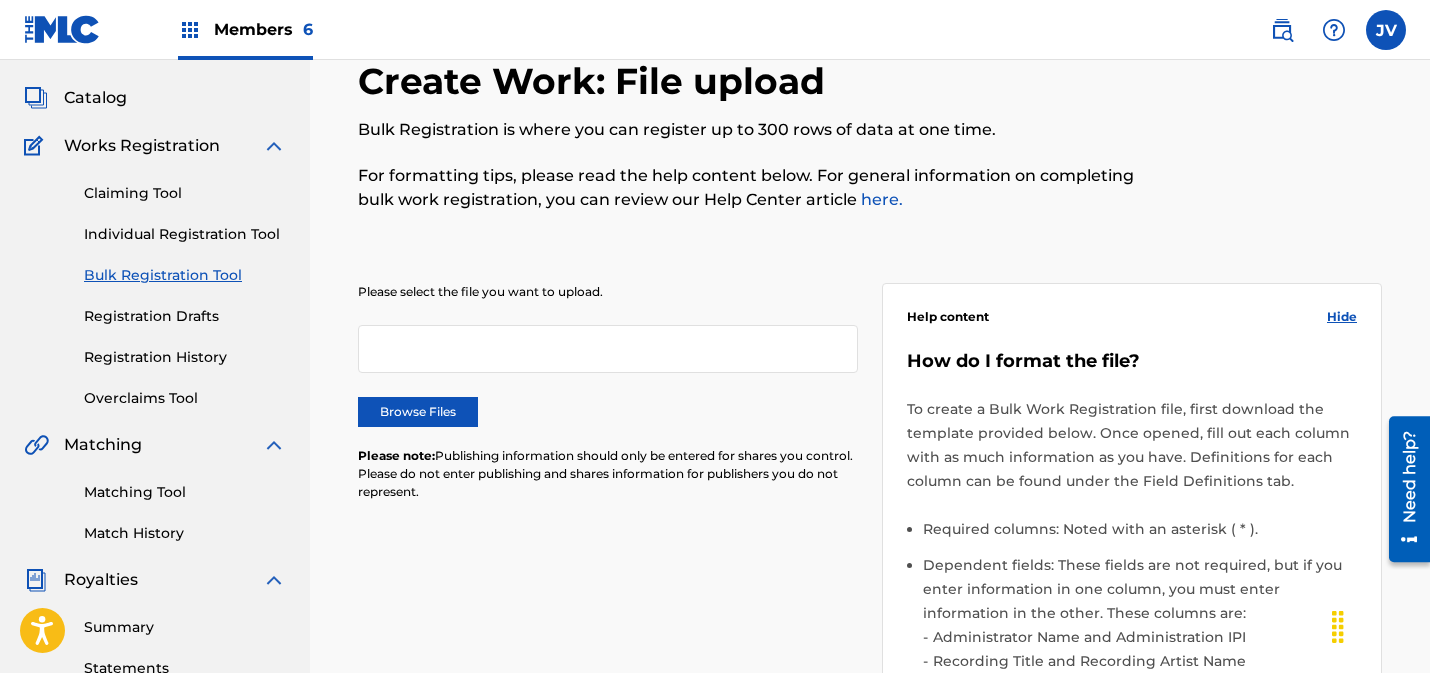 scroll, scrollTop: 0, scrollLeft: 0, axis: both 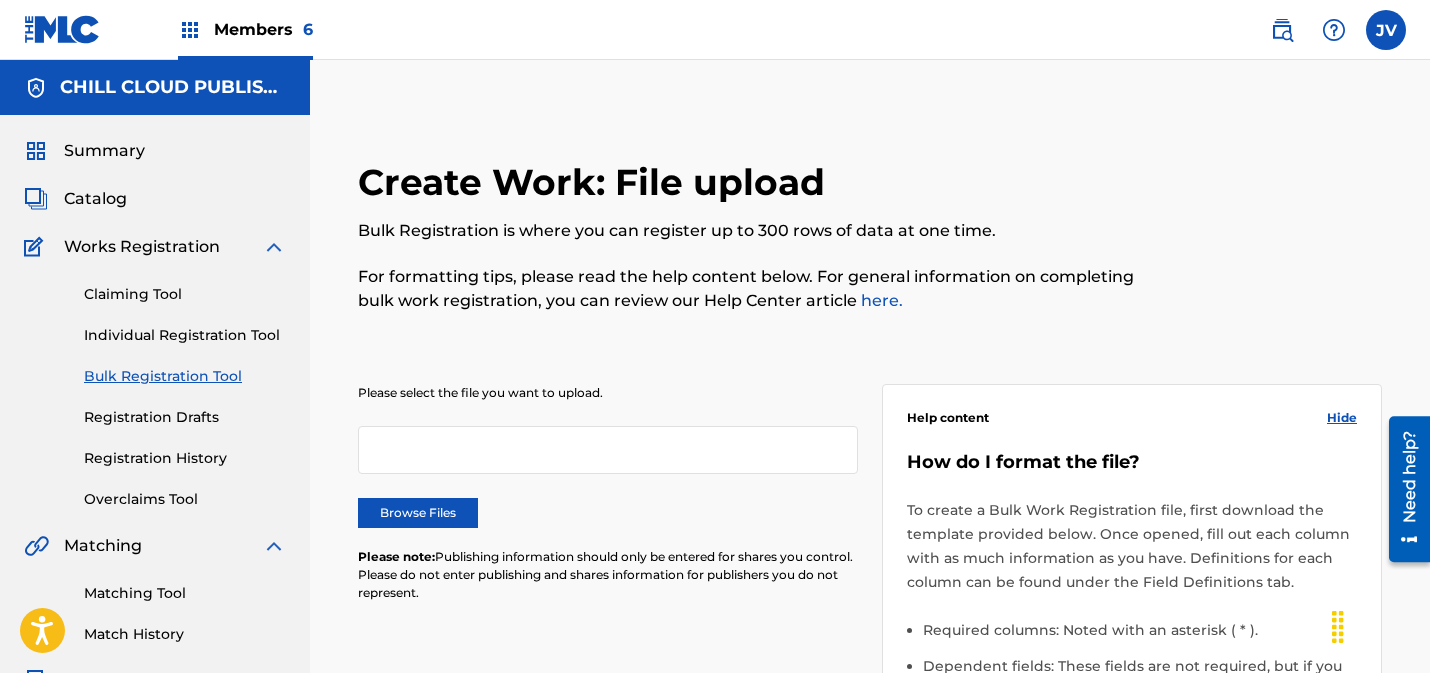 click on "Summary" at bounding box center [104, 151] 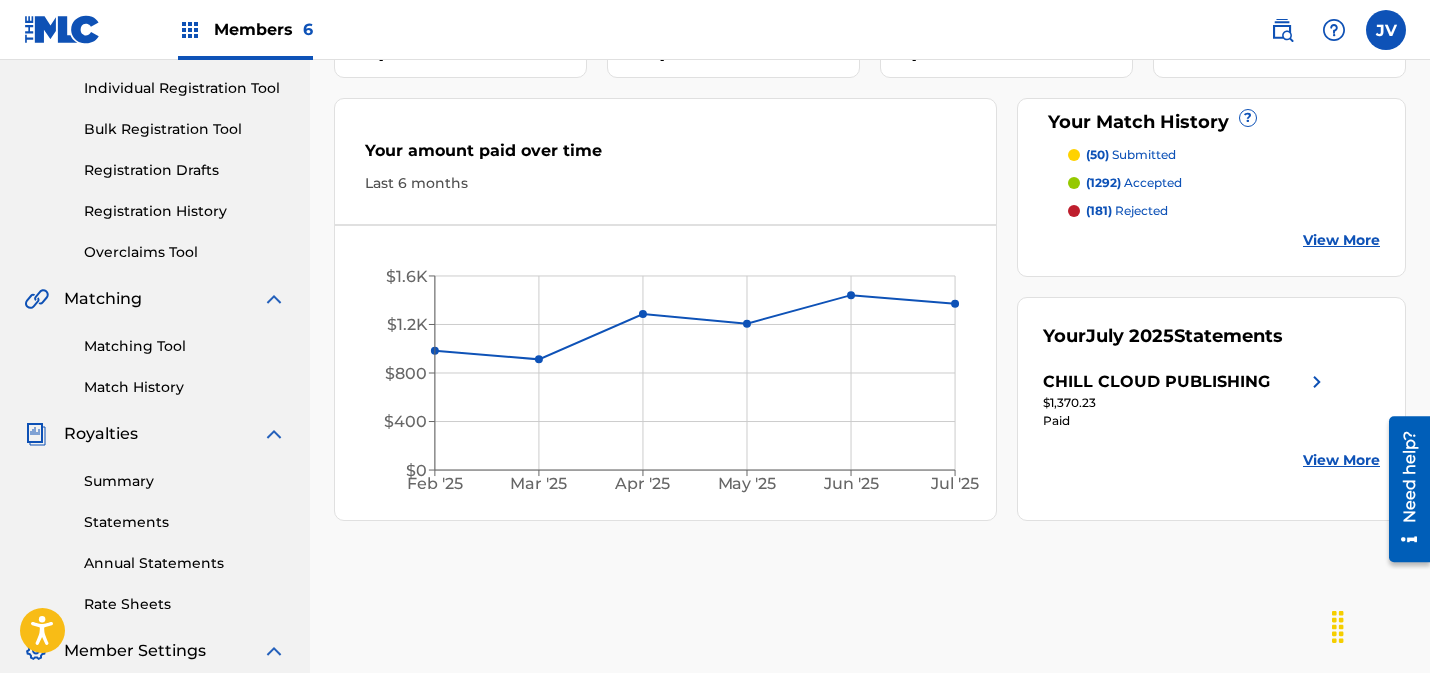 scroll, scrollTop: 288, scrollLeft: 0, axis: vertical 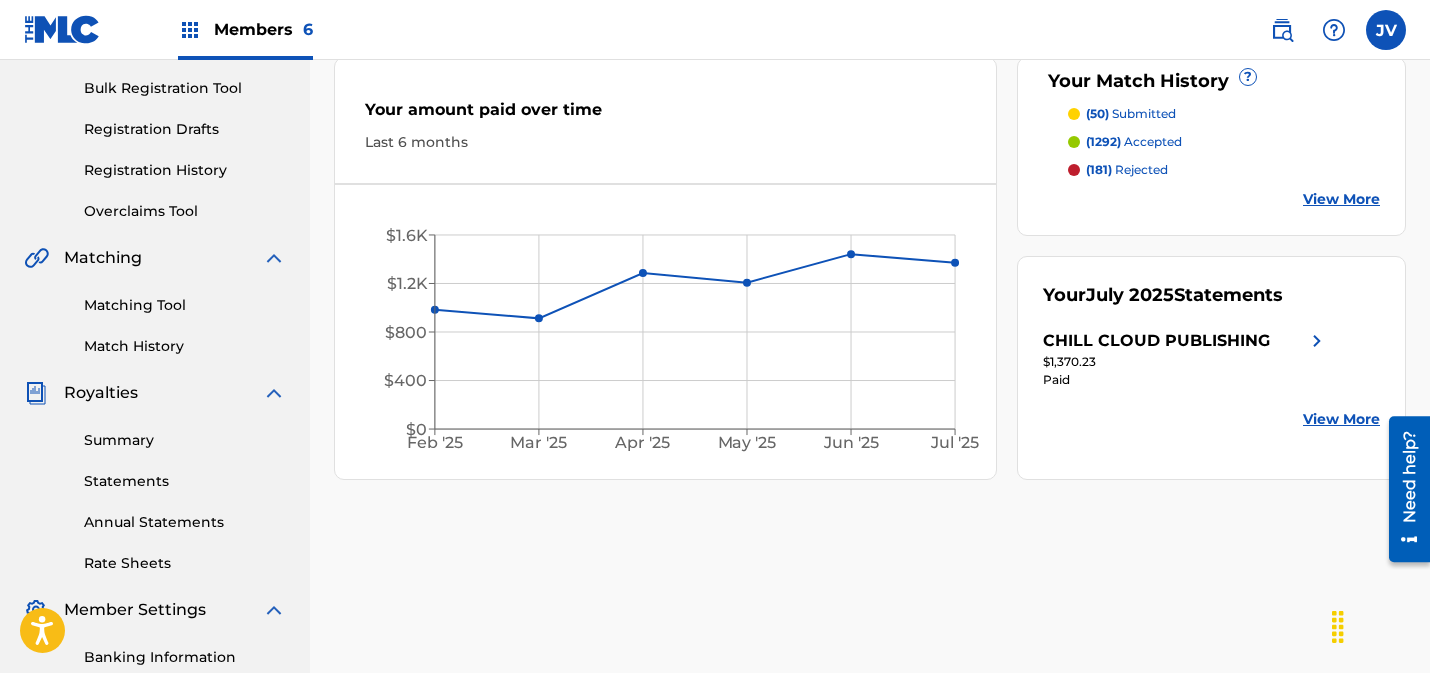 click on "View More" at bounding box center [1341, 199] 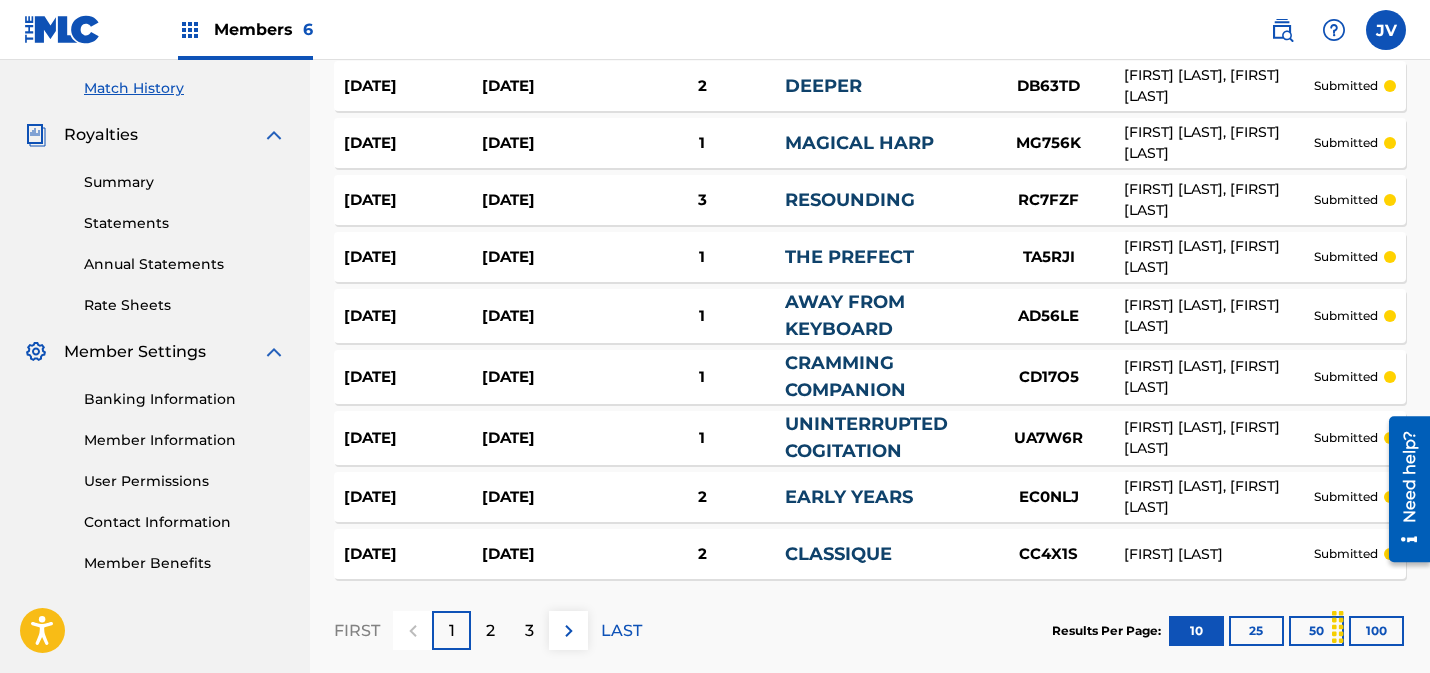 scroll, scrollTop: 651, scrollLeft: 0, axis: vertical 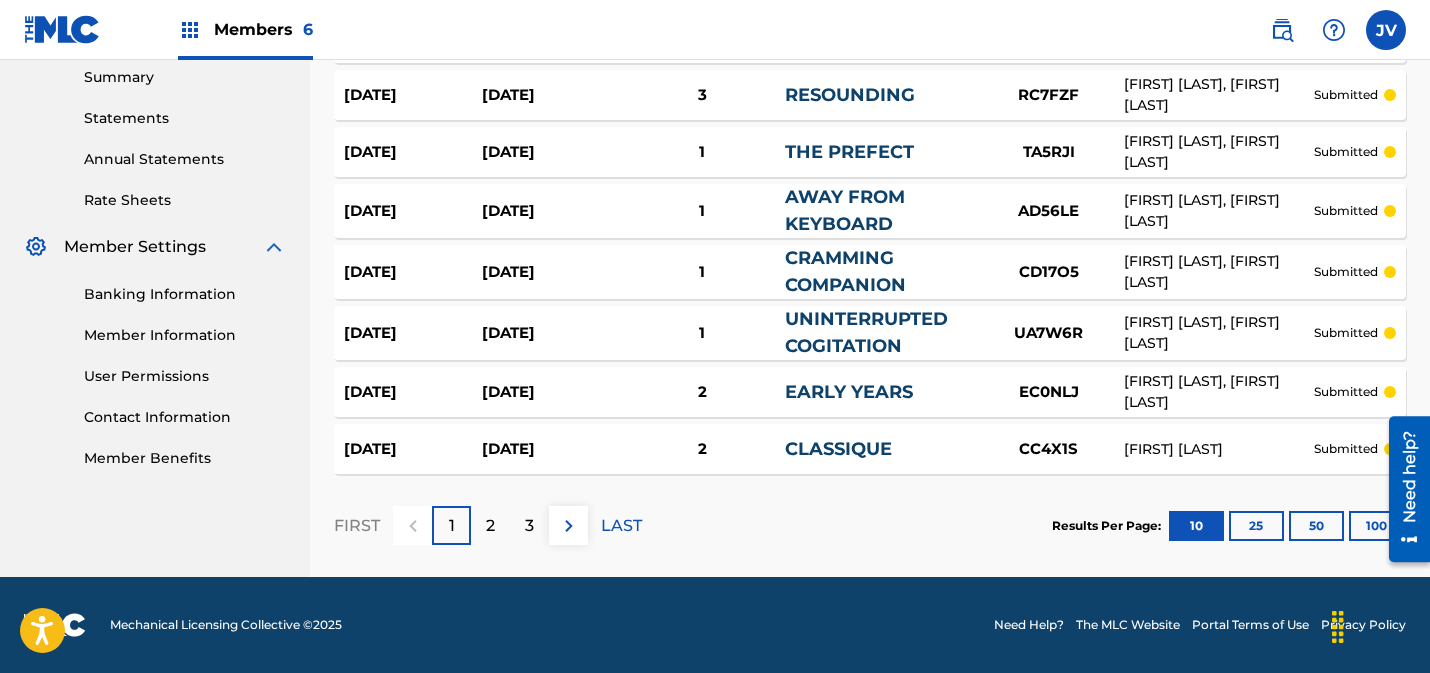 click on "50" at bounding box center (1316, 526) 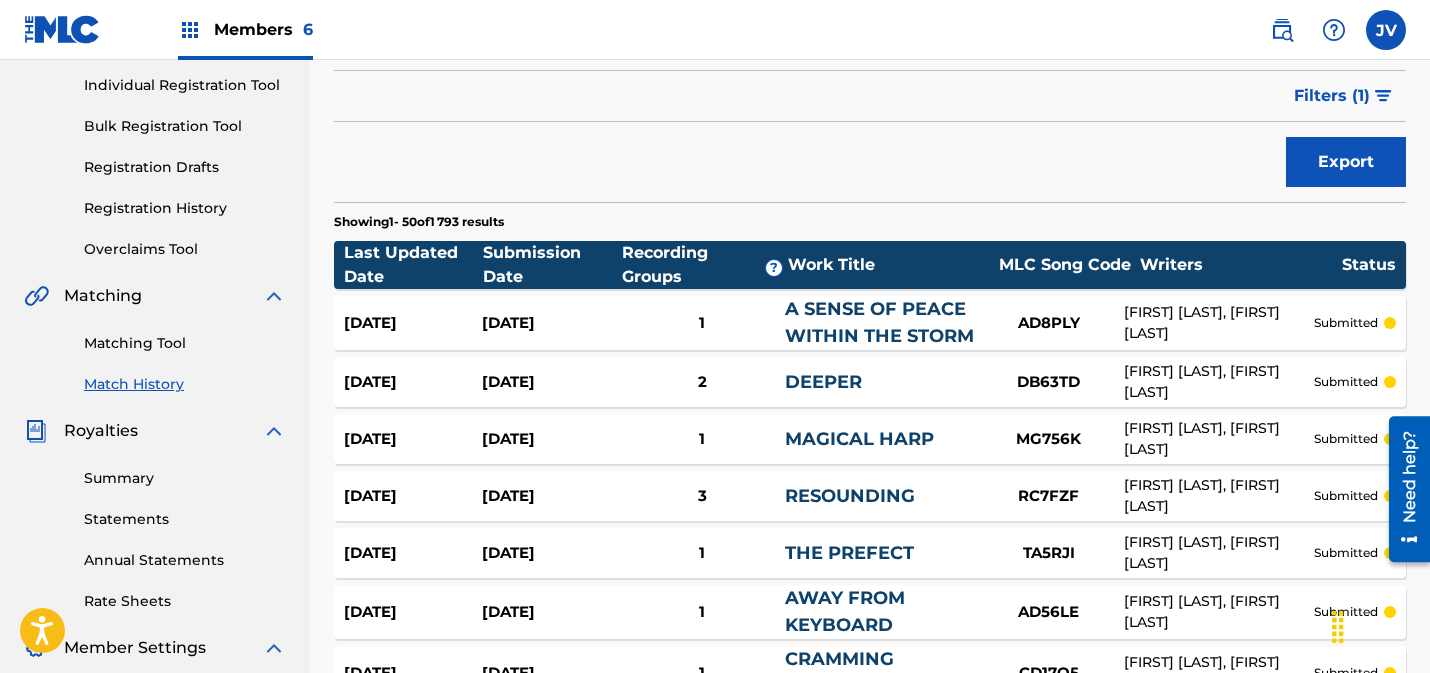 scroll, scrollTop: 313, scrollLeft: 0, axis: vertical 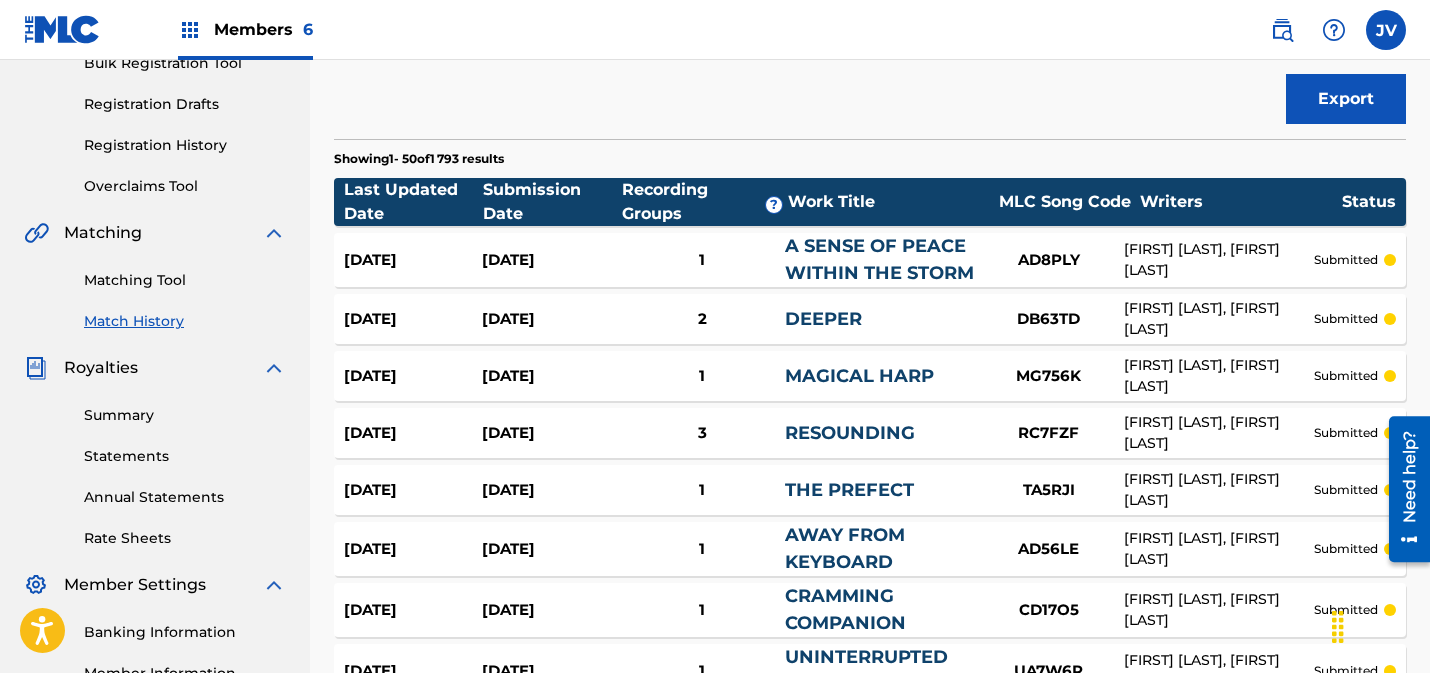 click on "Matching Tool" at bounding box center (185, 280) 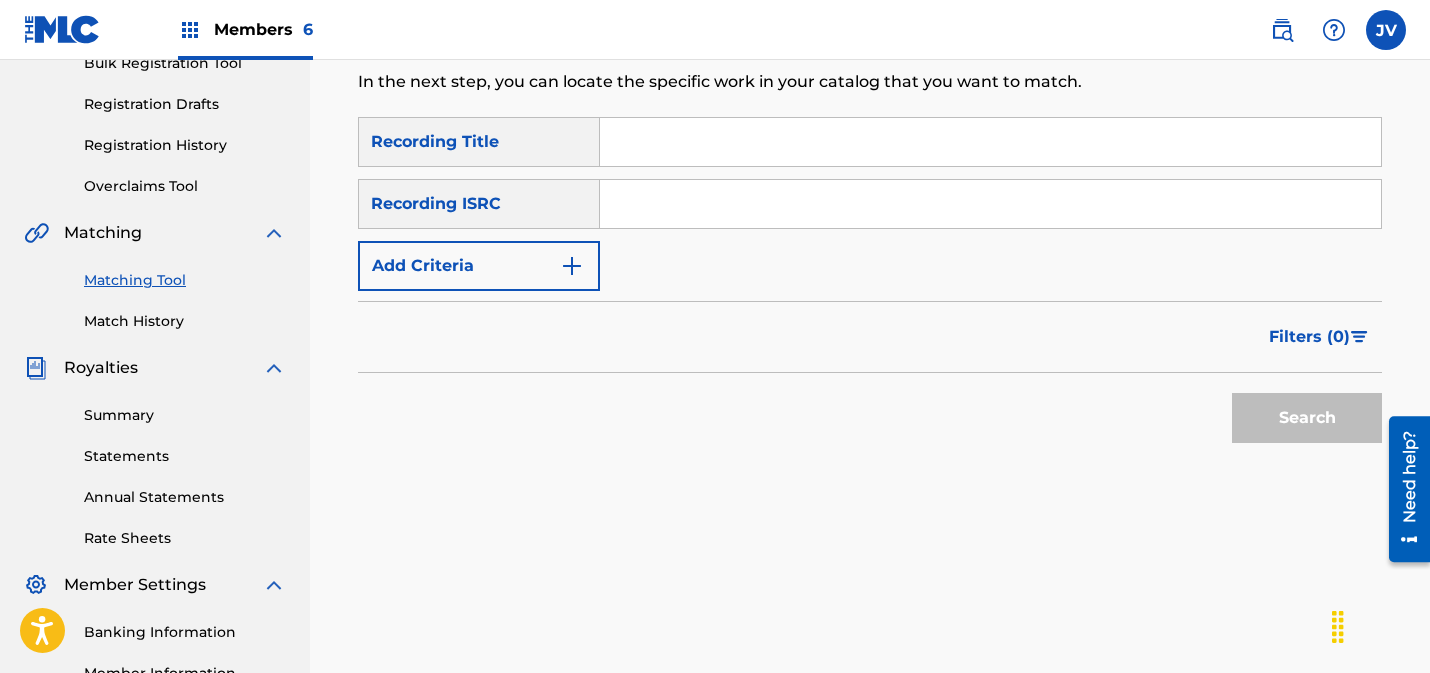 scroll, scrollTop: 0, scrollLeft: 0, axis: both 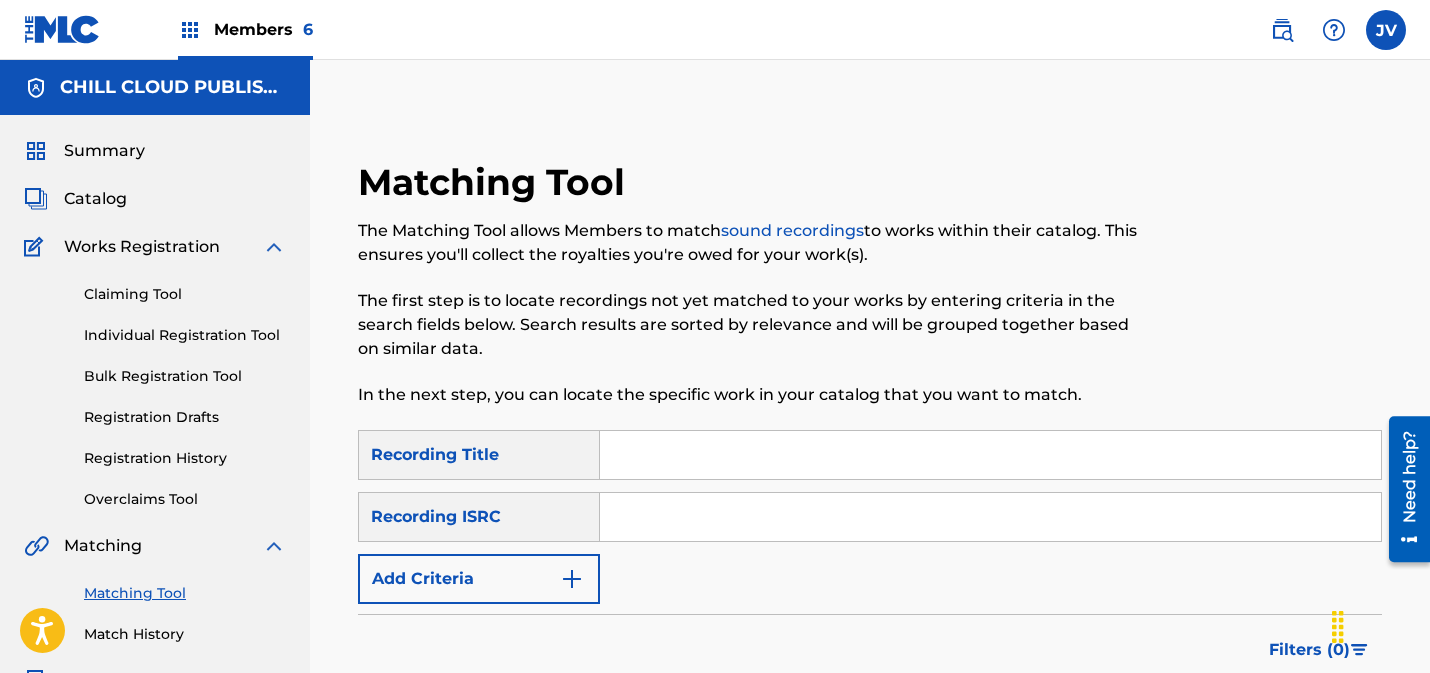 click at bounding box center (990, 517) 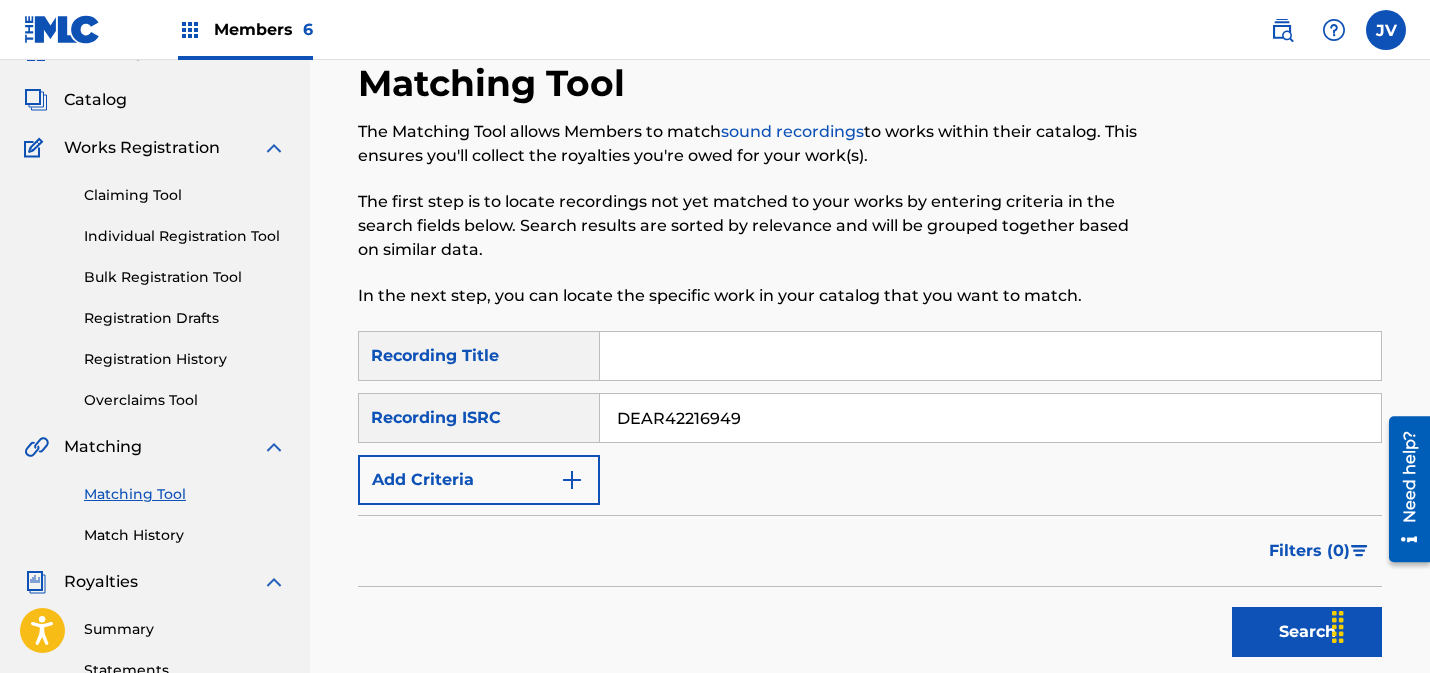 scroll, scrollTop: 293, scrollLeft: 0, axis: vertical 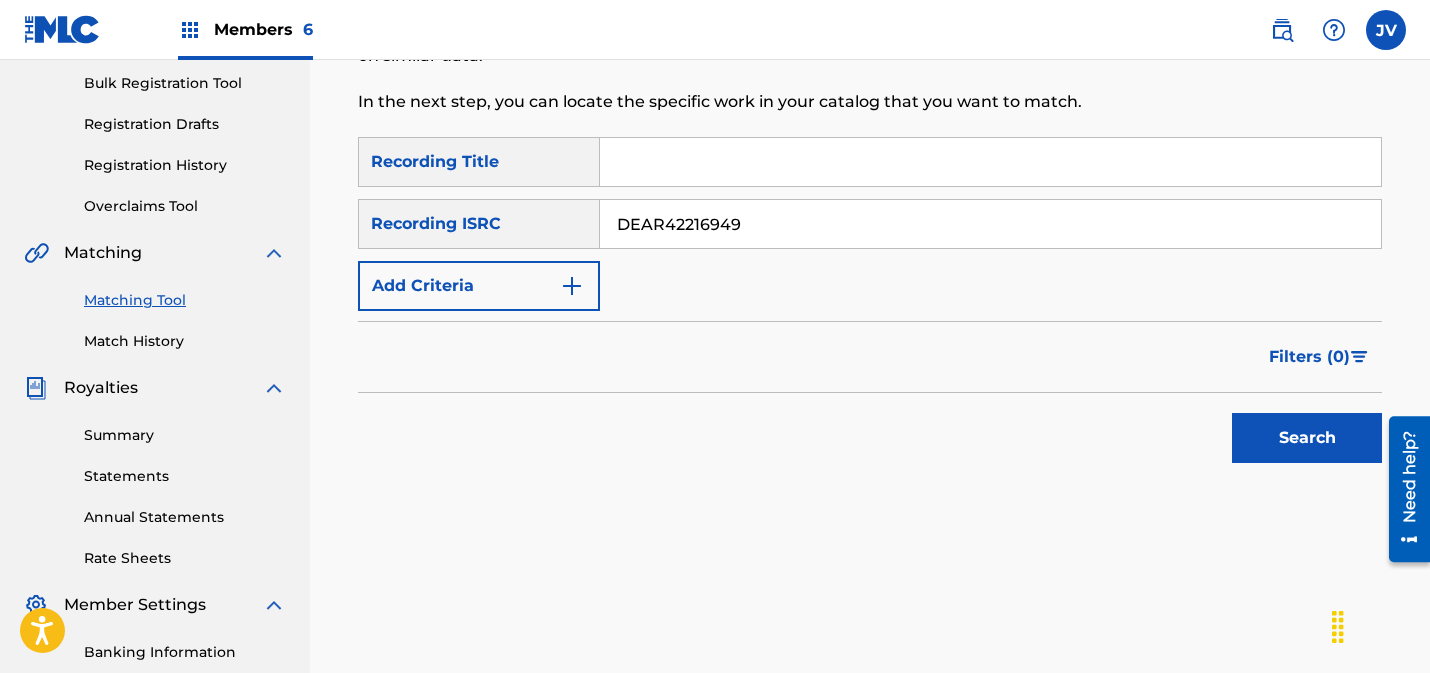 click on "Search" at bounding box center (1307, 438) 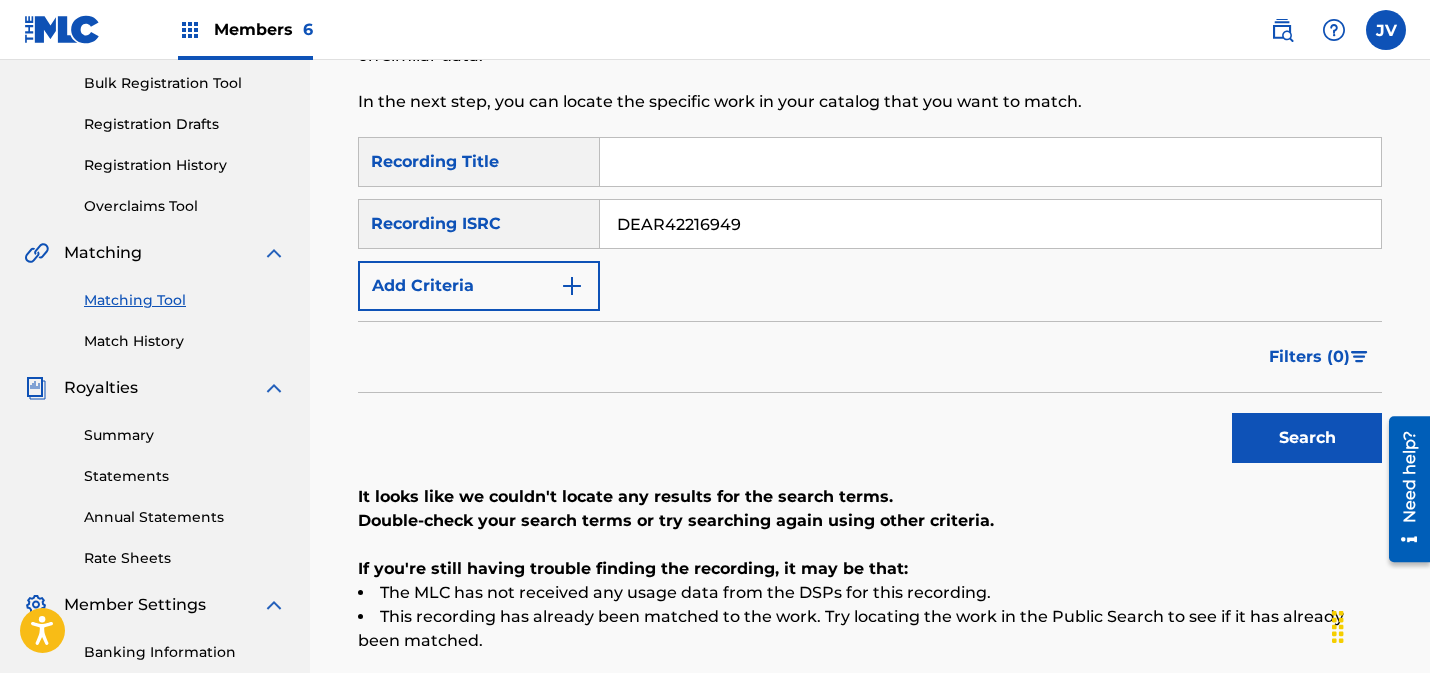 drag, startPoint x: 761, startPoint y: 224, endPoint x: 568, endPoint y: 215, distance: 193.20973 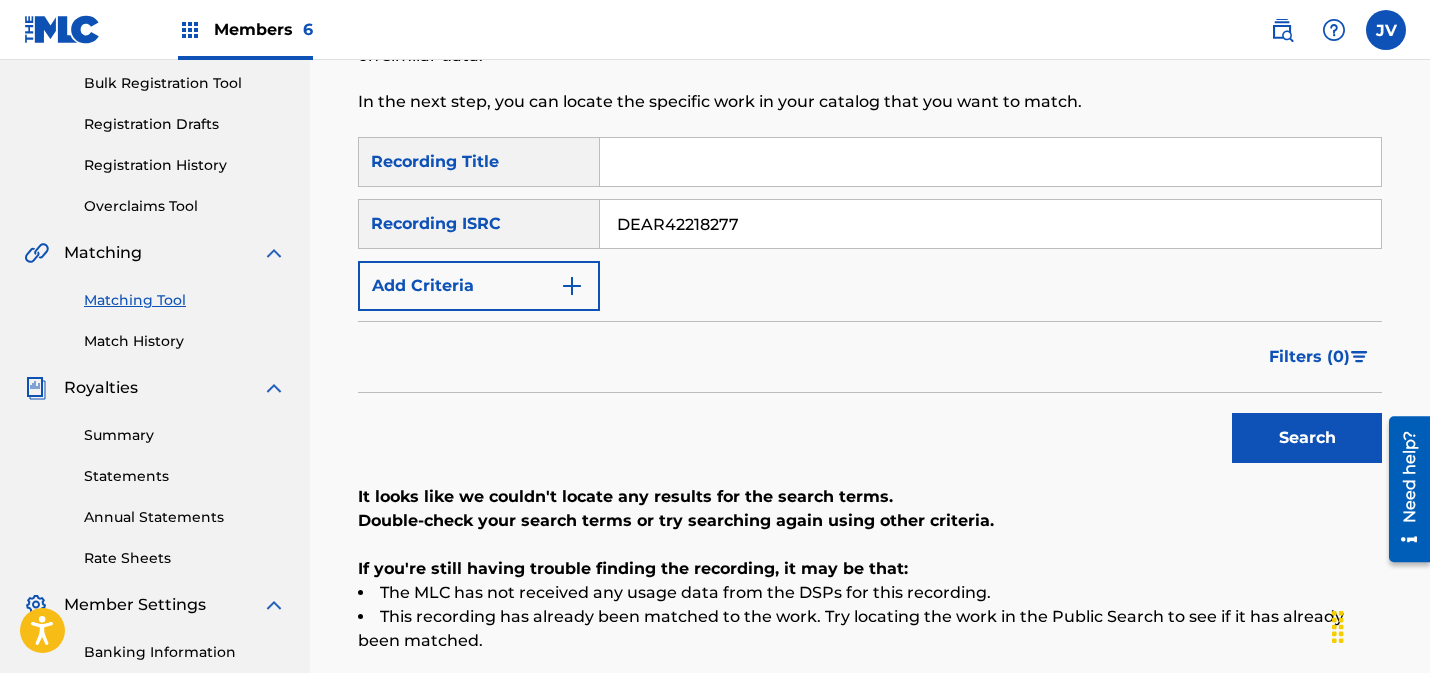click on "Search" at bounding box center (1307, 438) 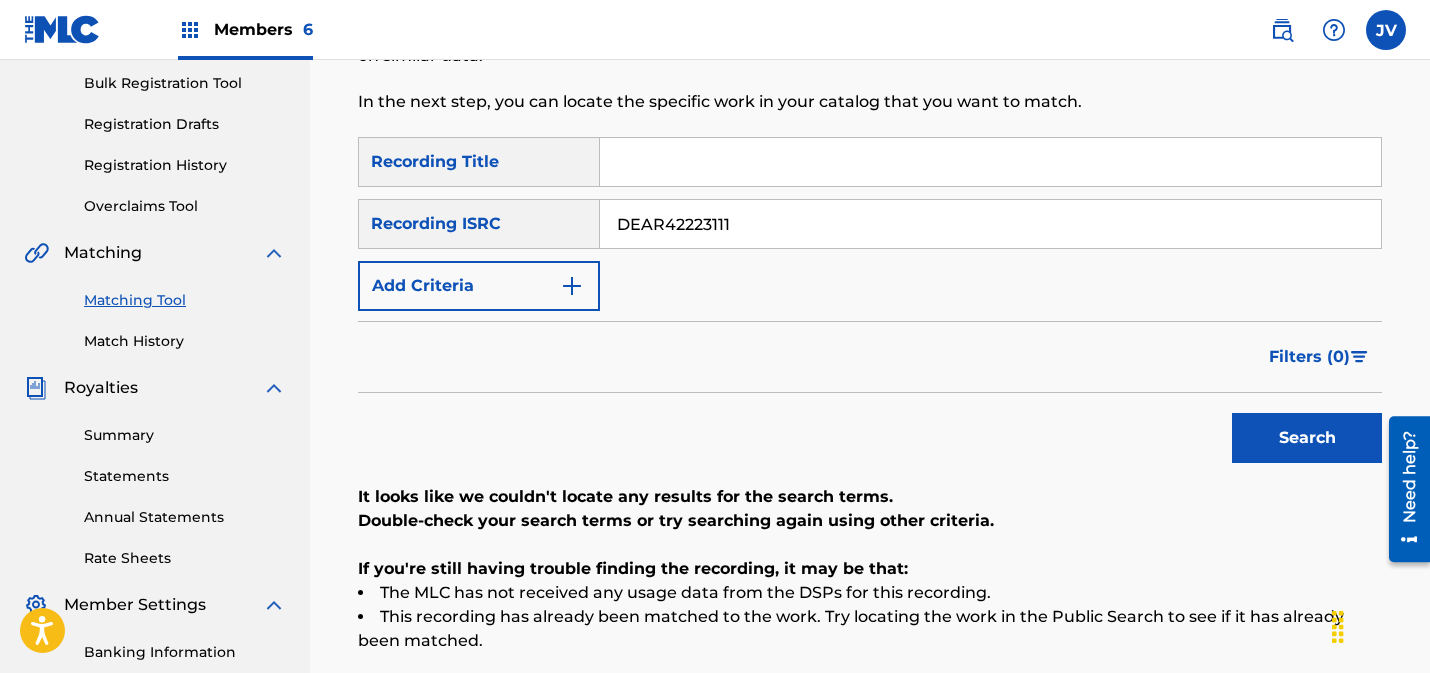 type on "DEAR42223111" 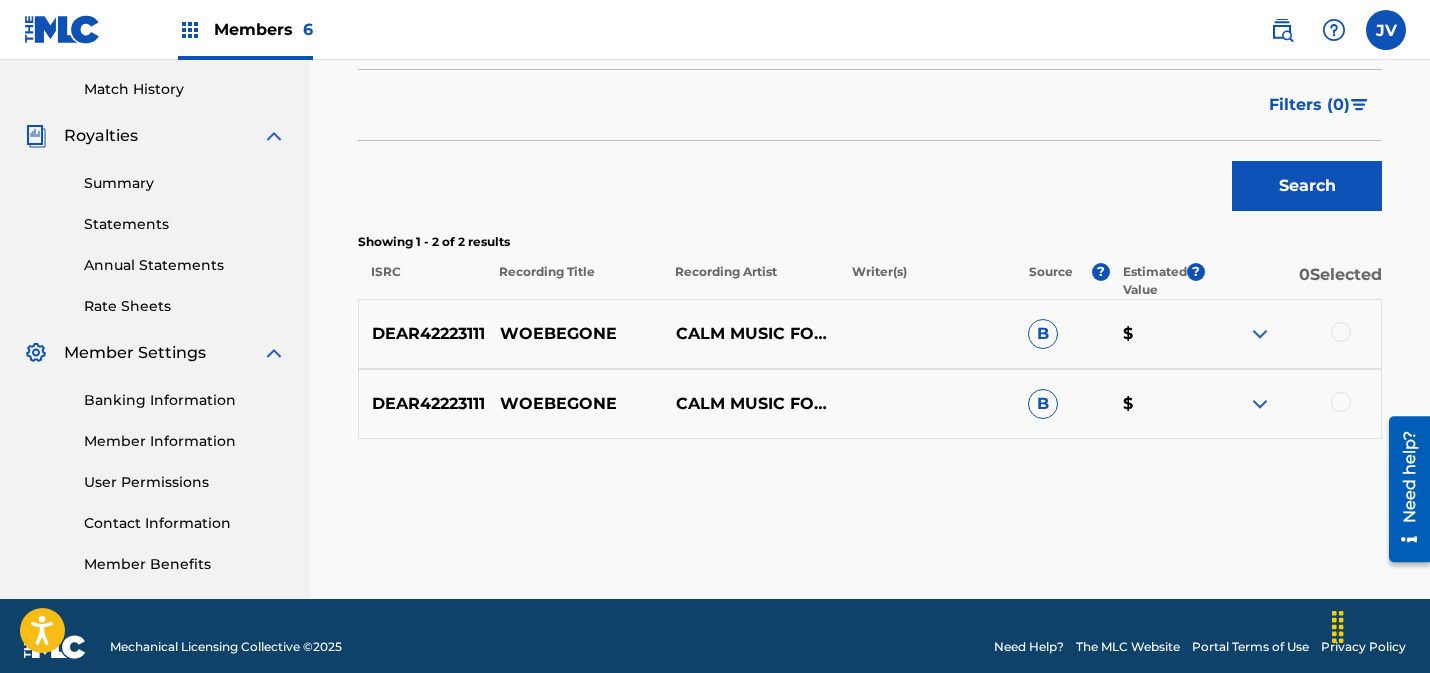 scroll, scrollTop: 567, scrollLeft: 0, axis: vertical 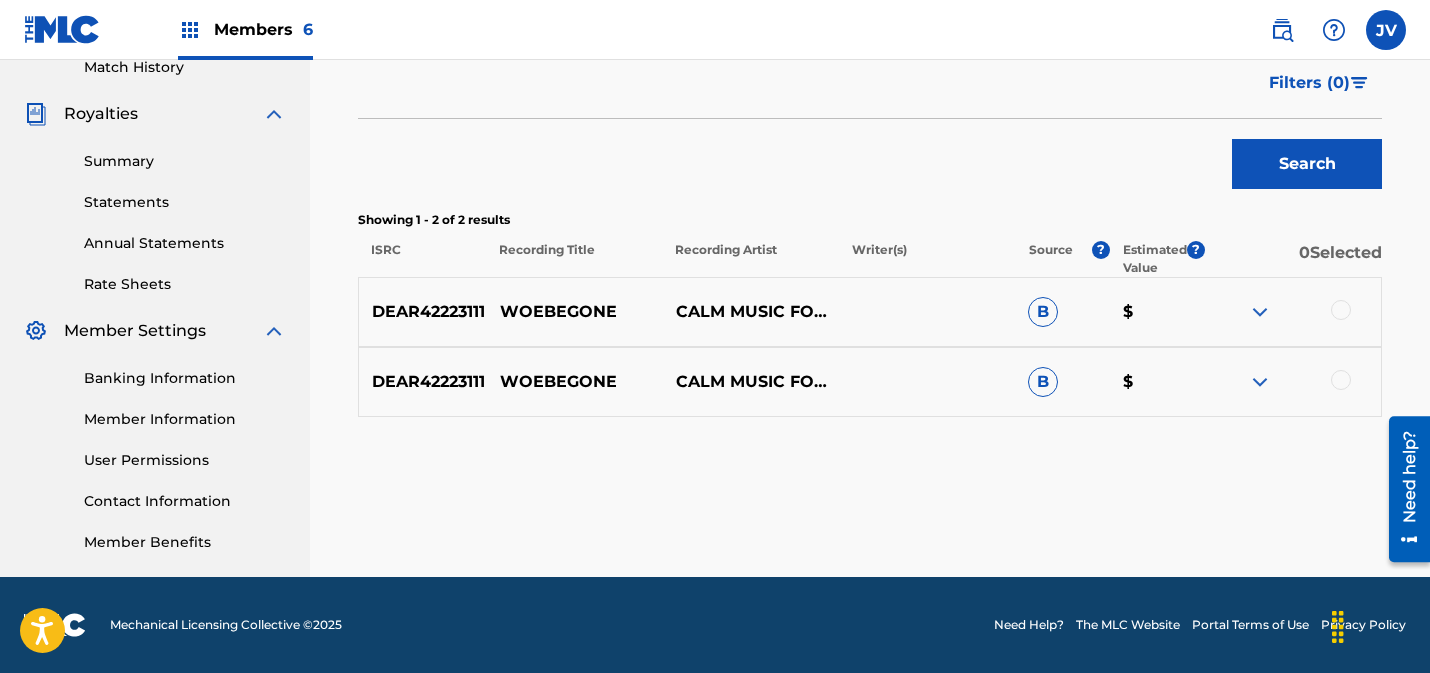 click at bounding box center (1341, 310) 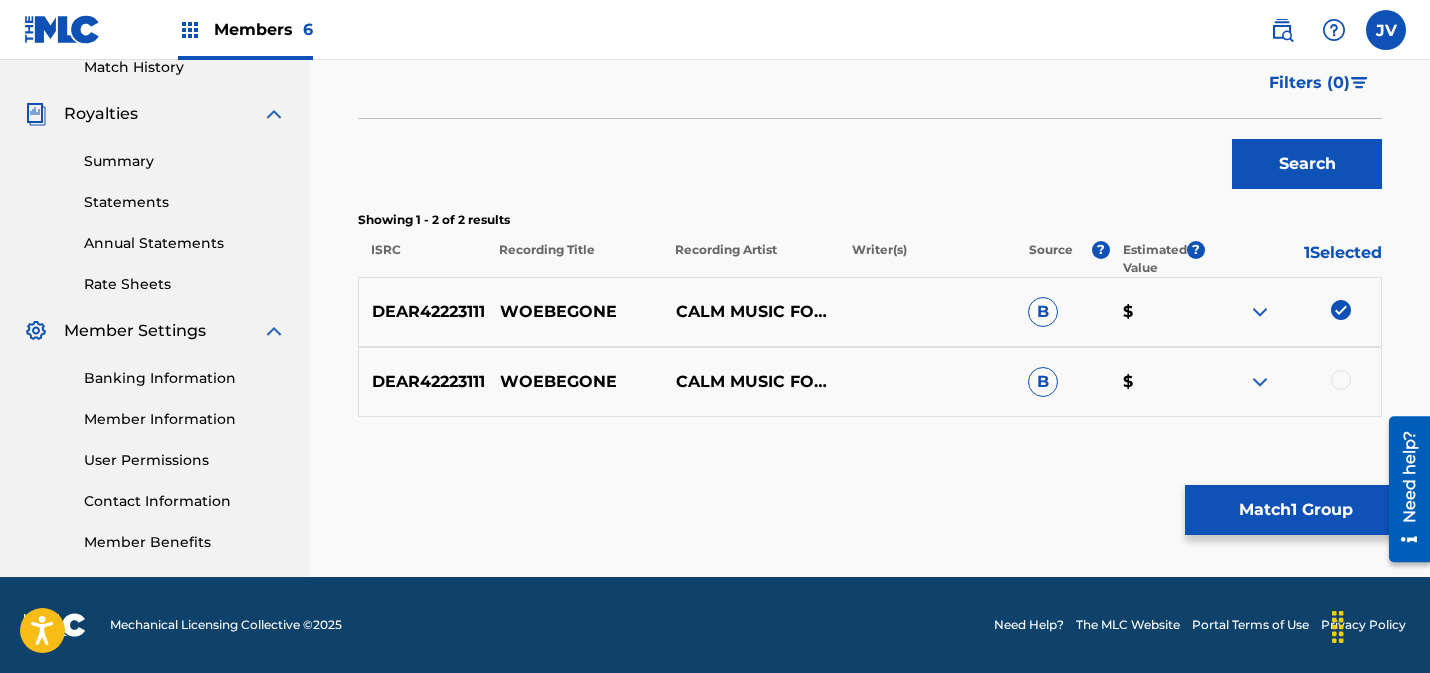 click at bounding box center (1341, 380) 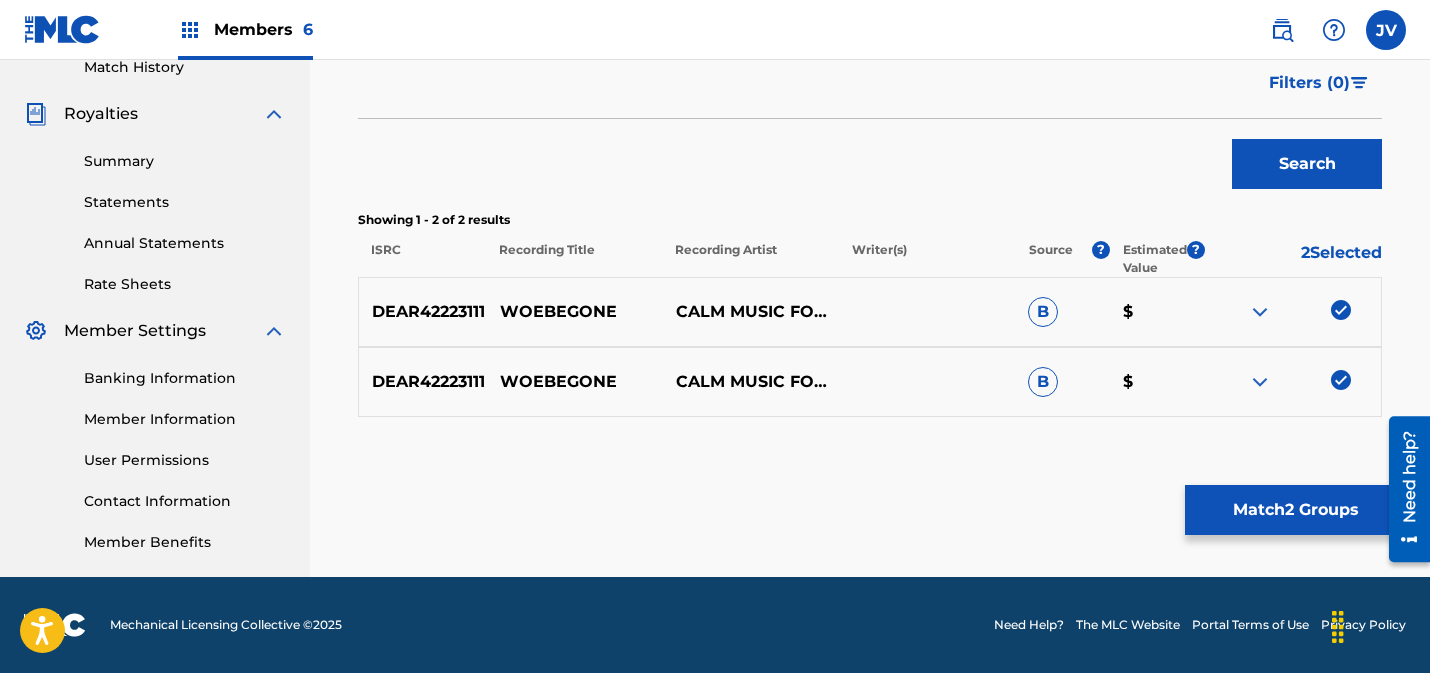 click on "Match  2 Groups" at bounding box center (1295, 510) 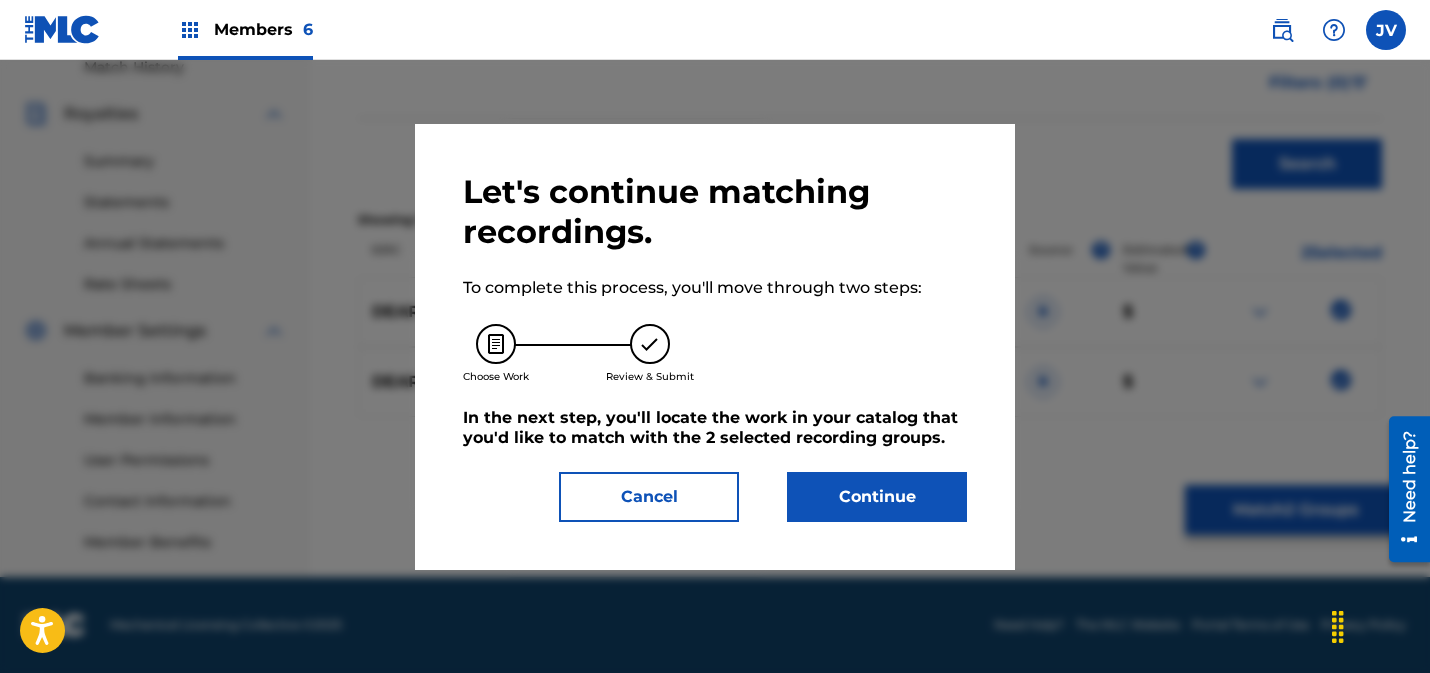 click on "Continue" at bounding box center [877, 497] 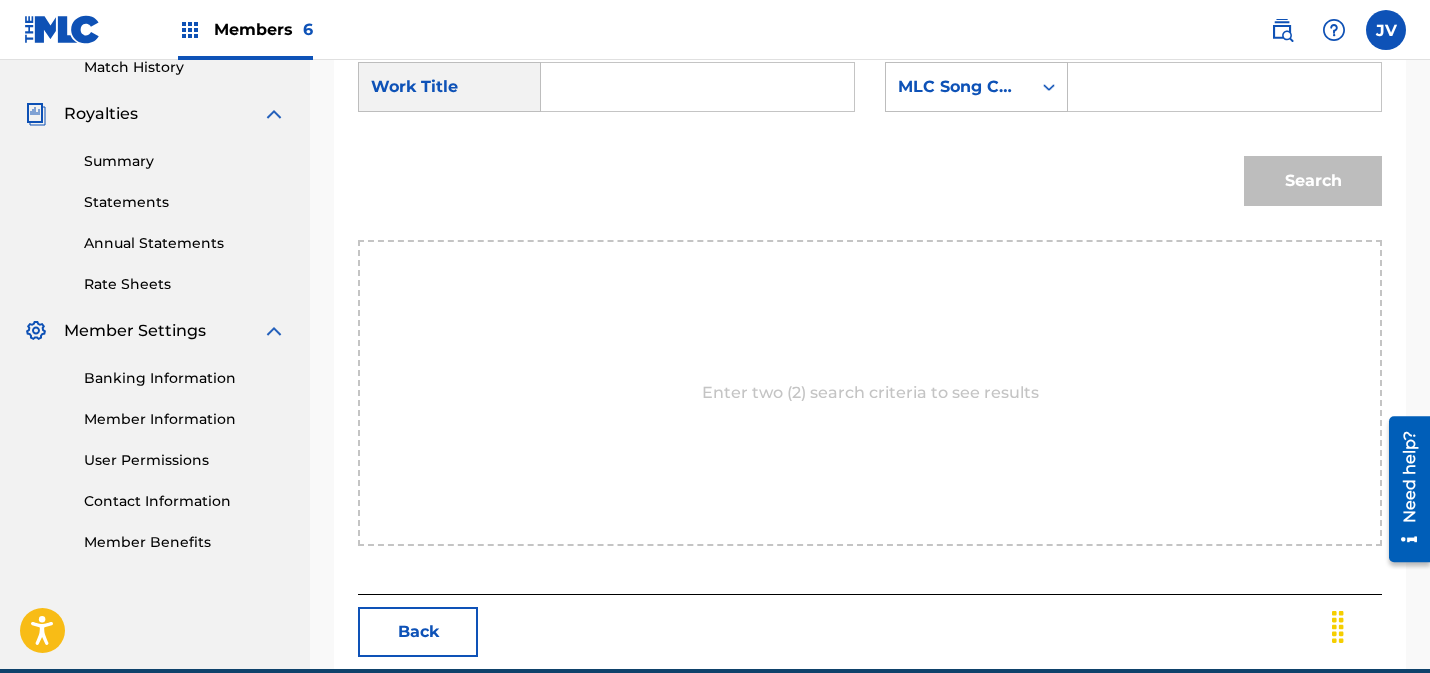 scroll, scrollTop: 407, scrollLeft: 0, axis: vertical 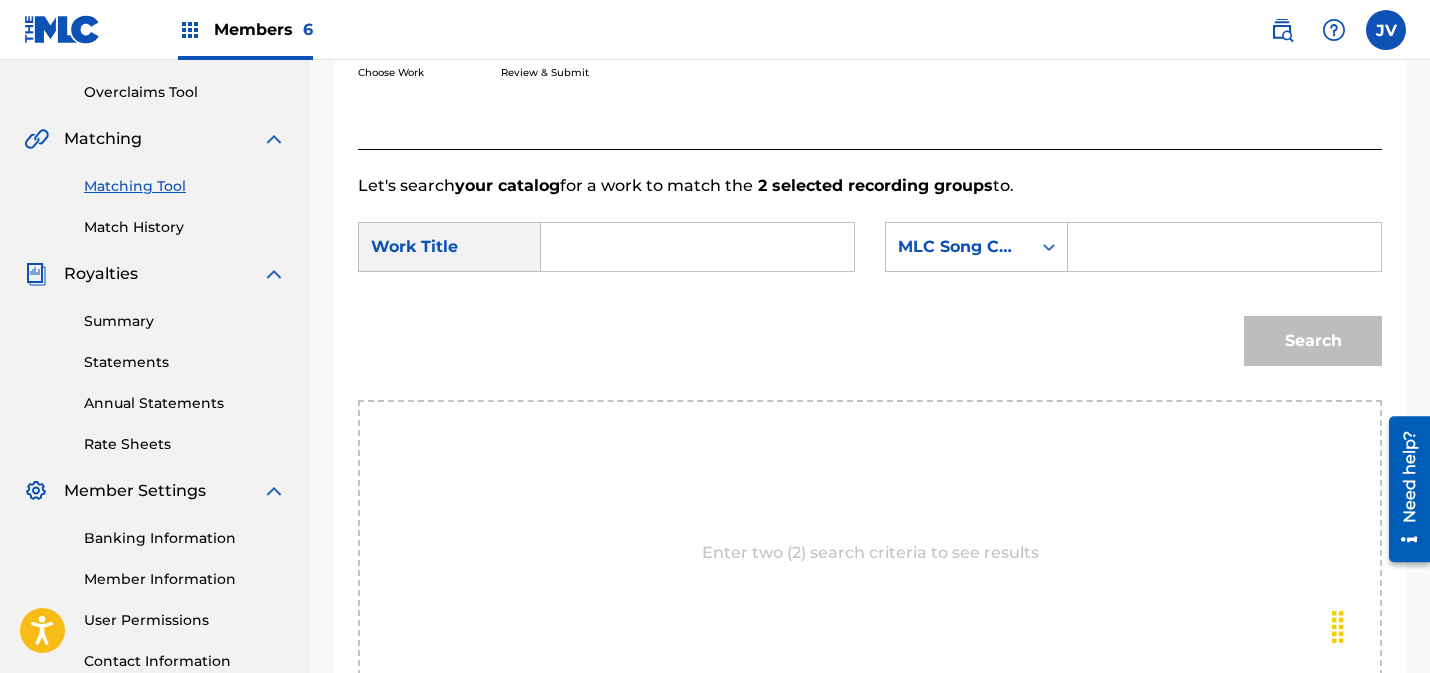 drag, startPoint x: 575, startPoint y: 232, endPoint x: 704, endPoint y: 249, distance: 130.11533 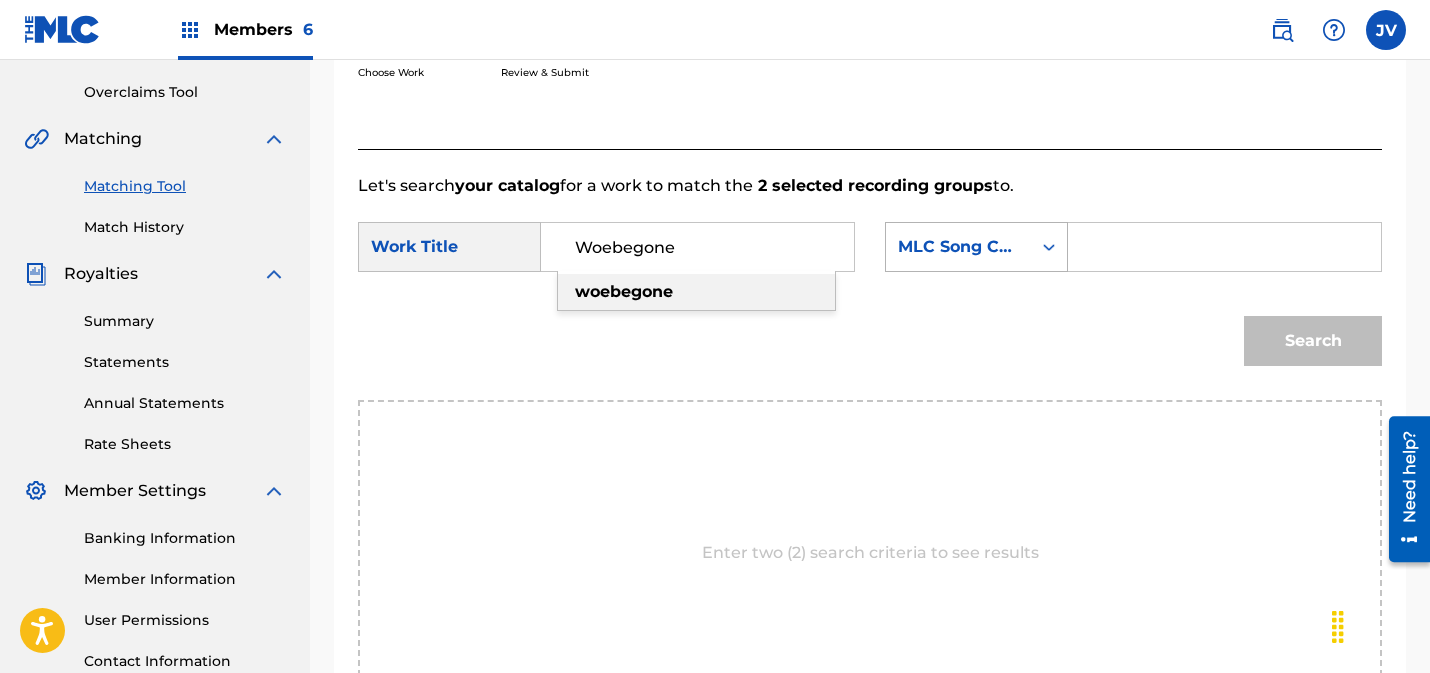 type on "Woebegone" 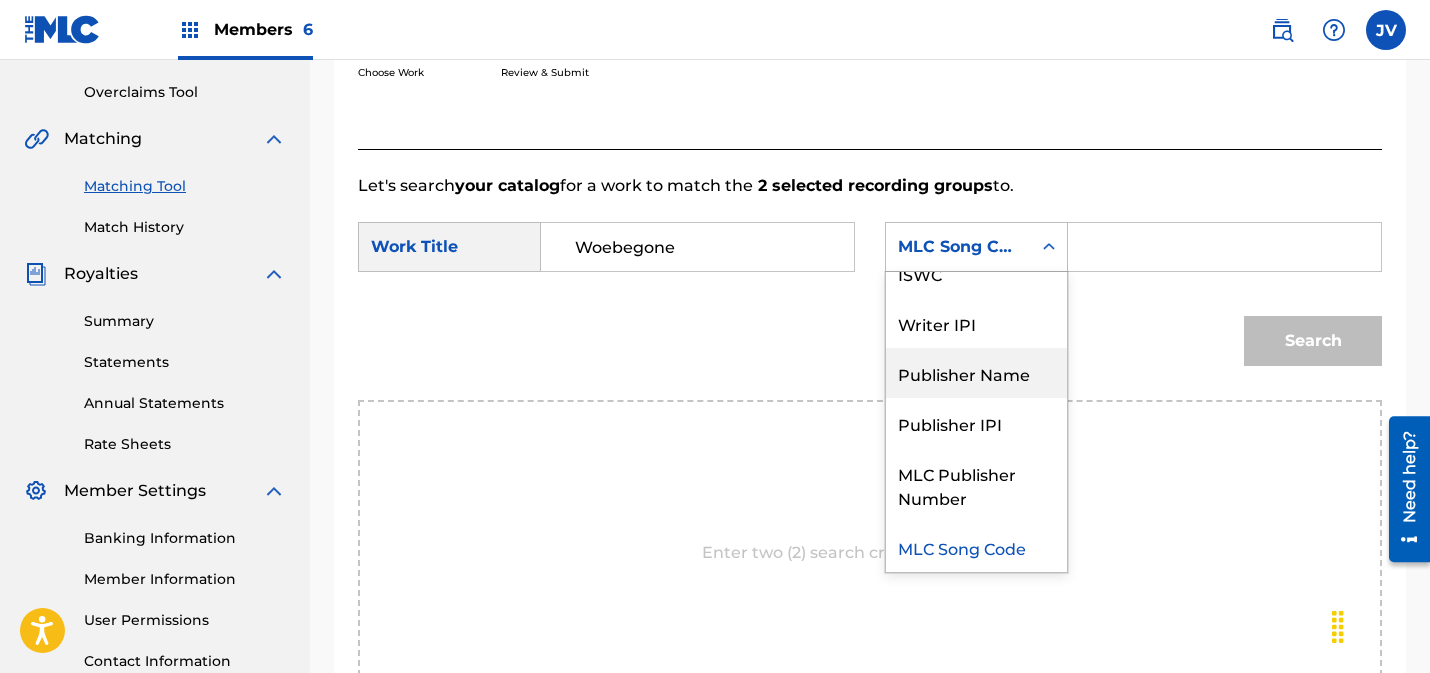 scroll, scrollTop: 0, scrollLeft: 0, axis: both 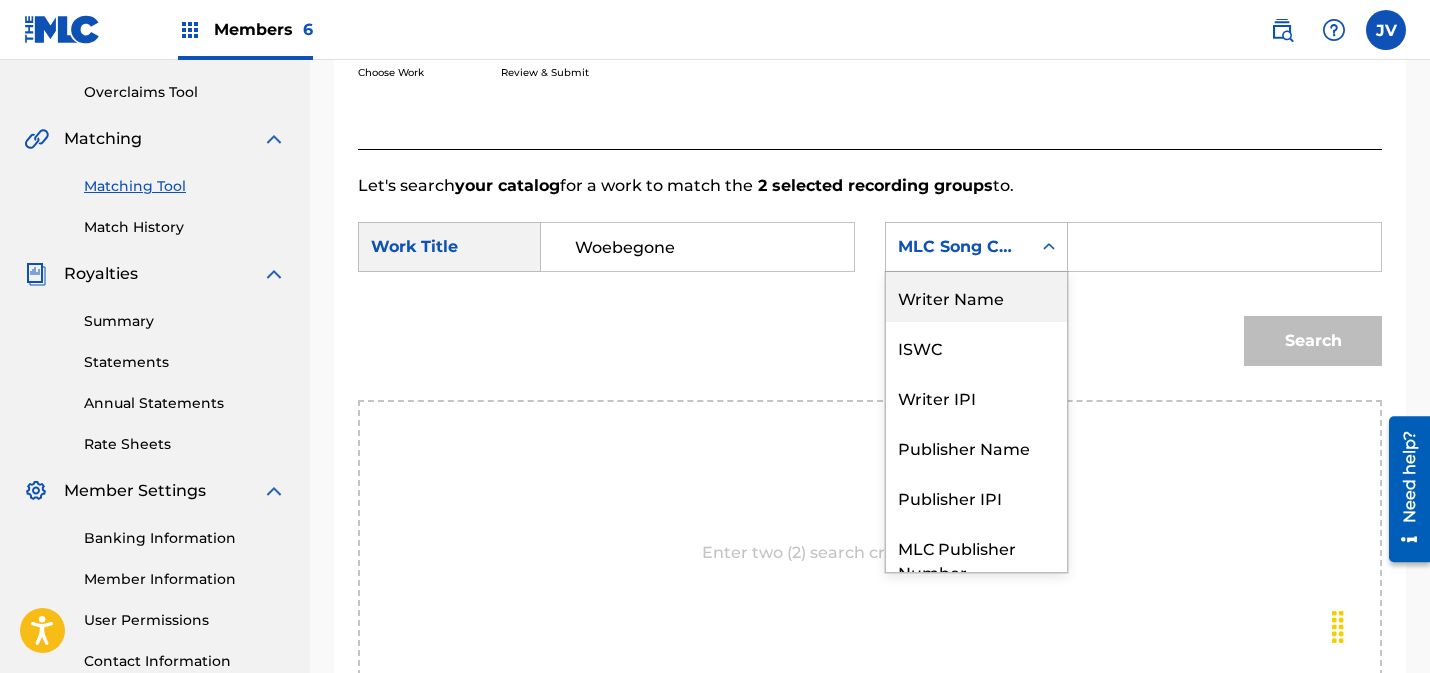 click on "Writer Name" at bounding box center (976, 297) 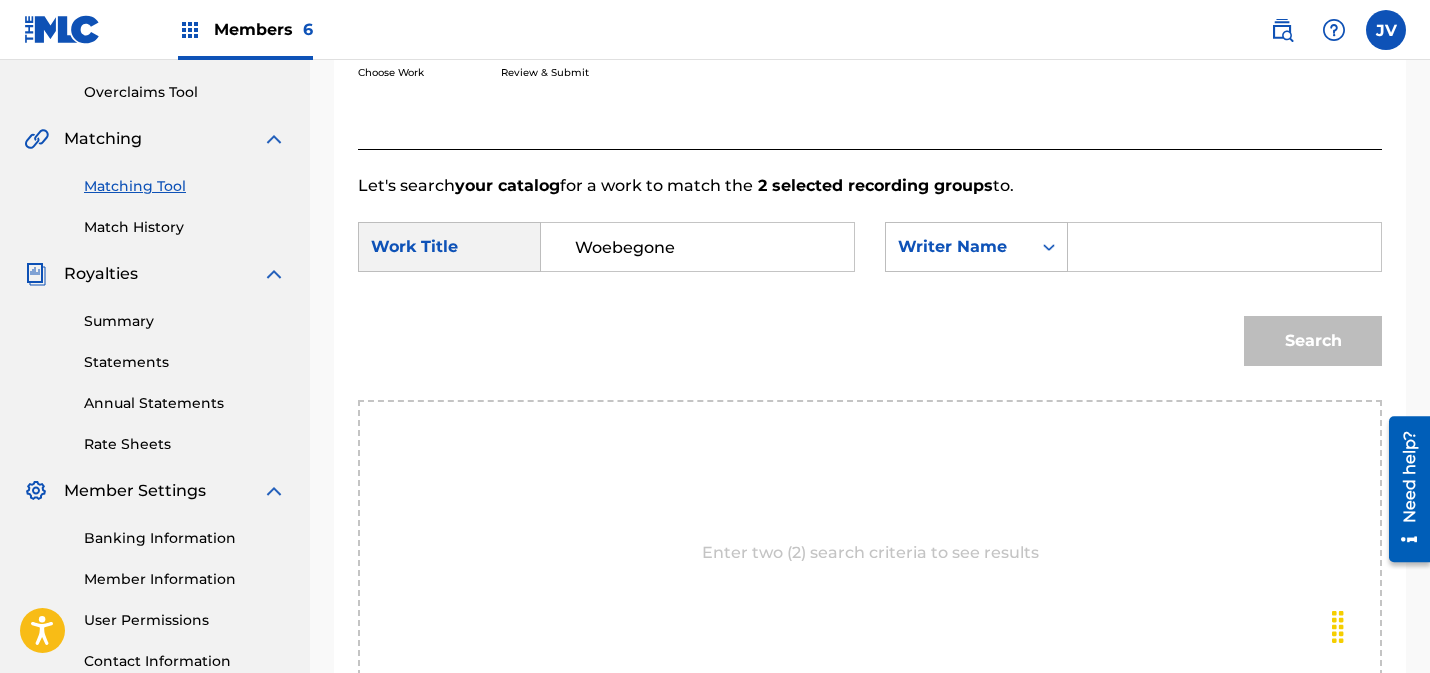 click at bounding box center (1224, 247) 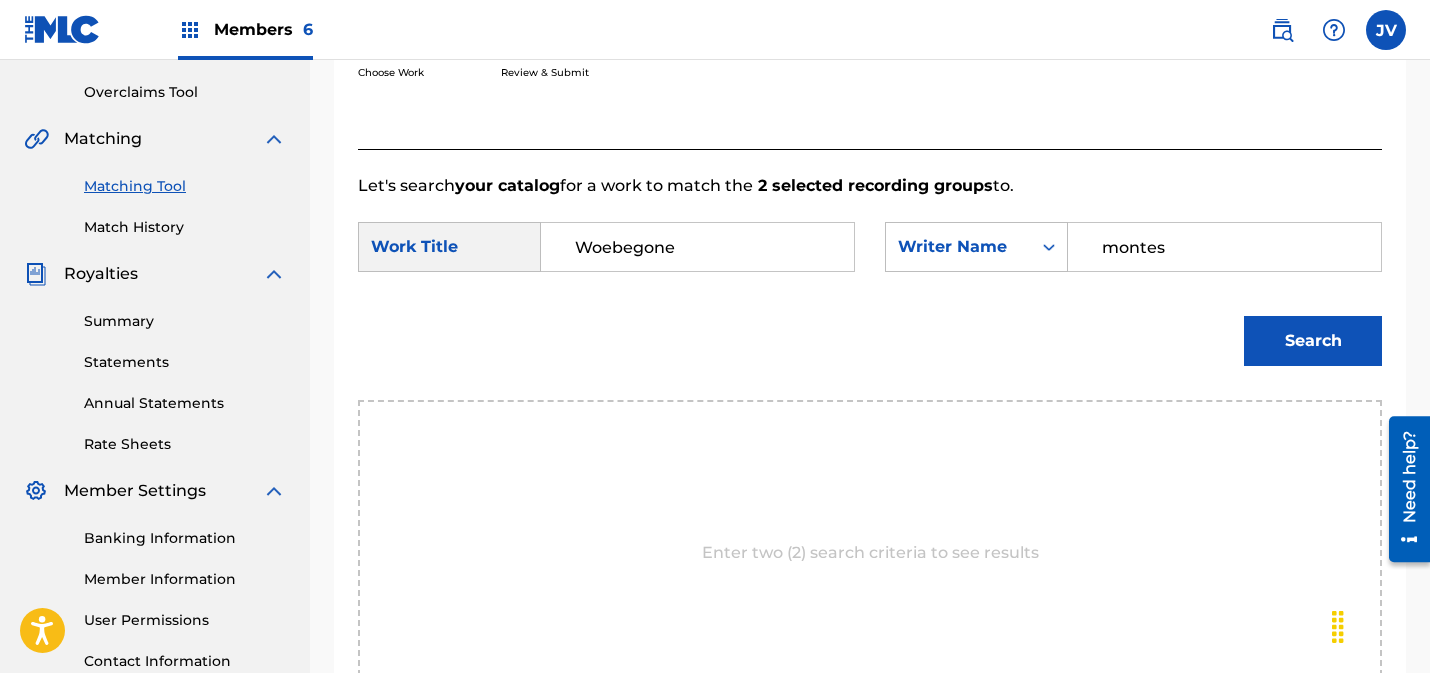 type on "montes" 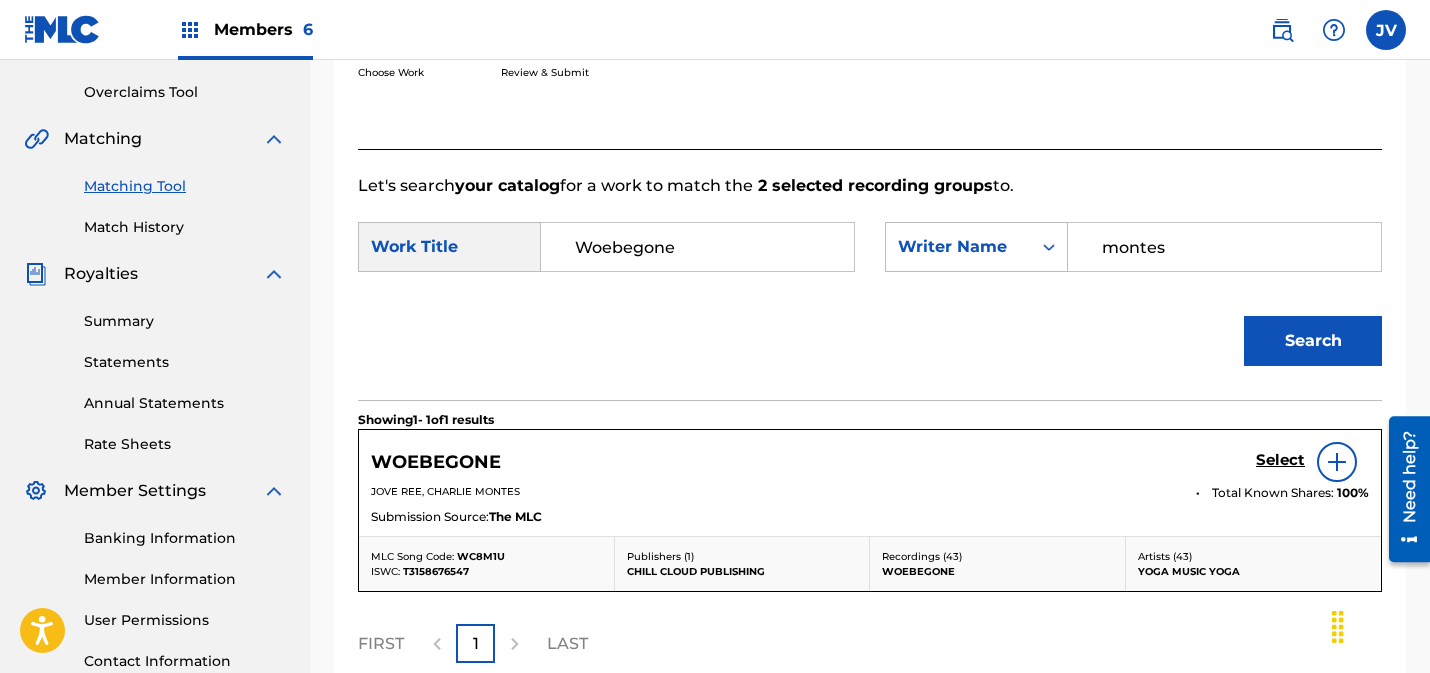 scroll, scrollTop: 600, scrollLeft: 0, axis: vertical 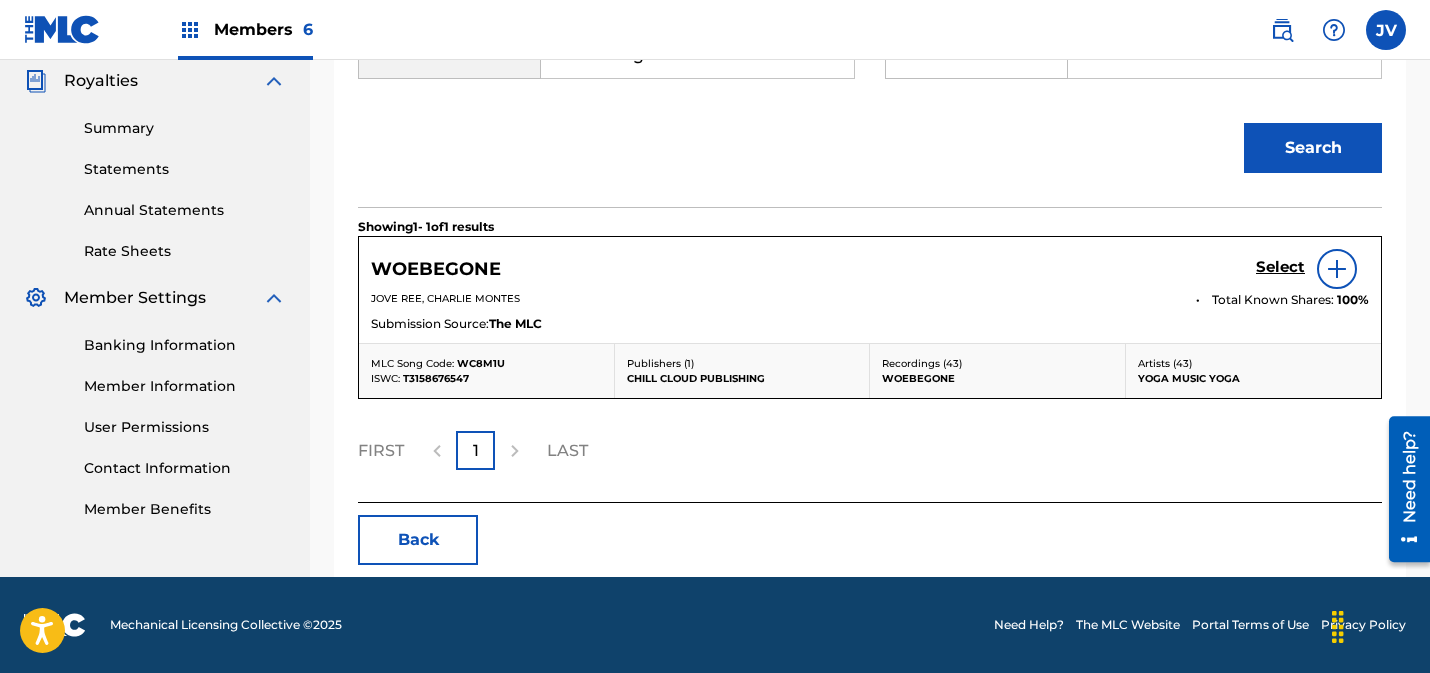 click on "Select" at bounding box center [1280, 267] 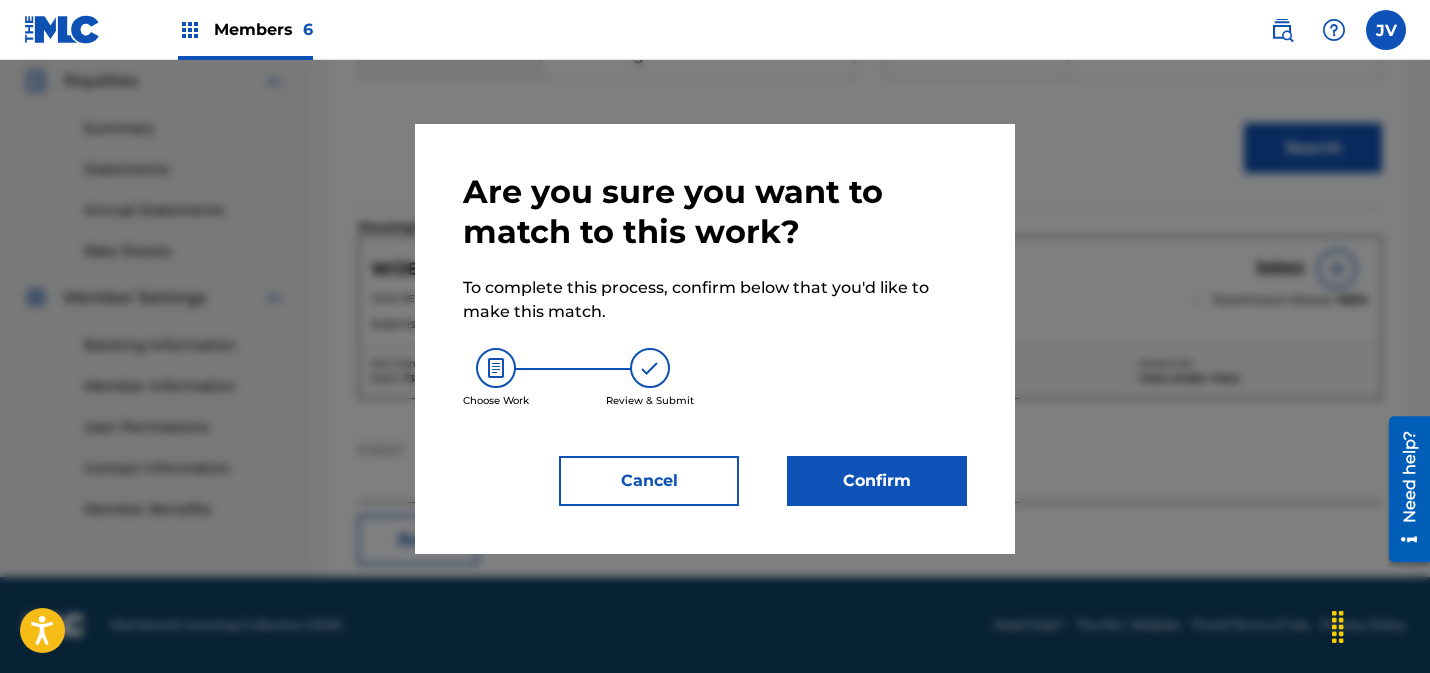 click on "Confirm" at bounding box center [877, 481] 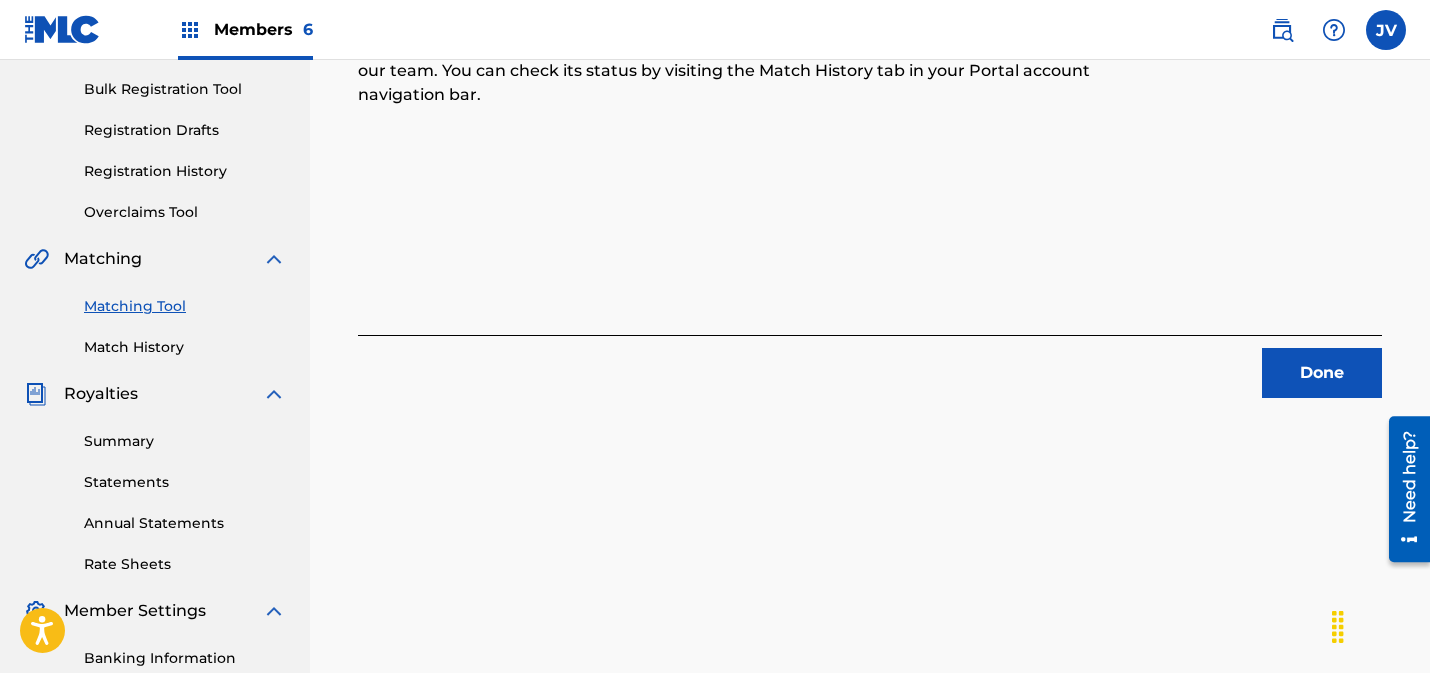 scroll, scrollTop: 285, scrollLeft: 0, axis: vertical 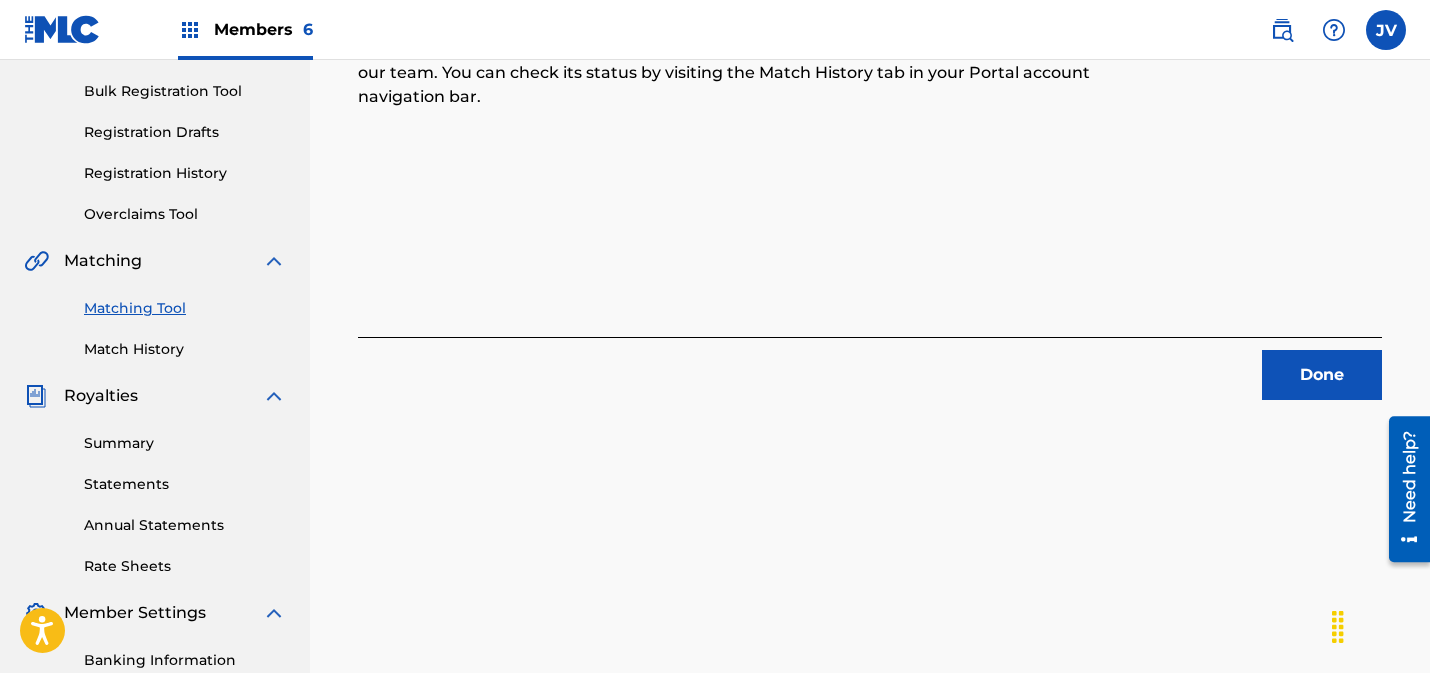 click on "Done" at bounding box center (1322, 375) 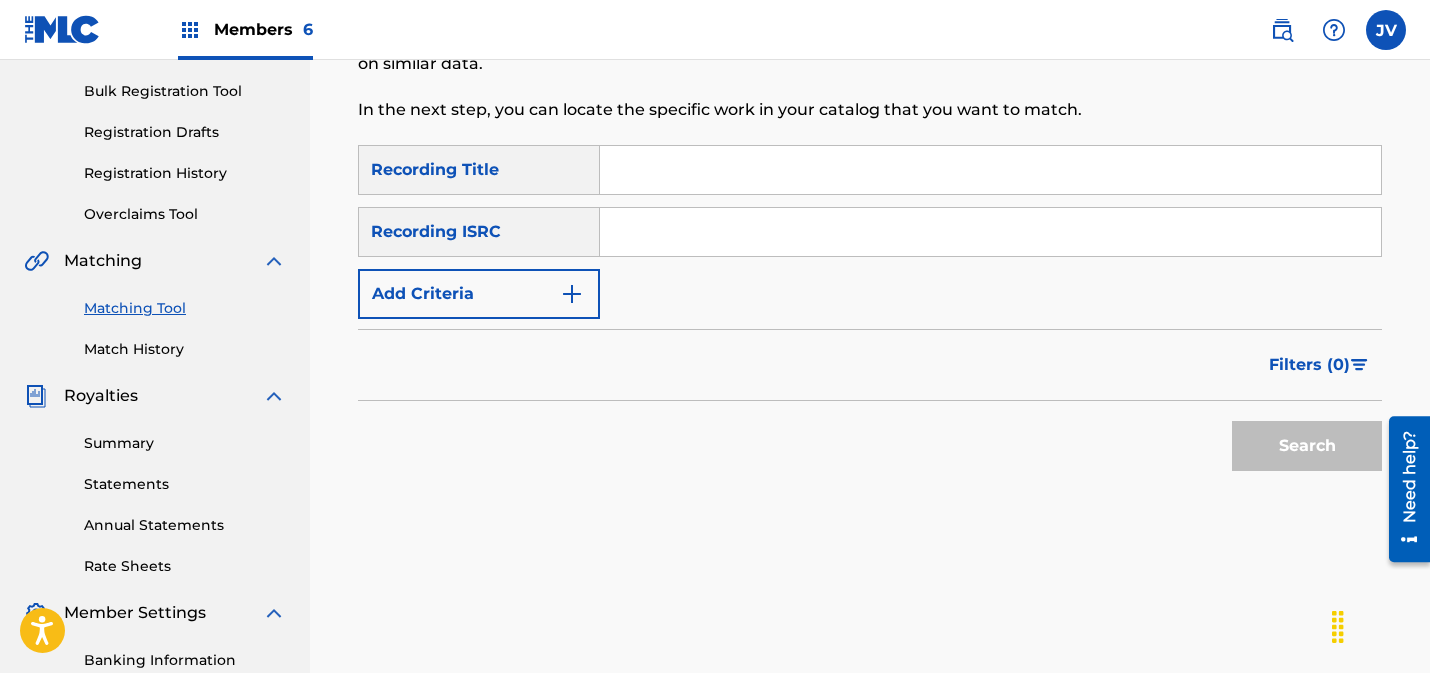 scroll, scrollTop: 0, scrollLeft: 0, axis: both 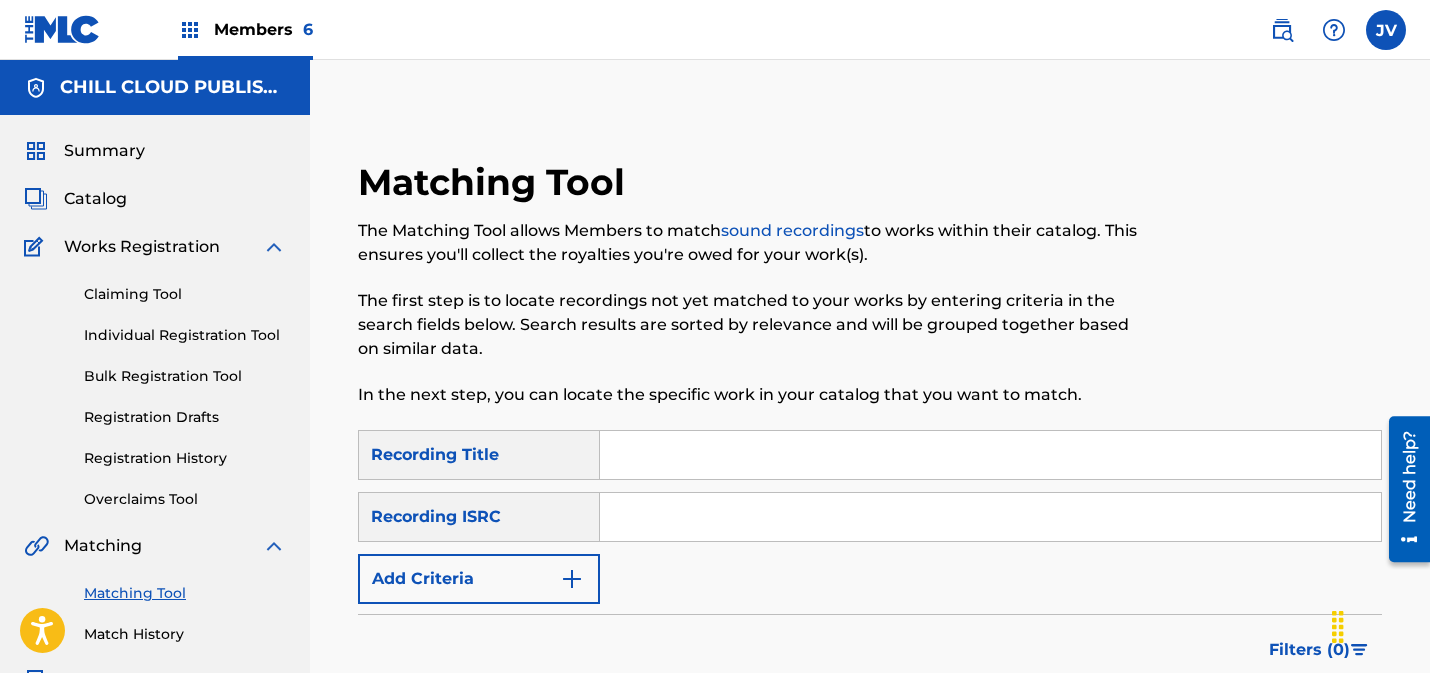 click on "Summary" at bounding box center [155, 151] 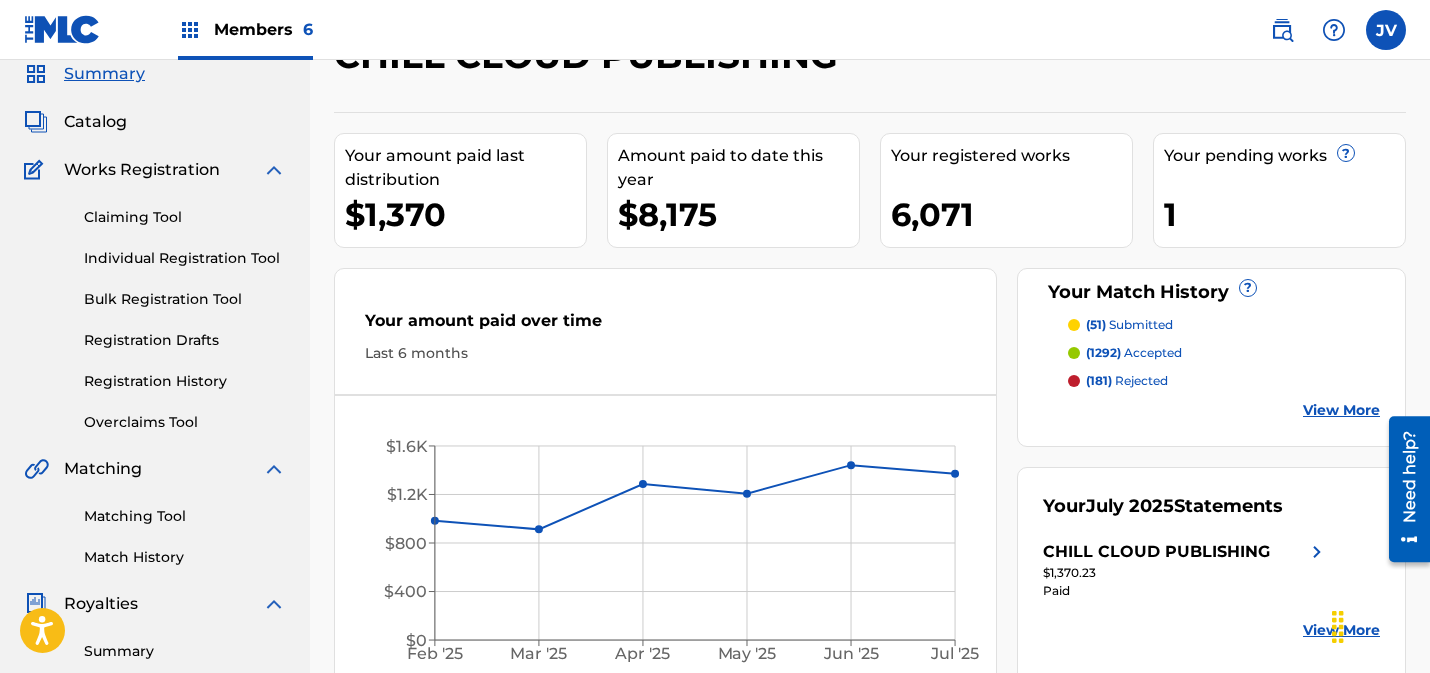 scroll, scrollTop: 0, scrollLeft: 0, axis: both 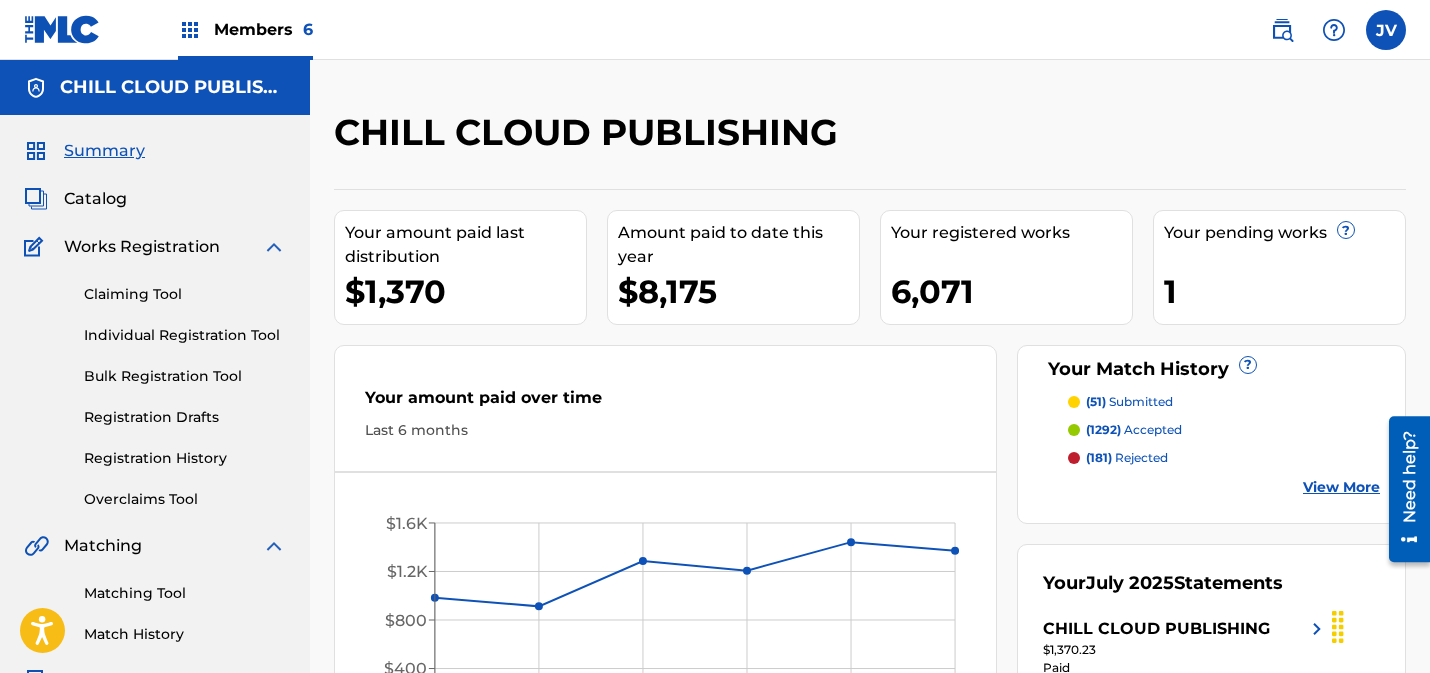 click on "Matching Tool" at bounding box center [185, 593] 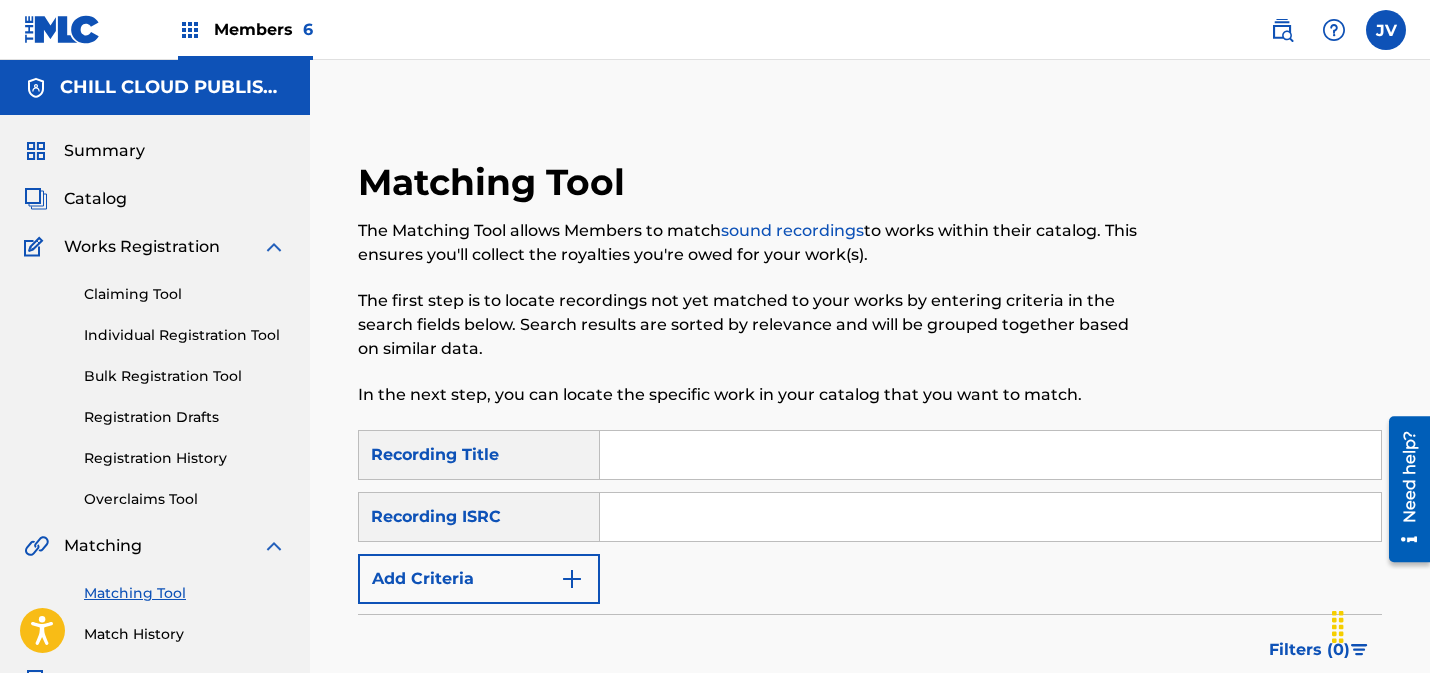 click at bounding box center (990, 517) 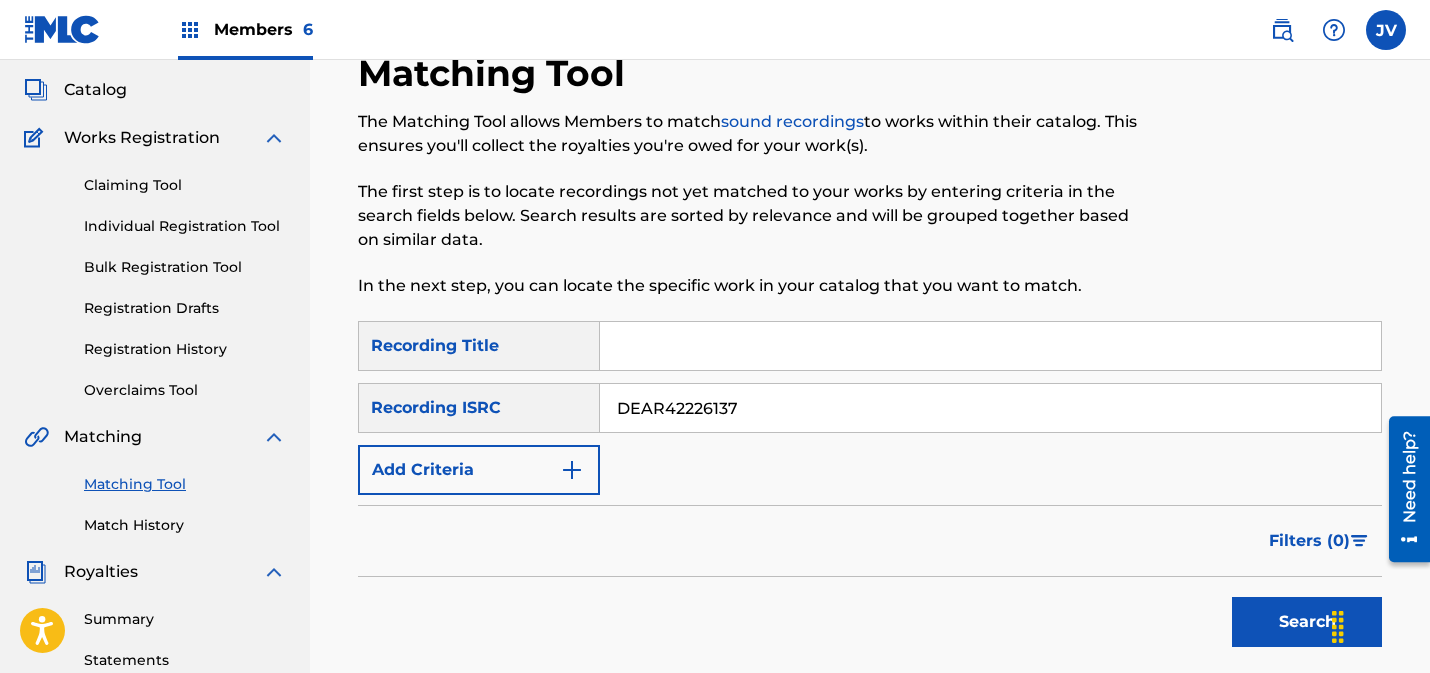 scroll, scrollTop: 151, scrollLeft: 0, axis: vertical 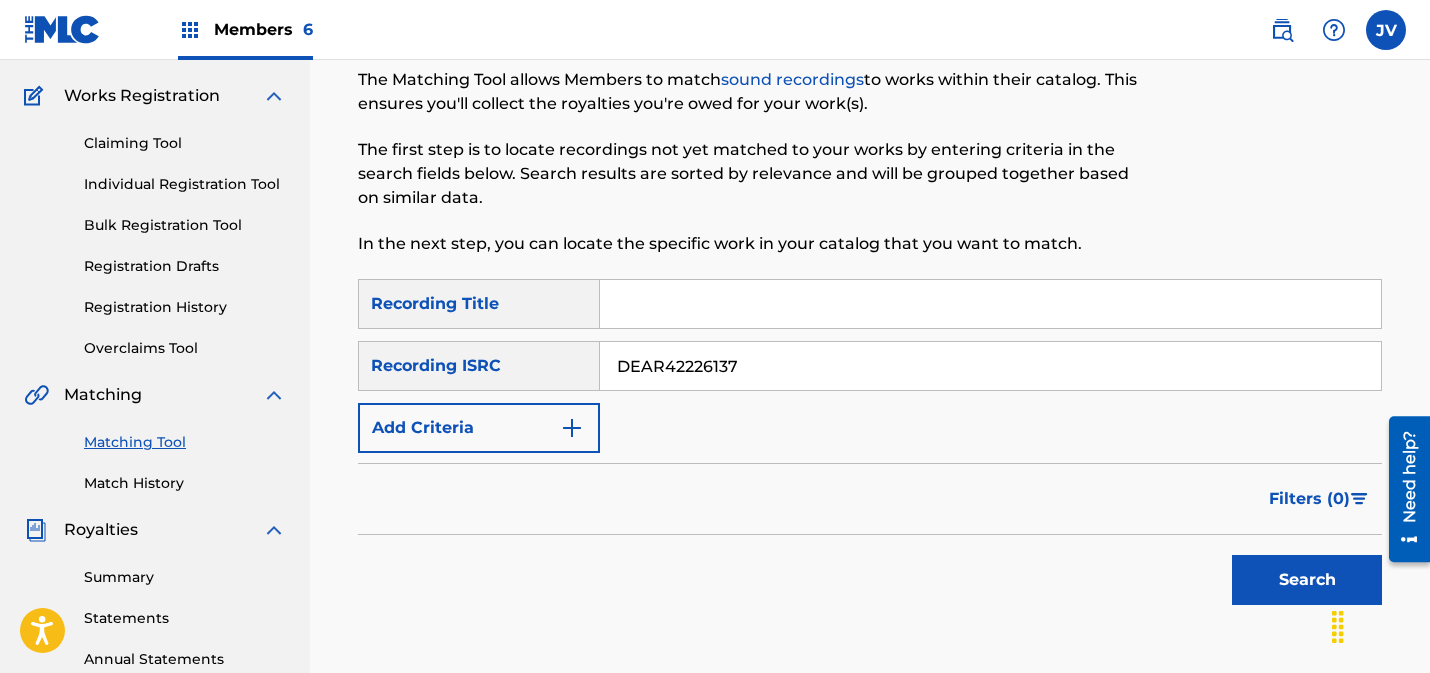 click on "Search" at bounding box center [1302, 575] 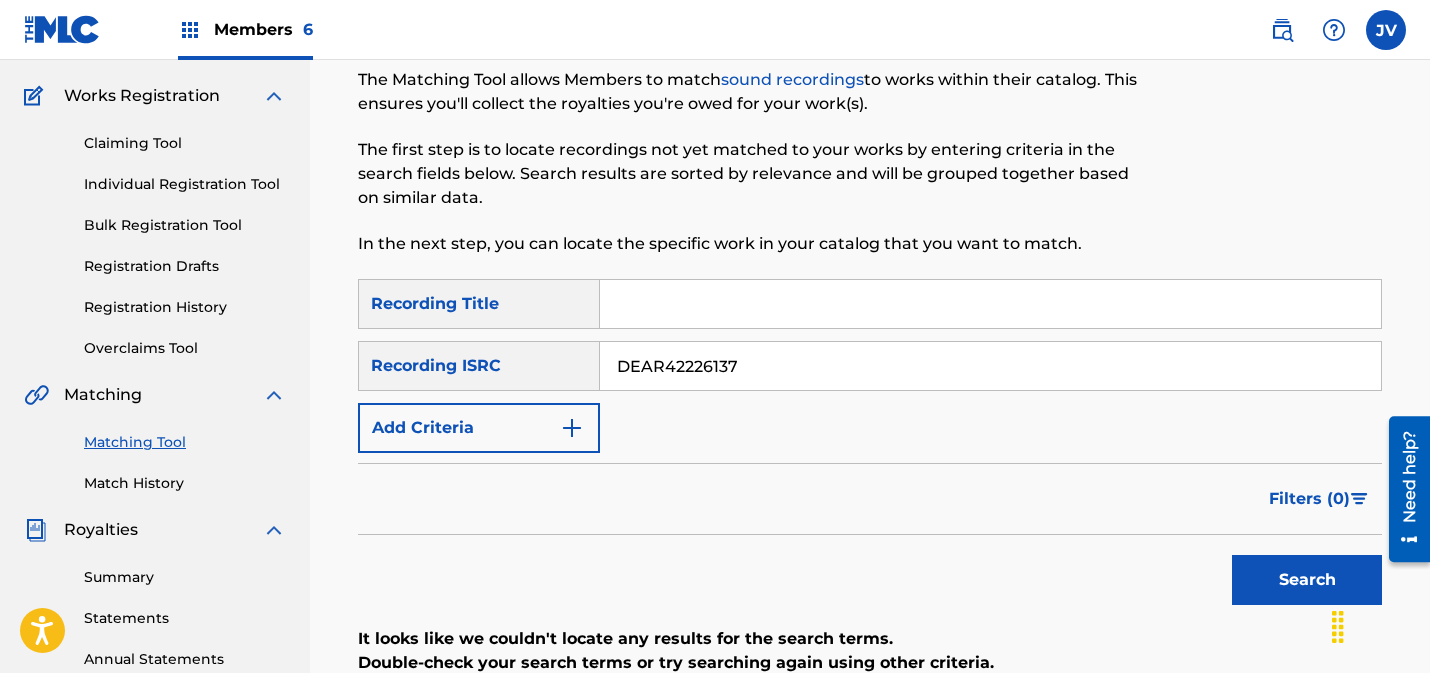 drag, startPoint x: 774, startPoint y: 379, endPoint x: 608, endPoint y: 377, distance: 166.01205 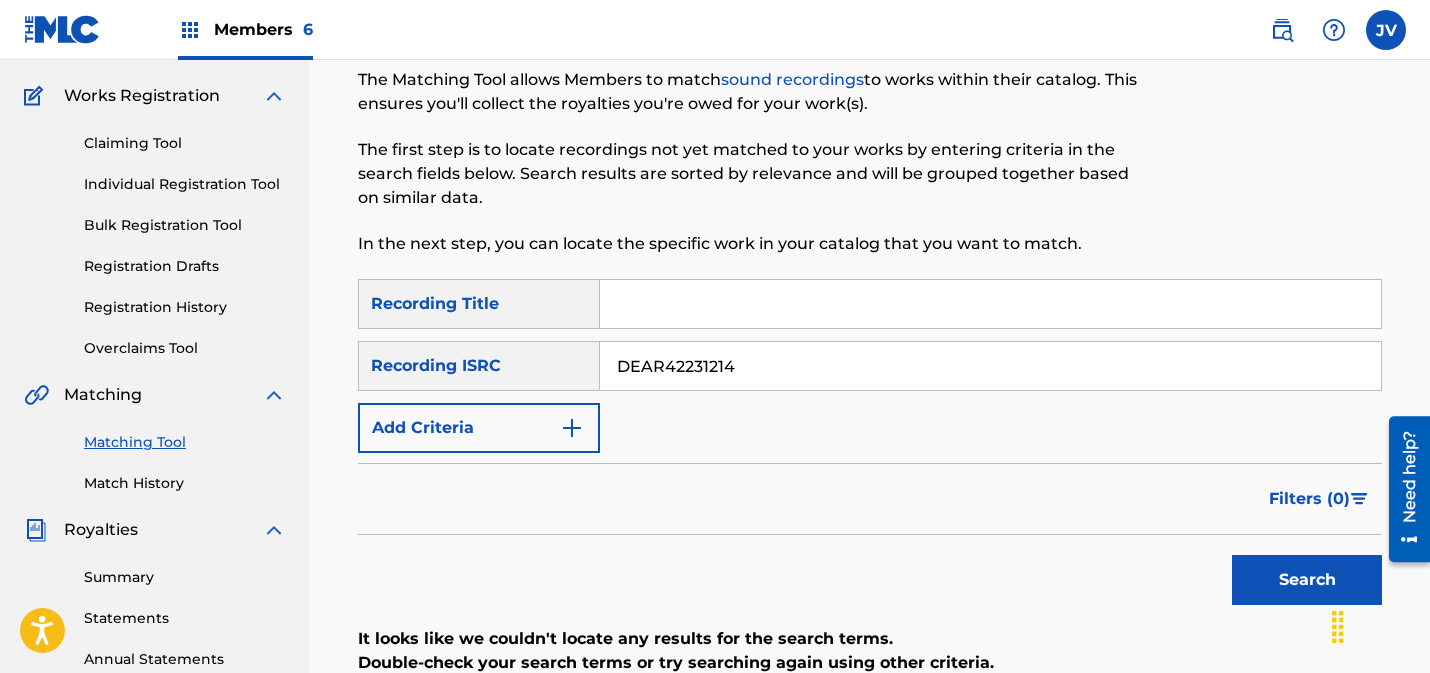 type on "DEAR42231214" 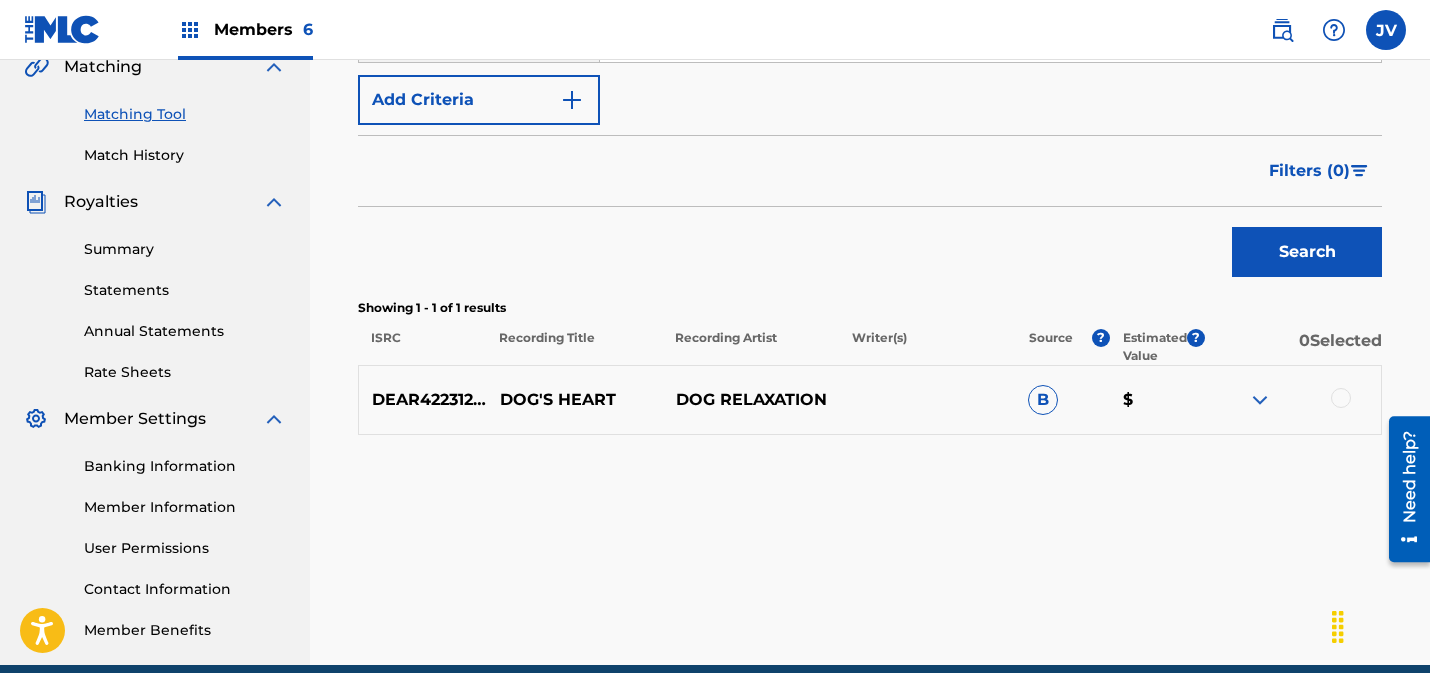 scroll, scrollTop: 482, scrollLeft: 0, axis: vertical 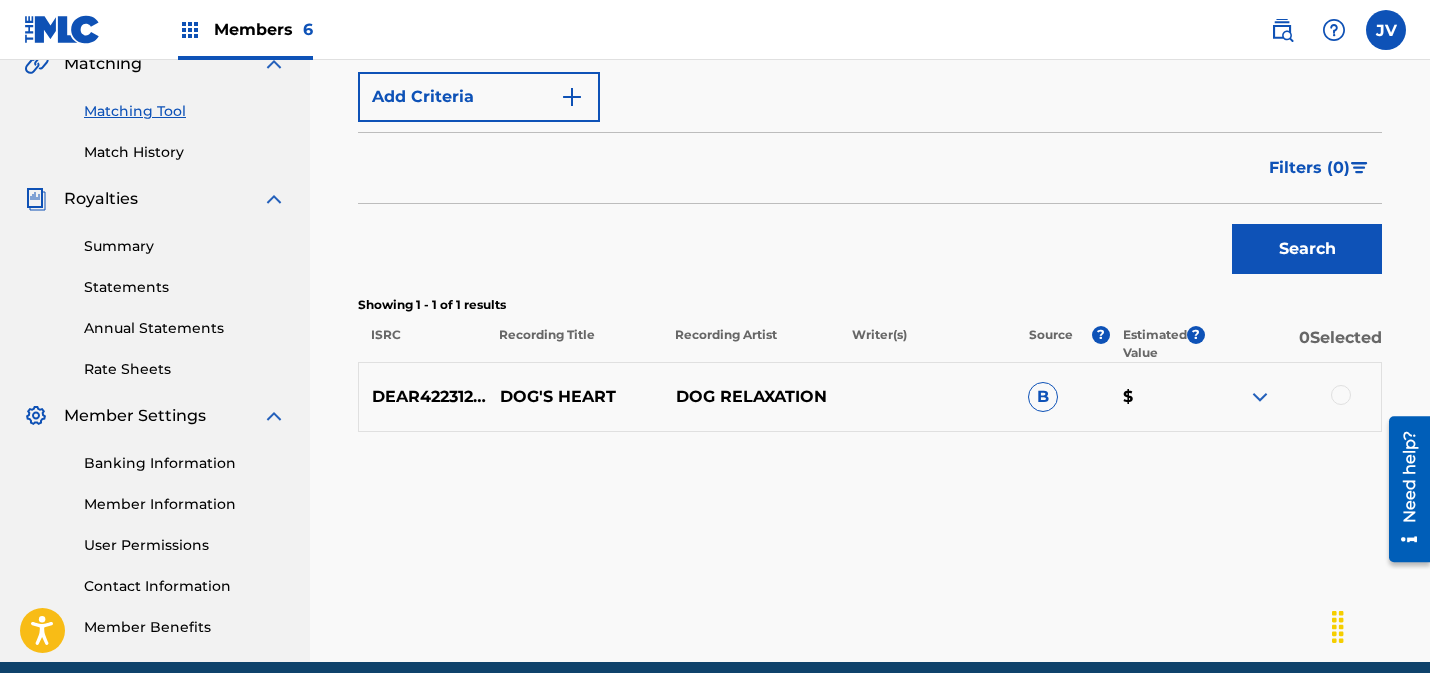 click at bounding box center [1341, 395] 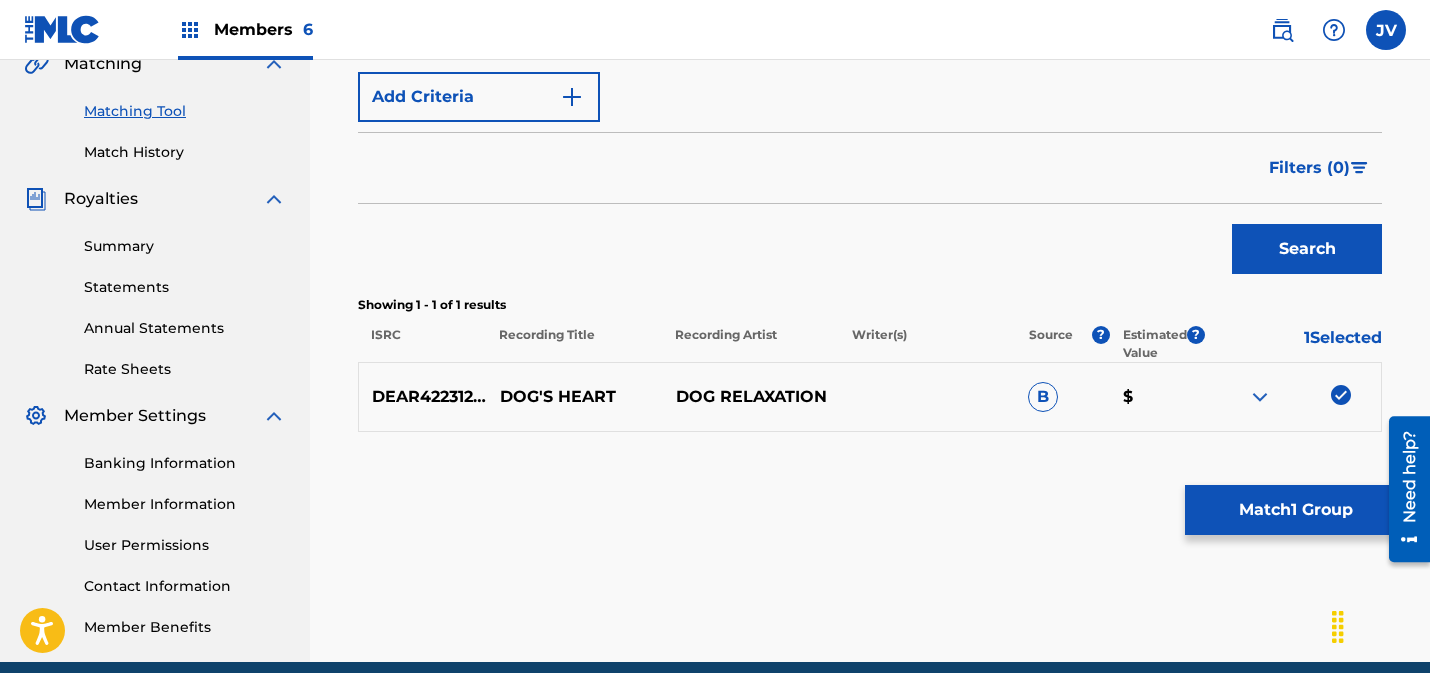 click on "Match  1 Group" at bounding box center [1295, 510] 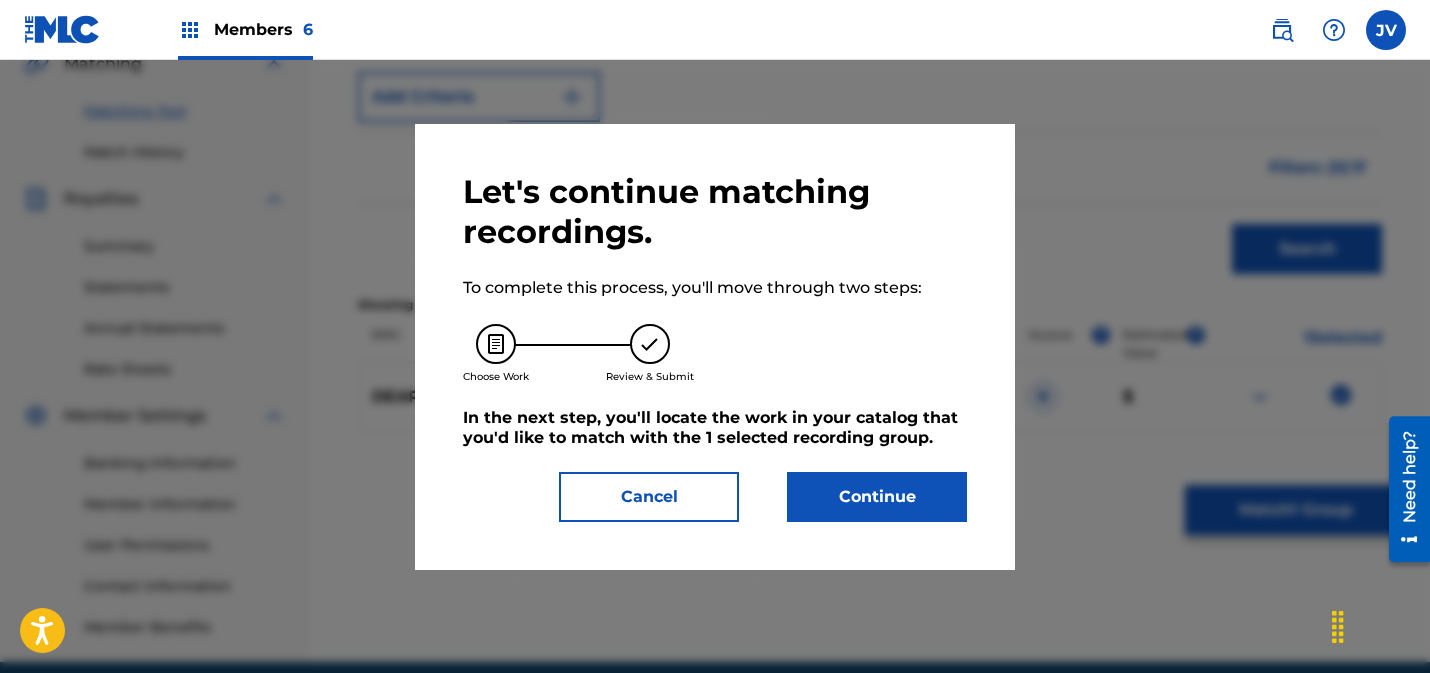click on "Continue" at bounding box center [877, 497] 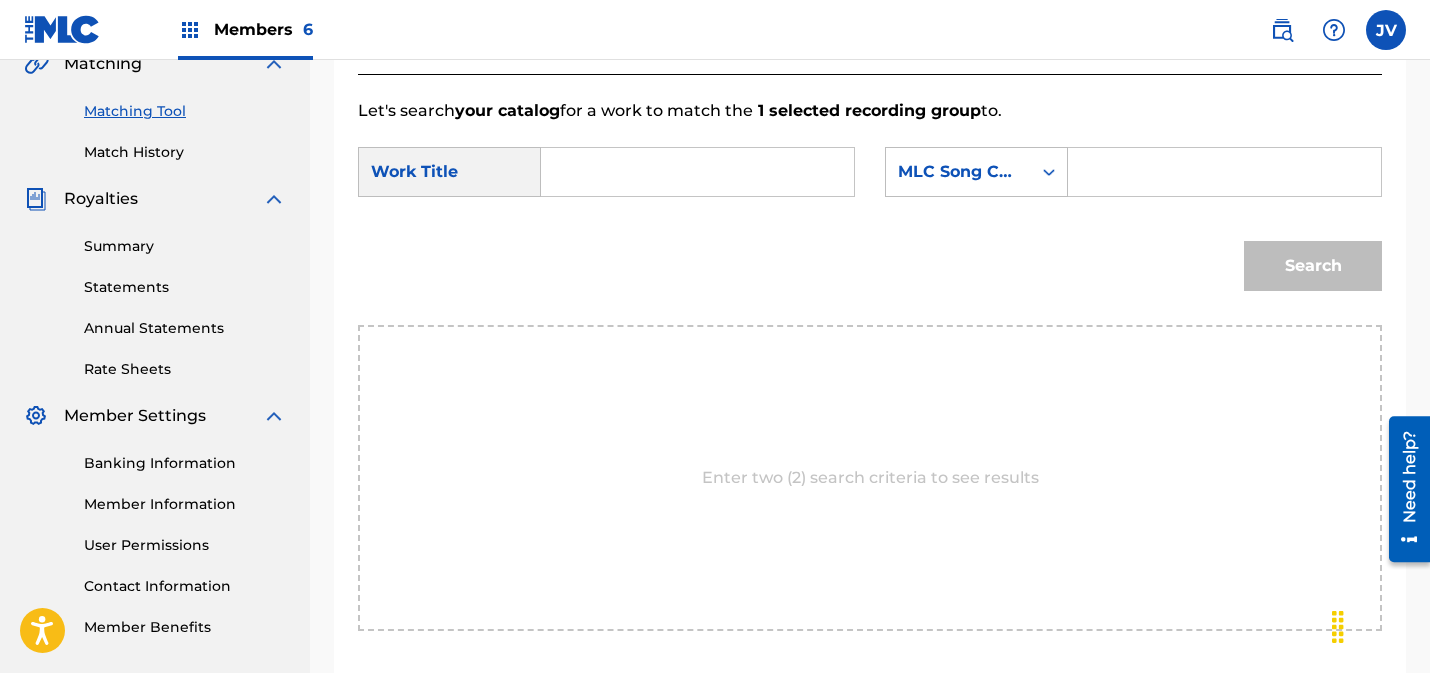click at bounding box center [697, 172] 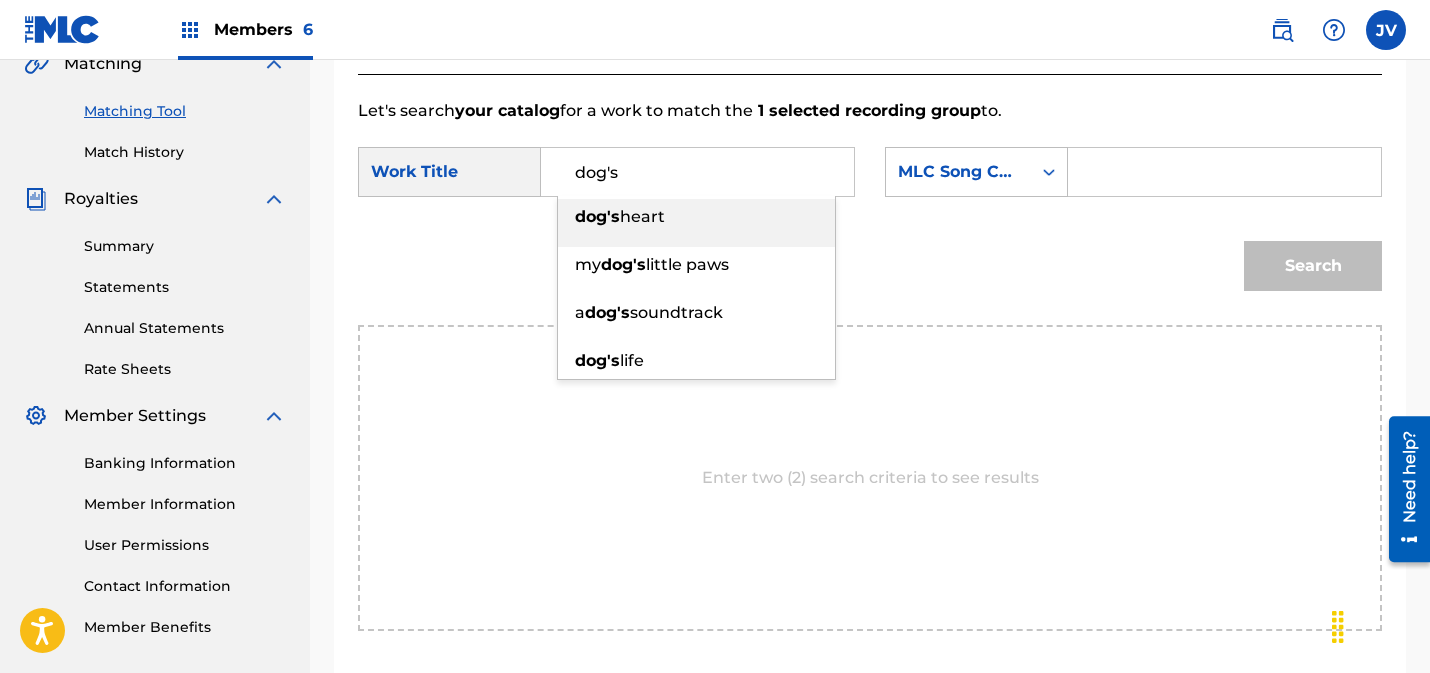 click on "heart" at bounding box center [642, 216] 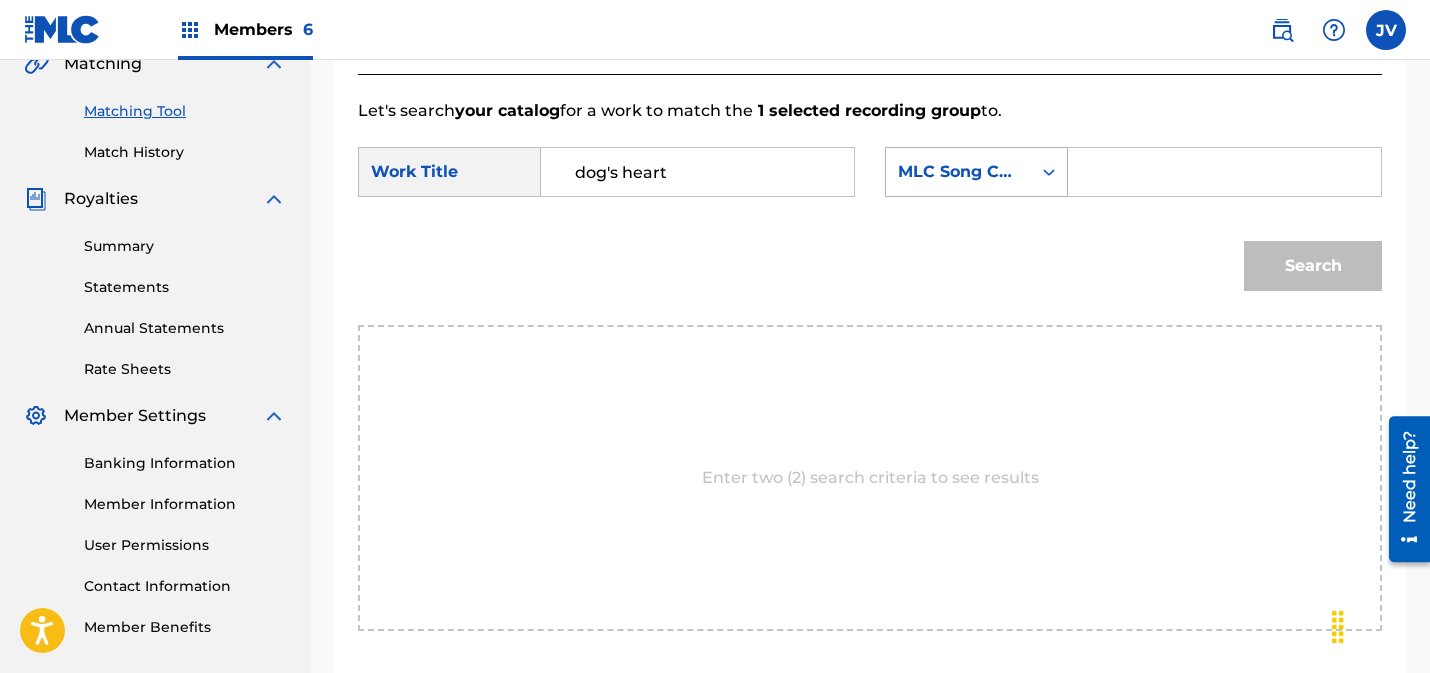 click on "MLC Song Code" at bounding box center (958, 172) 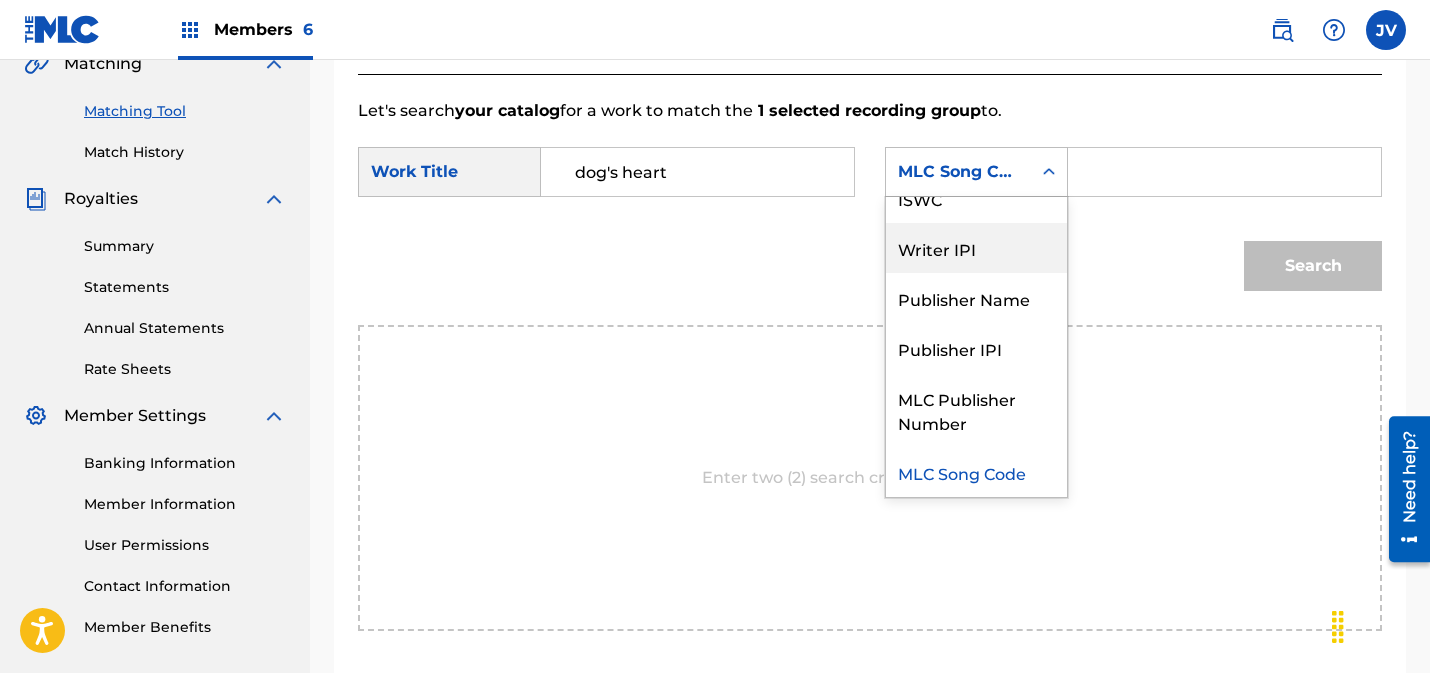 scroll, scrollTop: 0, scrollLeft: 0, axis: both 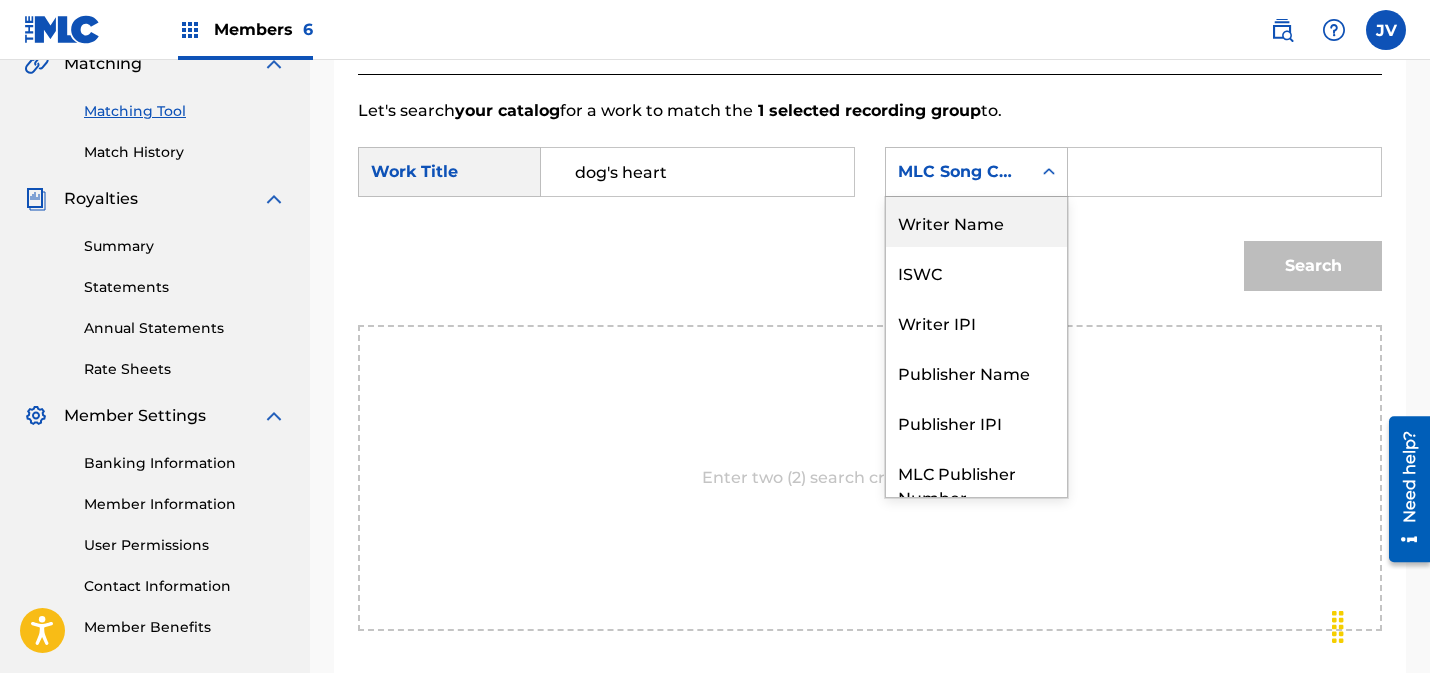 drag, startPoint x: 967, startPoint y: 234, endPoint x: 1102, endPoint y: 204, distance: 138.29317 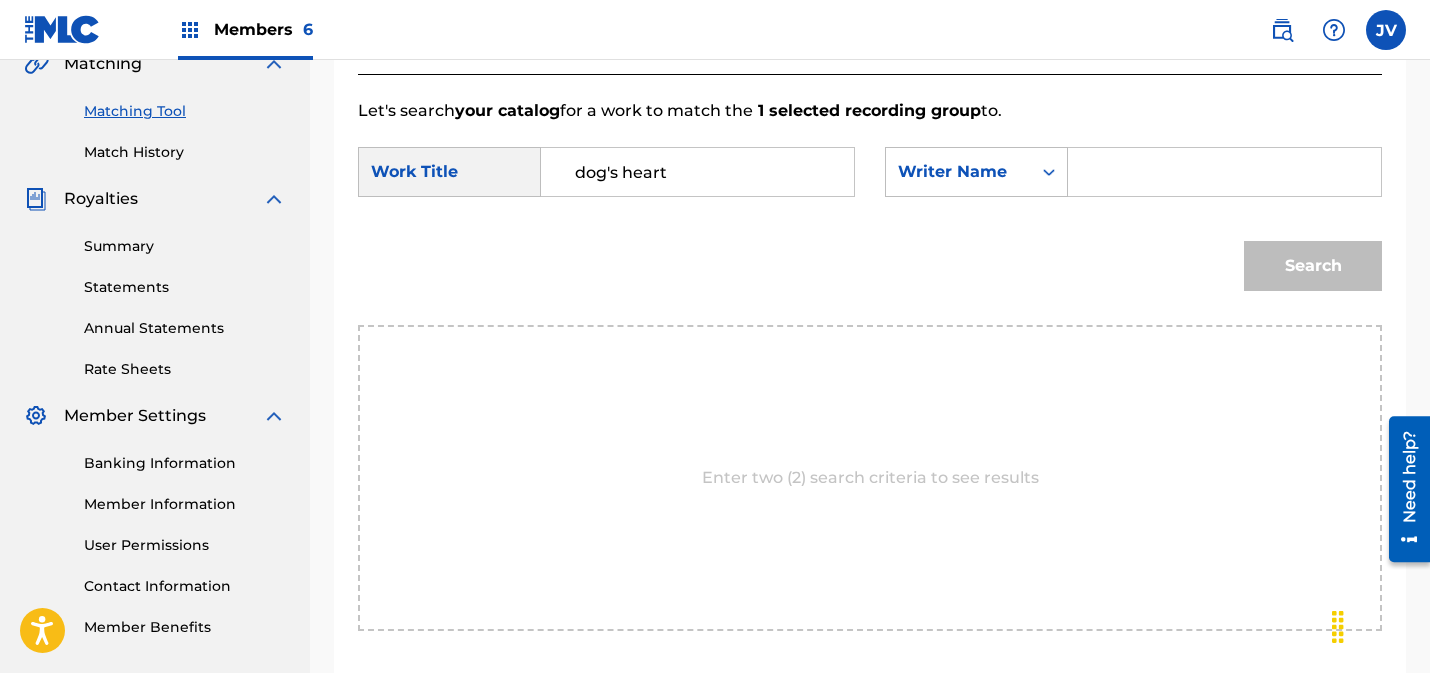 click at bounding box center (1224, 172) 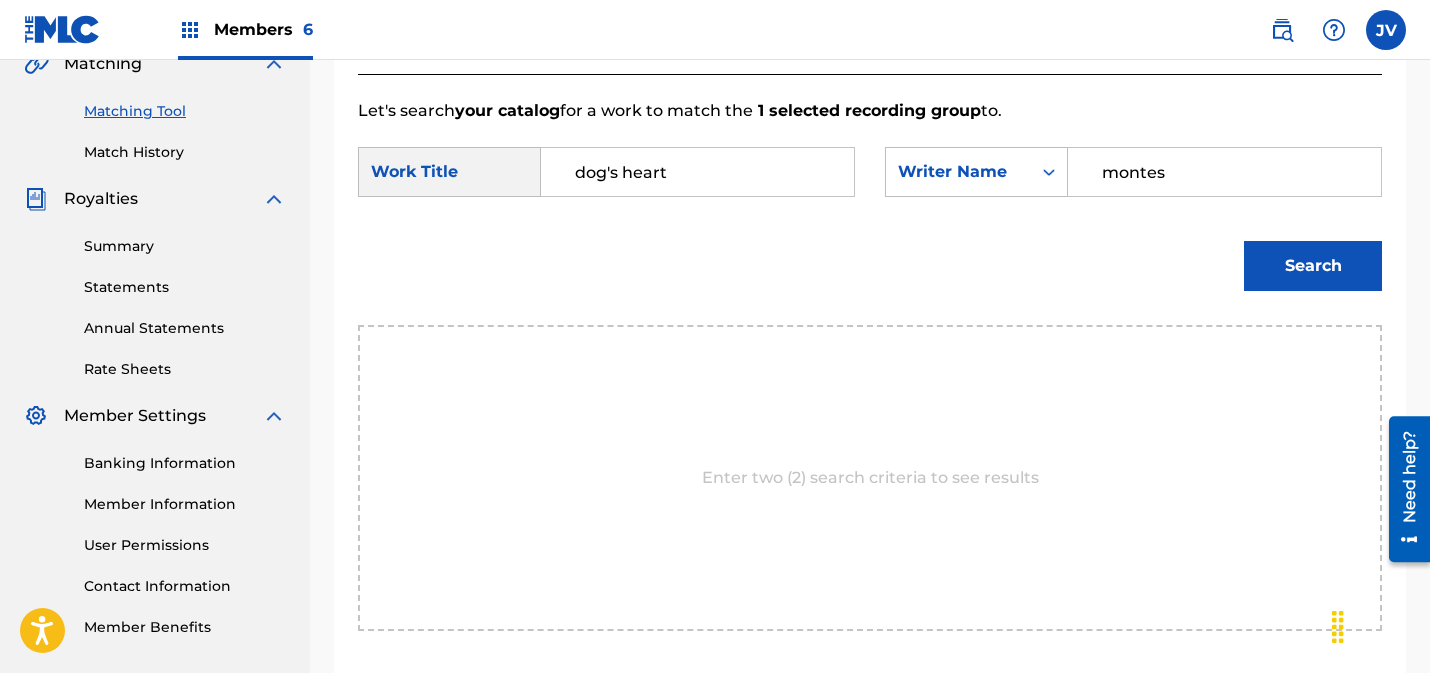 type on "montes" 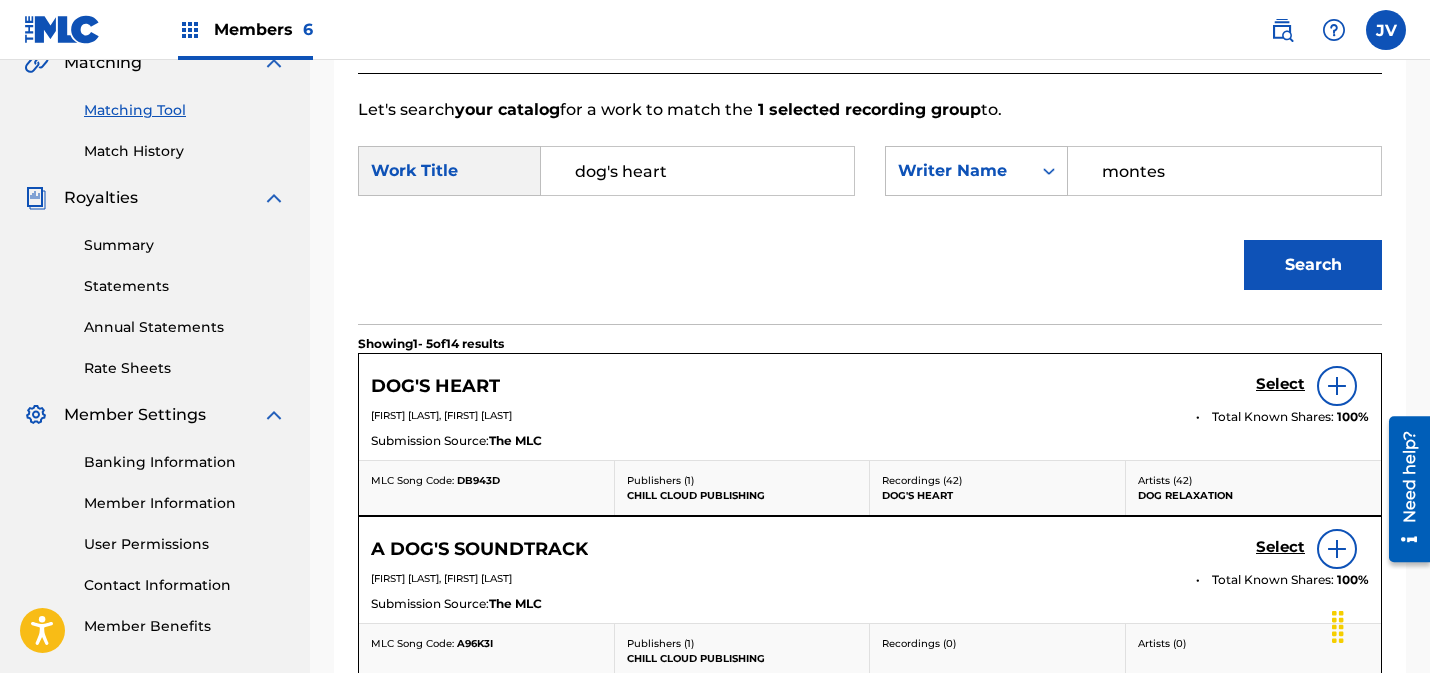 scroll, scrollTop: 486, scrollLeft: 0, axis: vertical 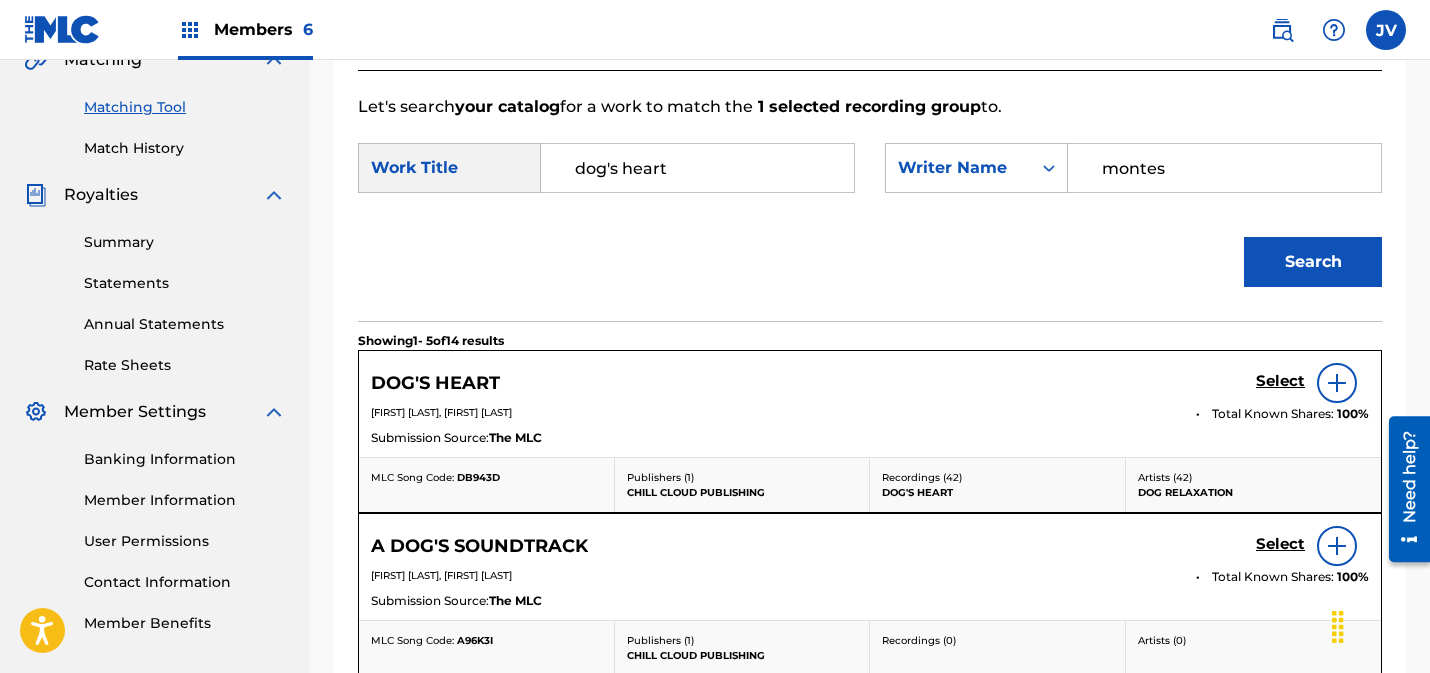 click on "Select" at bounding box center (1280, 381) 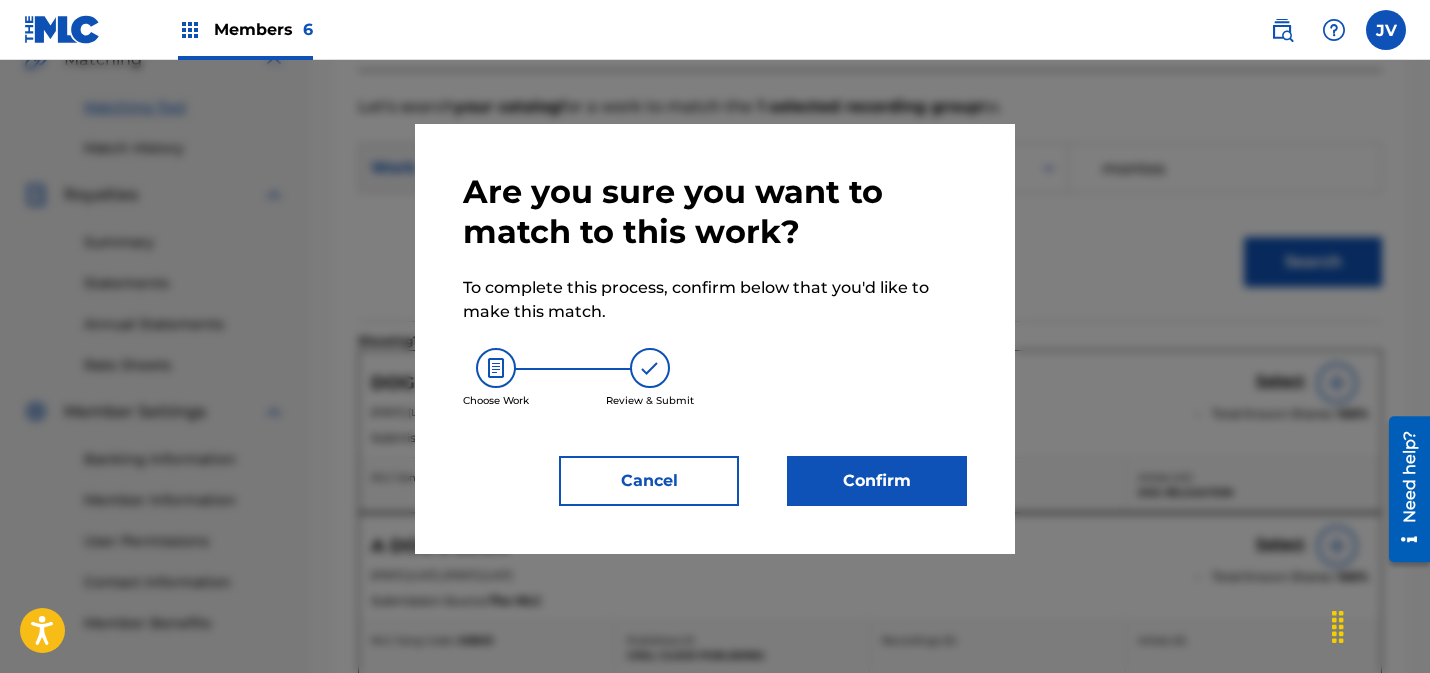 click on "Confirm" at bounding box center [877, 481] 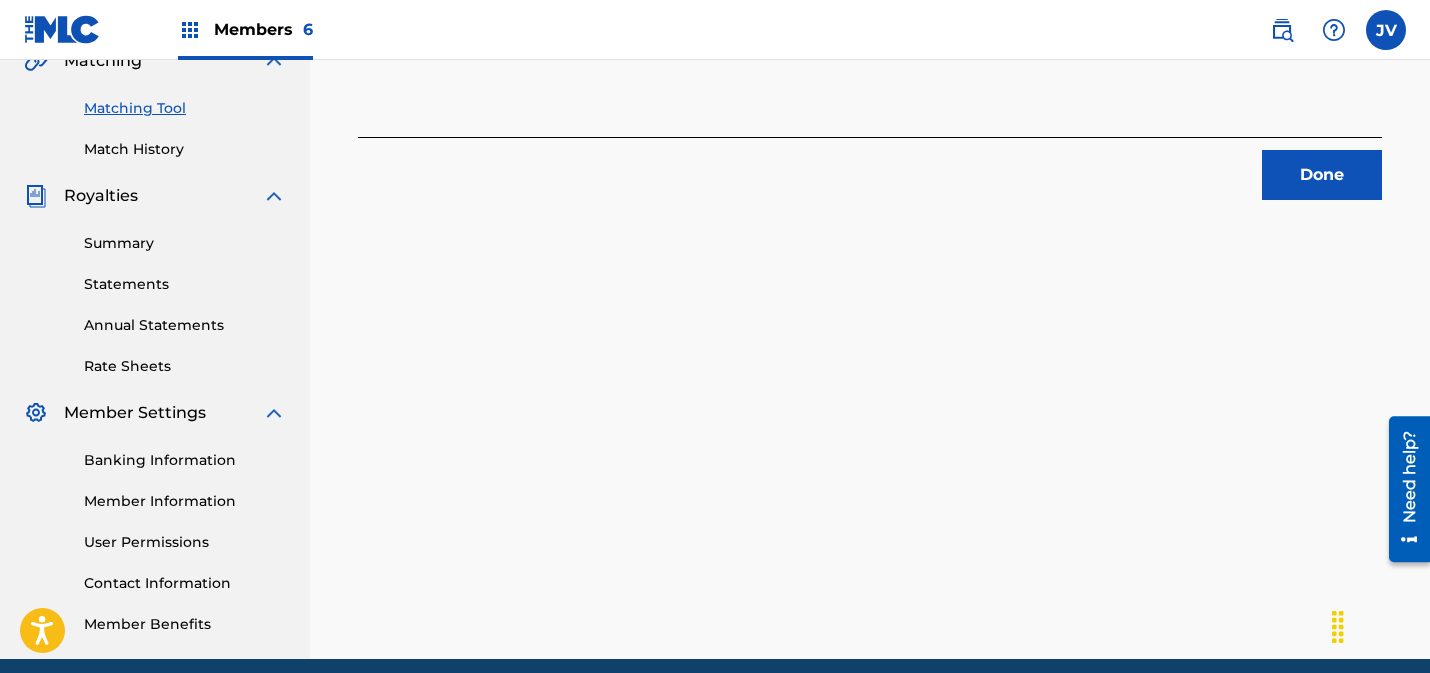 click on "Done" at bounding box center (1322, 175) 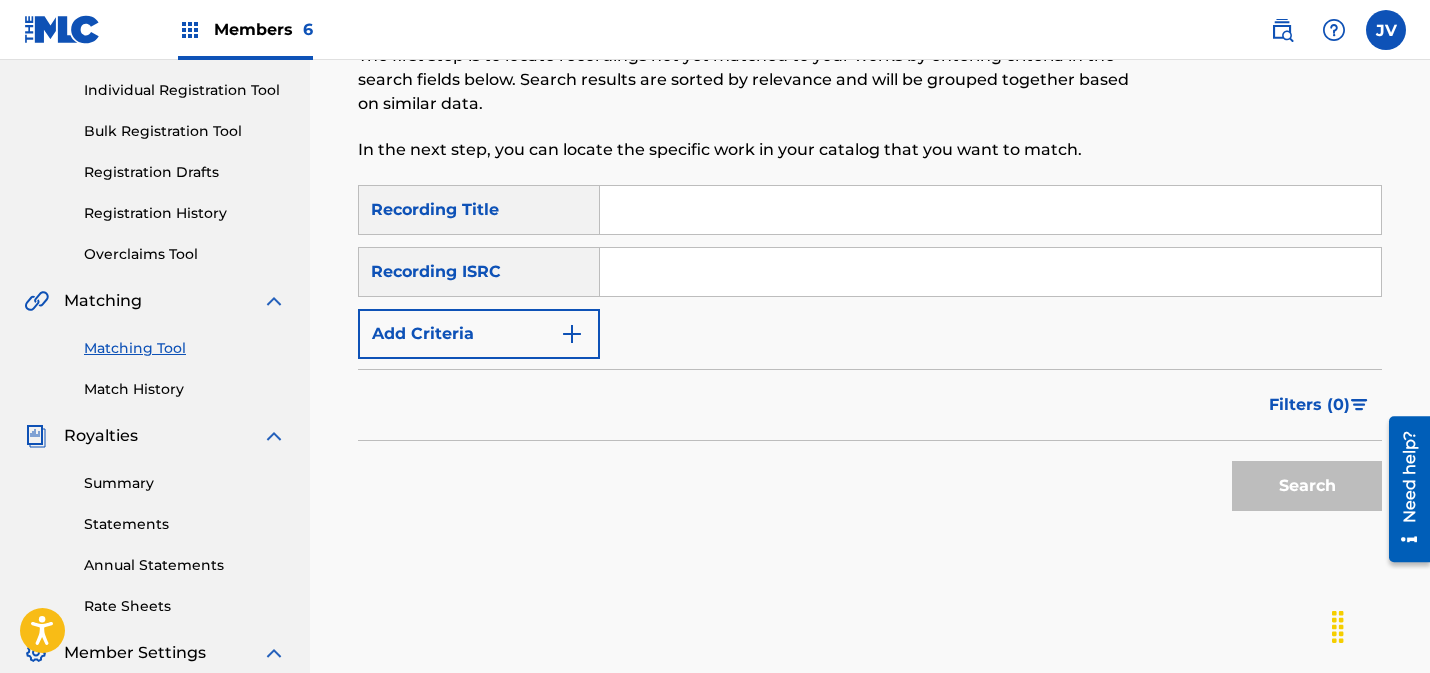 scroll, scrollTop: 230, scrollLeft: 0, axis: vertical 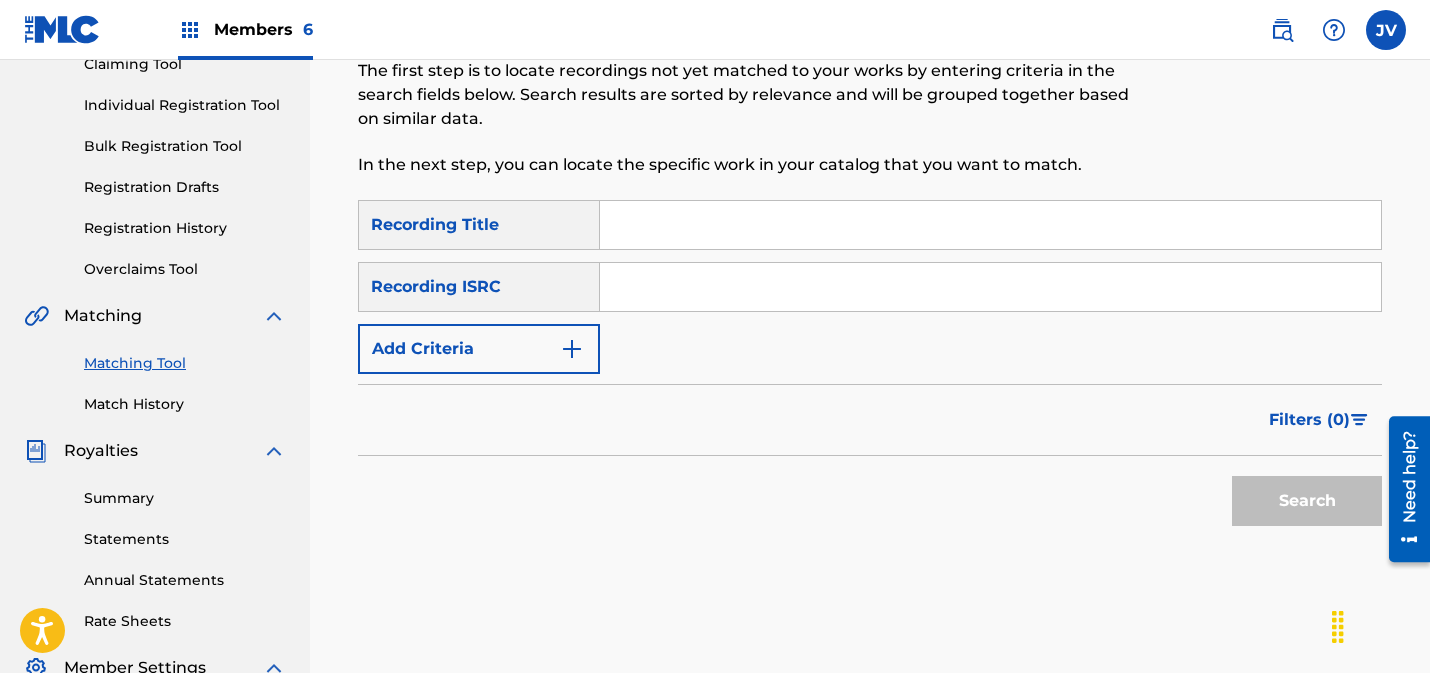 click at bounding box center (990, 287) 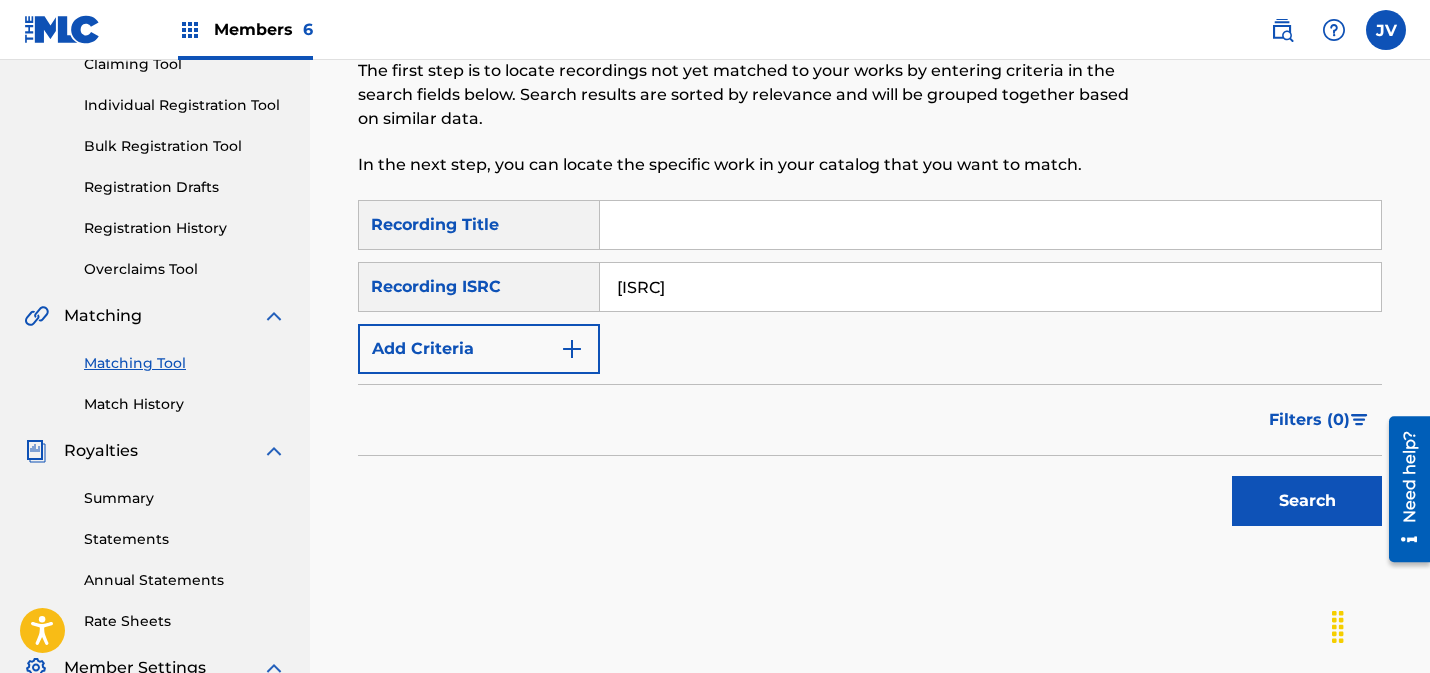 drag, startPoint x: 1296, startPoint y: 499, endPoint x: 1229, endPoint y: 492, distance: 67.36468 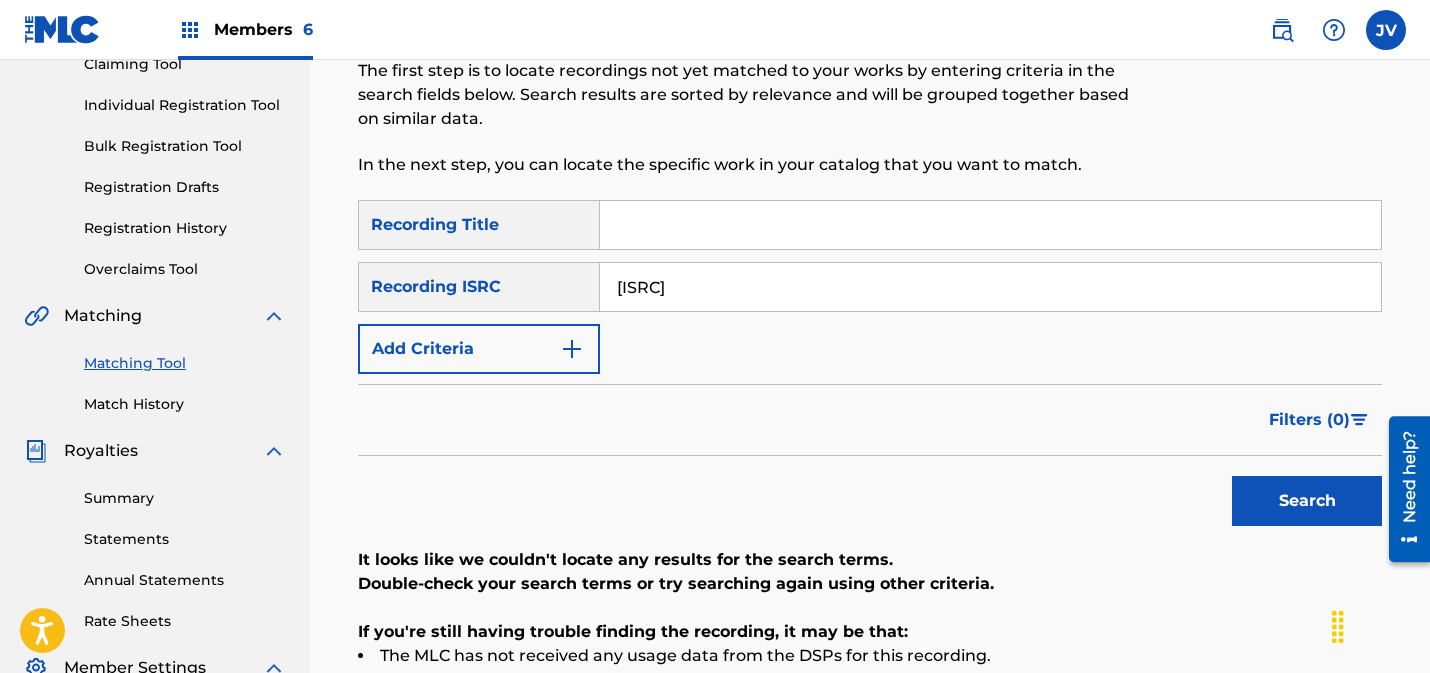 drag, startPoint x: 713, startPoint y: 291, endPoint x: 598, endPoint y: 281, distance: 115.43397 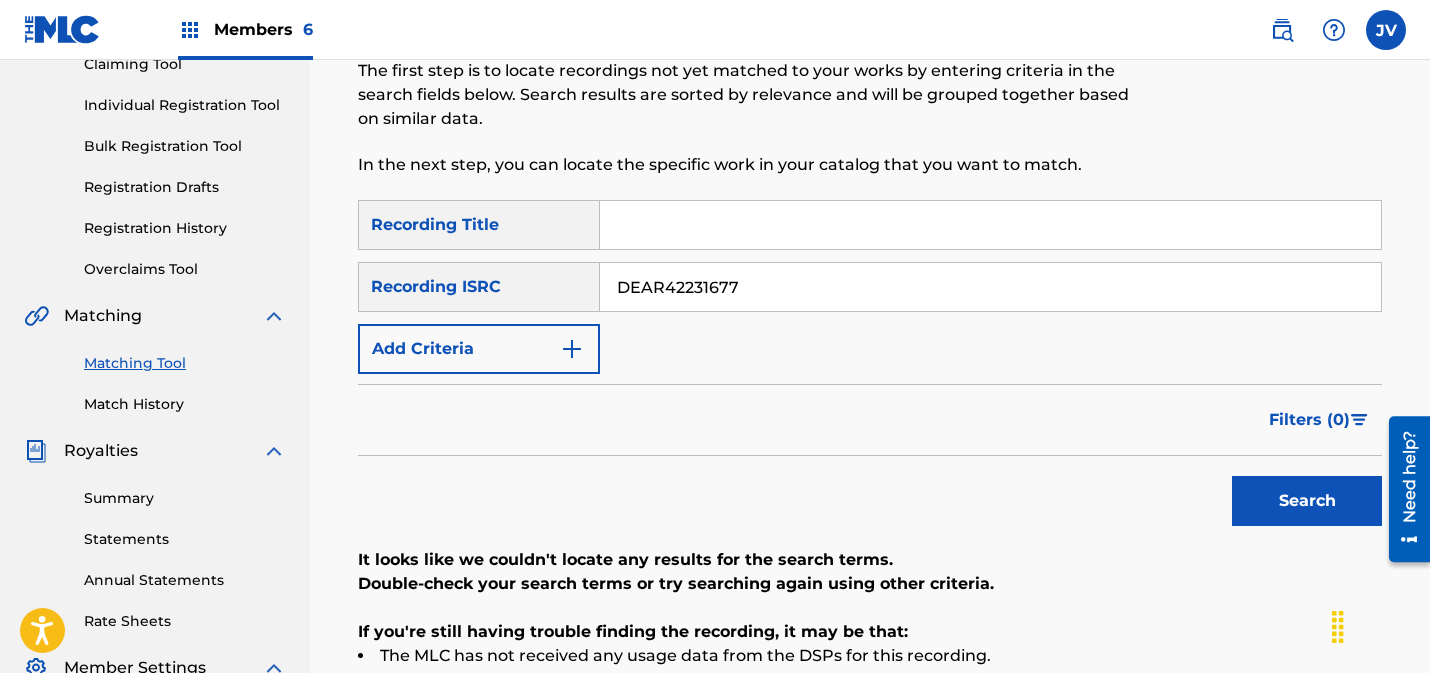 type on "DEAR42231677" 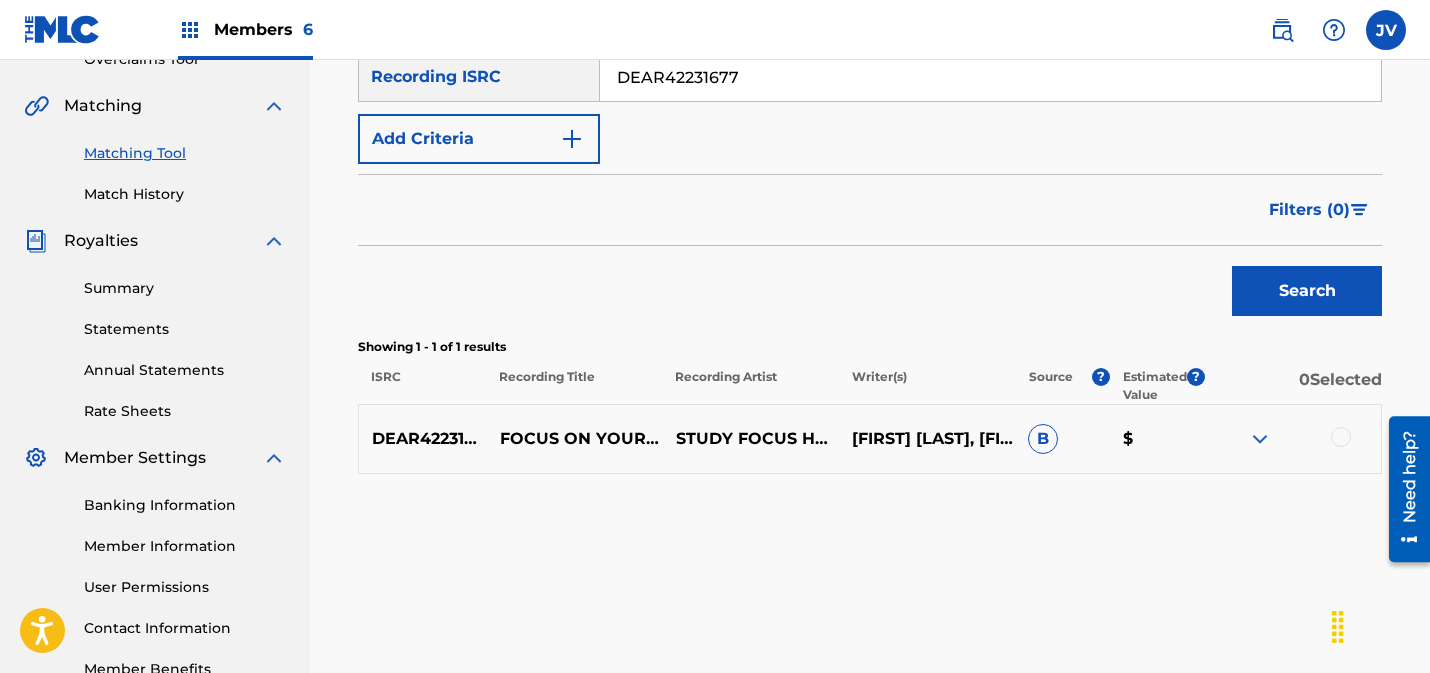 scroll, scrollTop: 567, scrollLeft: 0, axis: vertical 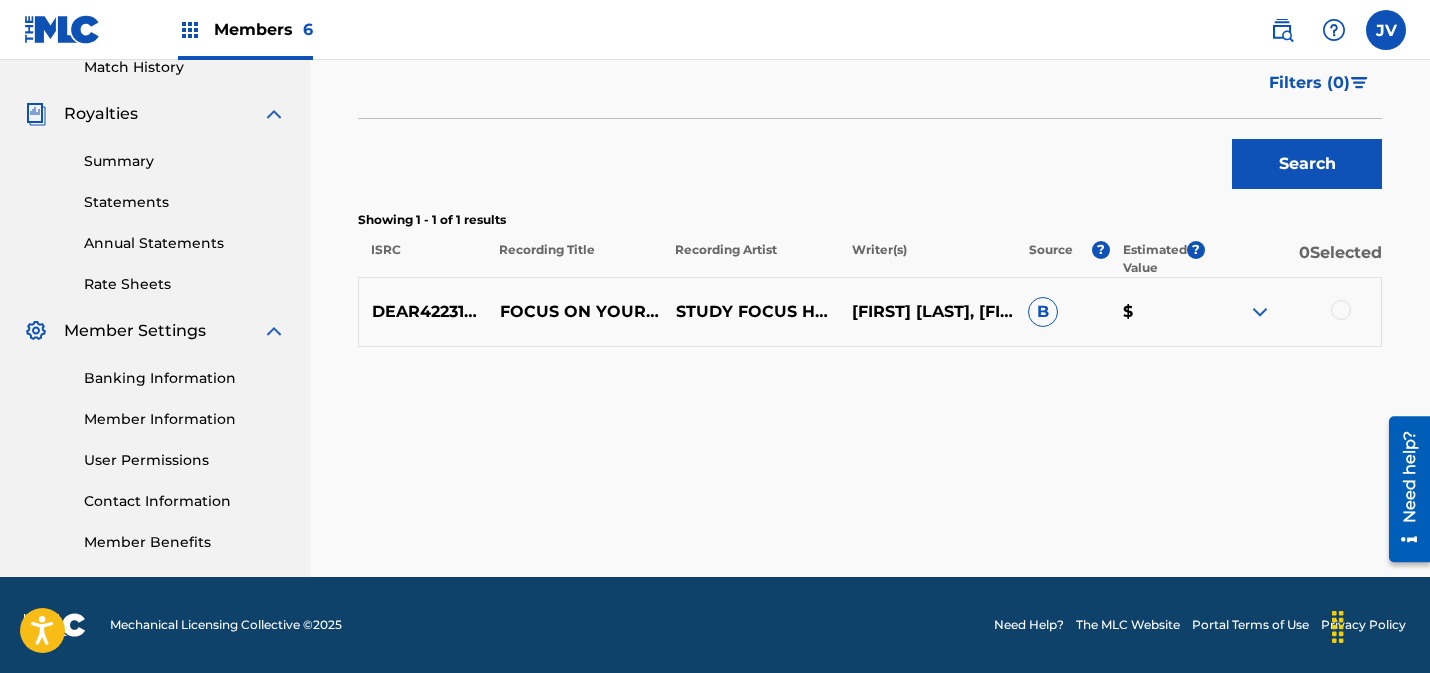 click at bounding box center [1341, 310] 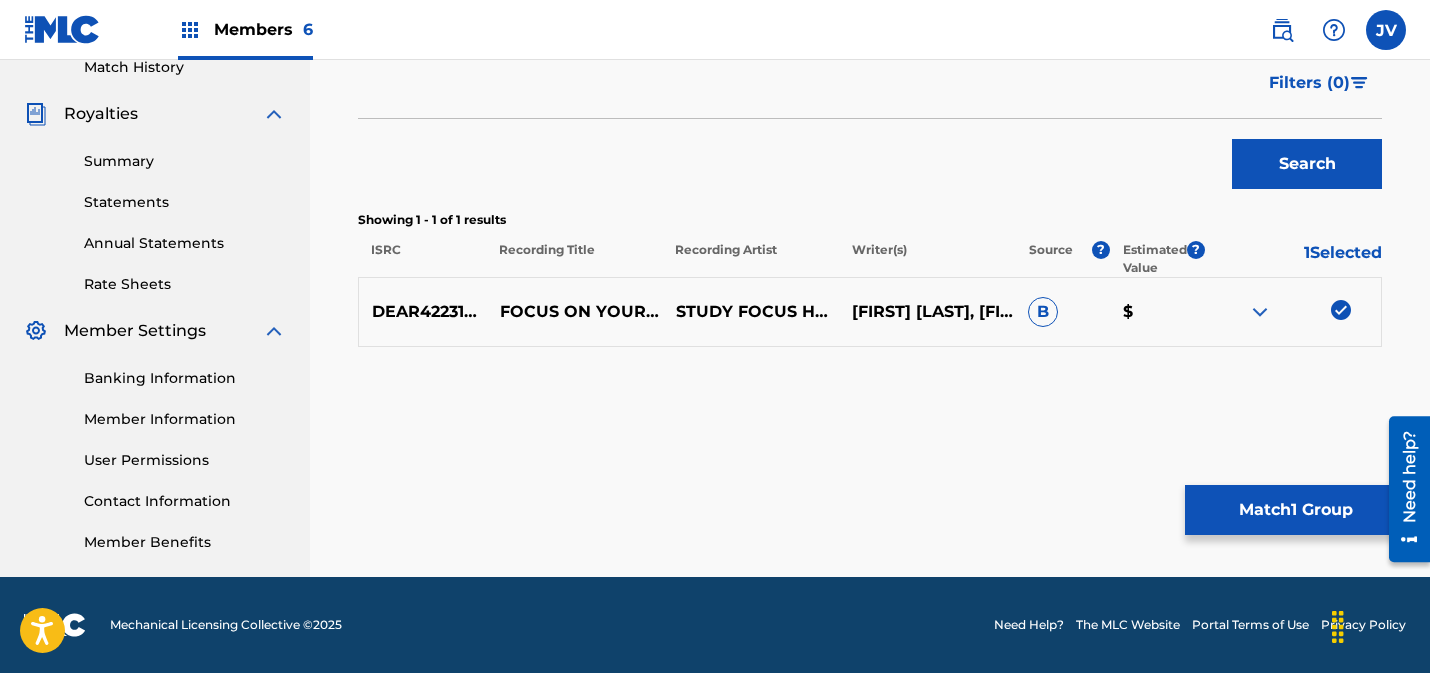 click on "Match  1 Group" at bounding box center (1295, 510) 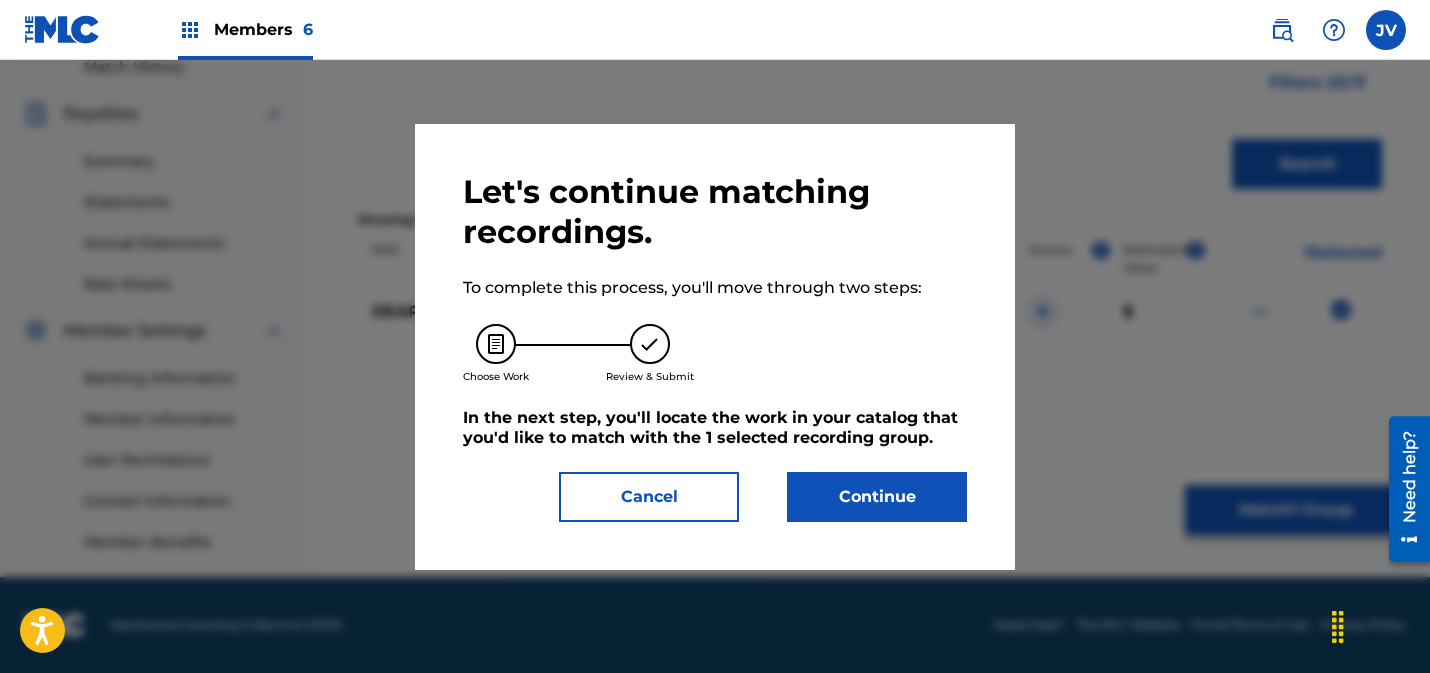 click on "Continue" at bounding box center (877, 497) 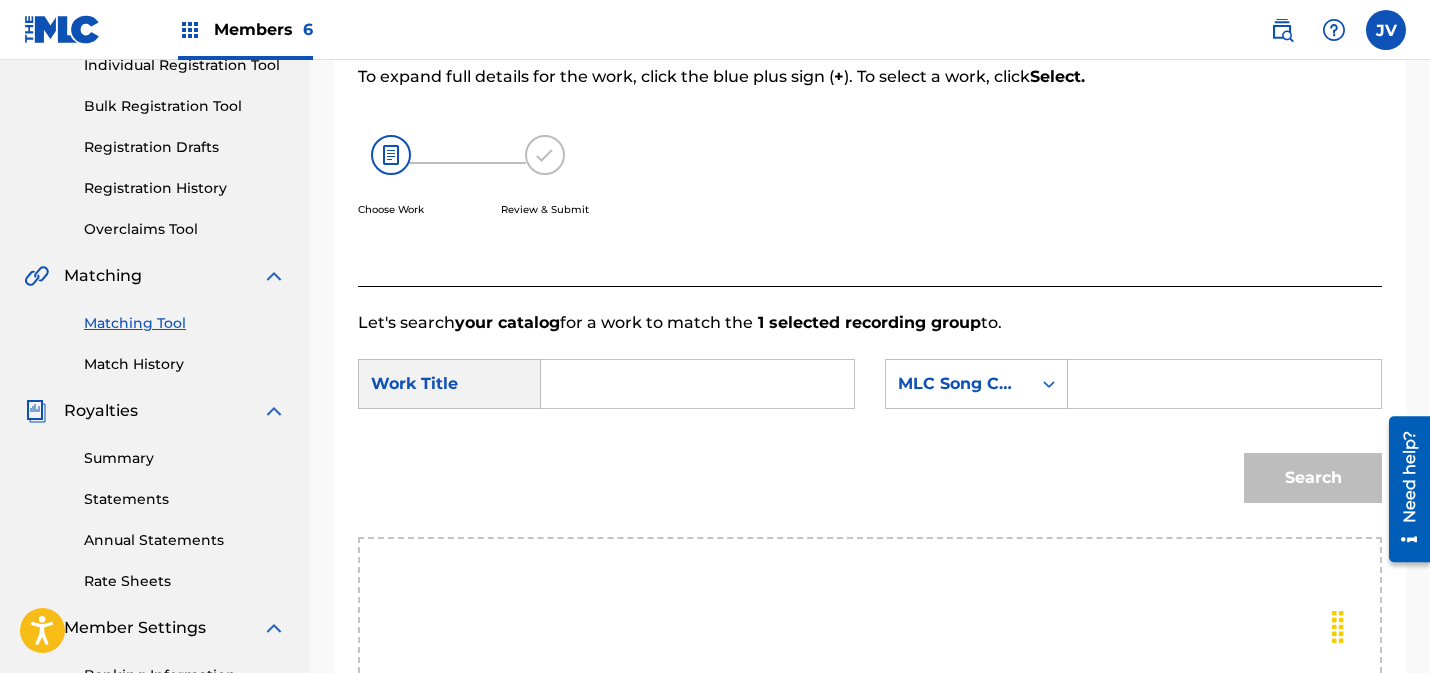 scroll, scrollTop: 241, scrollLeft: 0, axis: vertical 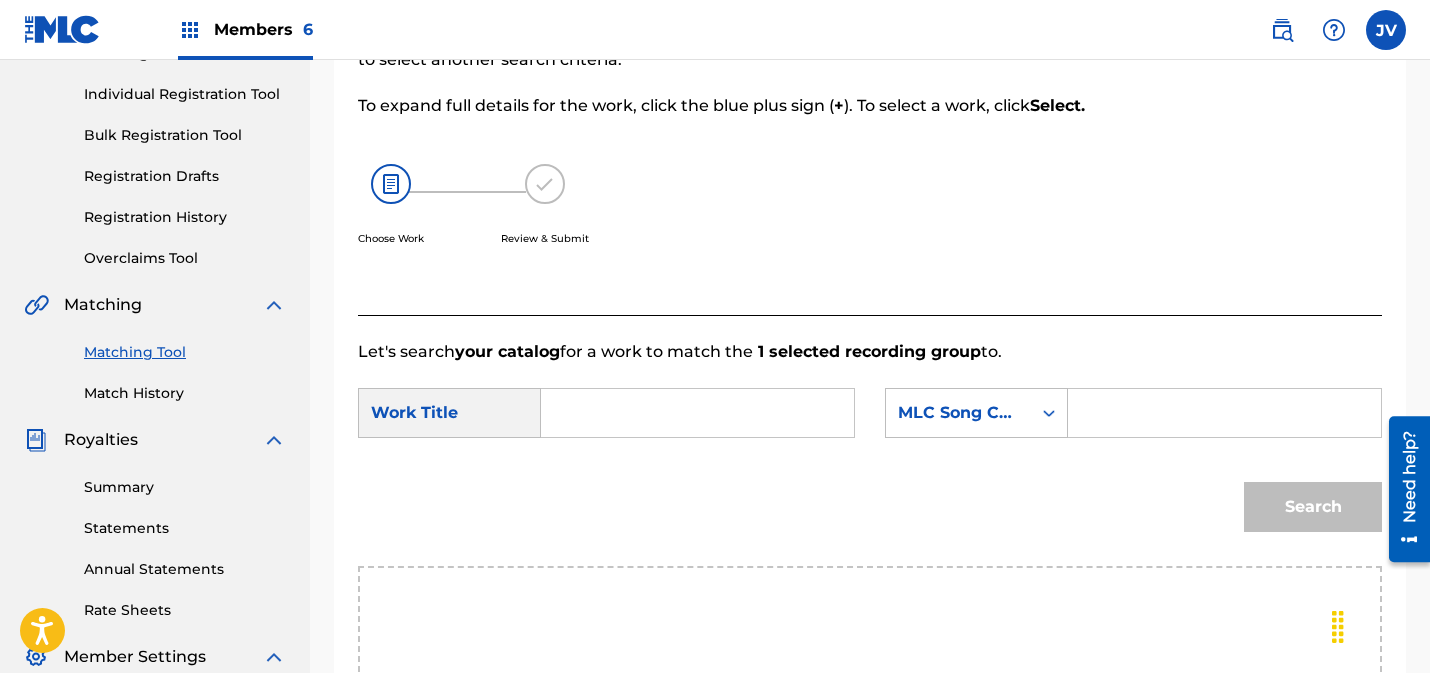click at bounding box center [697, 413] 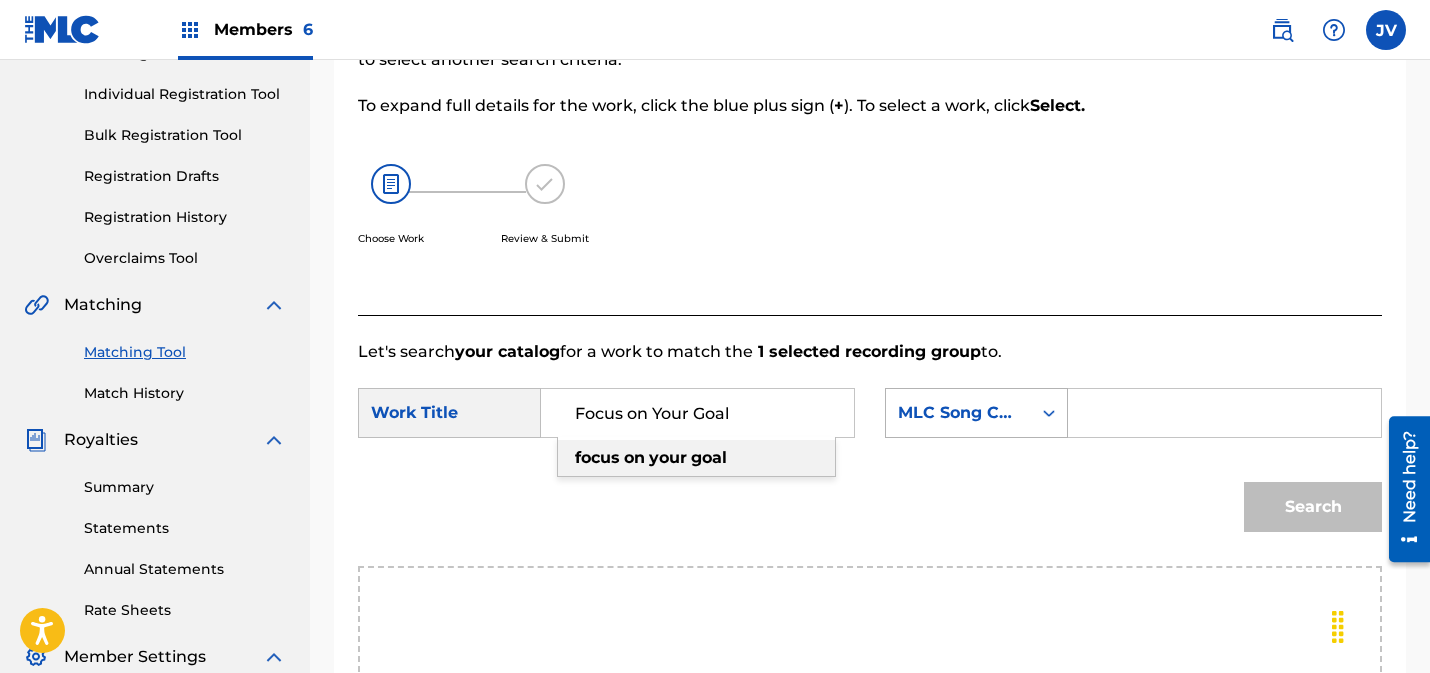 type on "Focus on Your Goal" 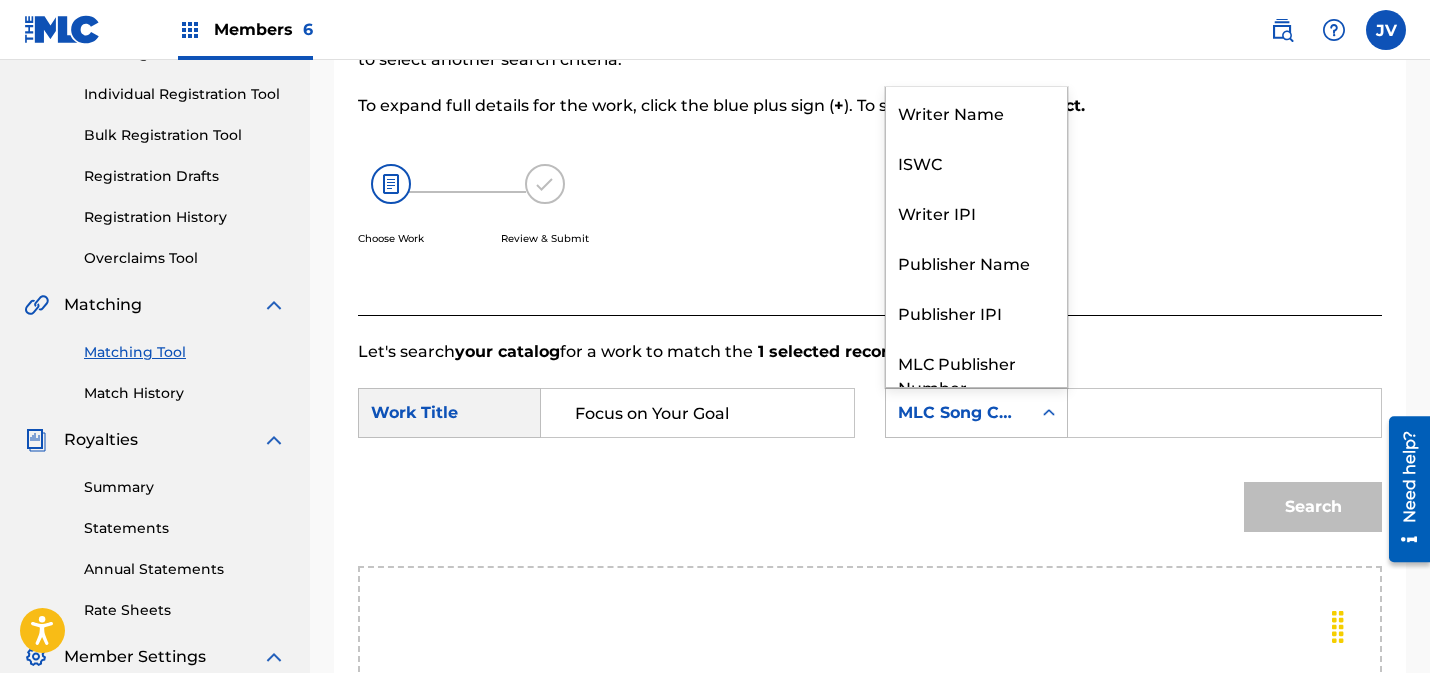 scroll, scrollTop: 74, scrollLeft: 0, axis: vertical 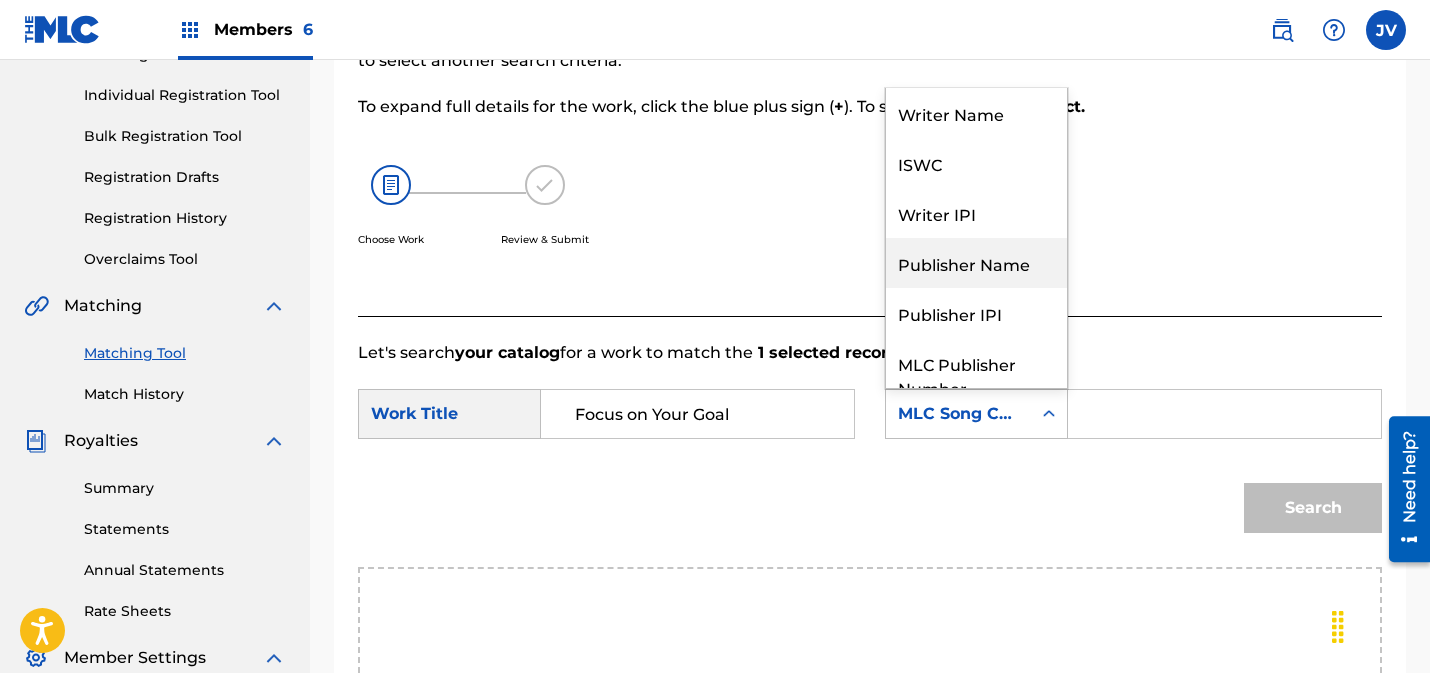 click on "Publisher Name" at bounding box center [976, 263] 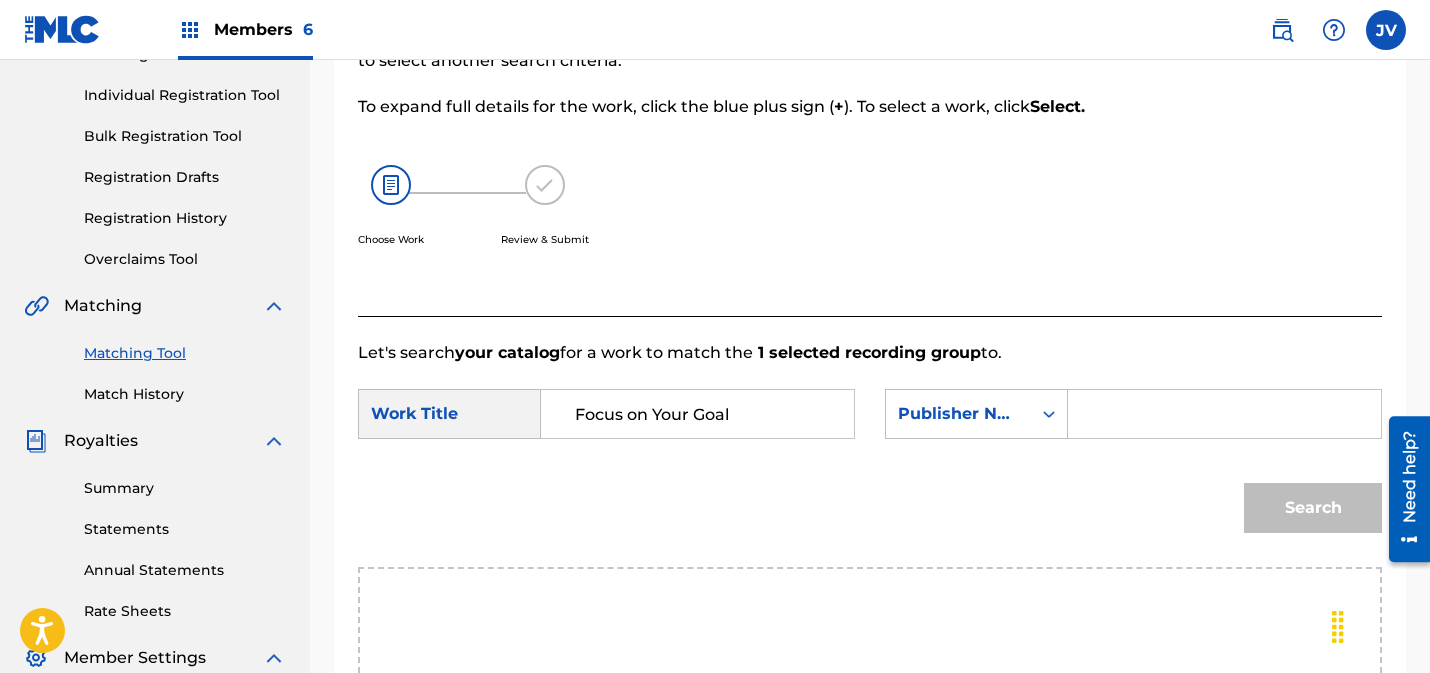 click at bounding box center [1224, 414] 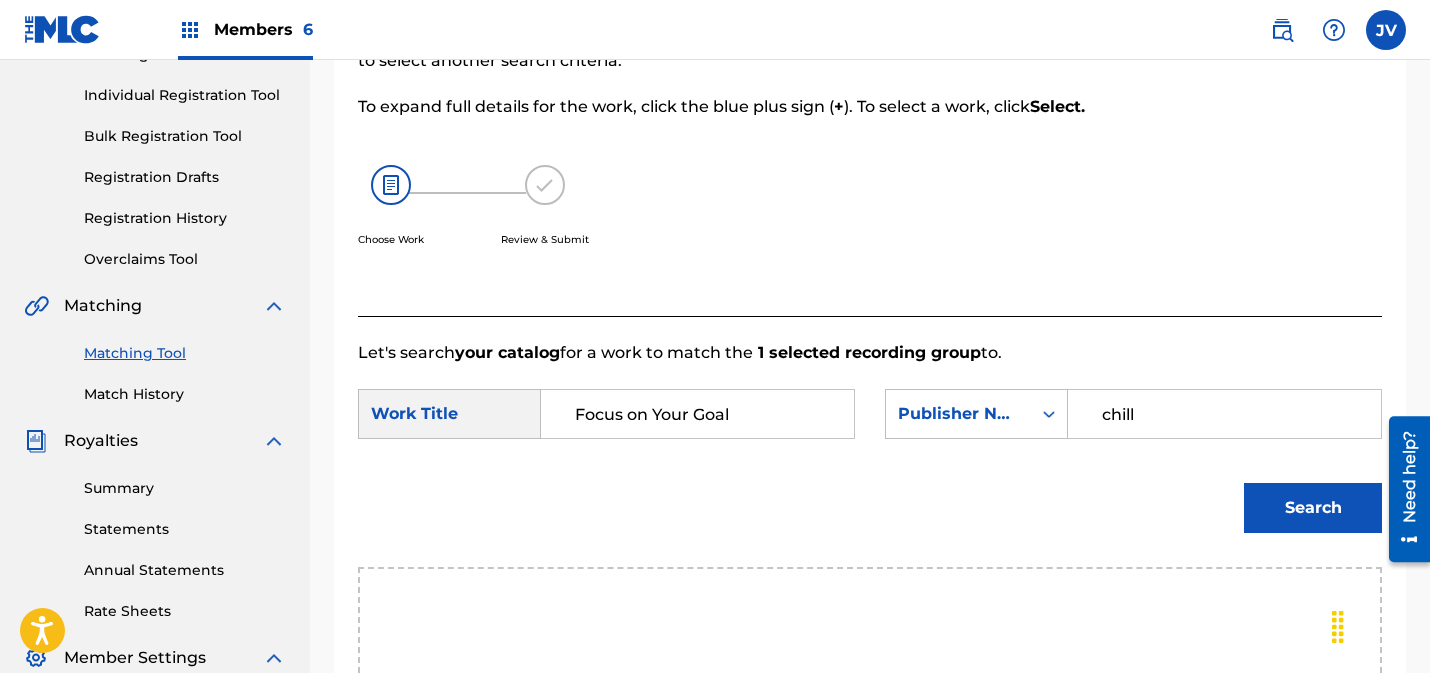 type on "chill" 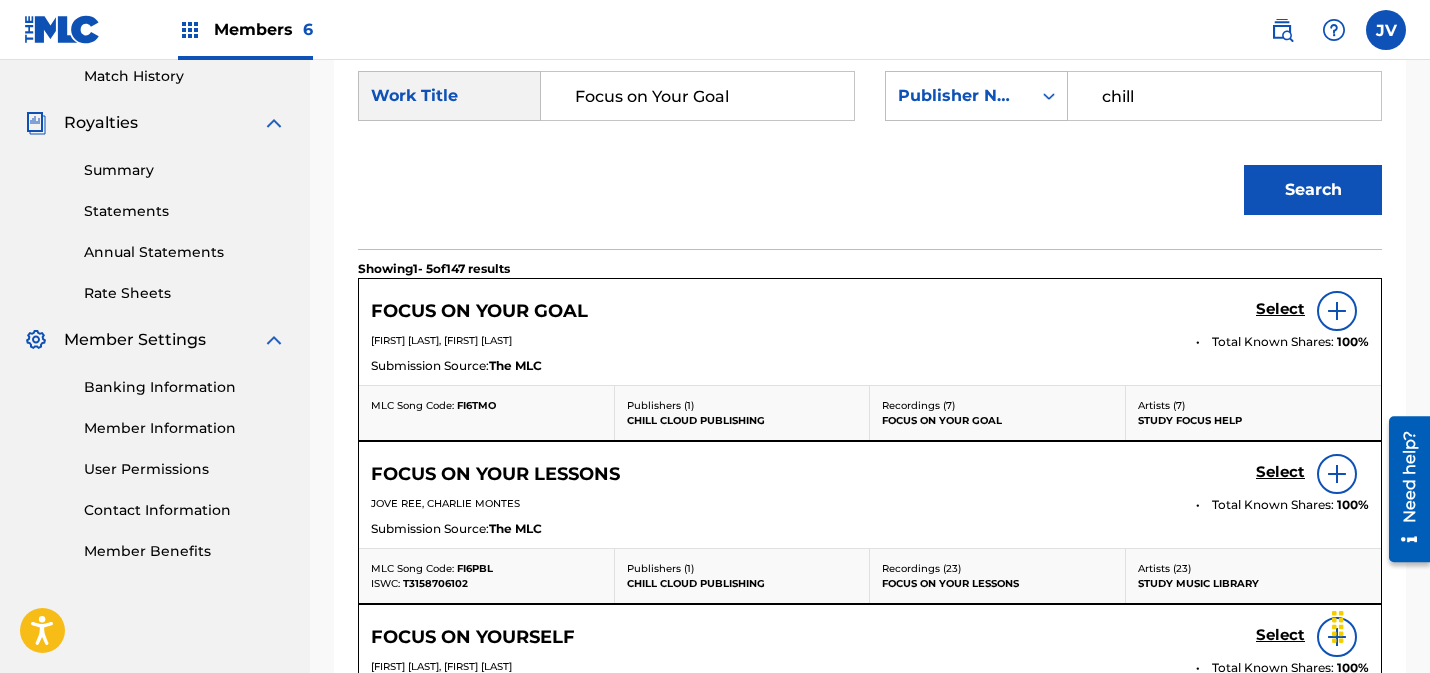 scroll, scrollTop: 609, scrollLeft: 0, axis: vertical 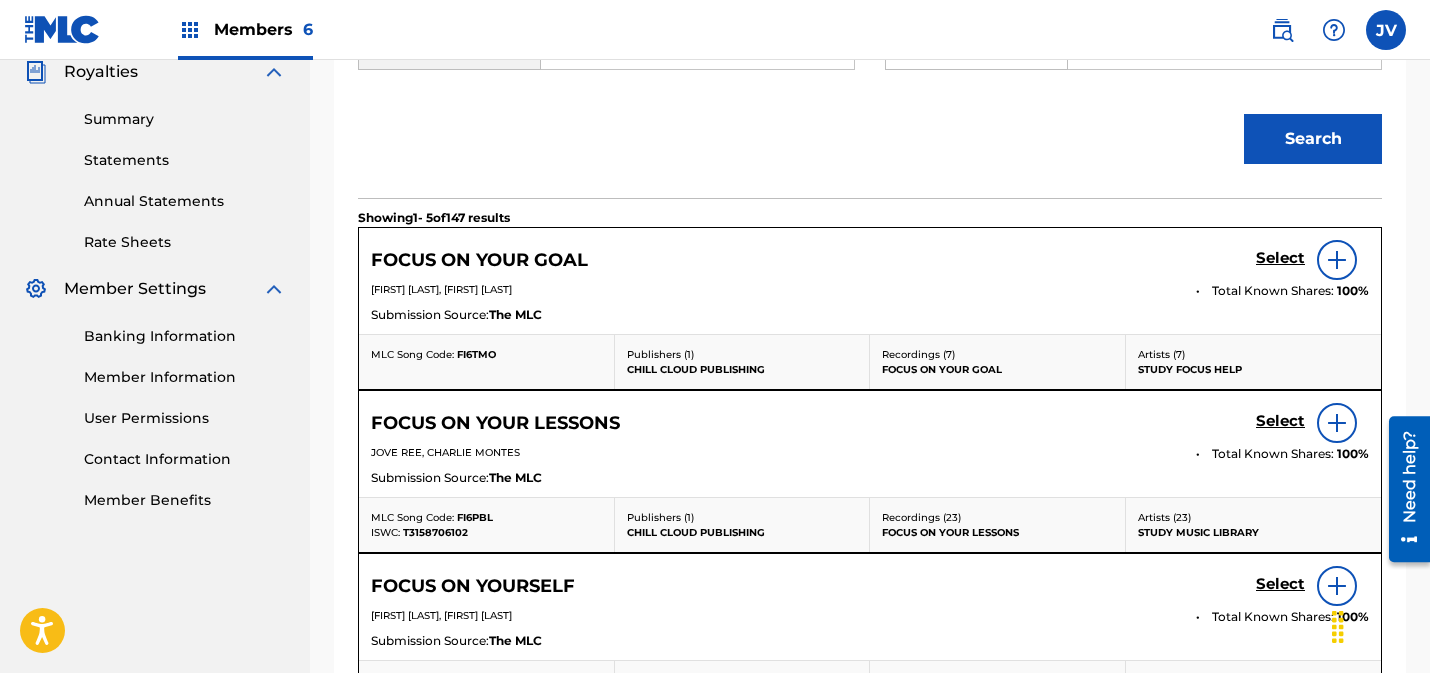click on "Select" at bounding box center [1280, 258] 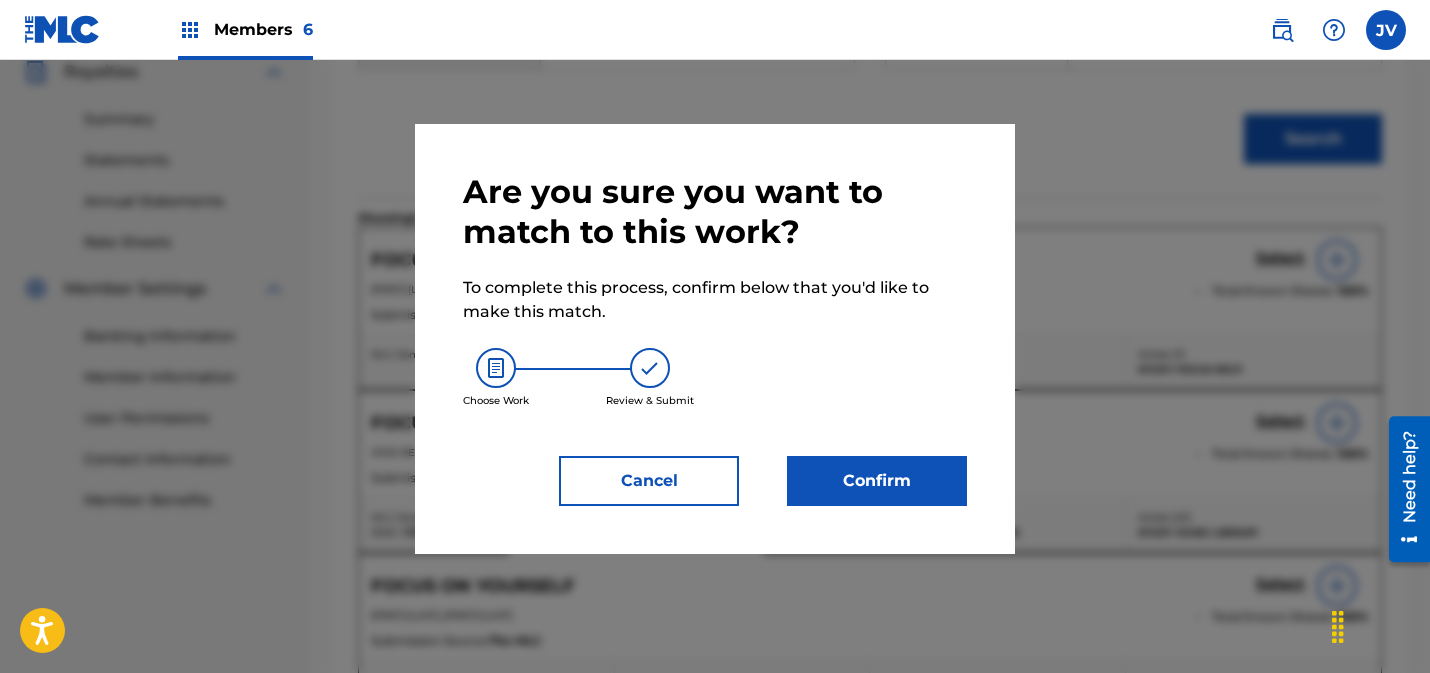 click on "Confirm" at bounding box center [877, 481] 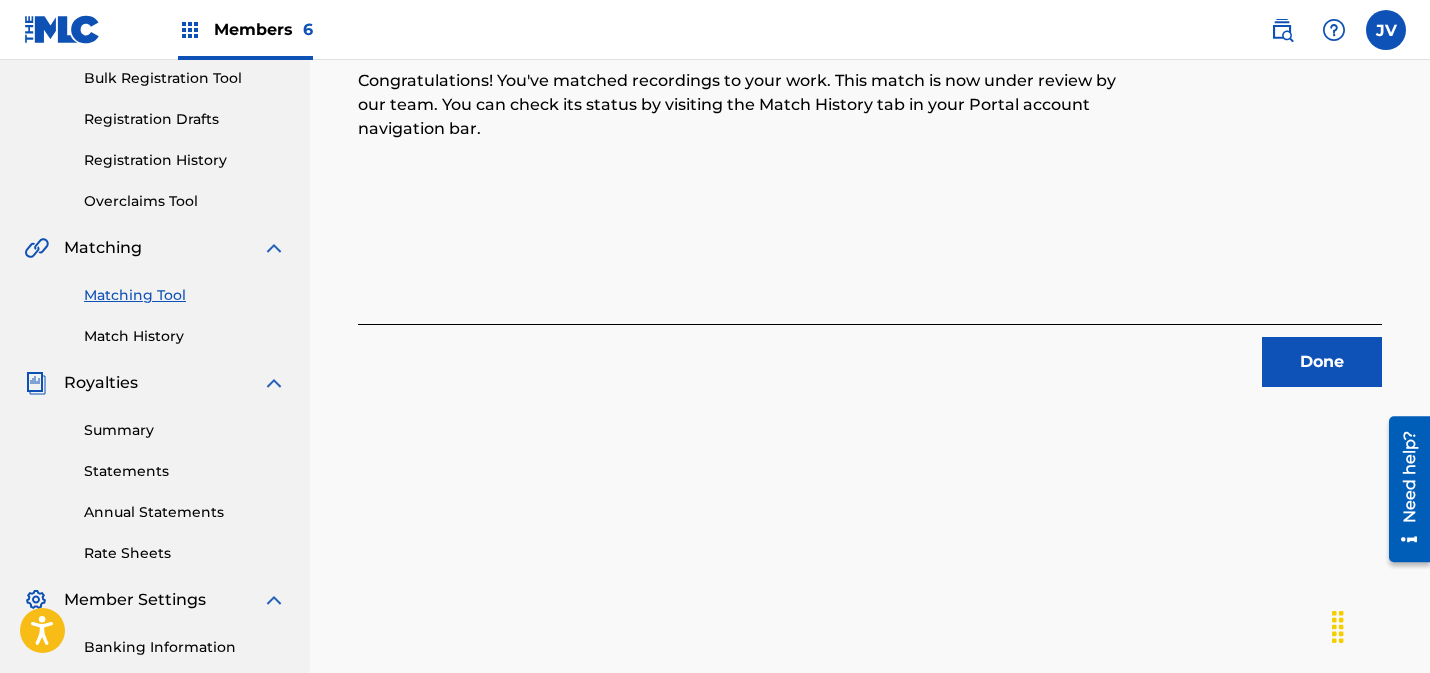 scroll, scrollTop: 276, scrollLeft: 0, axis: vertical 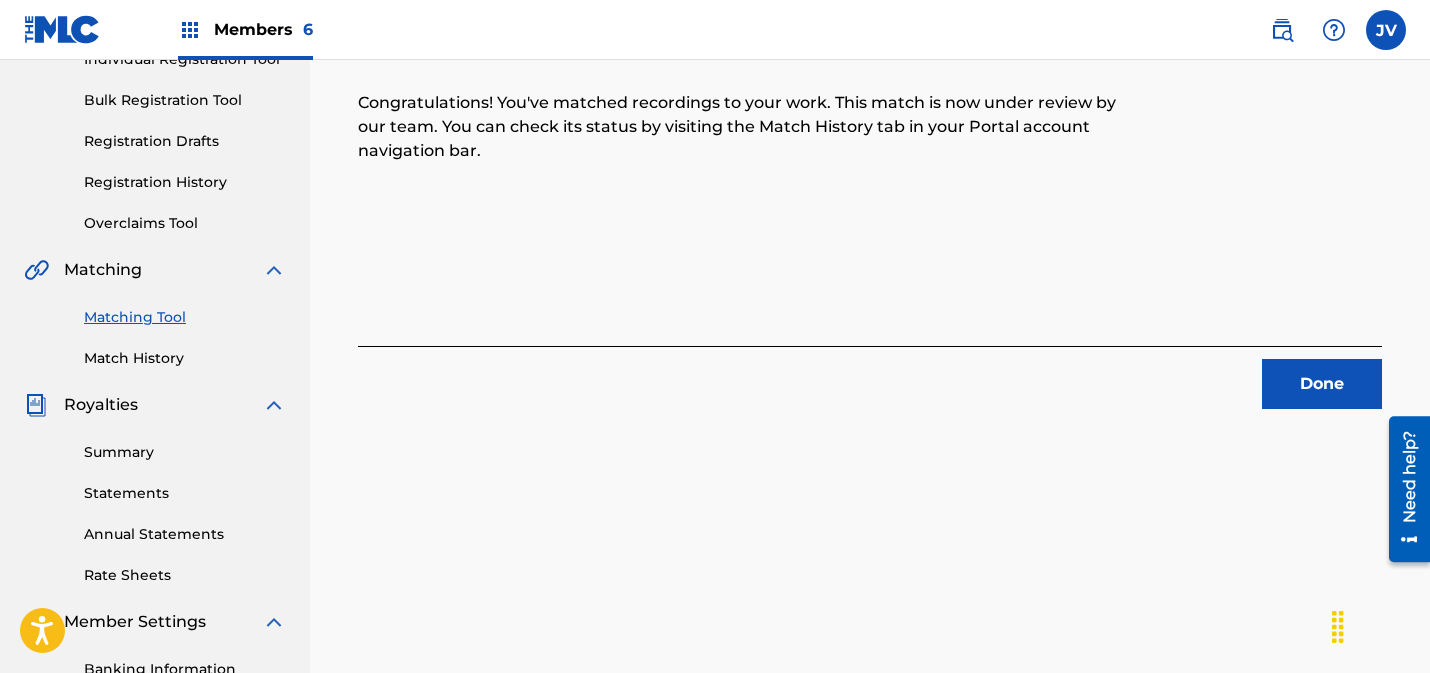 click on "Done" at bounding box center (1322, 384) 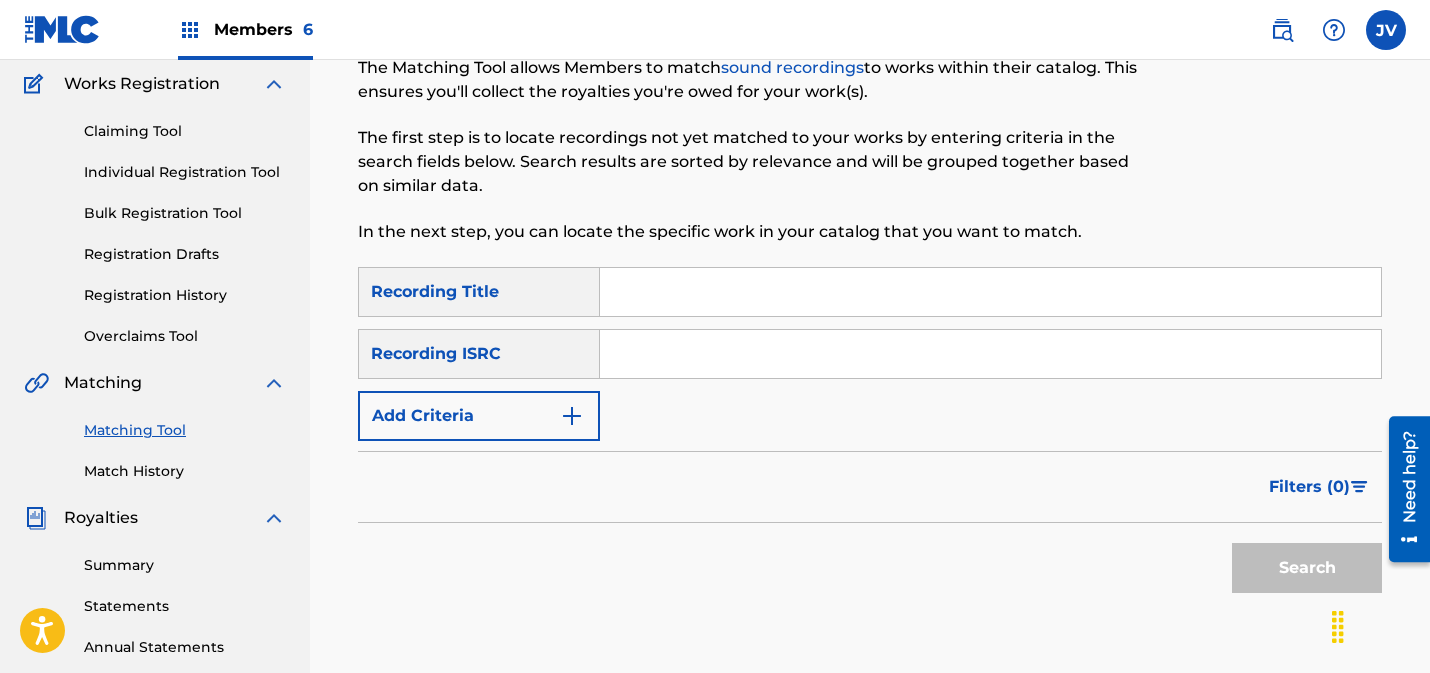 scroll, scrollTop: 135, scrollLeft: 0, axis: vertical 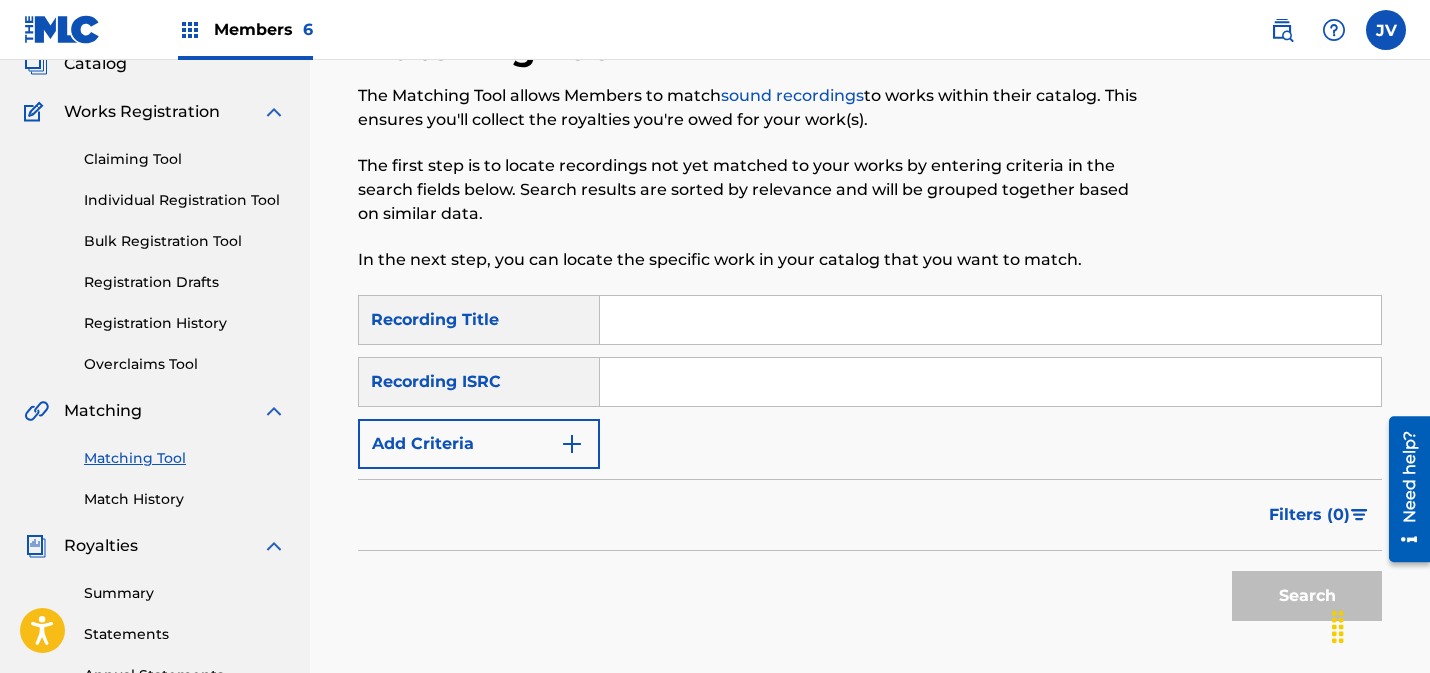 click at bounding box center [990, 320] 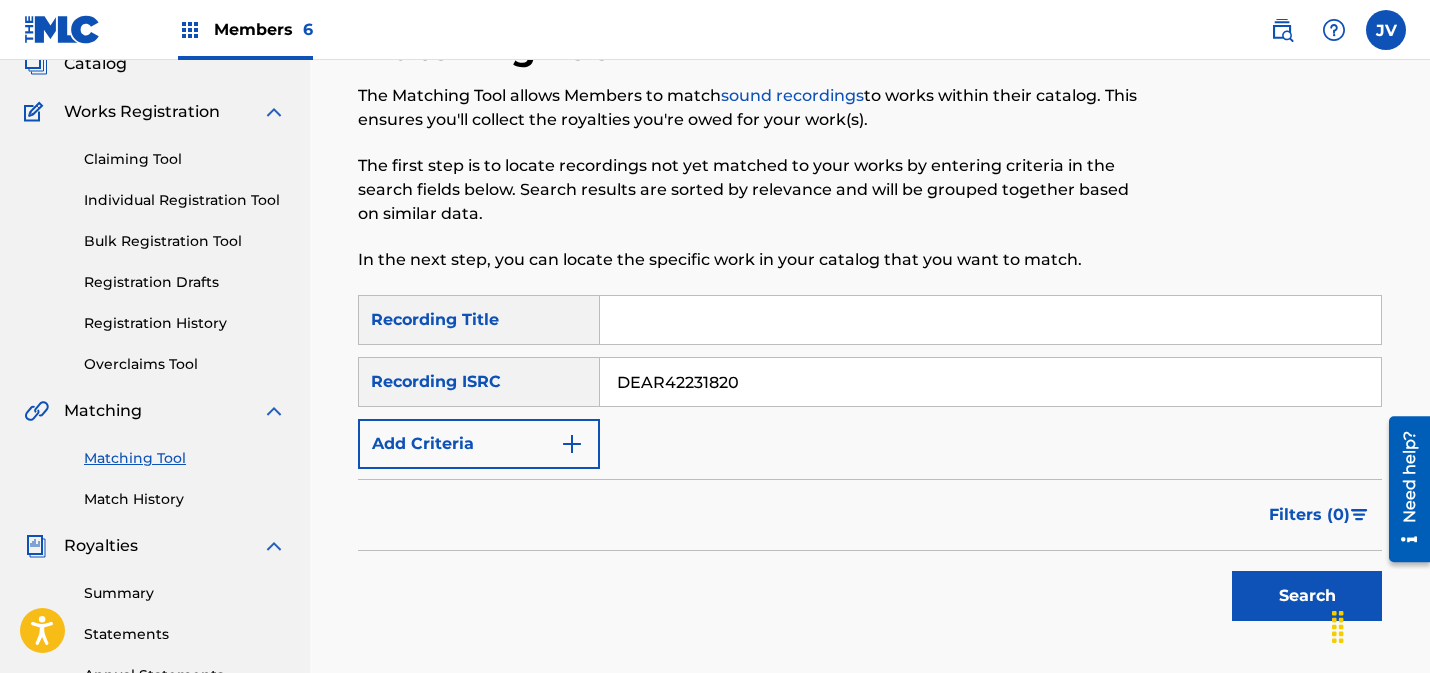 type on "DEAR42231820" 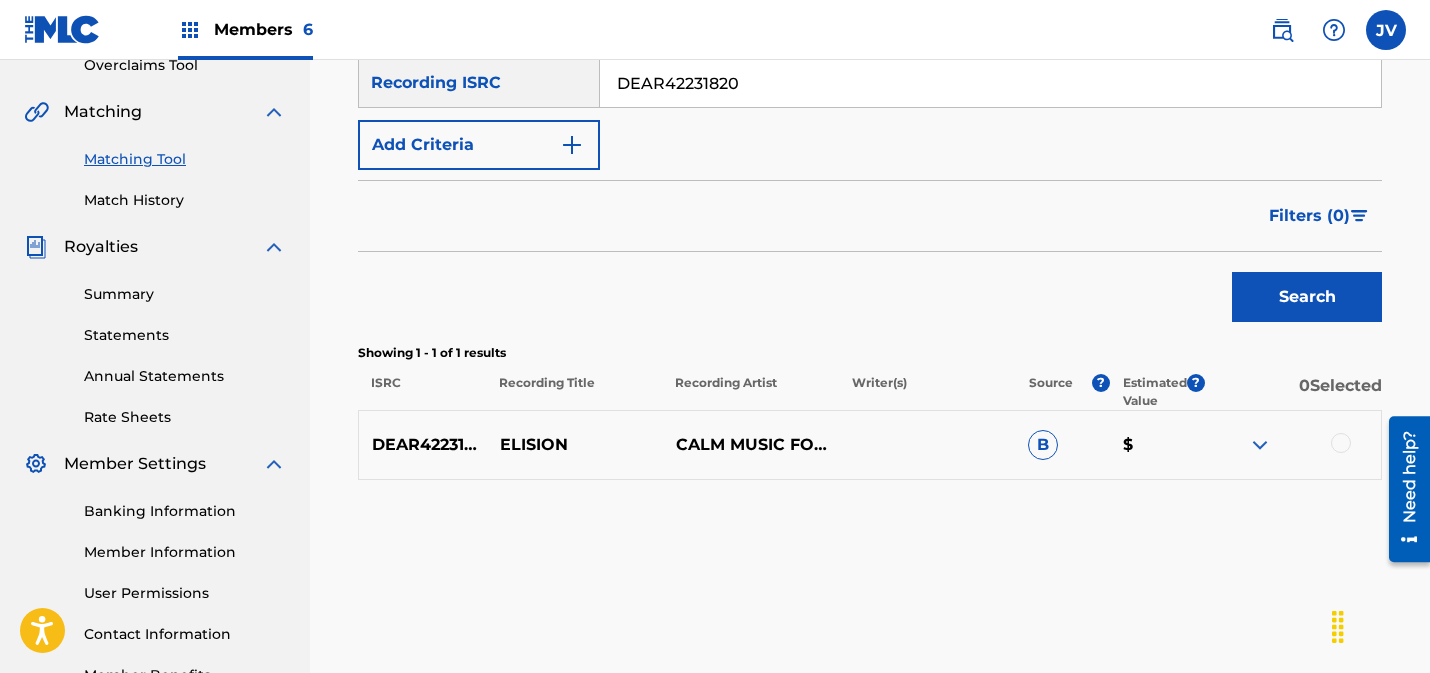 scroll, scrollTop: 435, scrollLeft: 0, axis: vertical 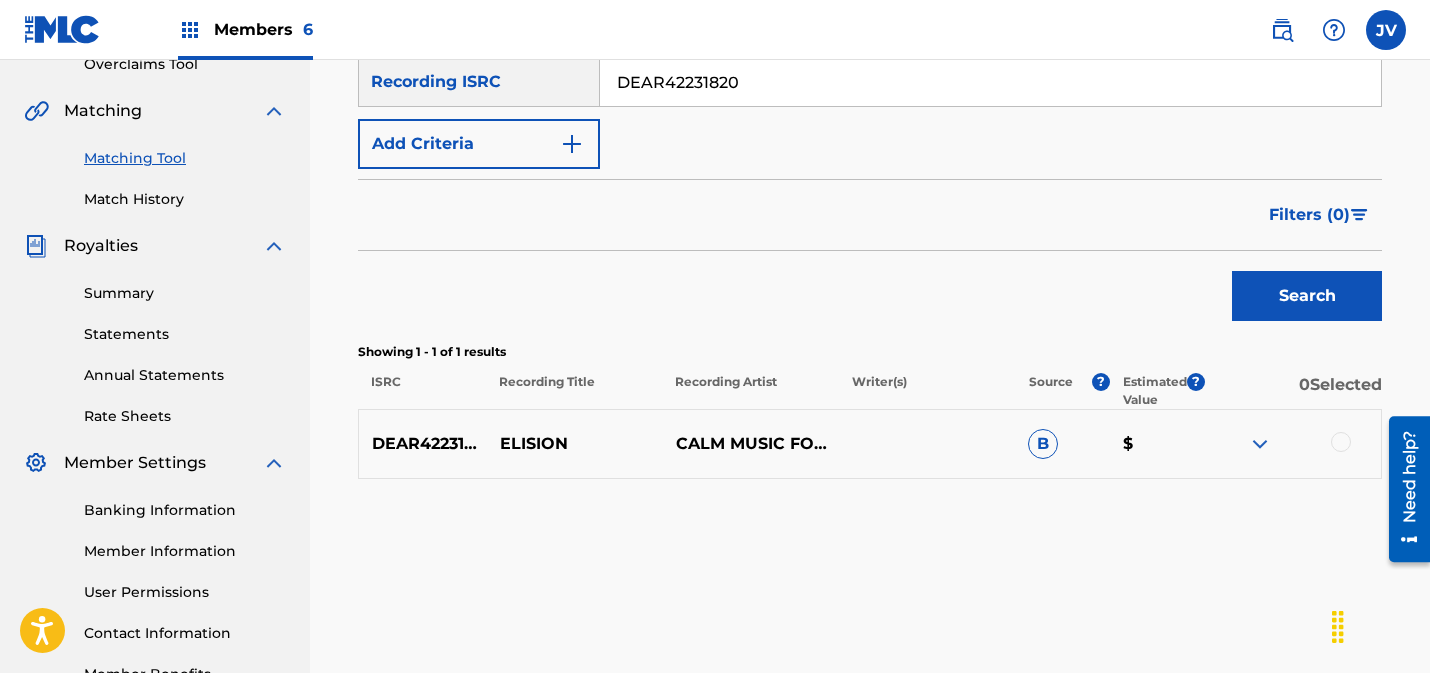 click at bounding box center [1341, 442] 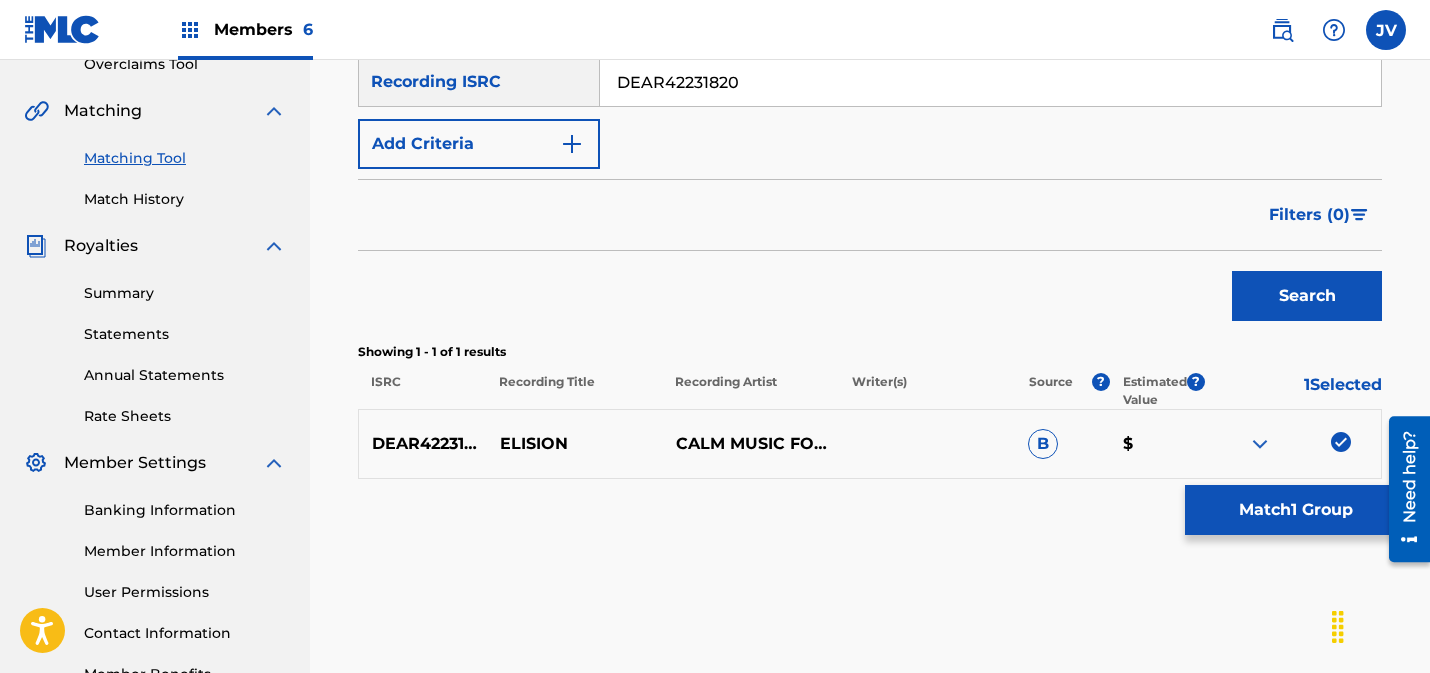 click on "Match  1 Group" at bounding box center (1295, 510) 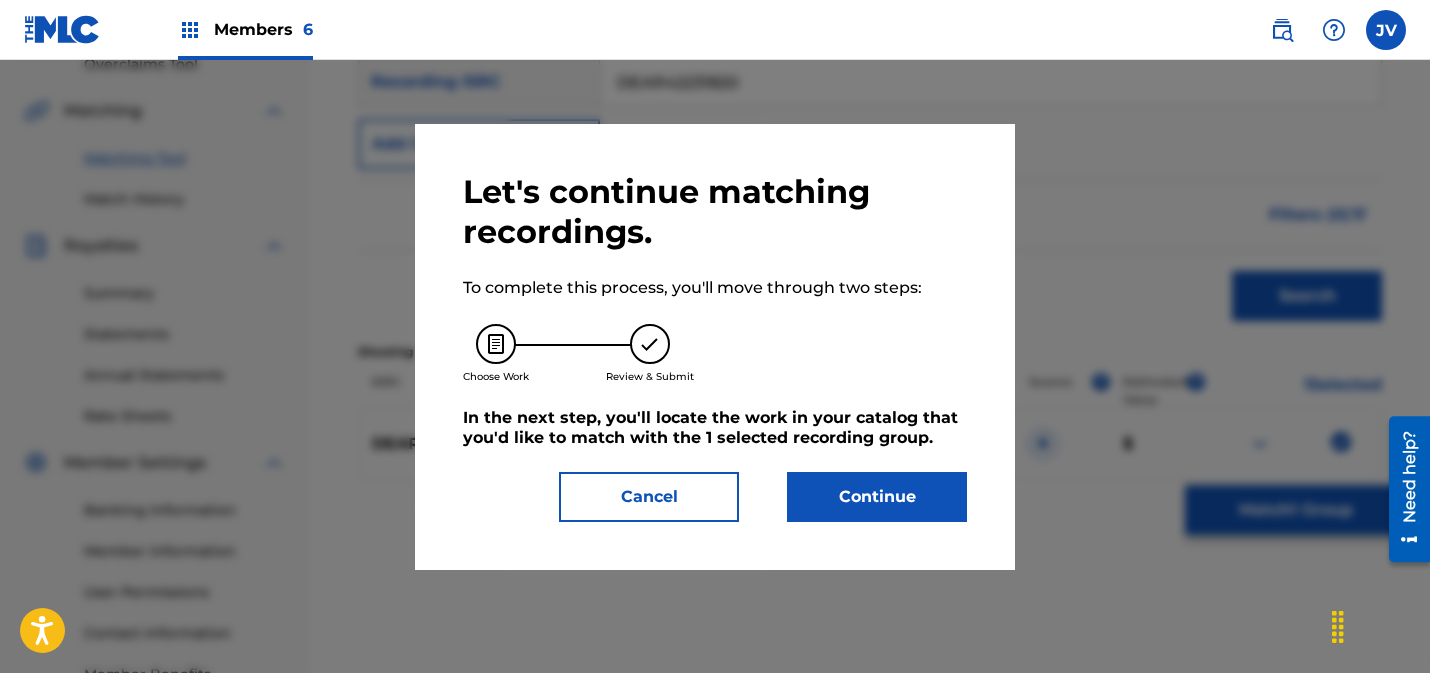 click on "Continue" at bounding box center [877, 497] 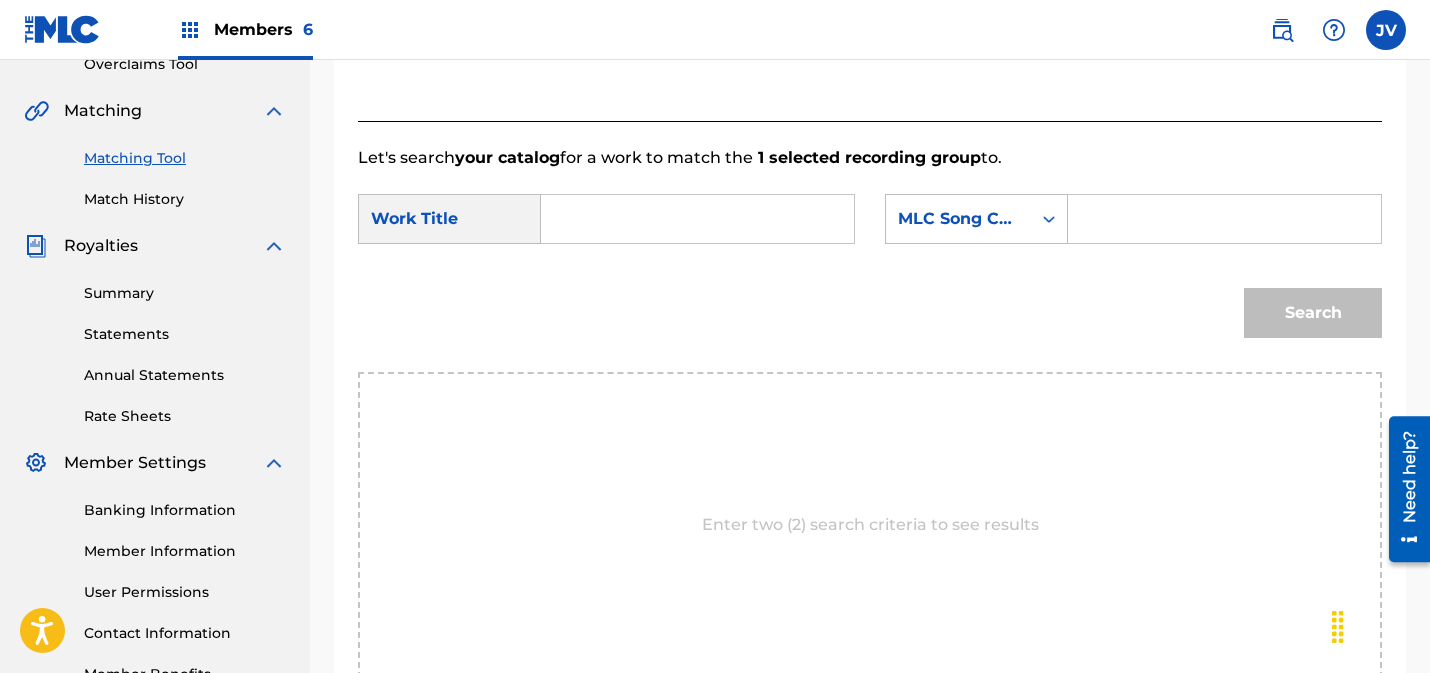 drag, startPoint x: 571, startPoint y: 209, endPoint x: 617, endPoint y: 227, distance: 49.396355 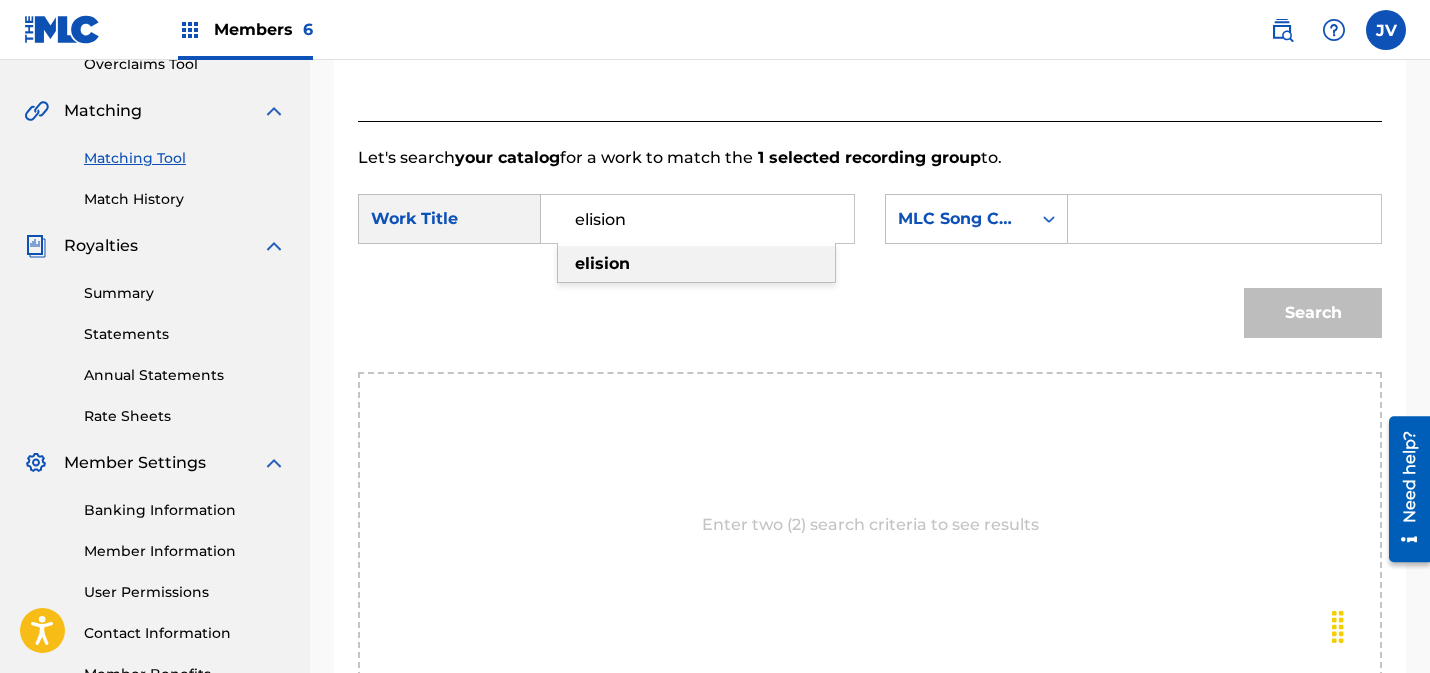type on "elision" 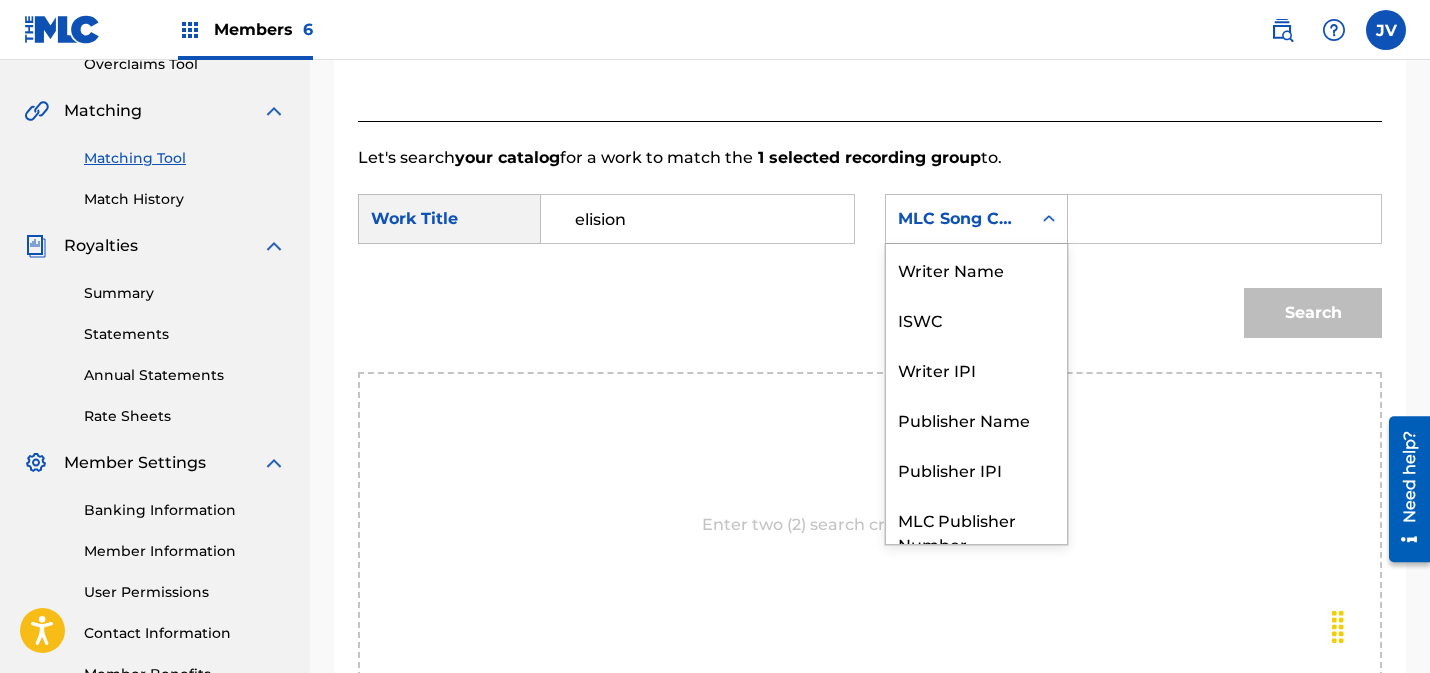 click on "MLC Song Code" at bounding box center [976, 219] 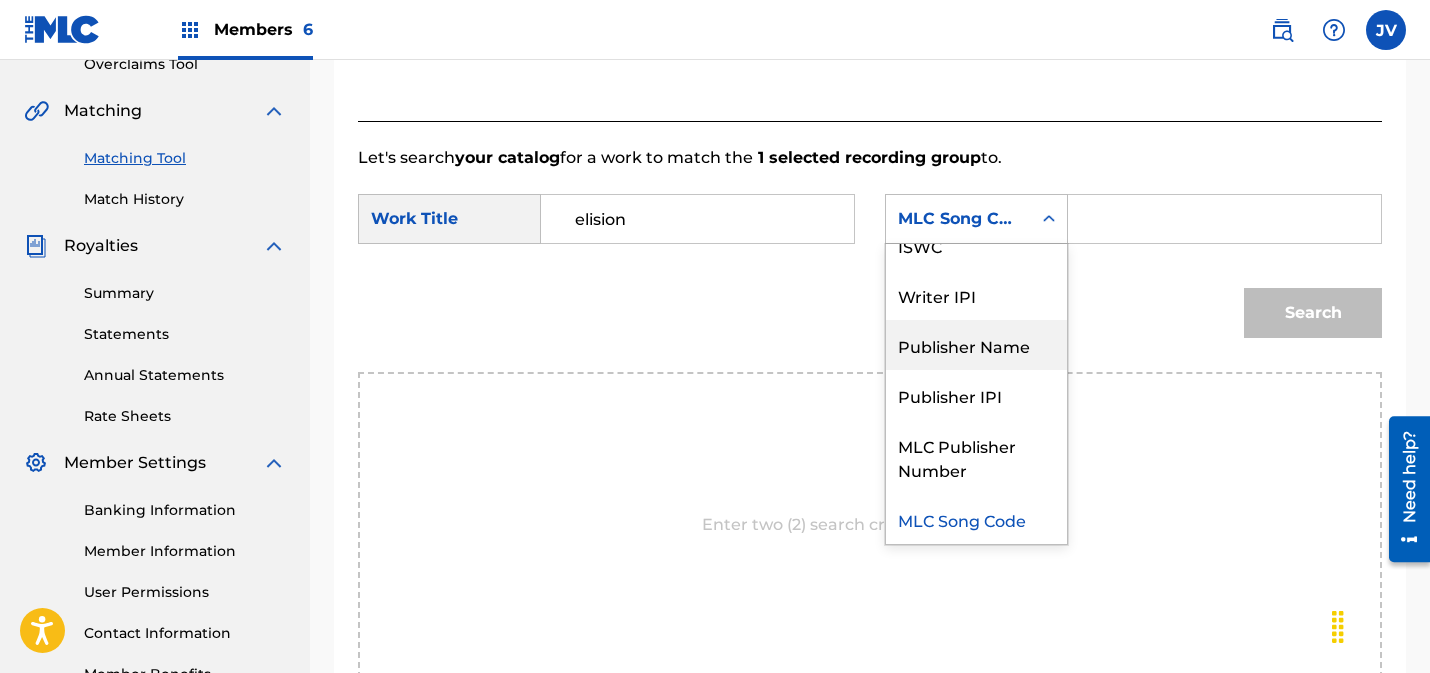 drag, startPoint x: 964, startPoint y: 360, endPoint x: 984, endPoint y: 353, distance: 21.189621 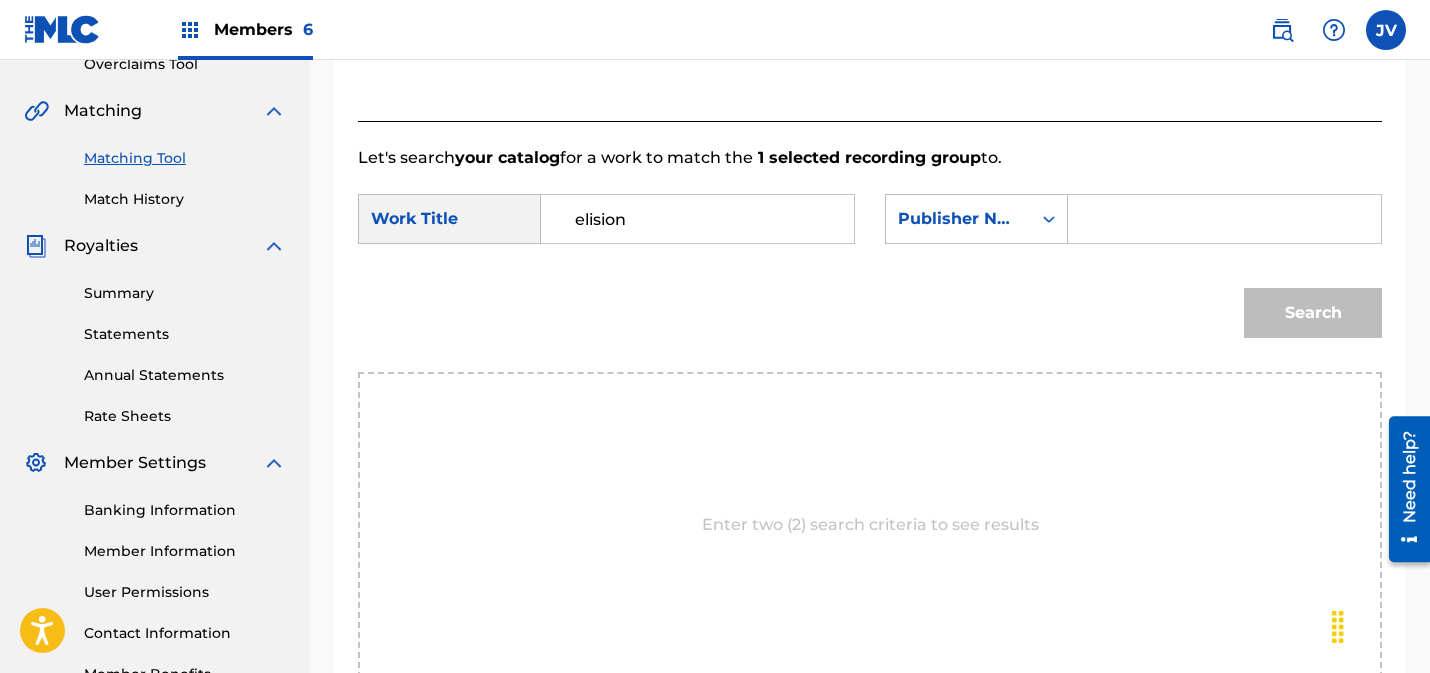 drag, startPoint x: 1093, startPoint y: 228, endPoint x: 1118, endPoint y: 225, distance: 25.179358 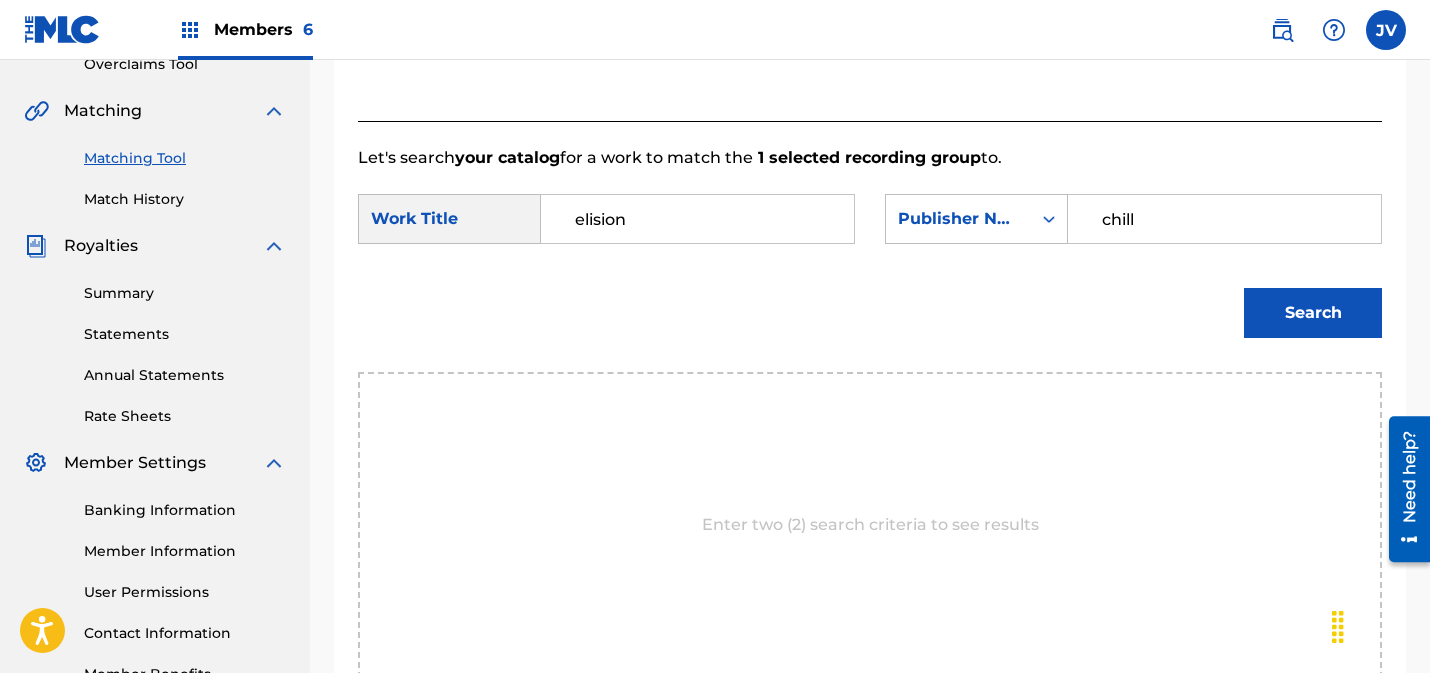 type on "chill" 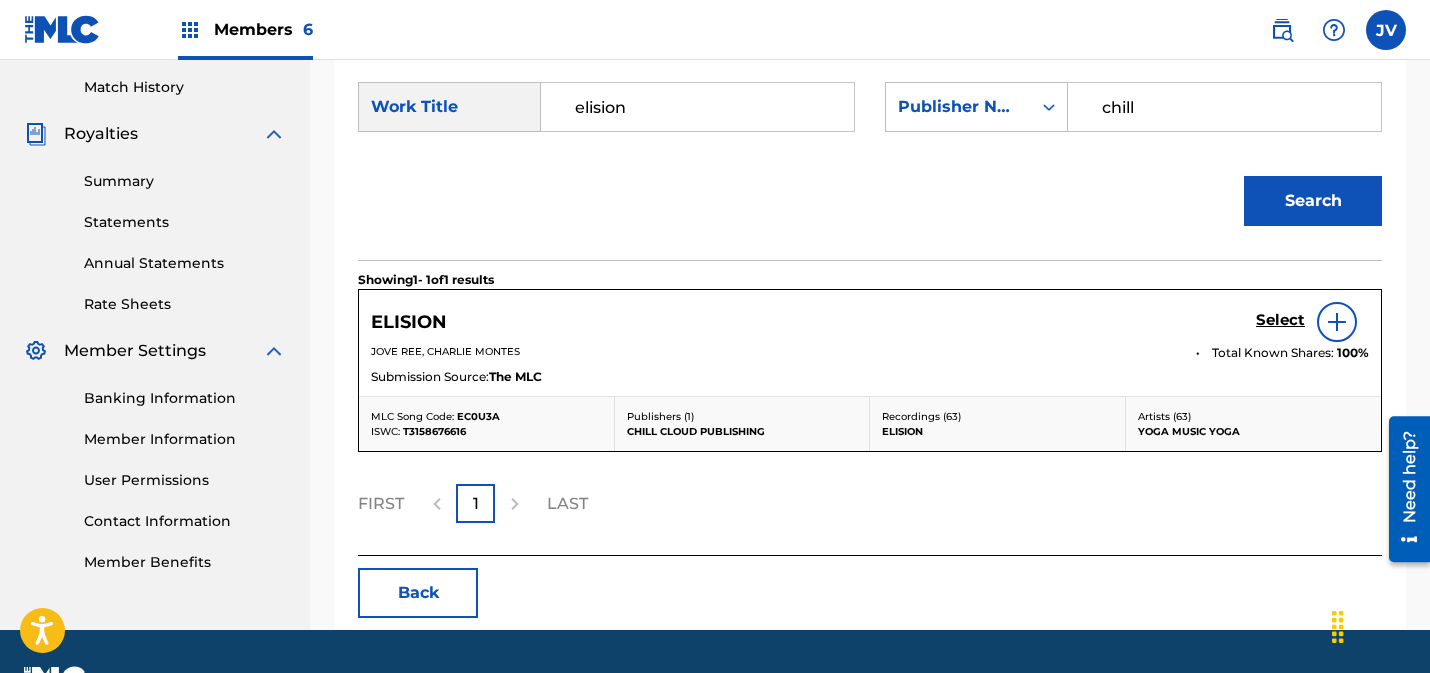 scroll, scrollTop: 600, scrollLeft: 0, axis: vertical 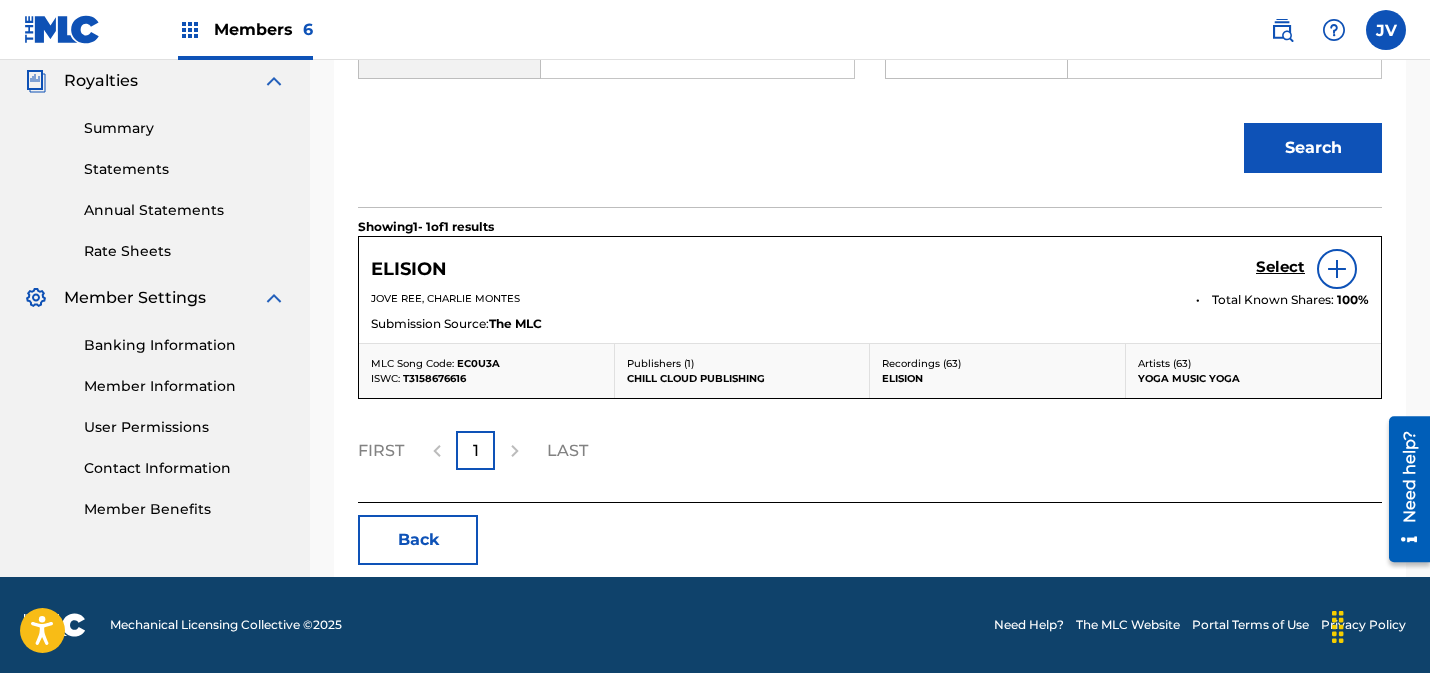 click on "Select" at bounding box center [1280, 267] 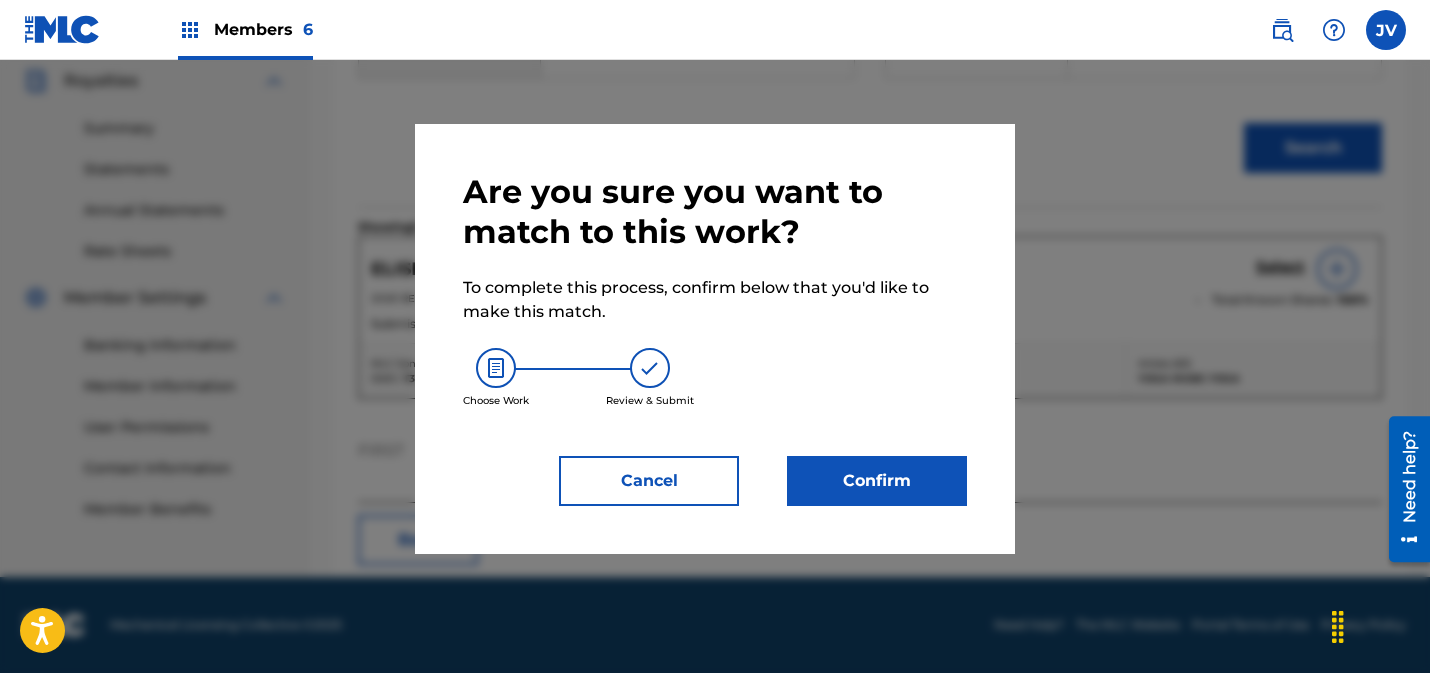click on "Confirm" at bounding box center [877, 481] 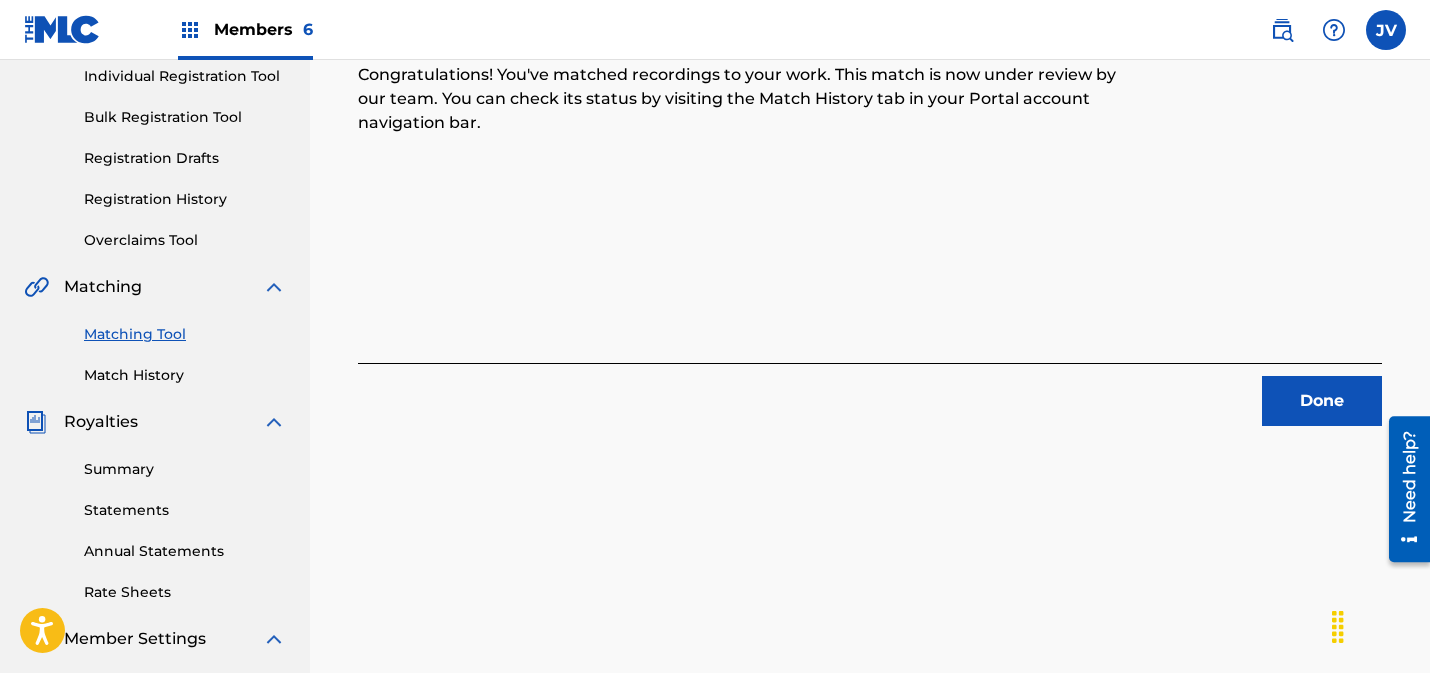 scroll, scrollTop: 221, scrollLeft: 0, axis: vertical 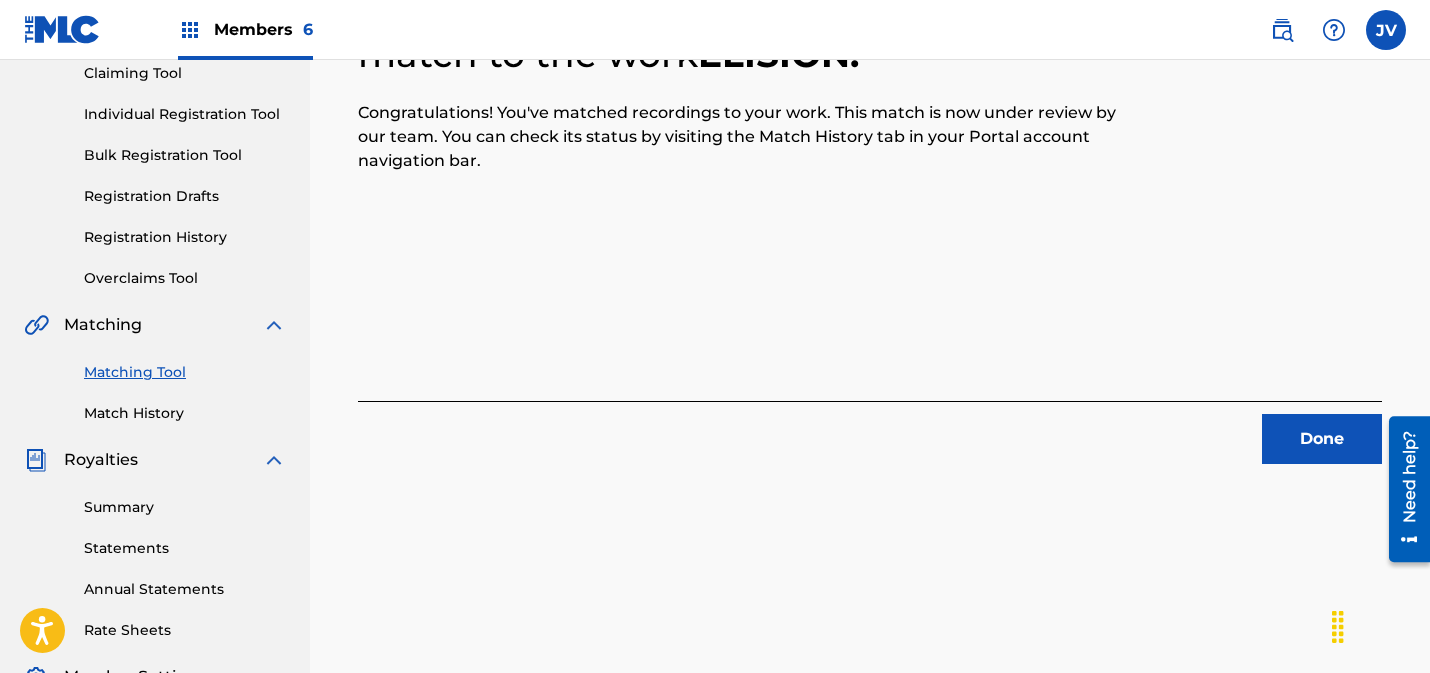 click on "Done" at bounding box center (1322, 439) 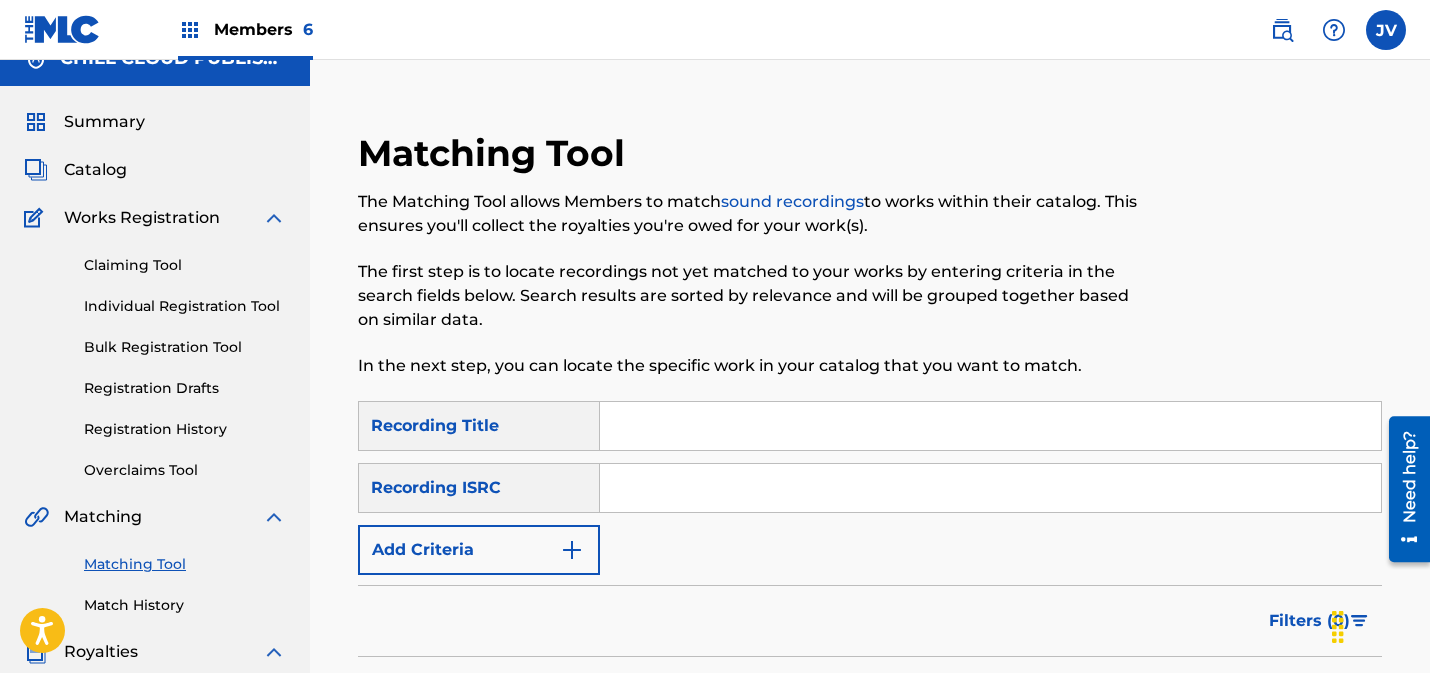 scroll, scrollTop: 13, scrollLeft: 0, axis: vertical 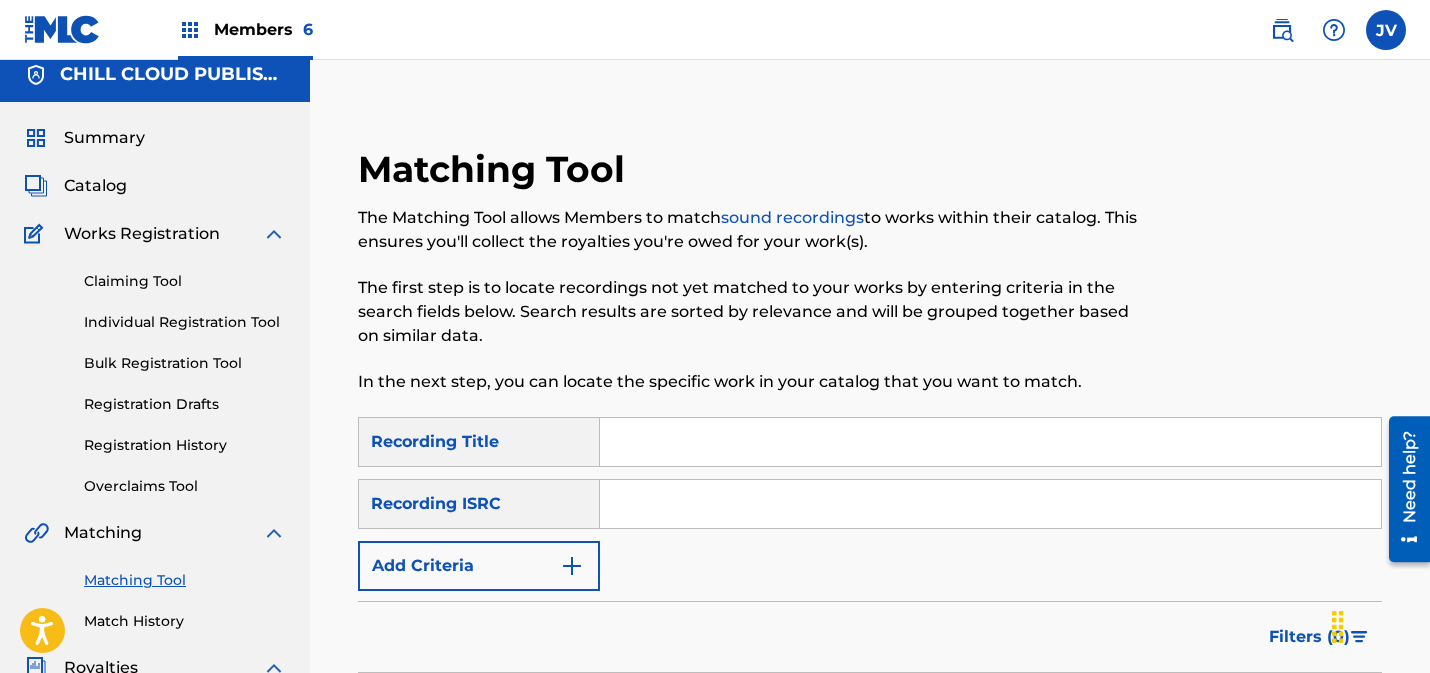 click on "Claiming Tool" at bounding box center (185, 281) 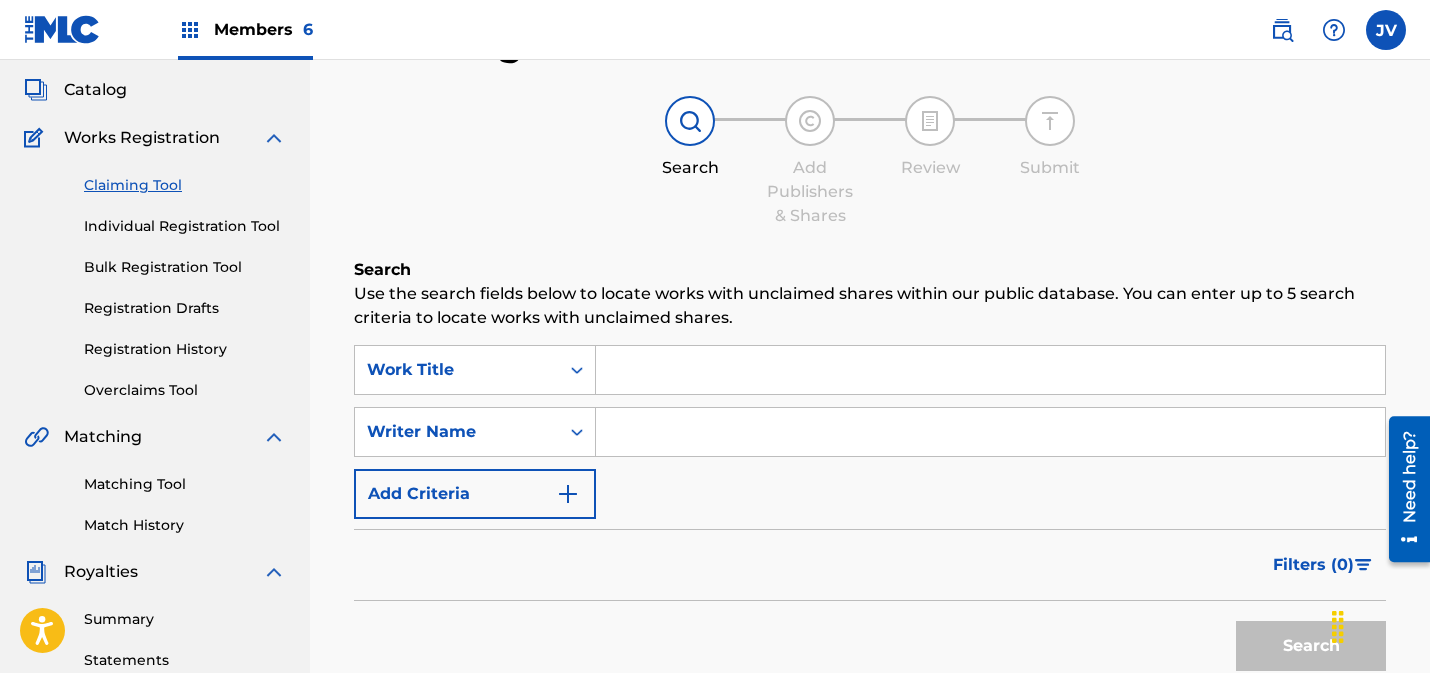 scroll, scrollTop: 257, scrollLeft: 0, axis: vertical 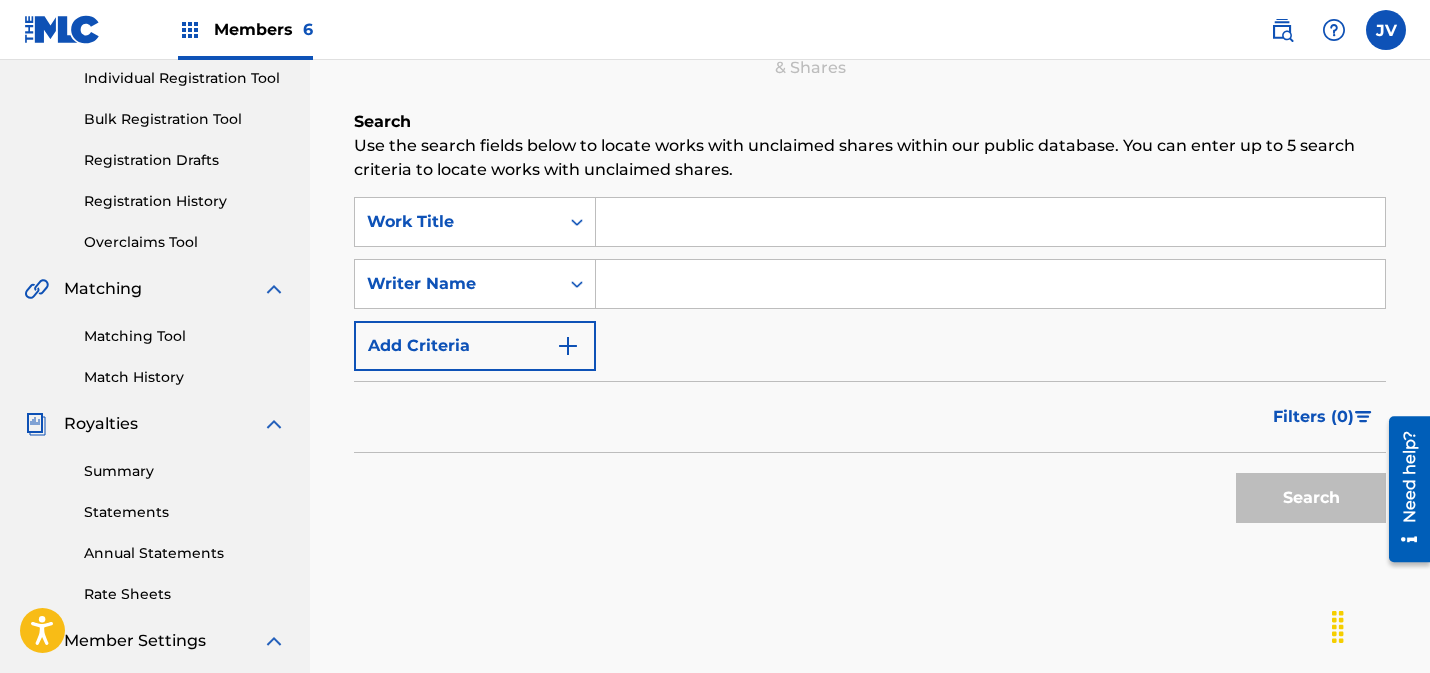 click on "Add Criteria" at bounding box center [475, 346] 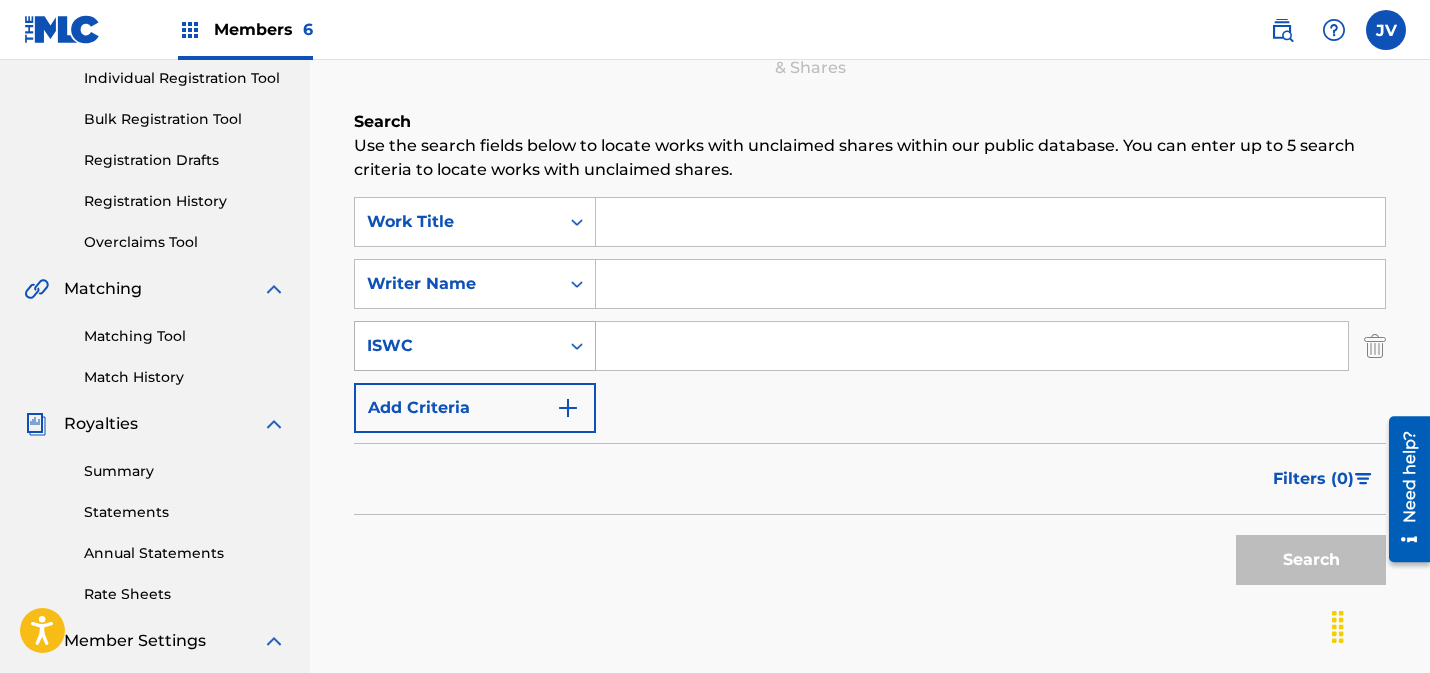 click on "ISWC" at bounding box center (457, 346) 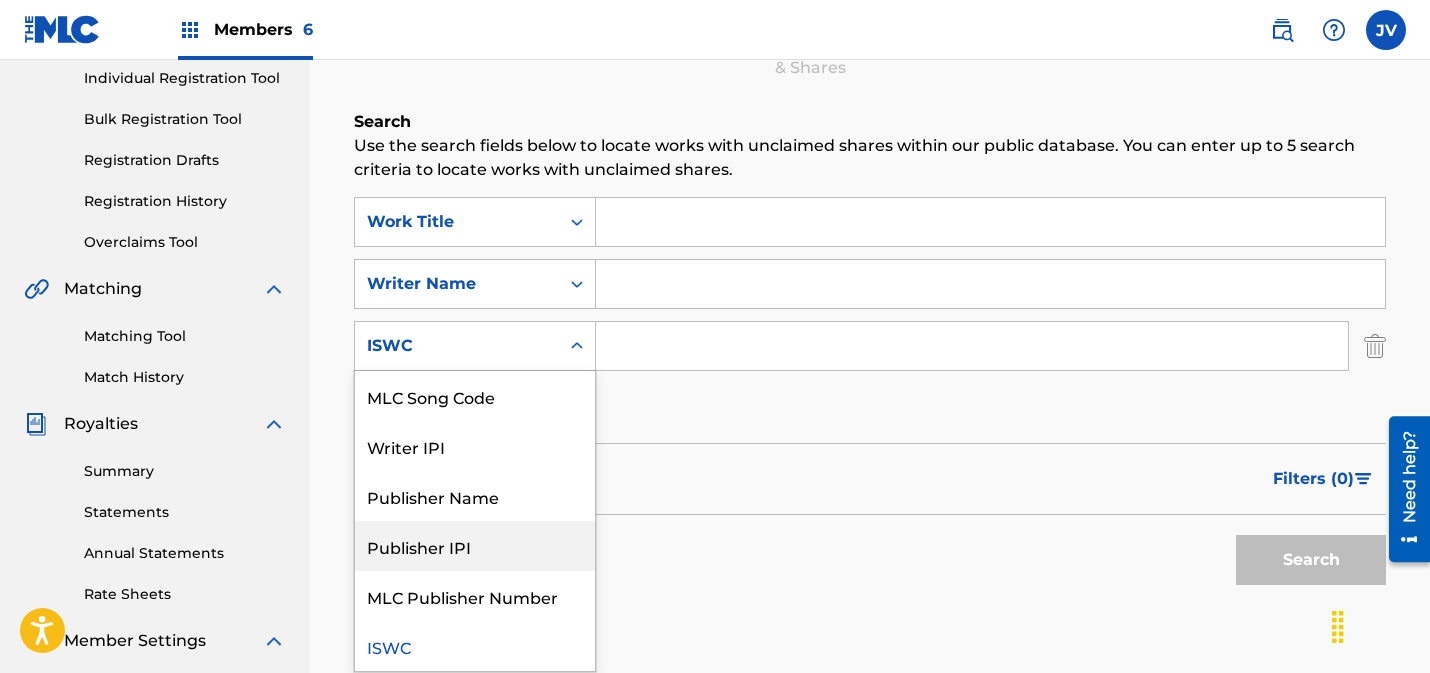 scroll, scrollTop: 189, scrollLeft: 0, axis: vertical 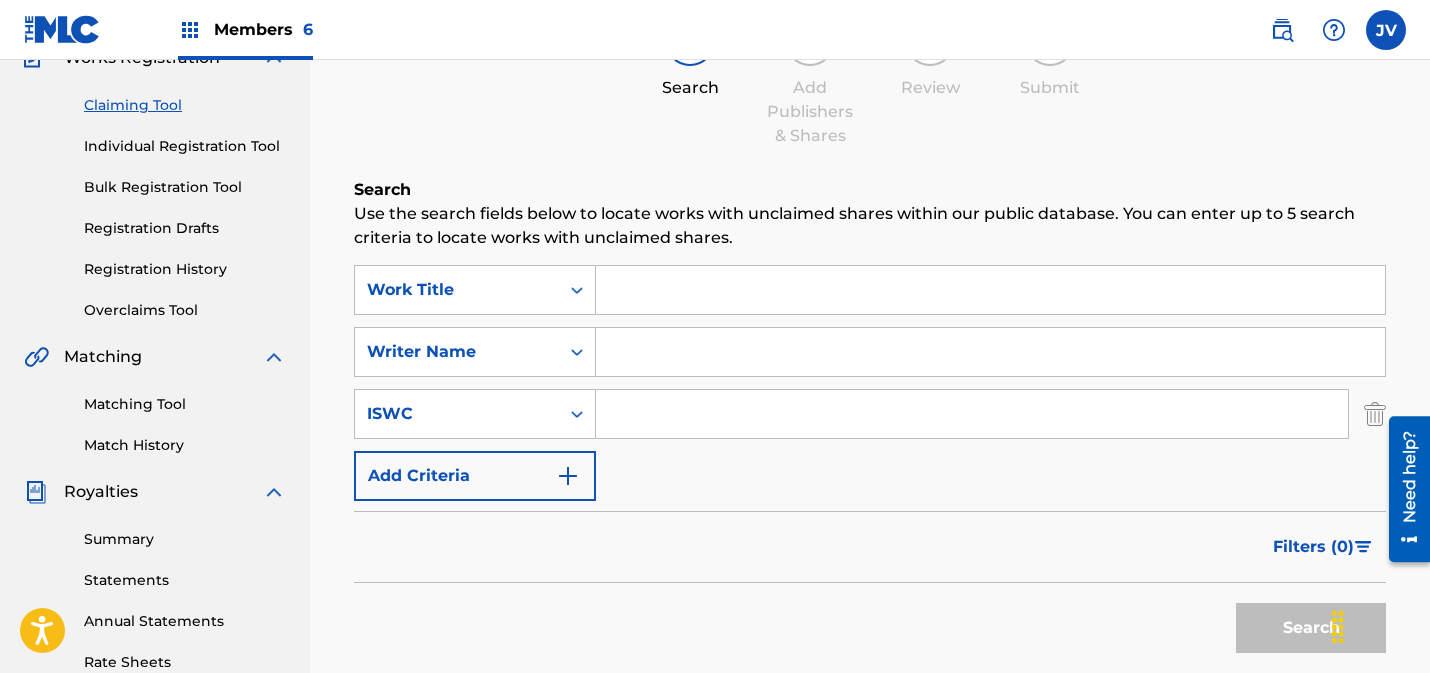 click on "Matching Tool" at bounding box center (185, 404) 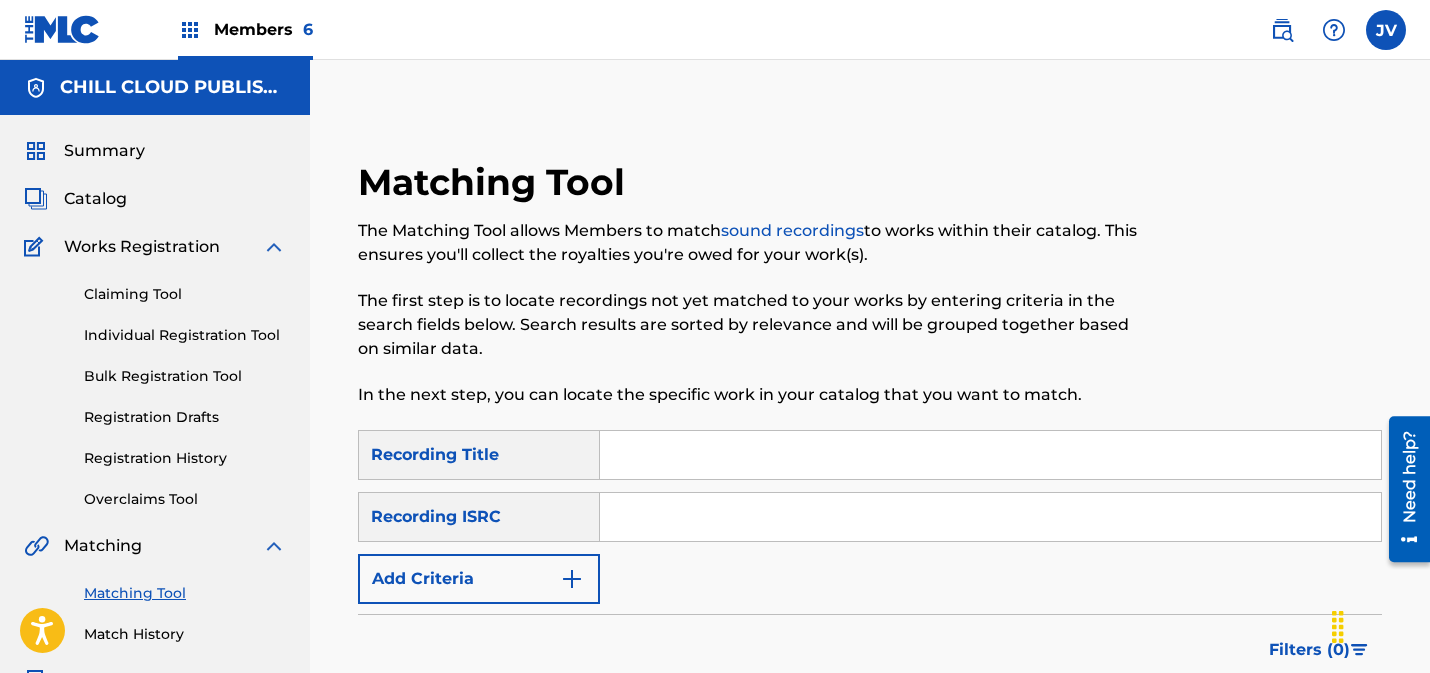 drag, startPoint x: 688, startPoint y: 522, endPoint x: 701, endPoint y: 521, distance: 13.038404 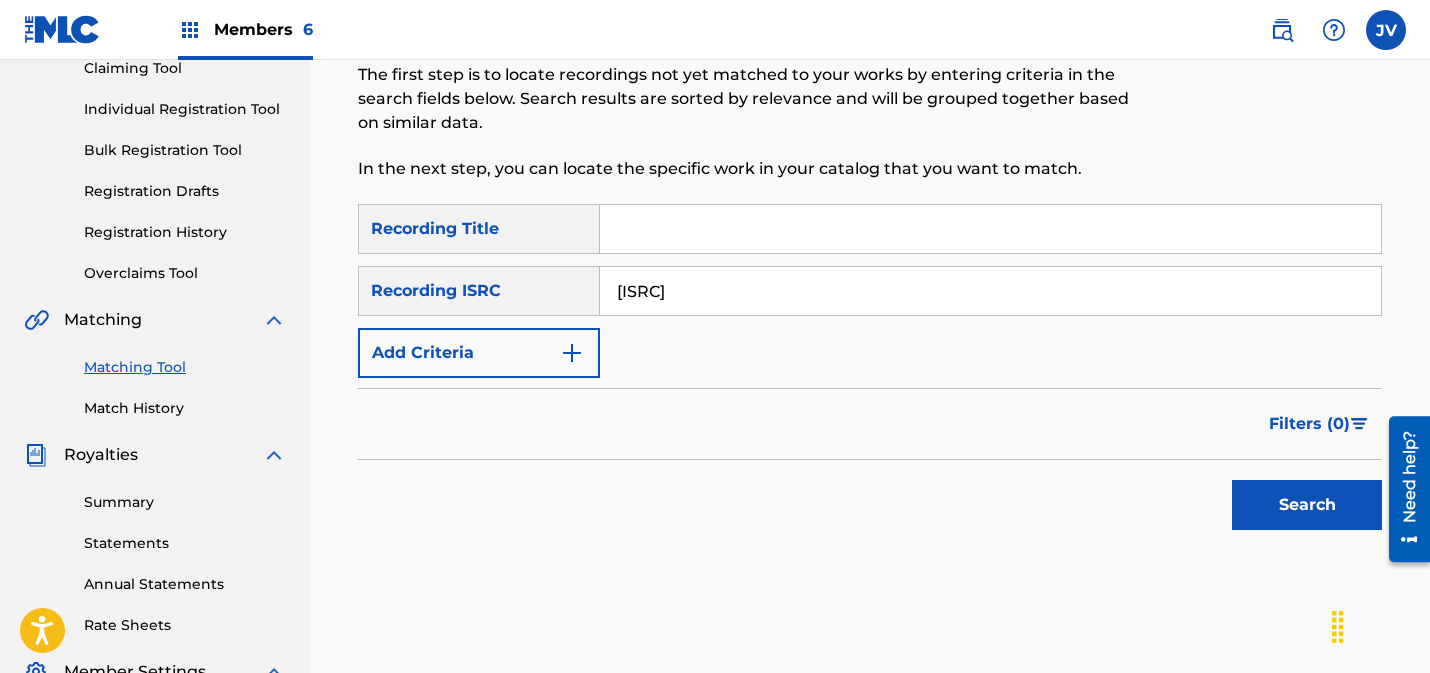 scroll, scrollTop: 241, scrollLeft: 0, axis: vertical 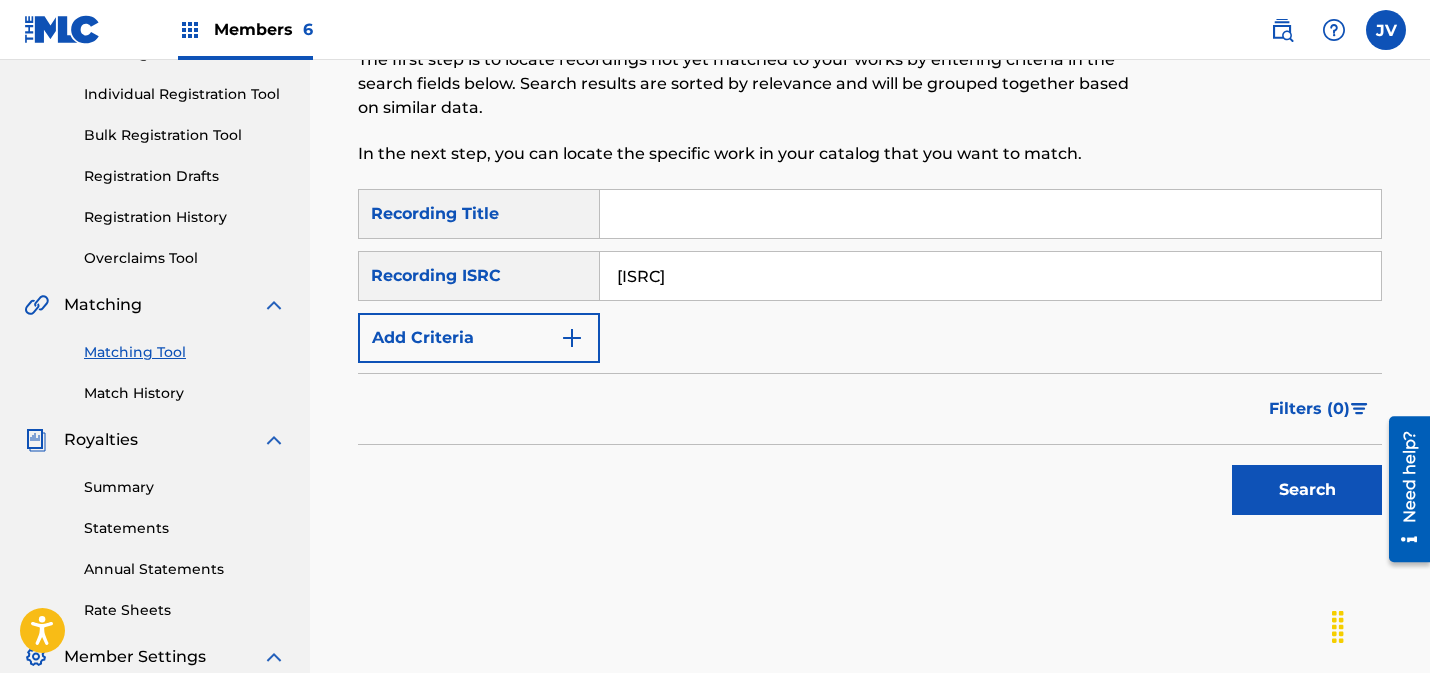 type on "[ISRC]" 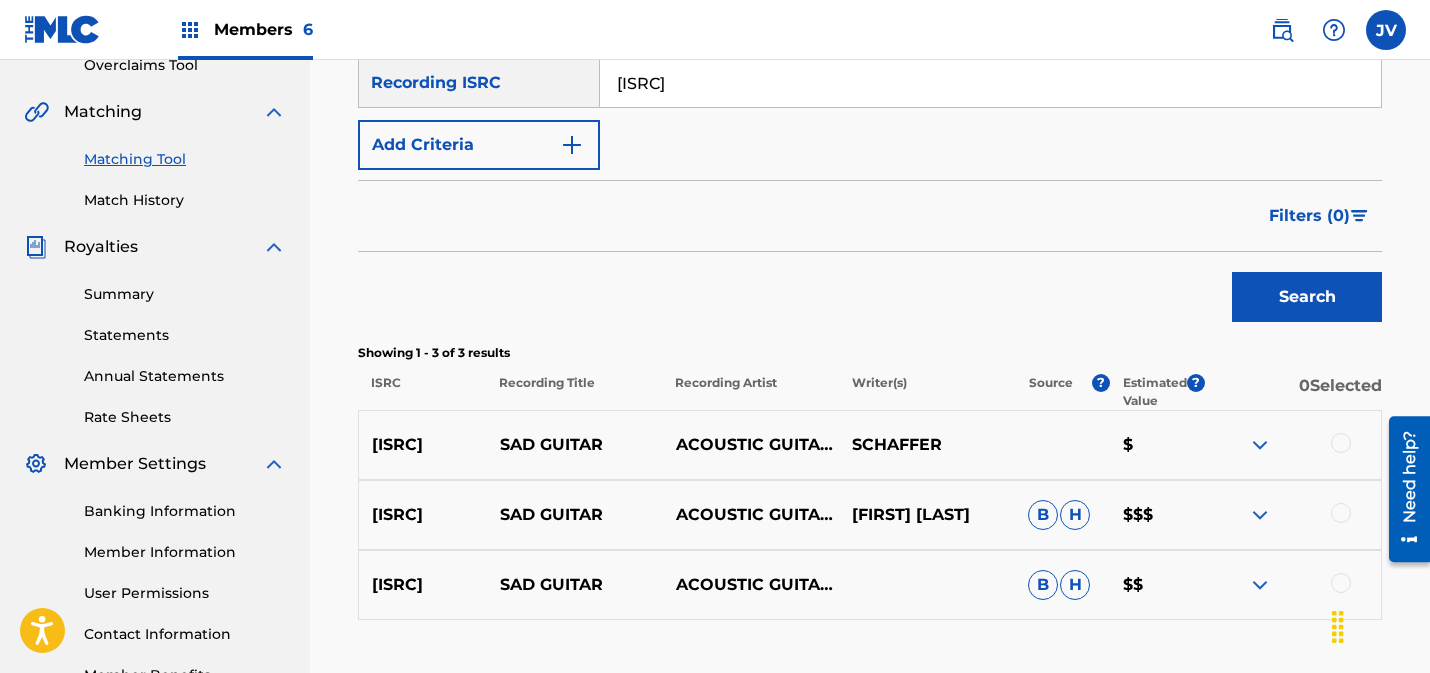 scroll, scrollTop: 577, scrollLeft: 0, axis: vertical 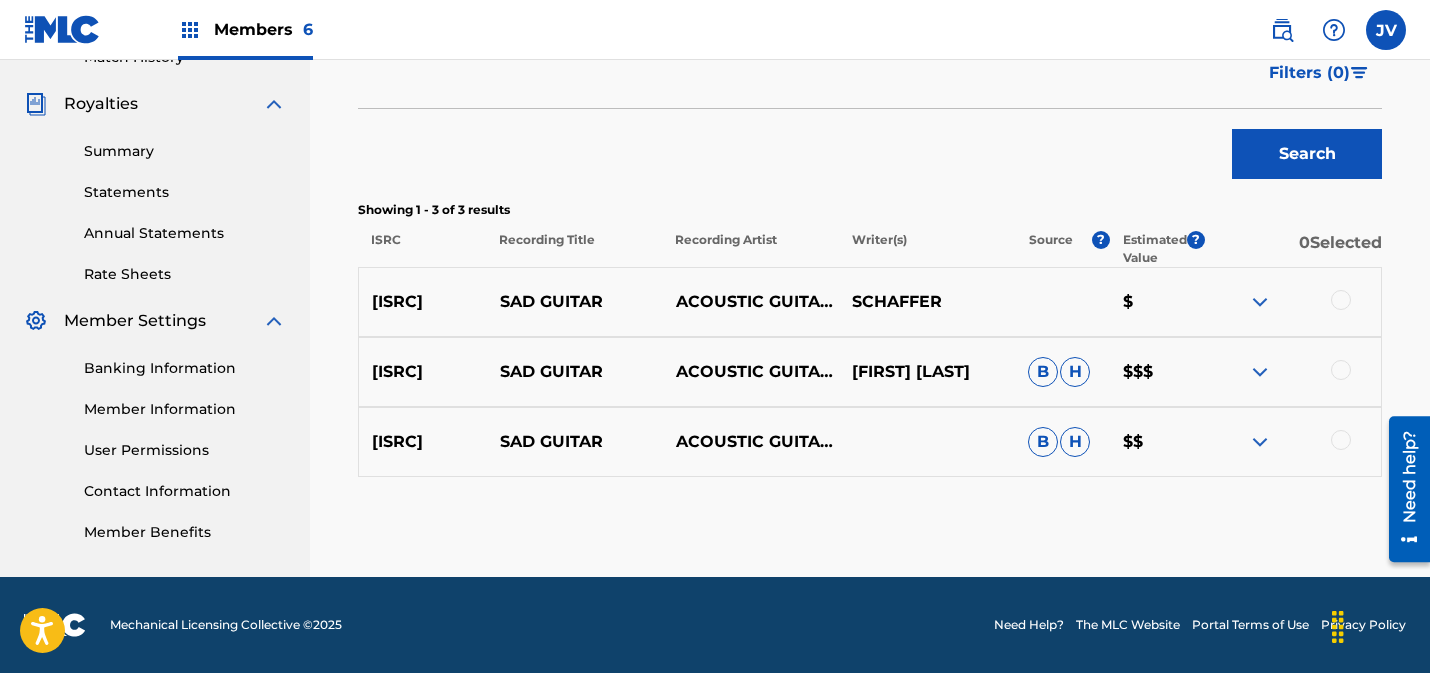 click at bounding box center (1341, 370) 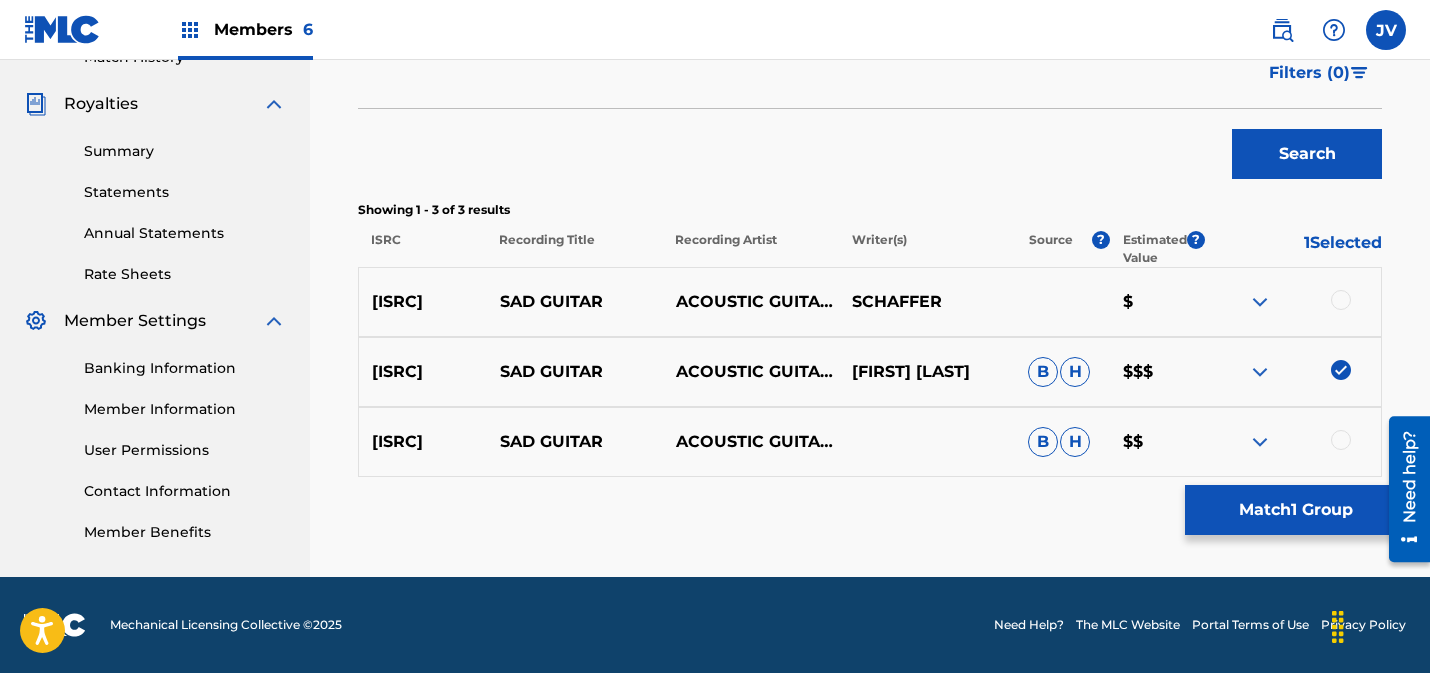 click at bounding box center (1341, 300) 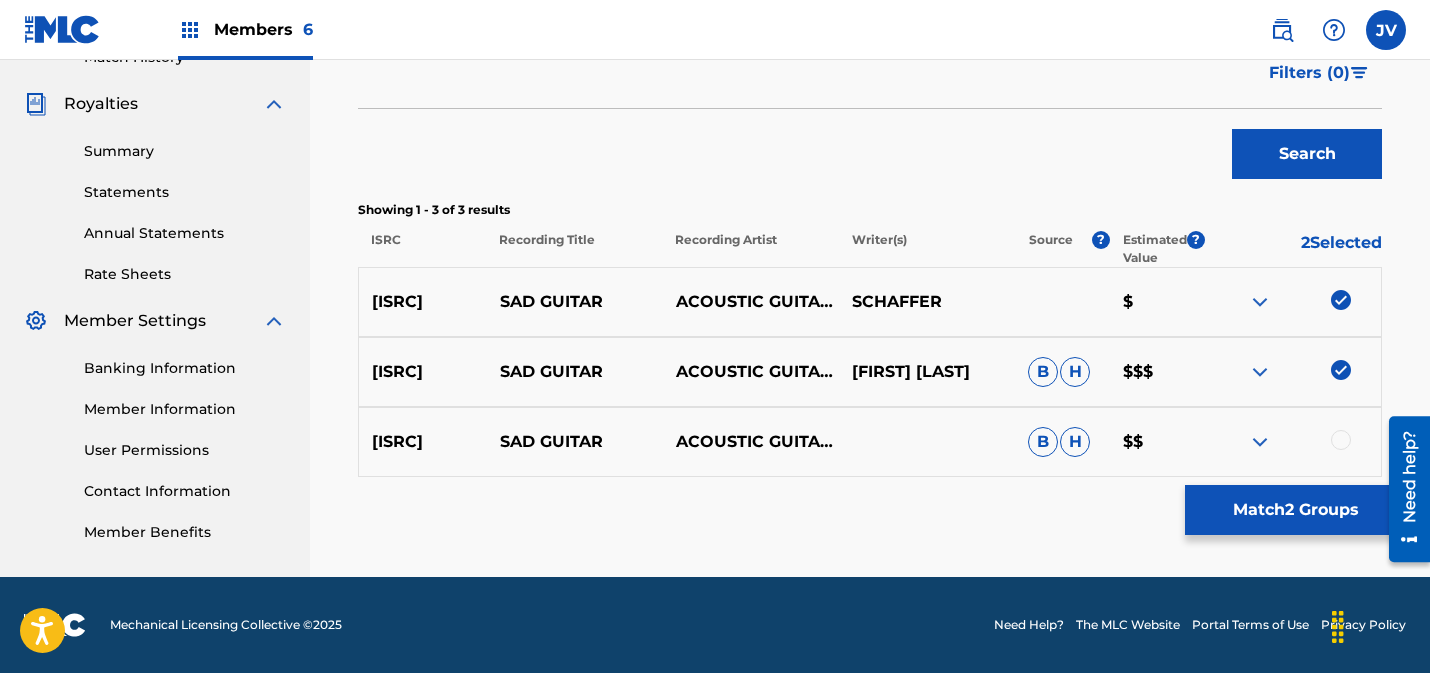 click at bounding box center [1341, 440] 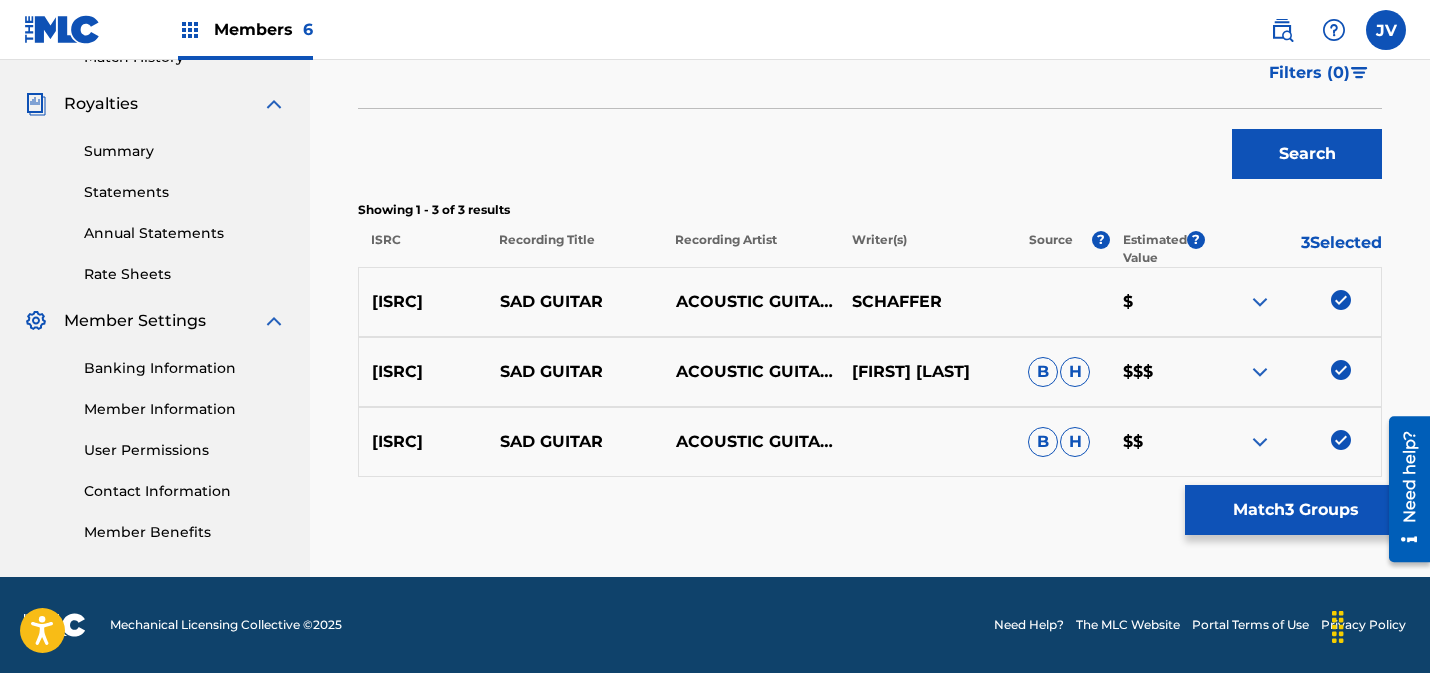 click on "Match  3 Groups" at bounding box center [1295, 510] 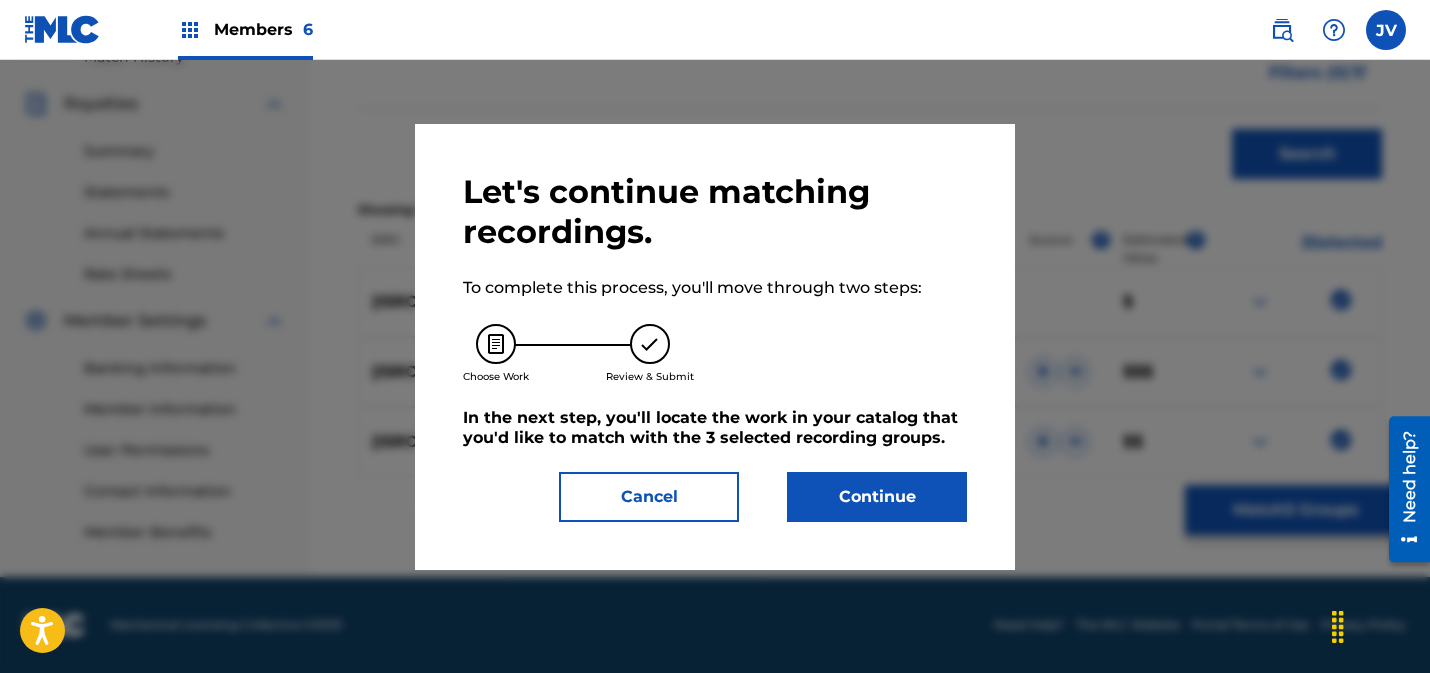 click on "Continue" at bounding box center [877, 497] 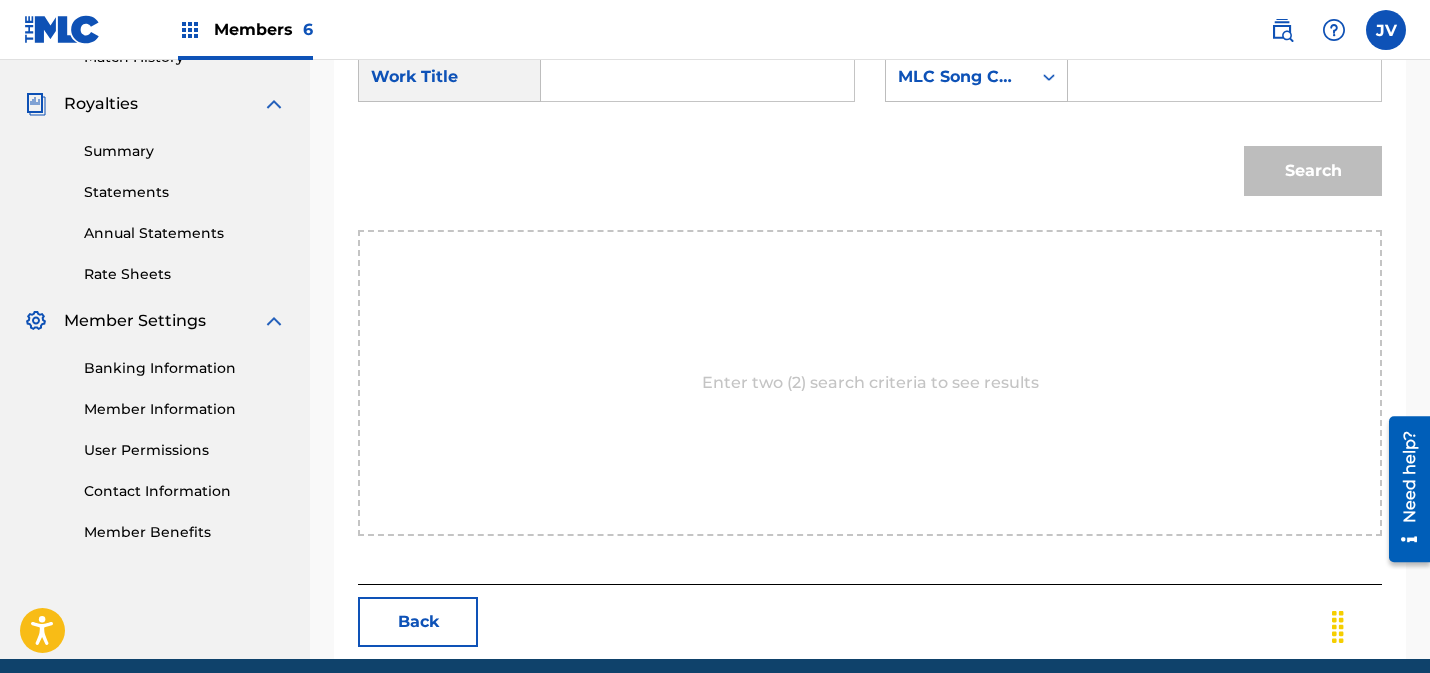 drag, startPoint x: 638, startPoint y: 87, endPoint x: 673, endPoint y: 95, distance: 35.902645 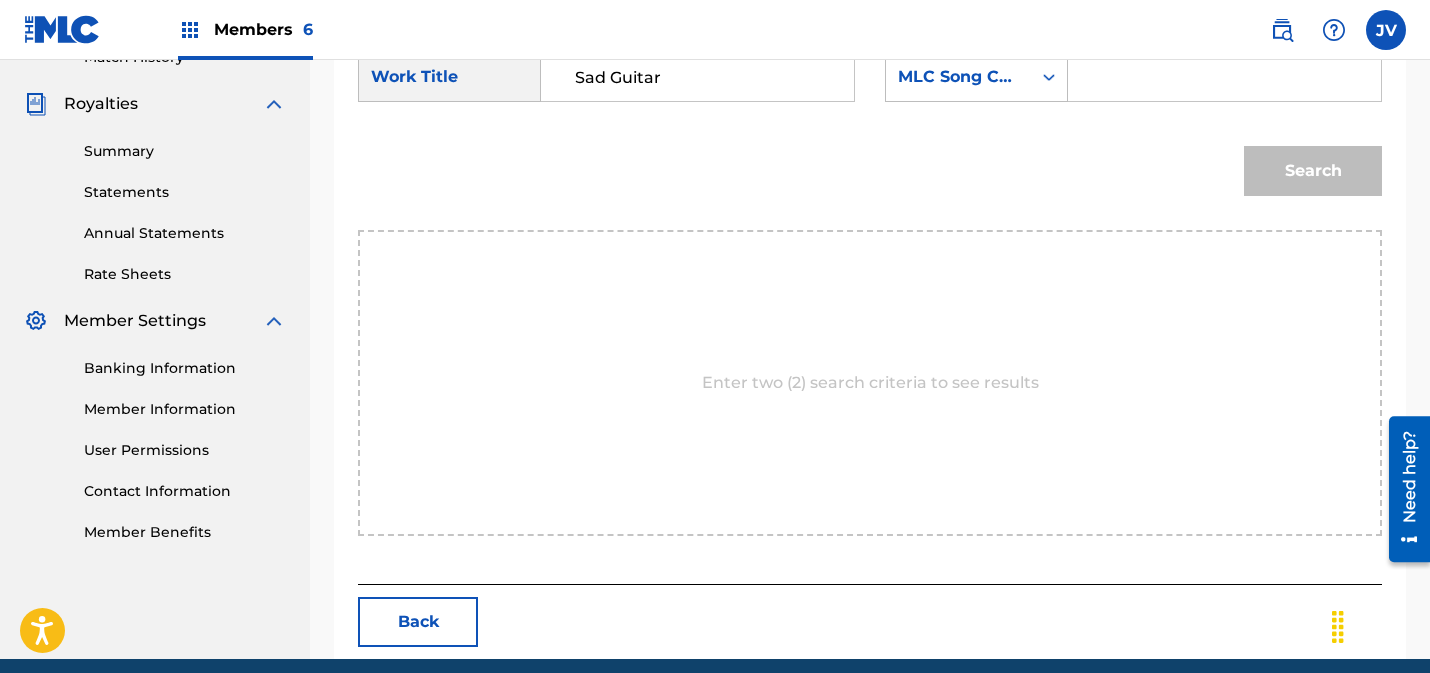 type on "Sad Guitar" 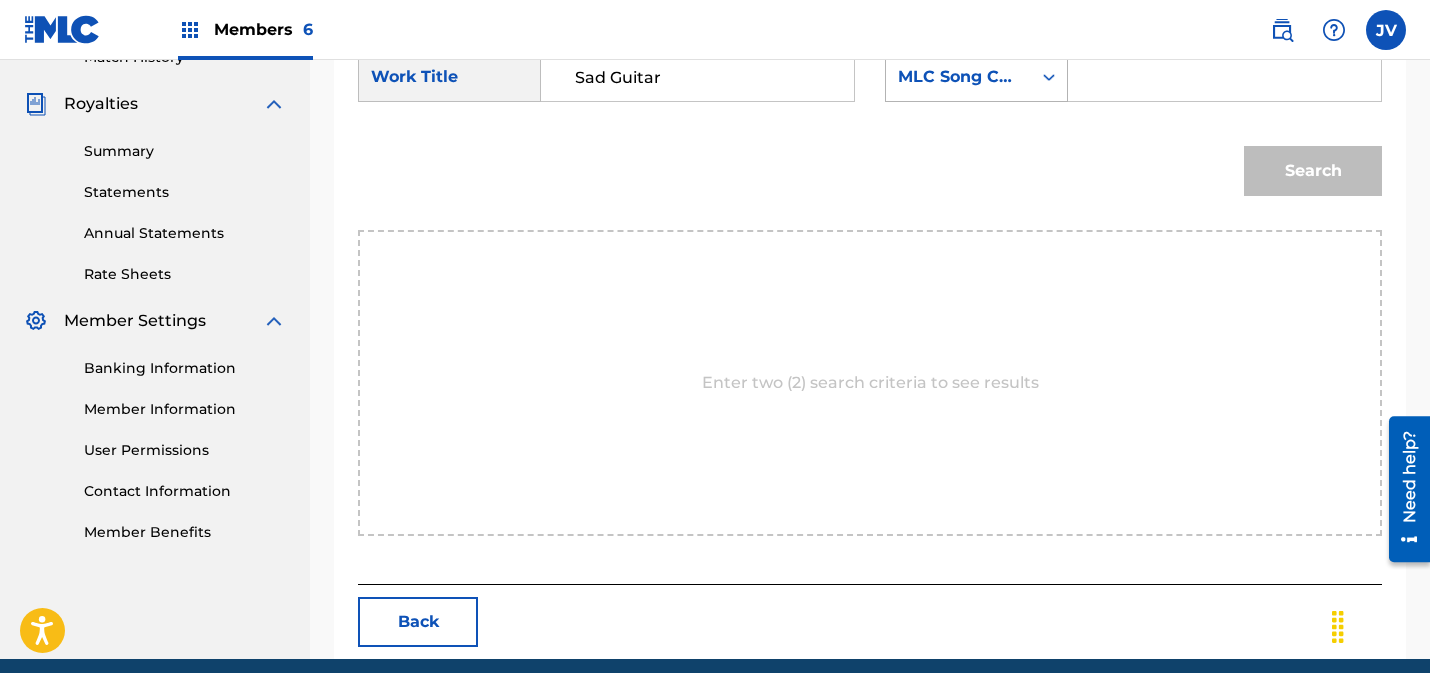 click on "MLC Song Code" at bounding box center [958, 77] 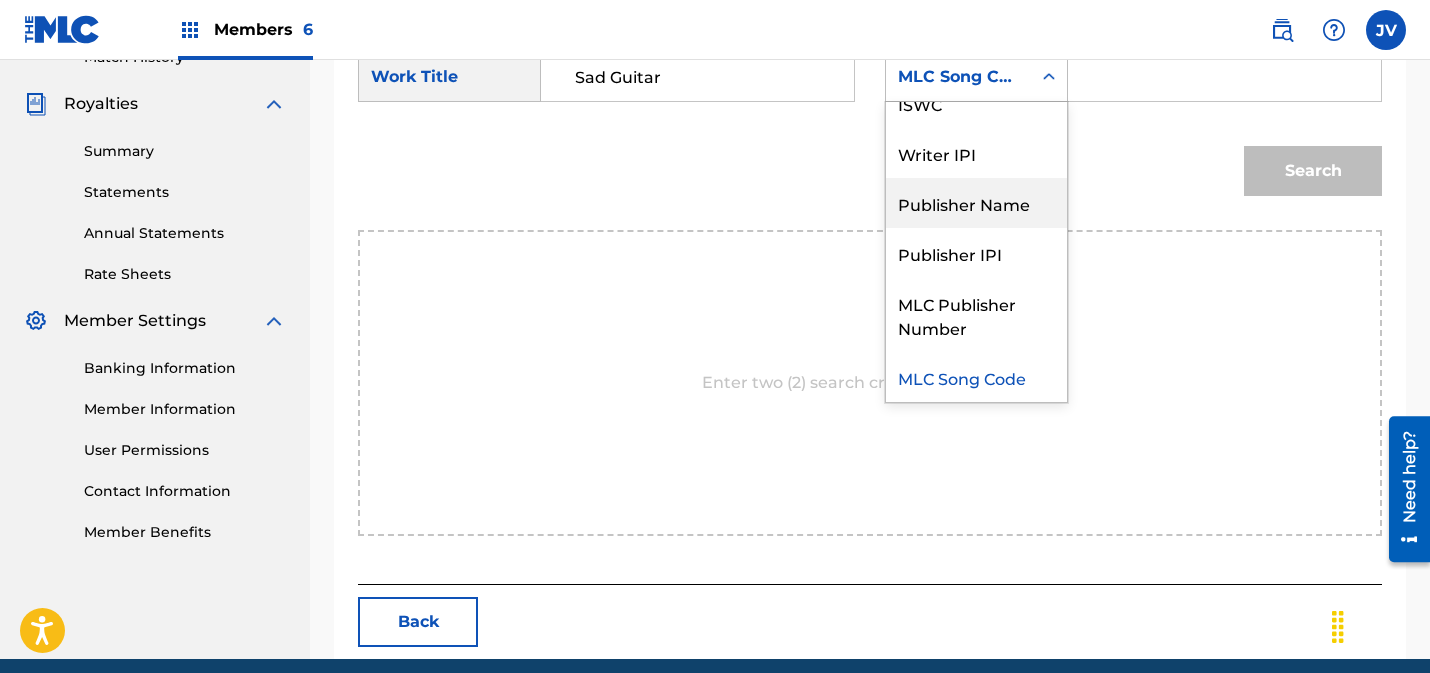 scroll, scrollTop: 0, scrollLeft: 0, axis: both 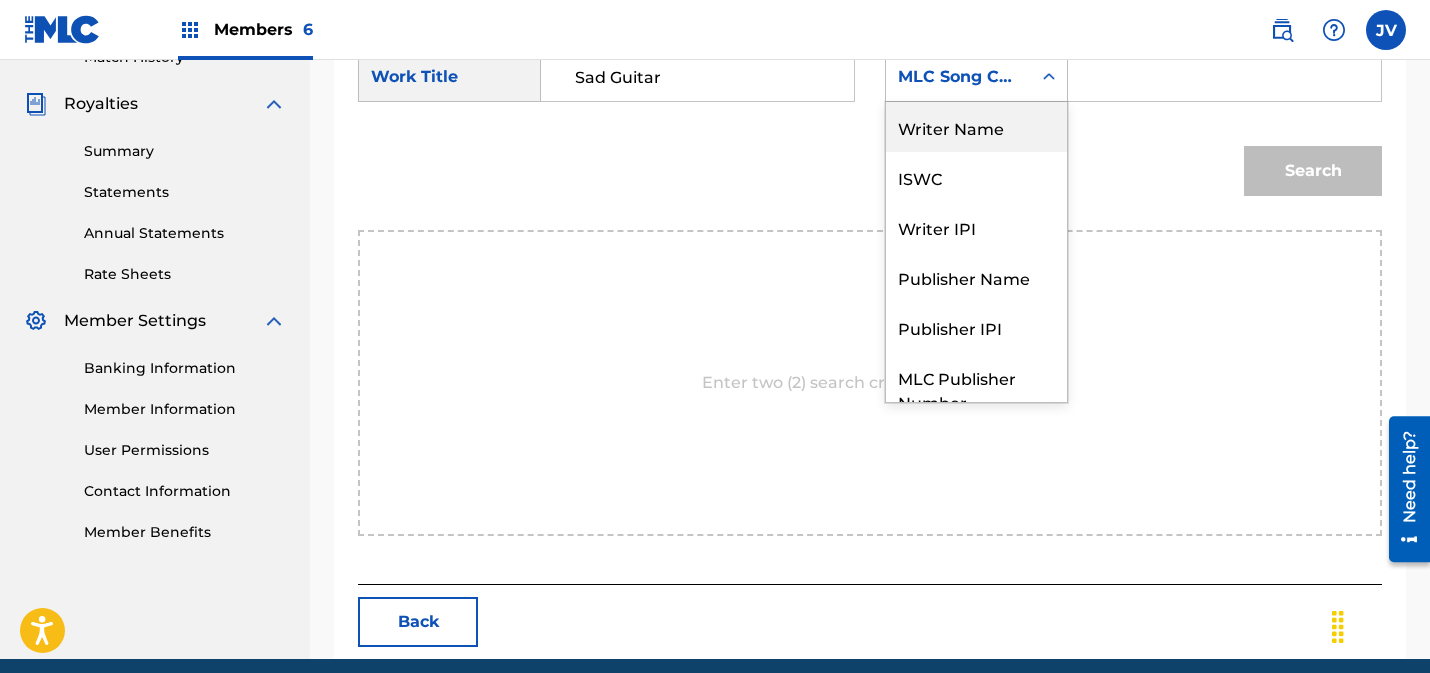 drag, startPoint x: 965, startPoint y: 133, endPoint x: 1117, endPoint y: 104, distance: 154.74171 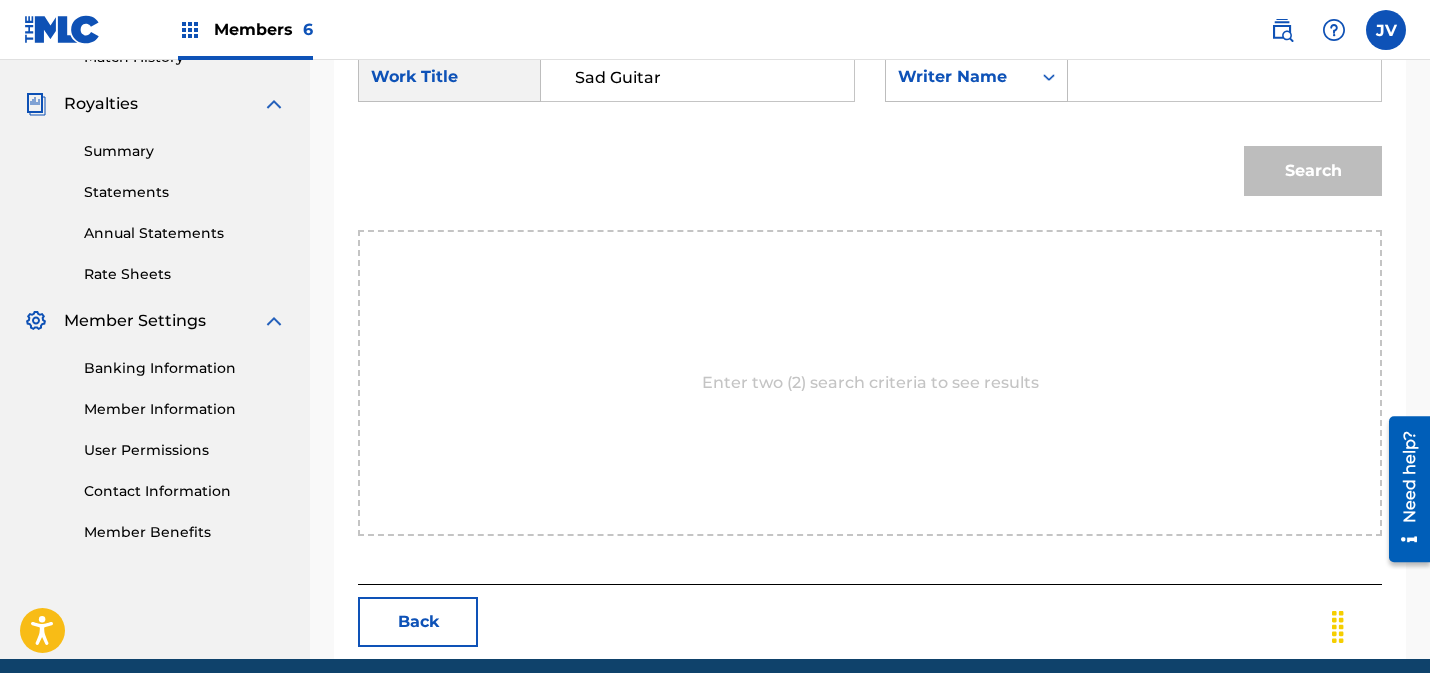 click at bounding box center (1224, 77) 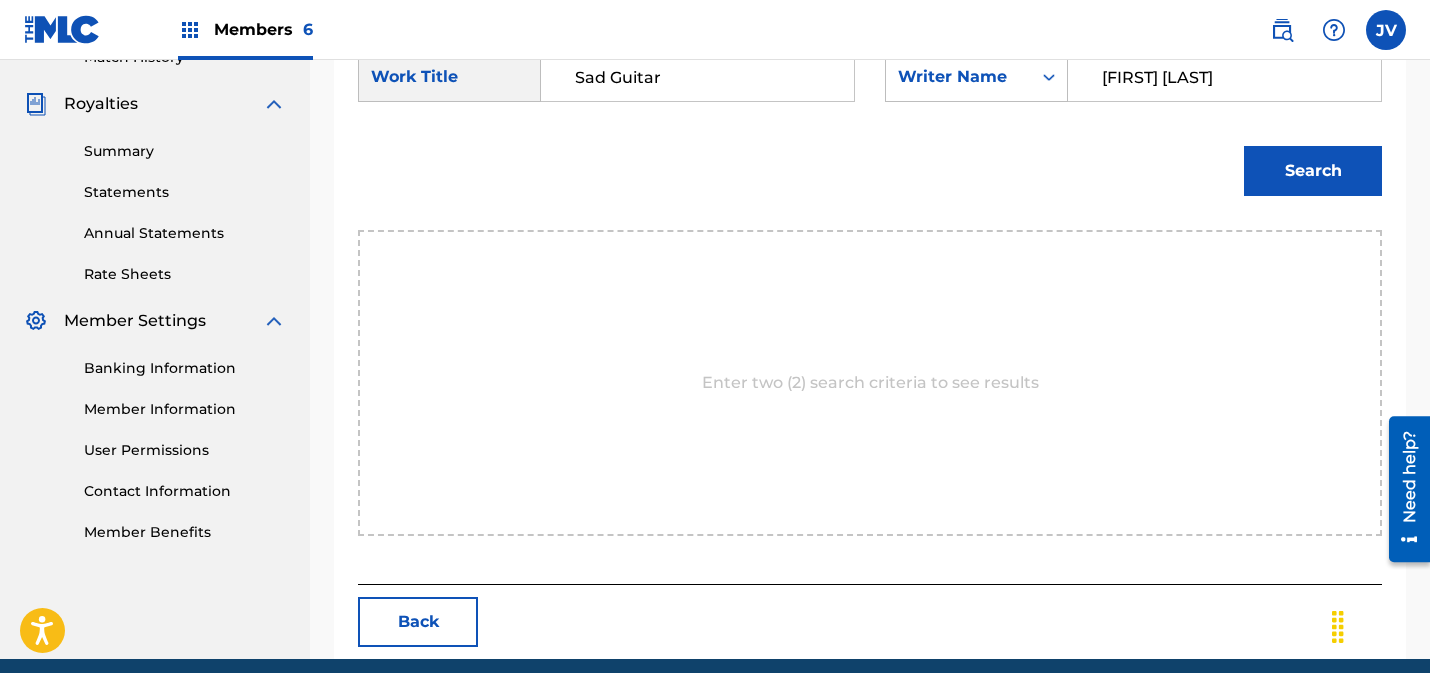 type on "[FIRST] [LAST]" 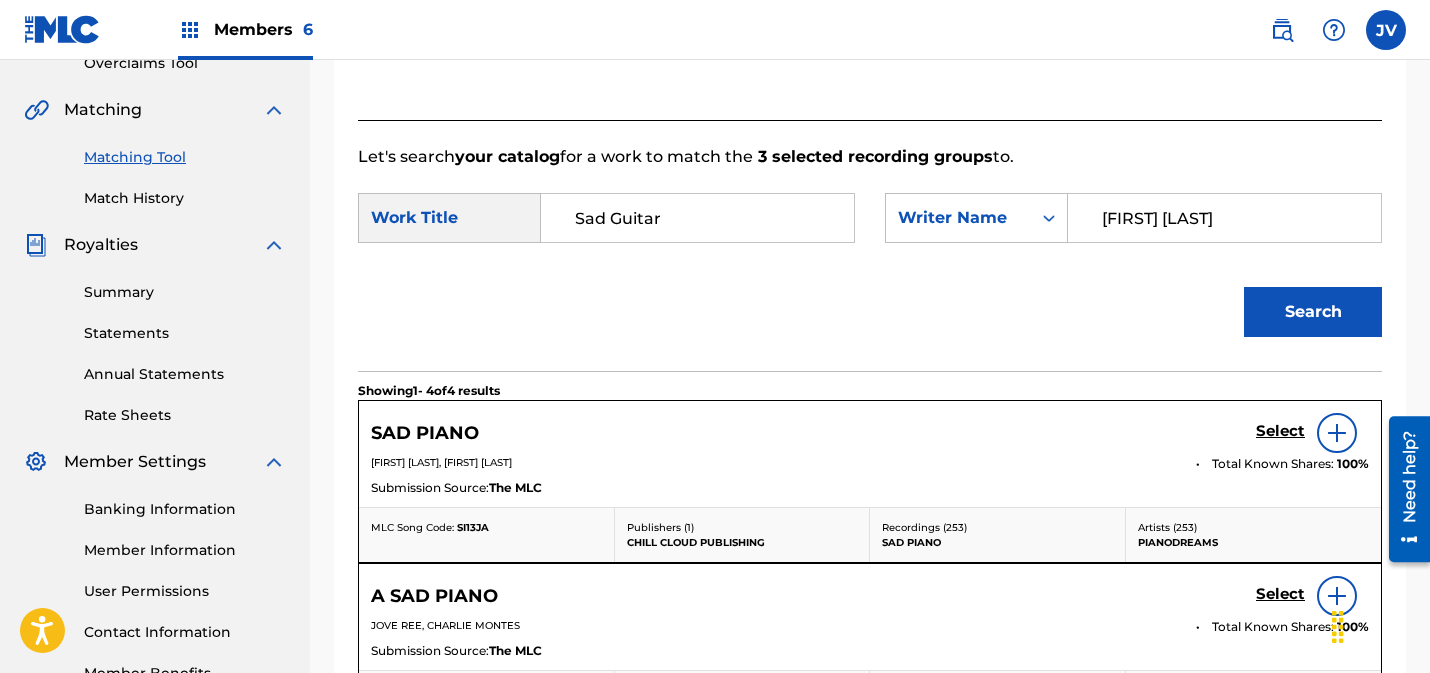 scroll, scrollTop: 489, scrollLeft: 0, axis: vertical 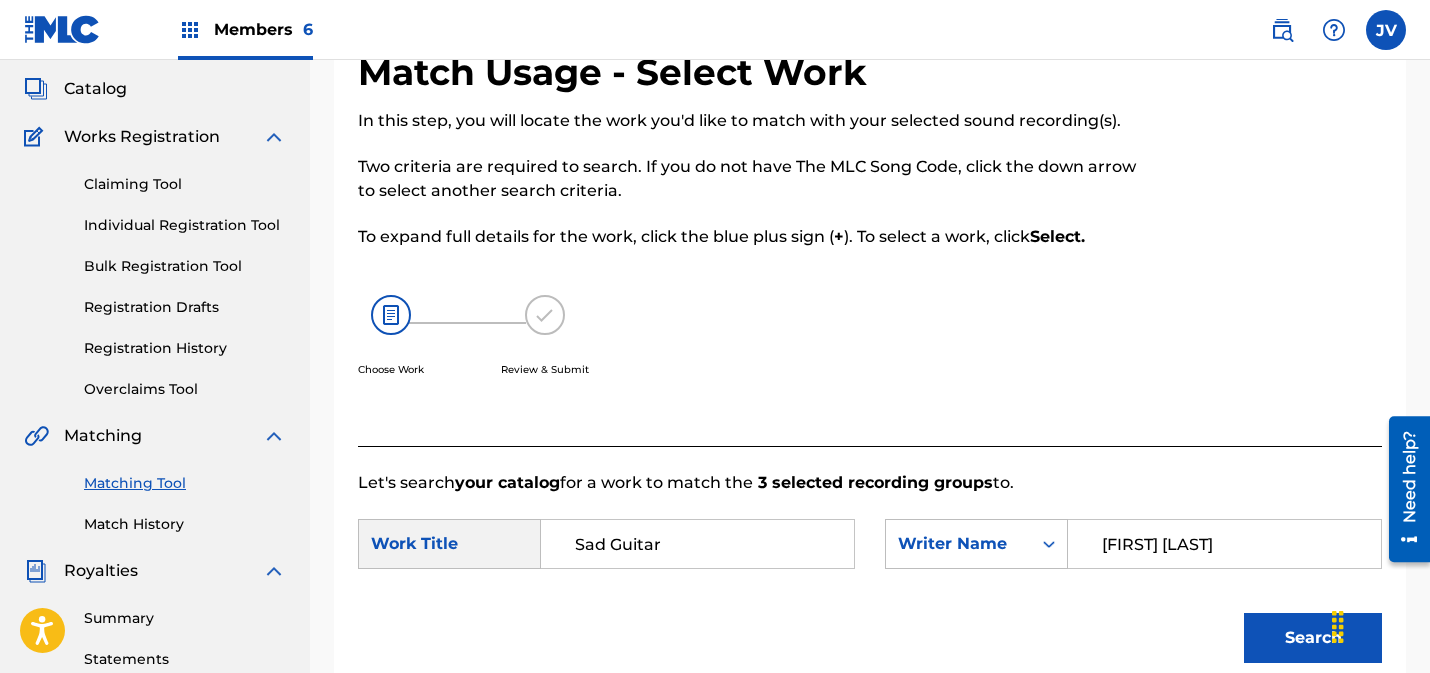click on "Claiming Tool" at bounding box center [185, 184] 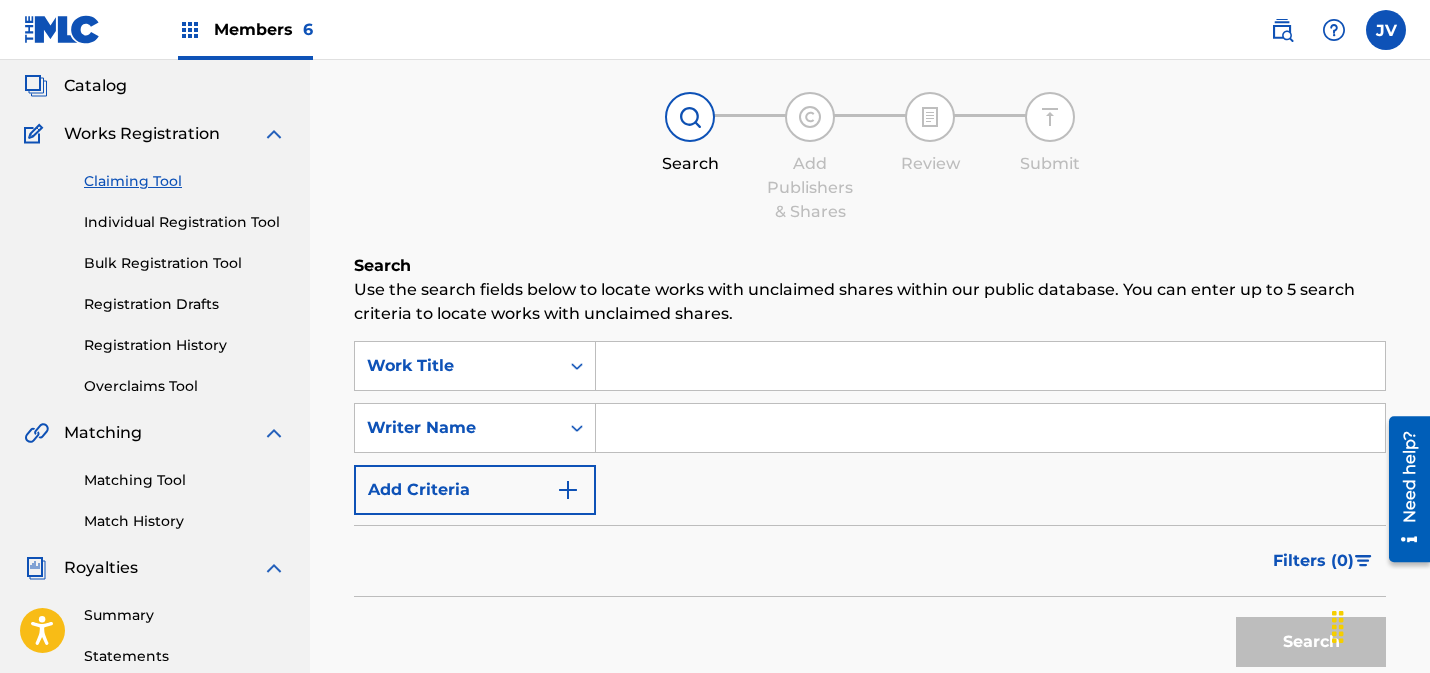 scroll, scrollTop: 171, scrollLeft: 0, axis: vertical 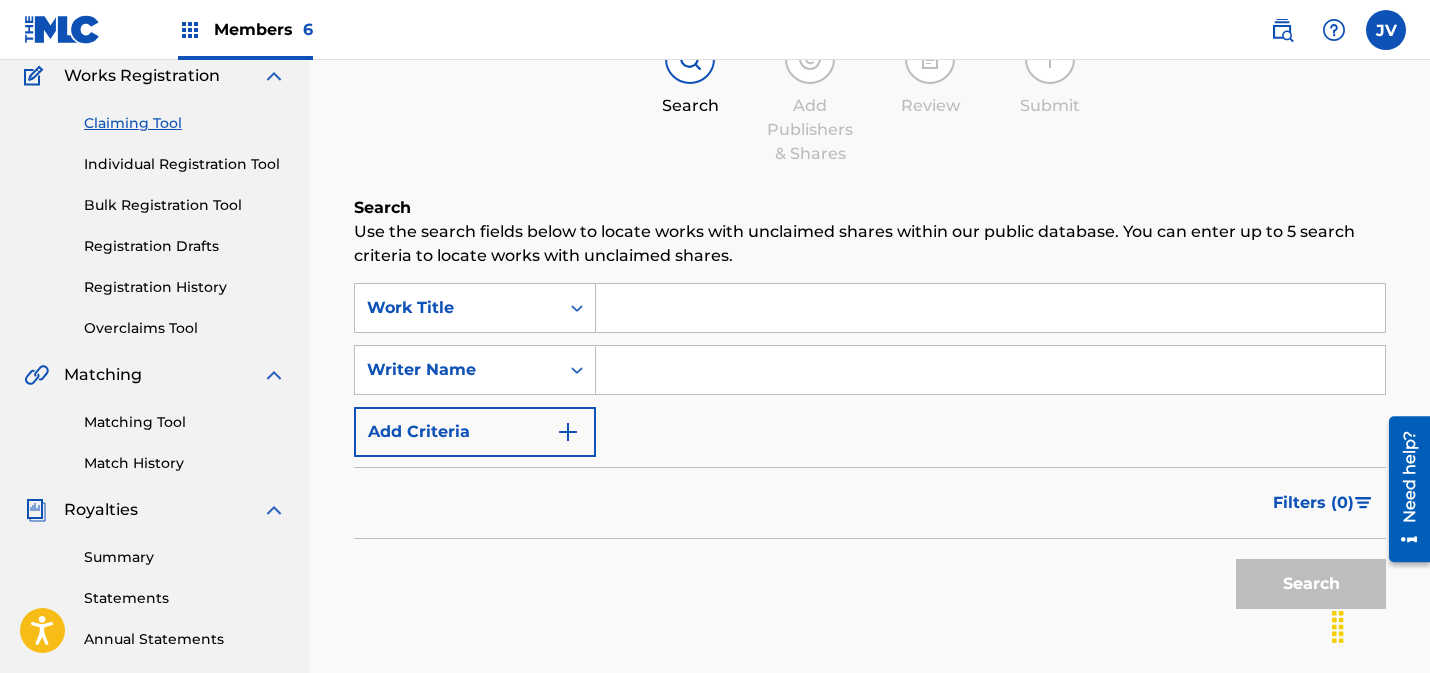 click on "Add Criteria" at bounding box center (475, 432) 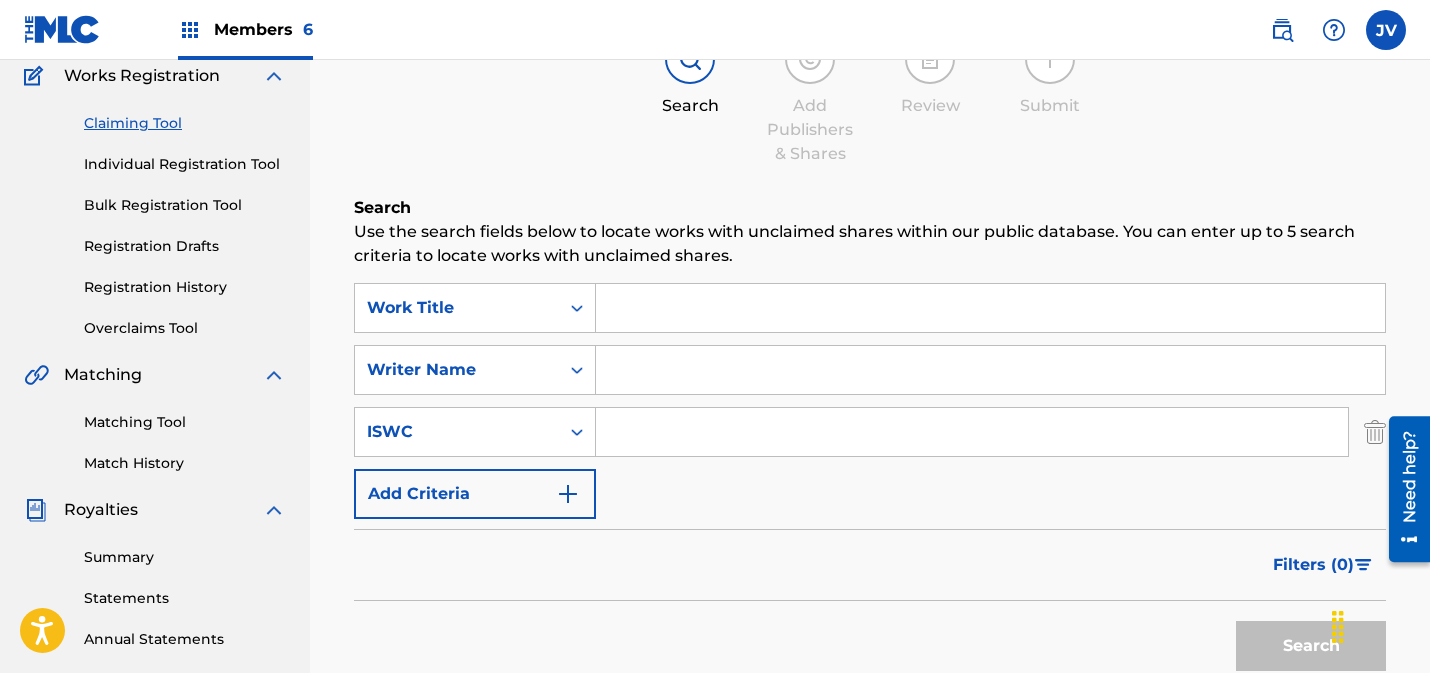 click at bounding box center (972, 432) 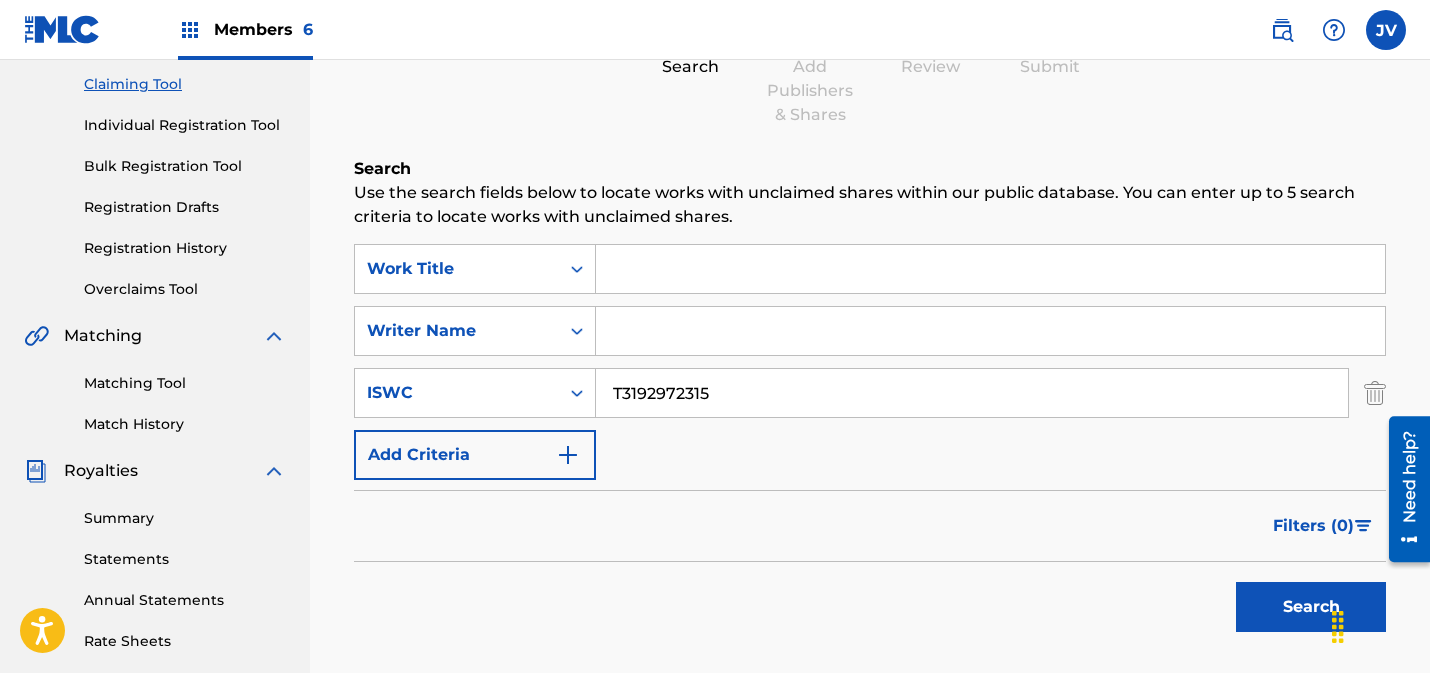scroll, scrollTop: 226, scrollLeft: 0, axis: vertical 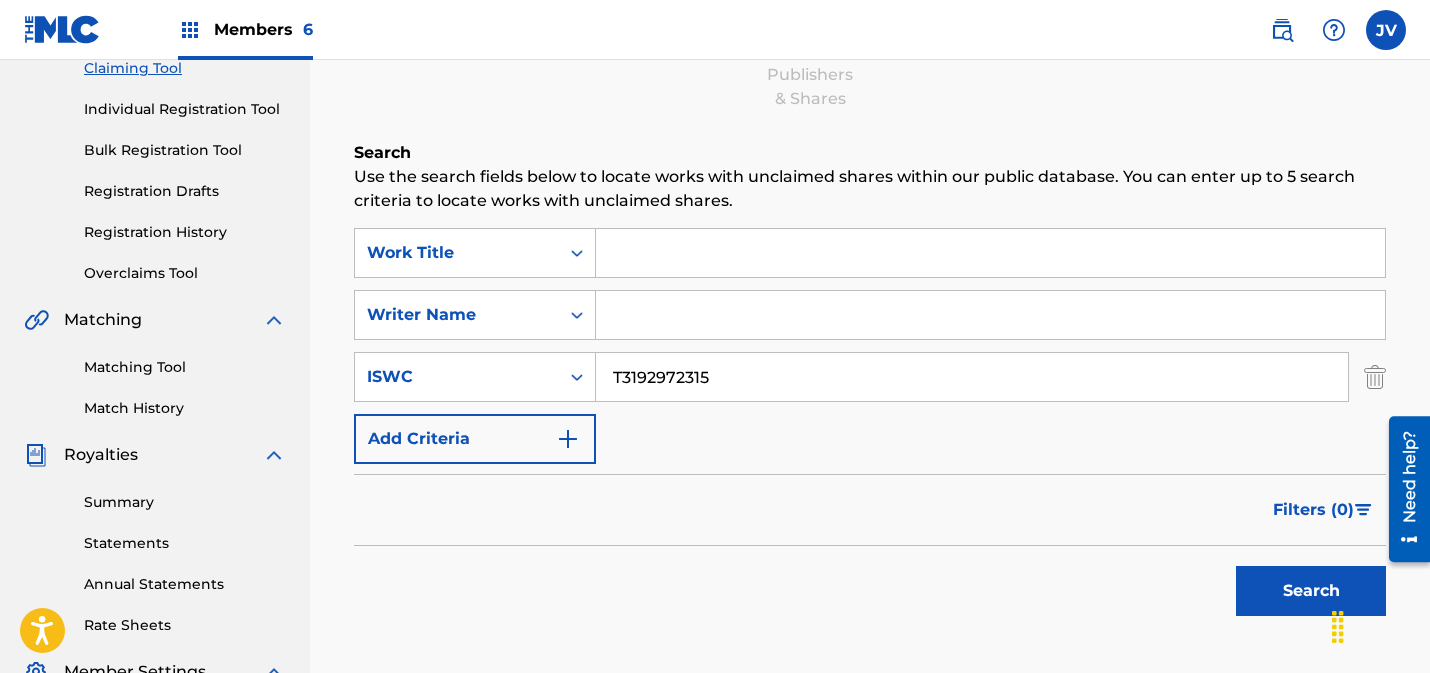drag, startPoint x: 1269, startPoint y: 591, endPoint x: 1255, endPoint y: 576, distance: 20.518284 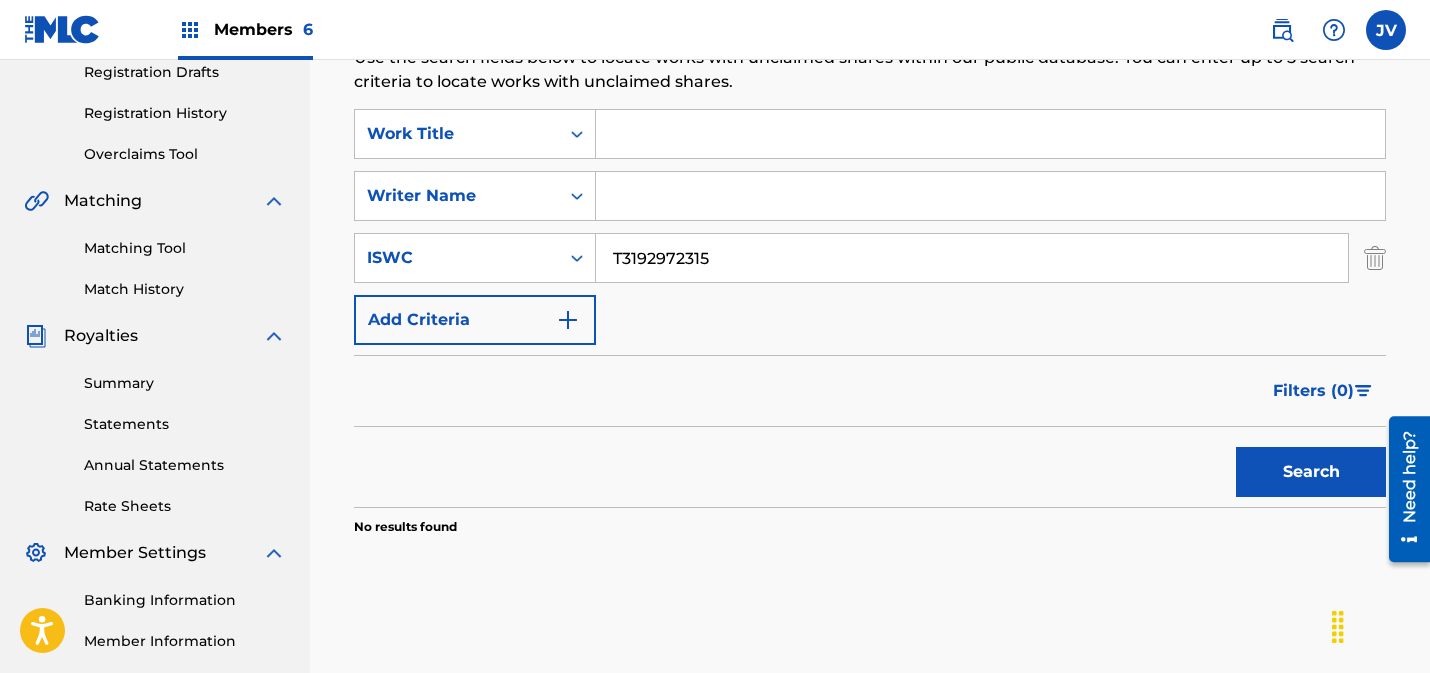 scroll, scrollTop: 334, scrollLeft: 0, axis: vertical 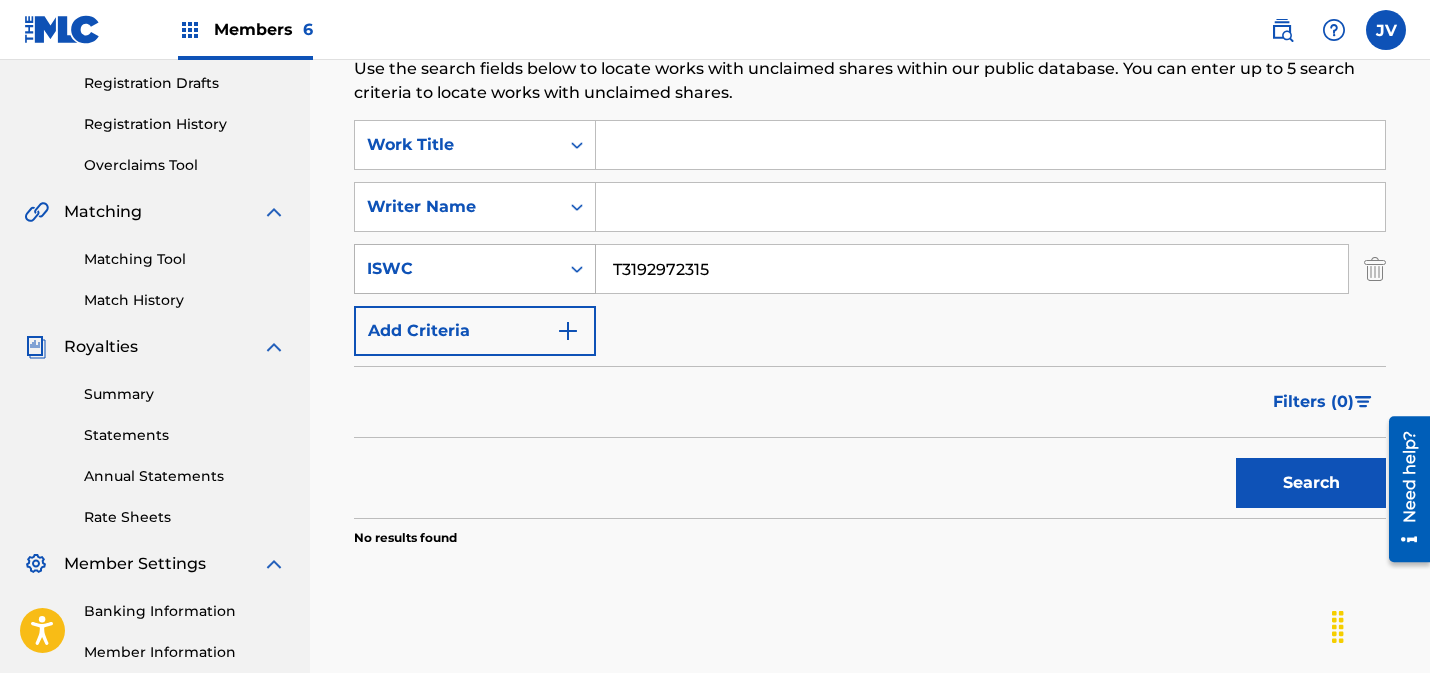 drag, startPoint x: 669, startPoint y: 275, endPoint x: 562, endPoint y: 273, distance: 107.01869 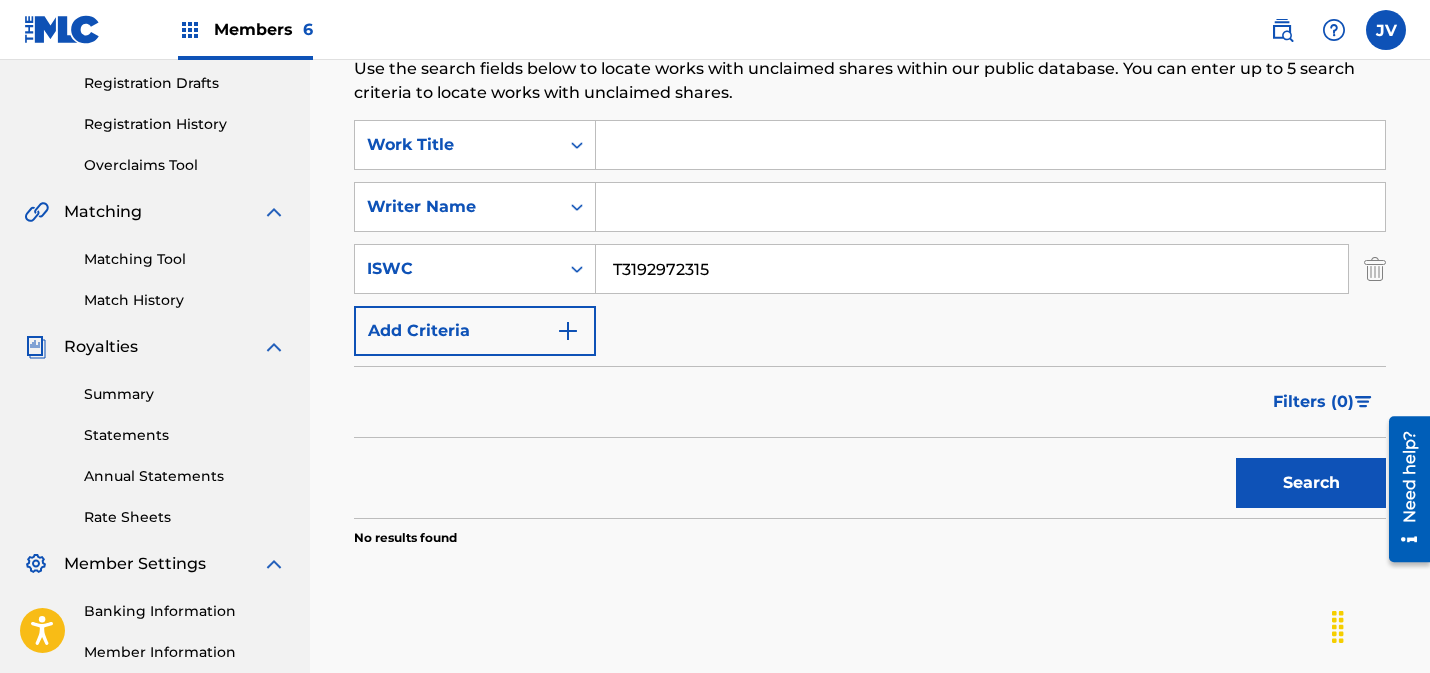 paste on "2109326" 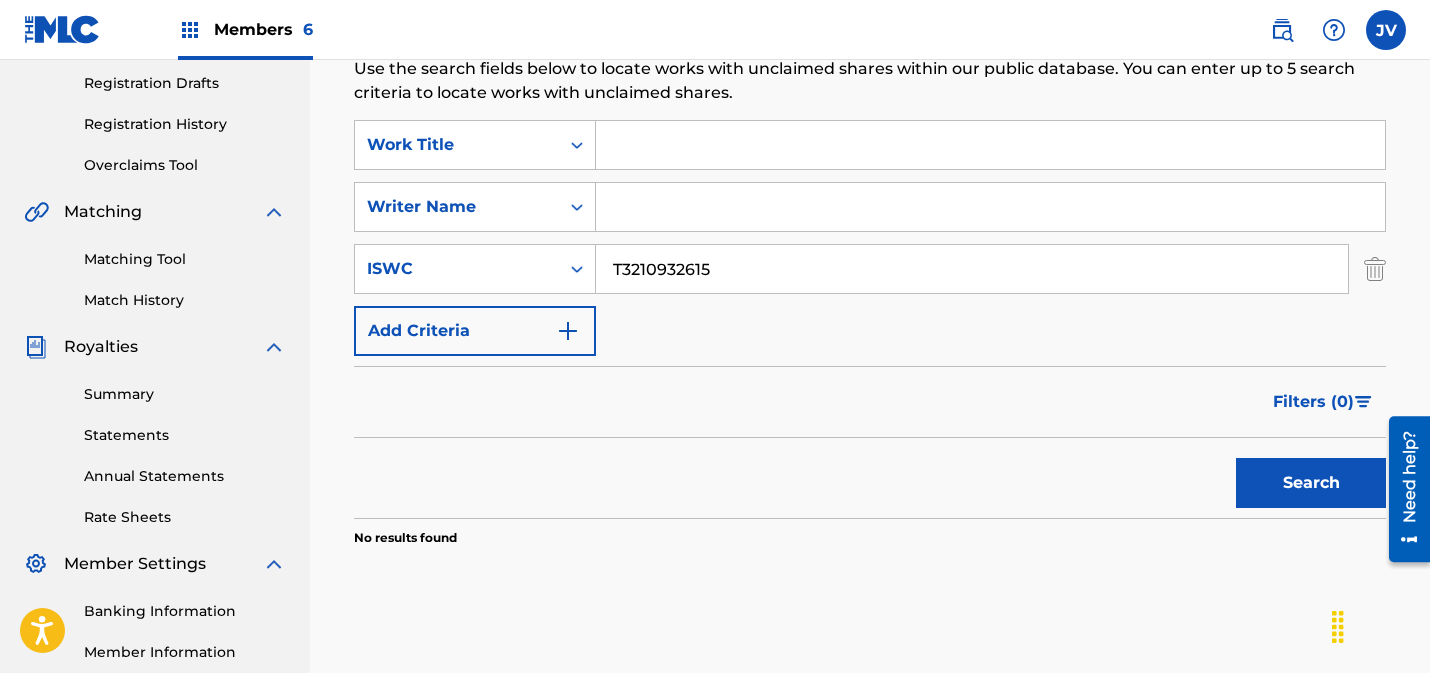 drag, startPoint x: 1276, startPoint y: 475, endPoint x: 1258, endPoint y: 472, distance: 18.248287 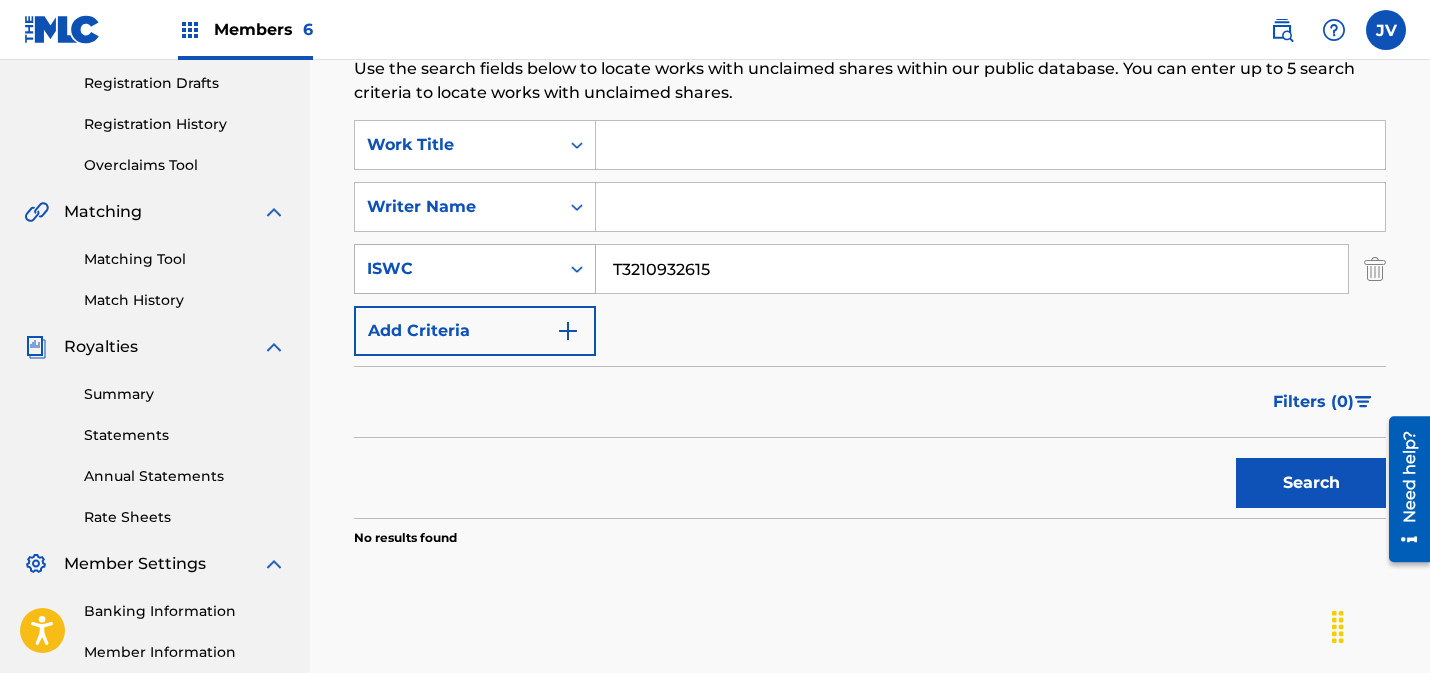 drag, startPoint x: 742, startPoint y: 271, endPoint x: 591, endPoint y: 259, distance: 151.47607 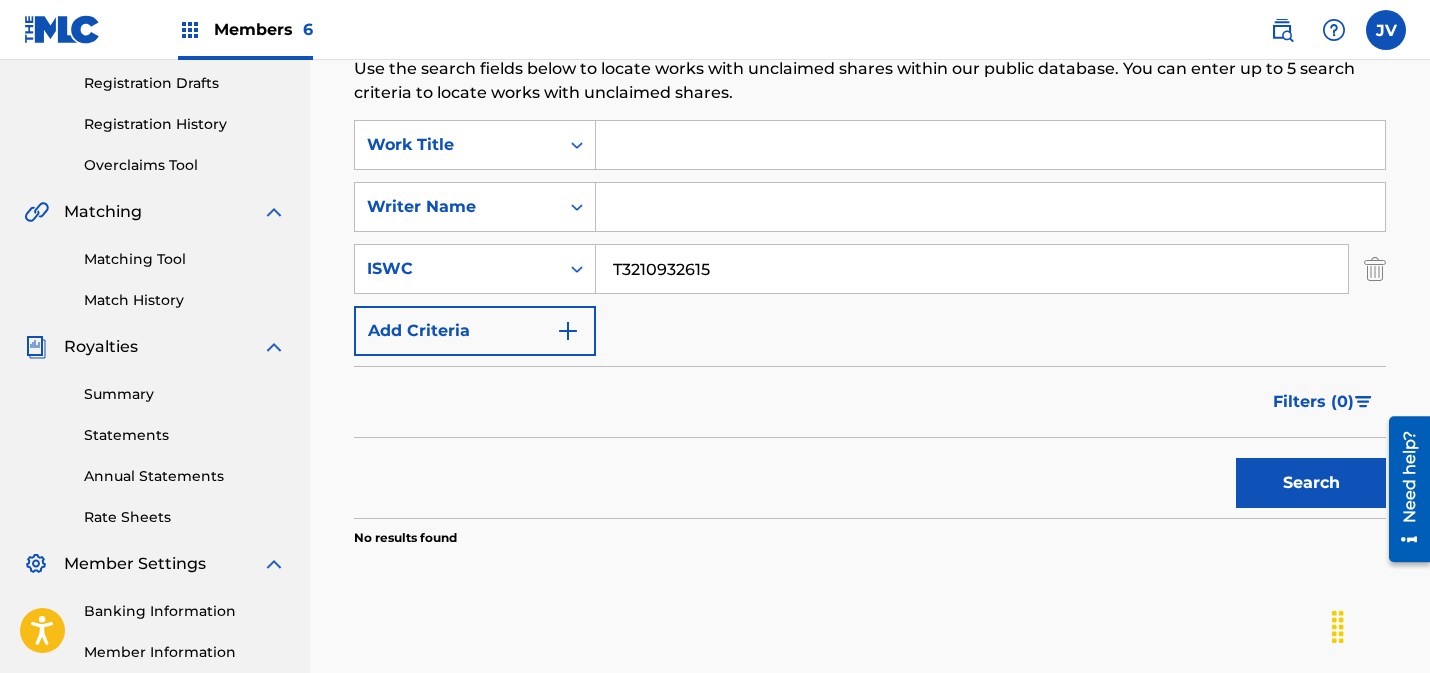 paste on "42960" 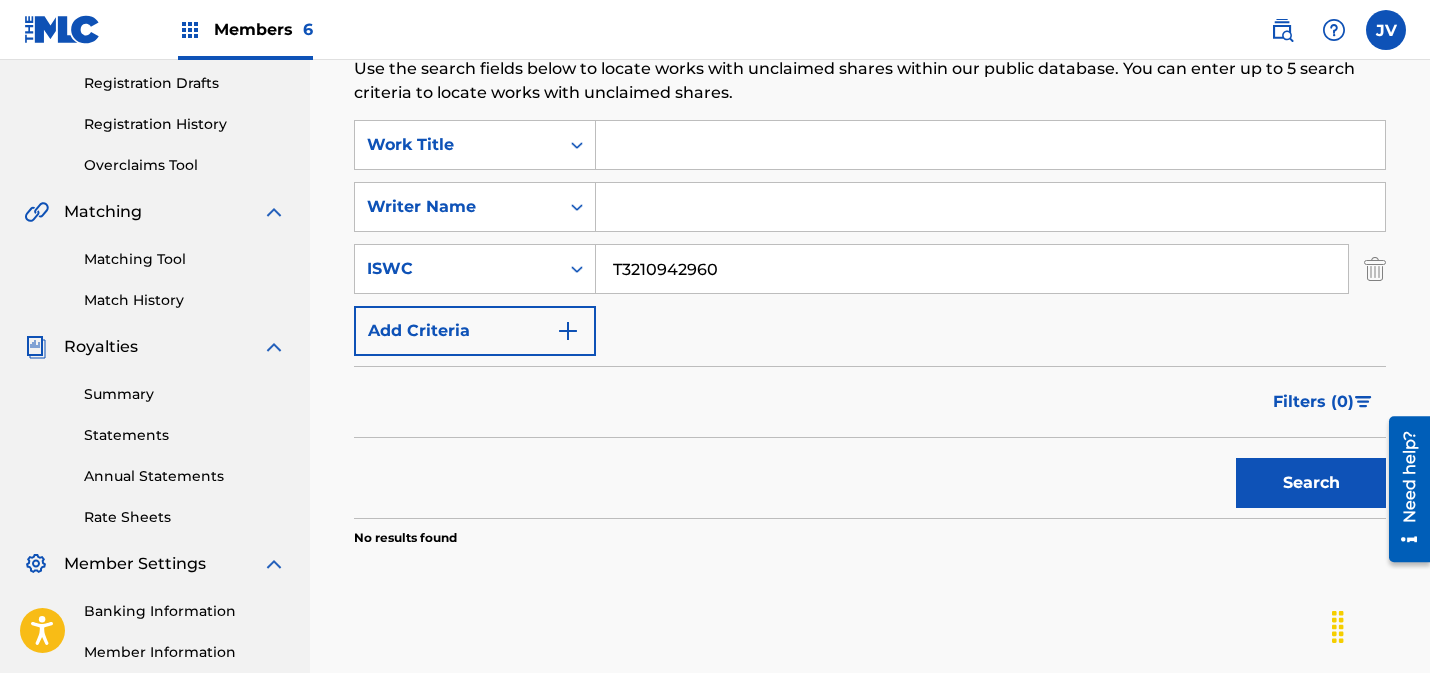 type on "T3210942960" 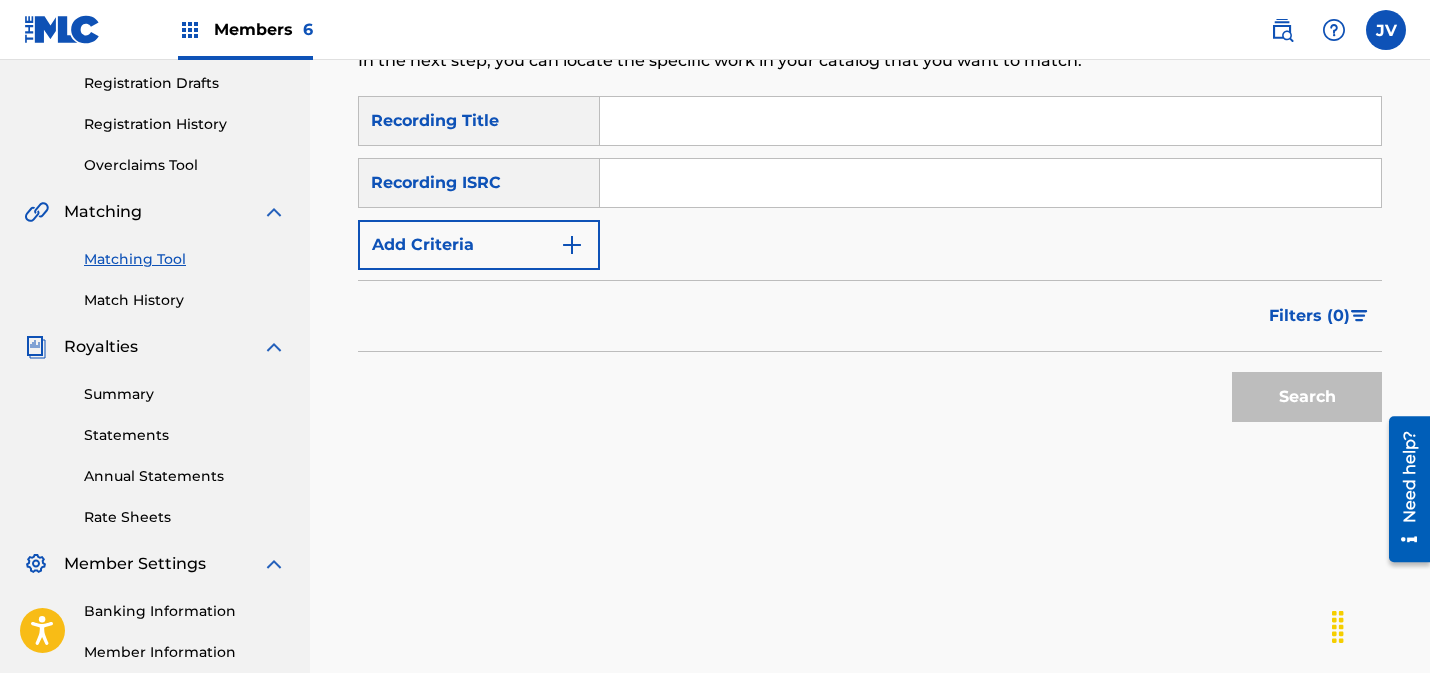 scroll, scrollTop: 0, scrollLeft: 0, axis: both 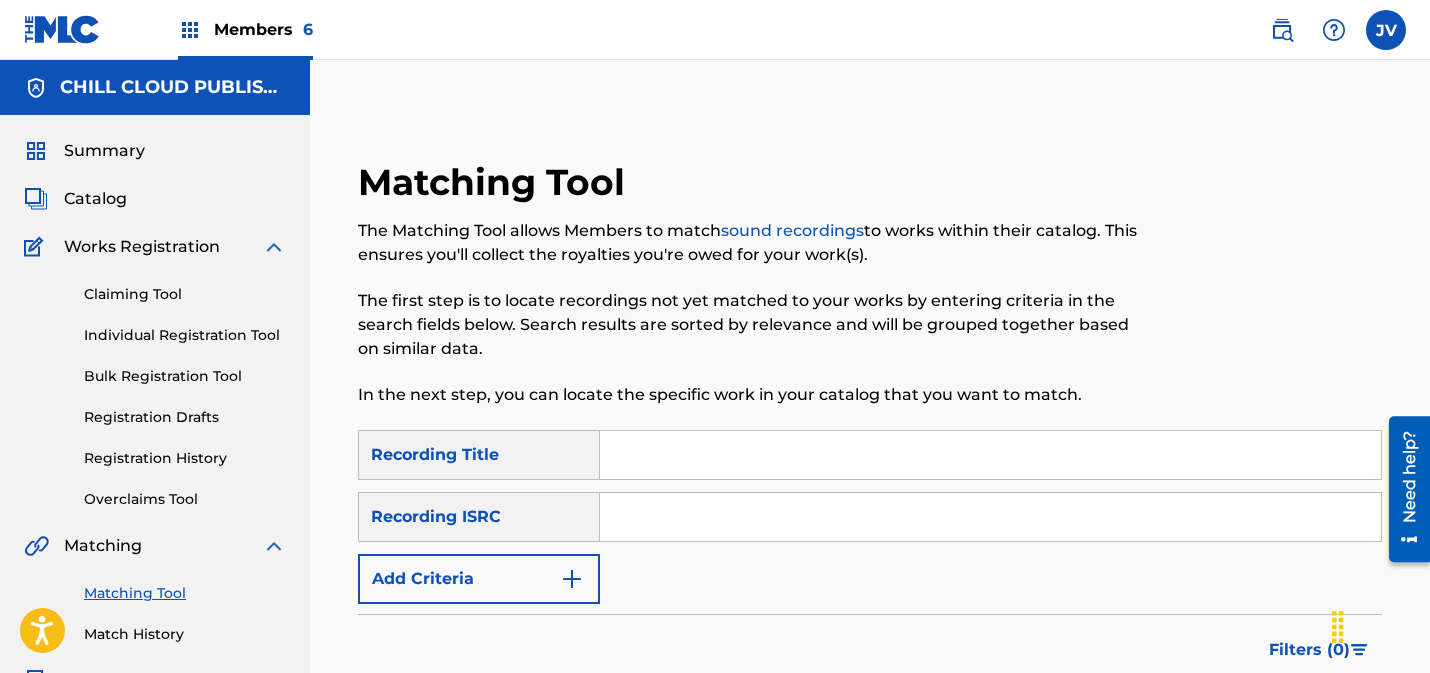 drag, startPoint x: 717, startPoint y: 525, endPoint x: 775, endPoint y: 516, distance: 58.694122 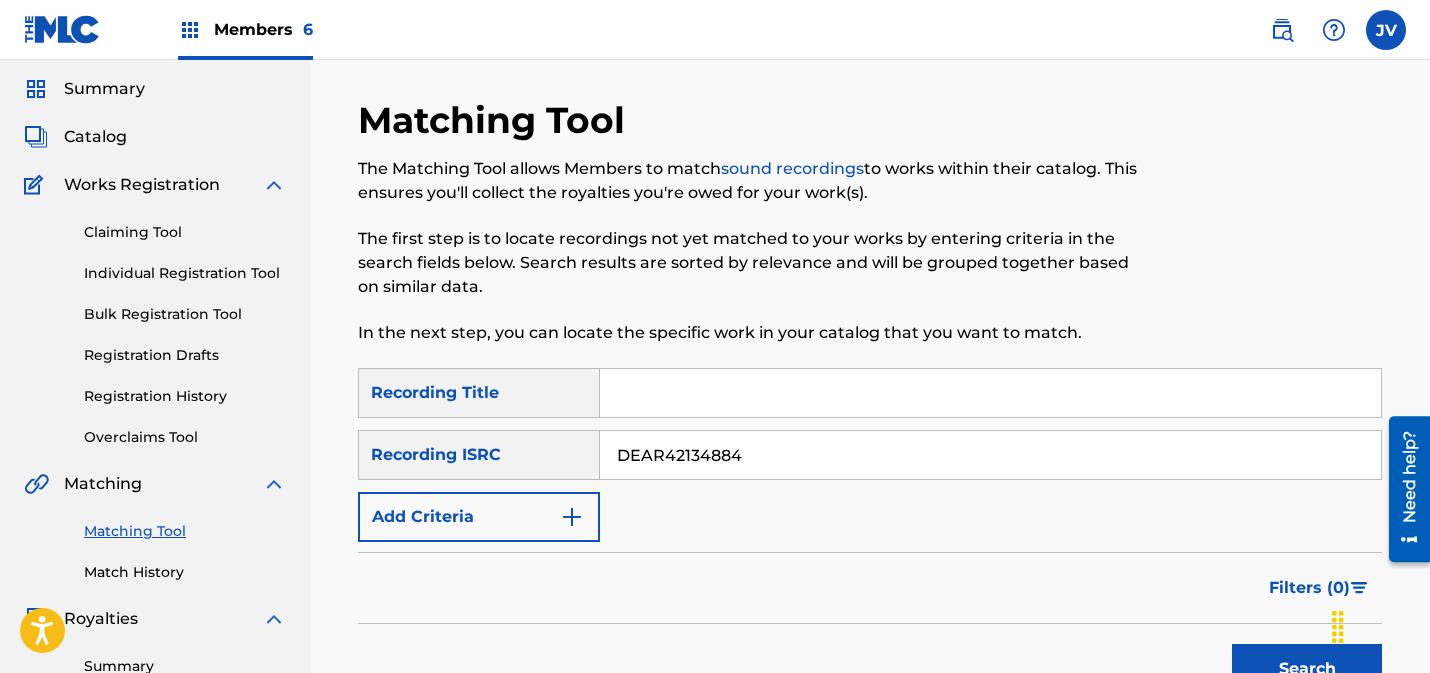 scroll, scrollTop: 99, scrollLeft: 0, axis: vertical 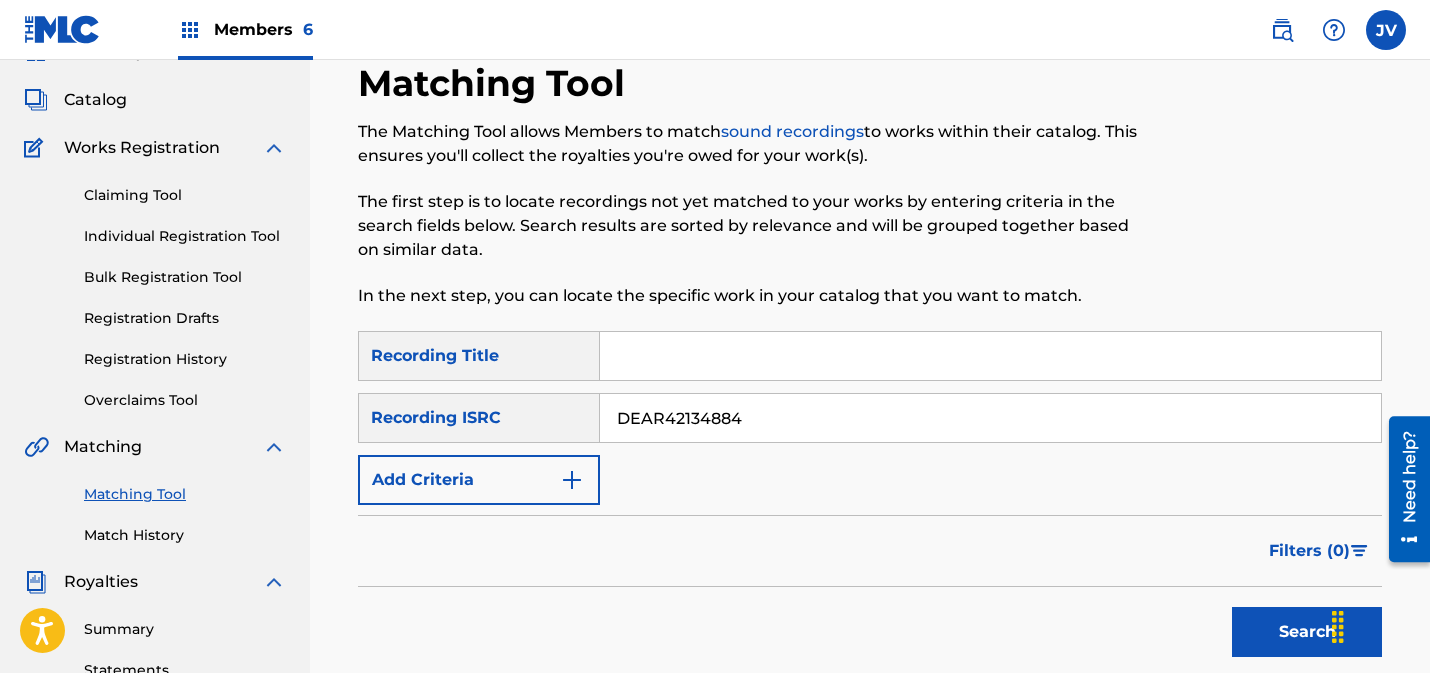 click on "Search" at bounding box center (1307, 632) 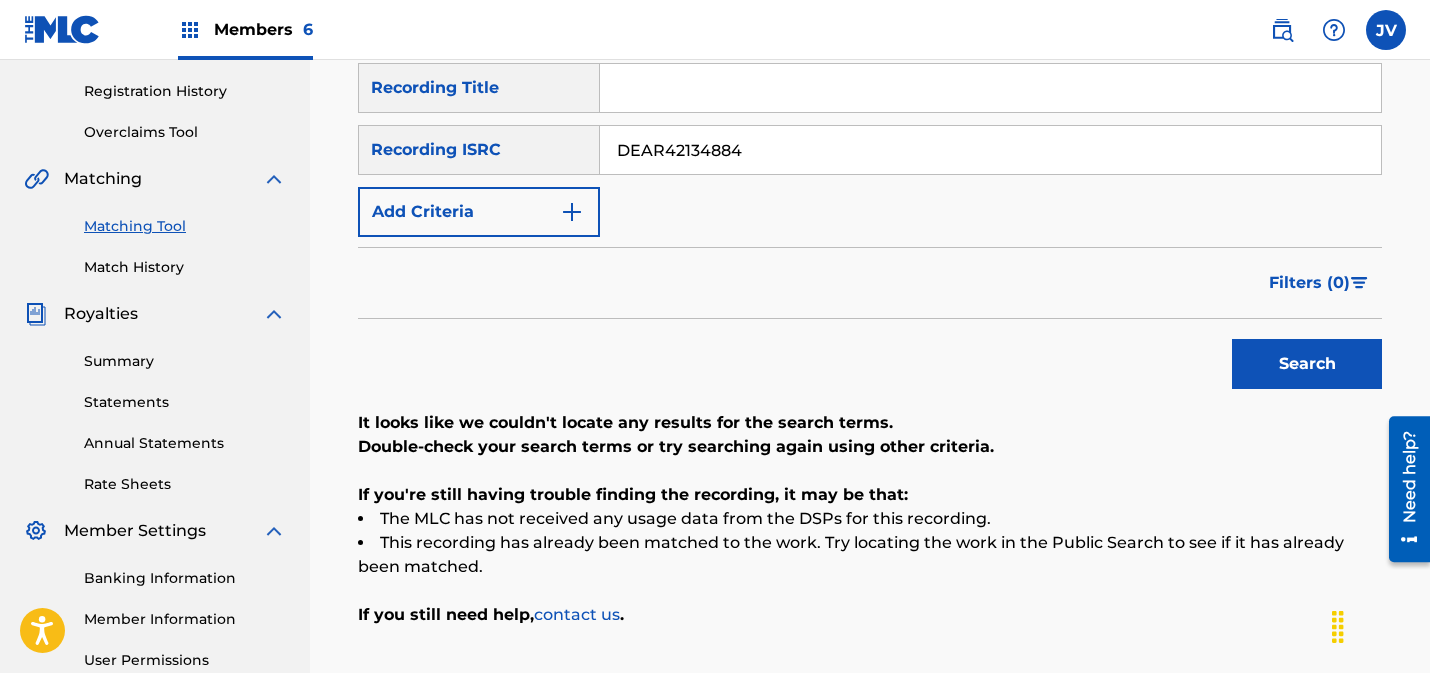 scroll, scrollTop: 370, scrollLeft: 0, axis: vertical 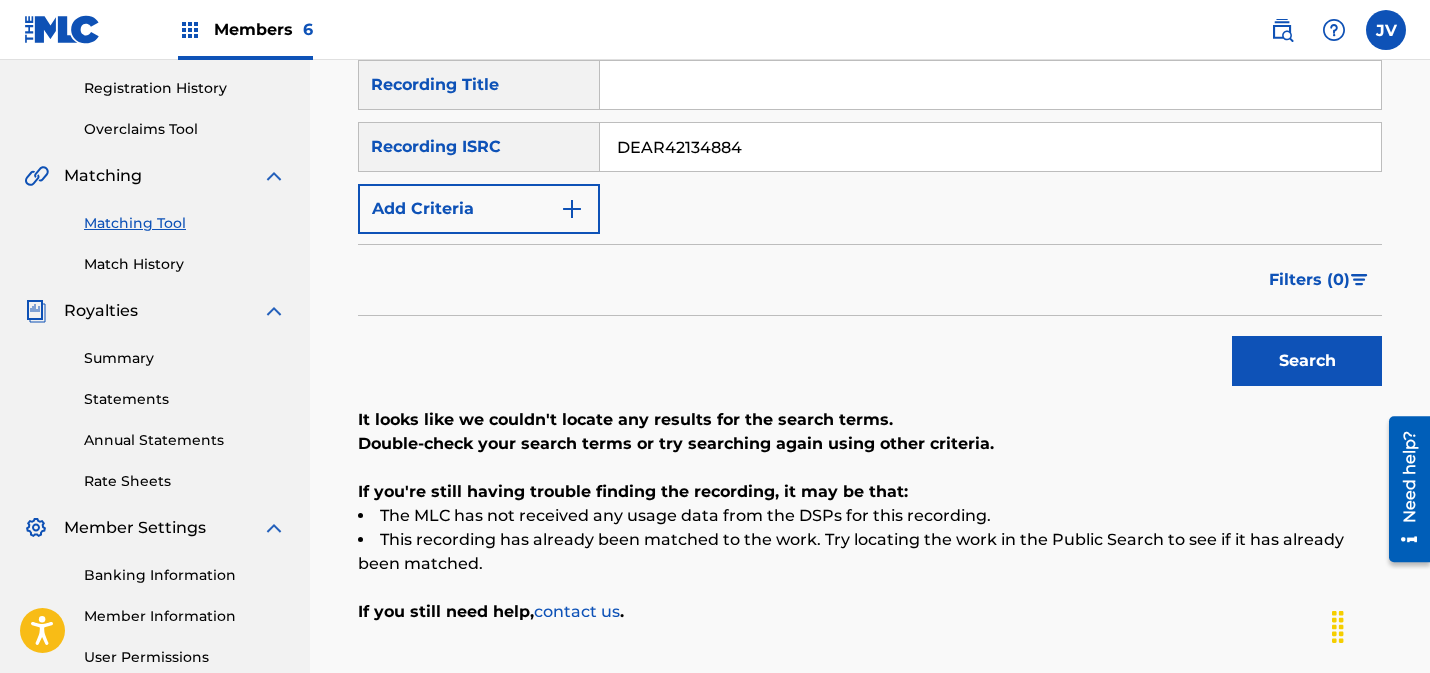 drag, startPoint x: 755, startPoint y: 149, endPoint x: 565, endPoint y: 137, distance: 190.37857 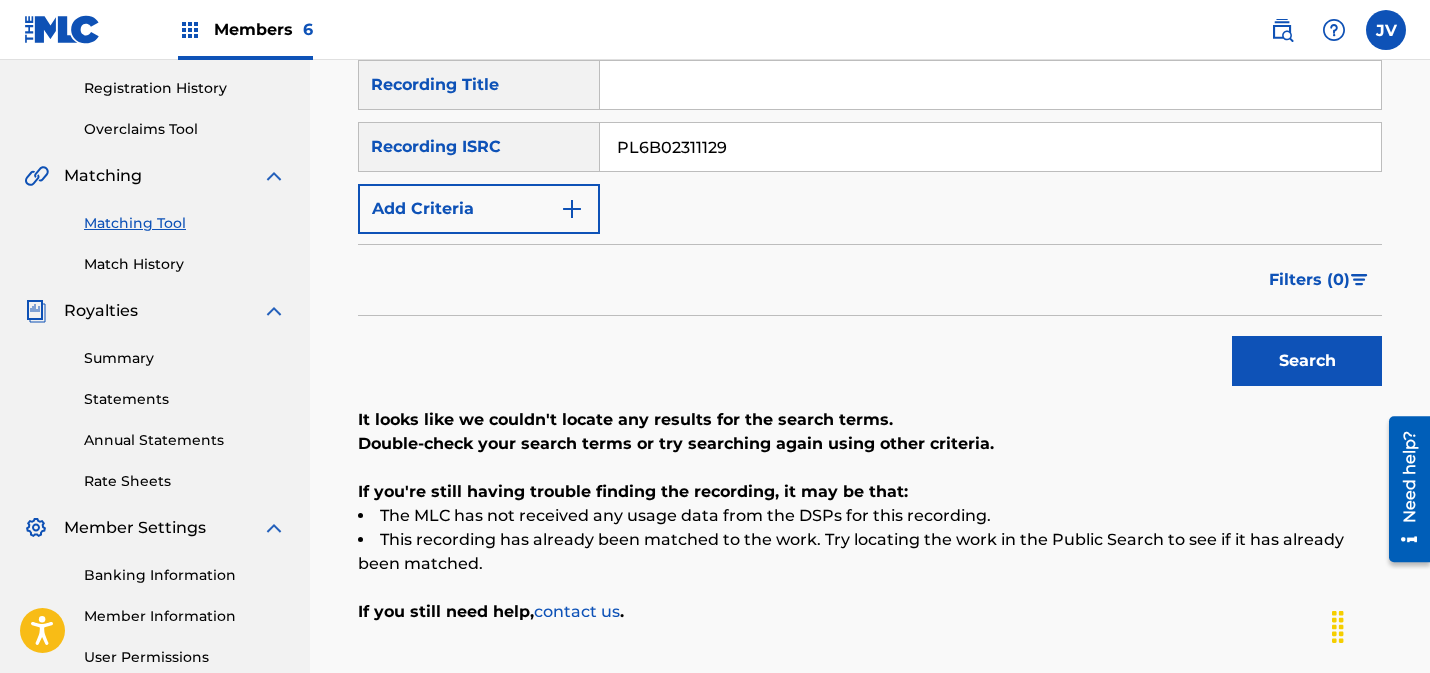 click on "Search" at bounding box center [1307, 361] 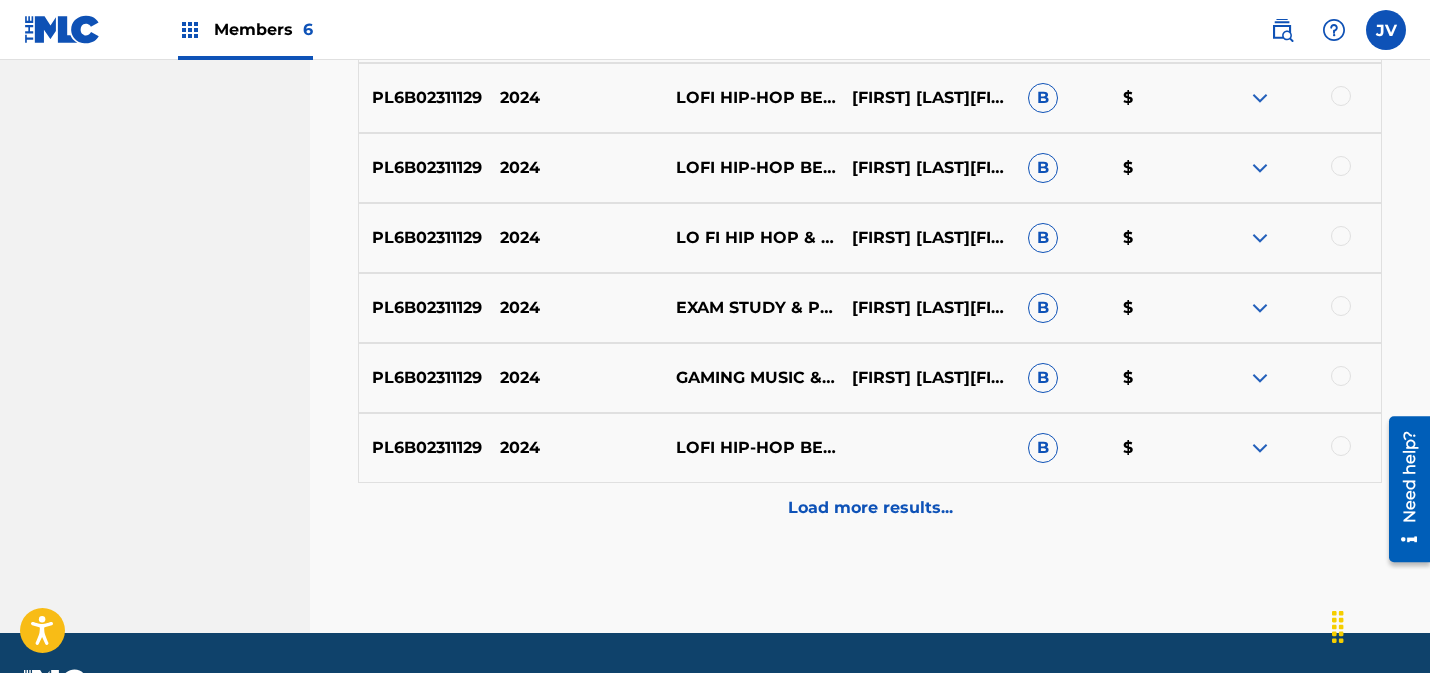scroll, scrollTop: 1117, scrollLeft: 0, axis: vertical 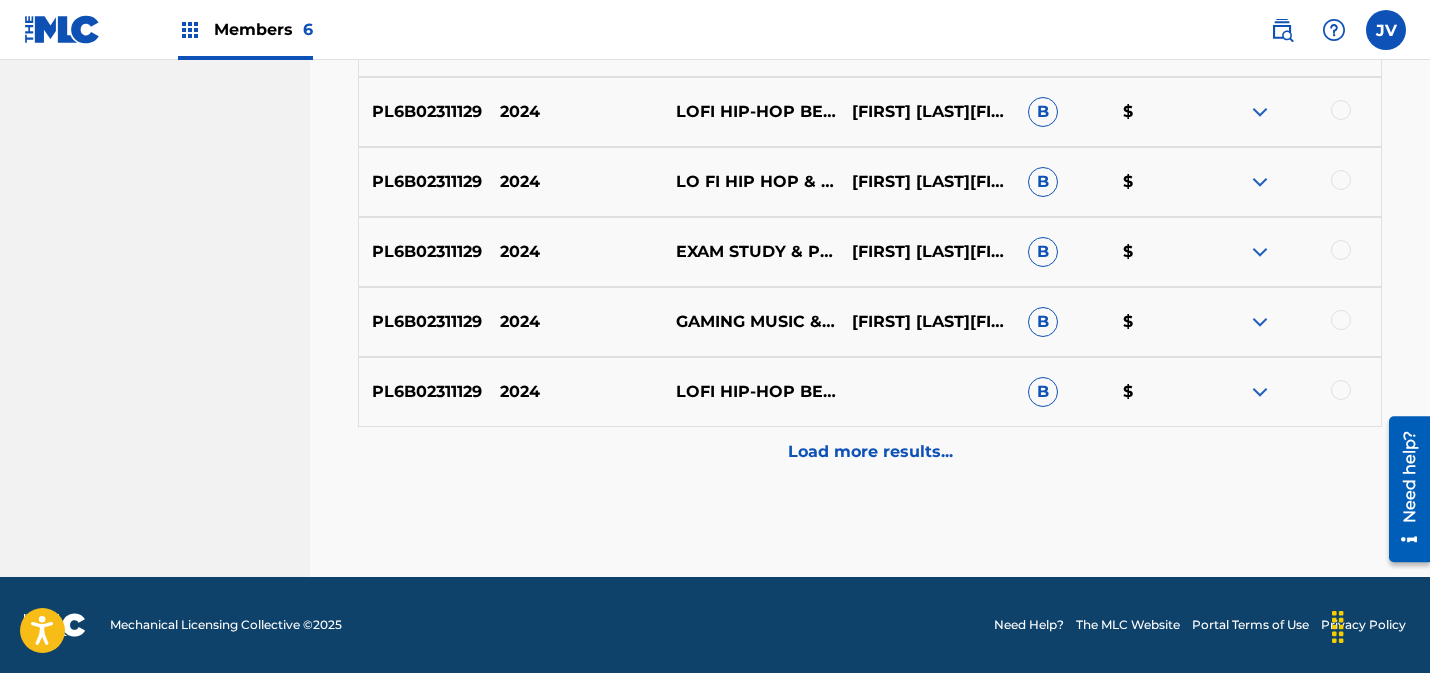 click on "Load more results..." at bounding box center (870, 452) 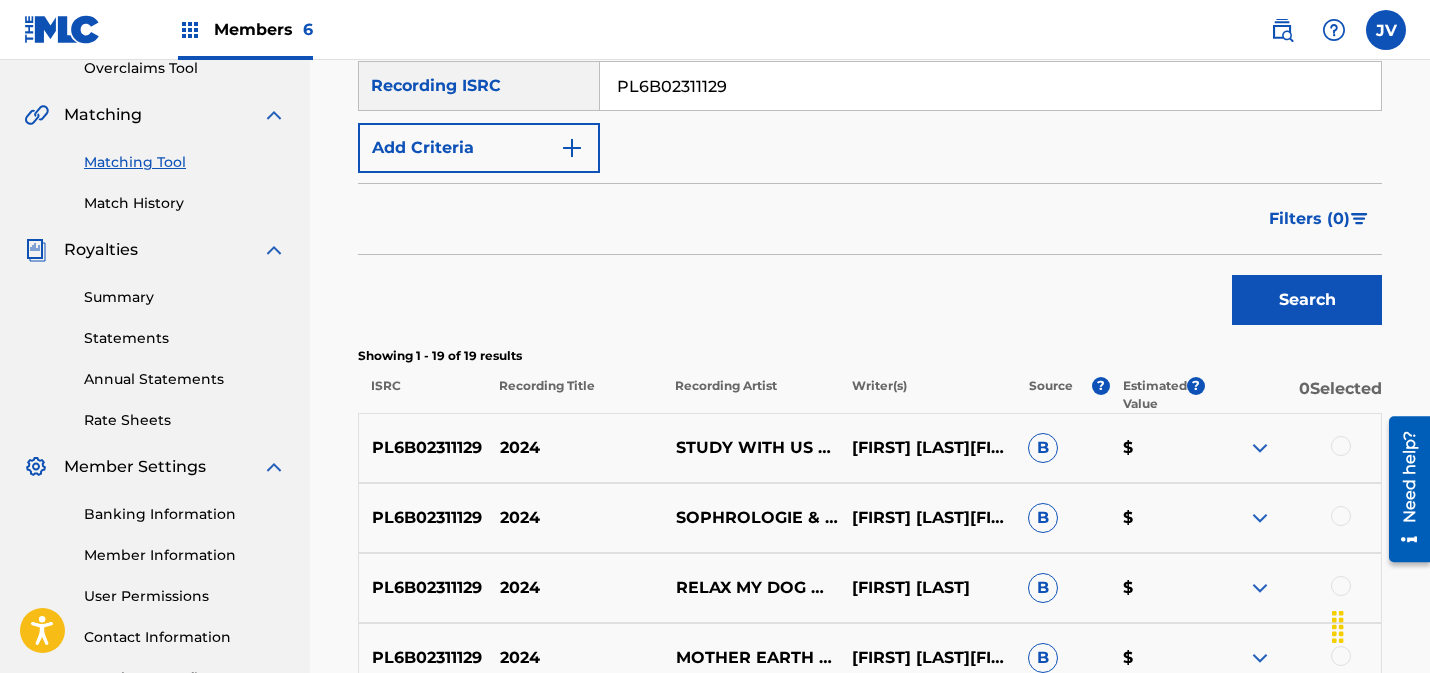 scroll, scrollTop: 0, scrollLeft: 0, axis: both 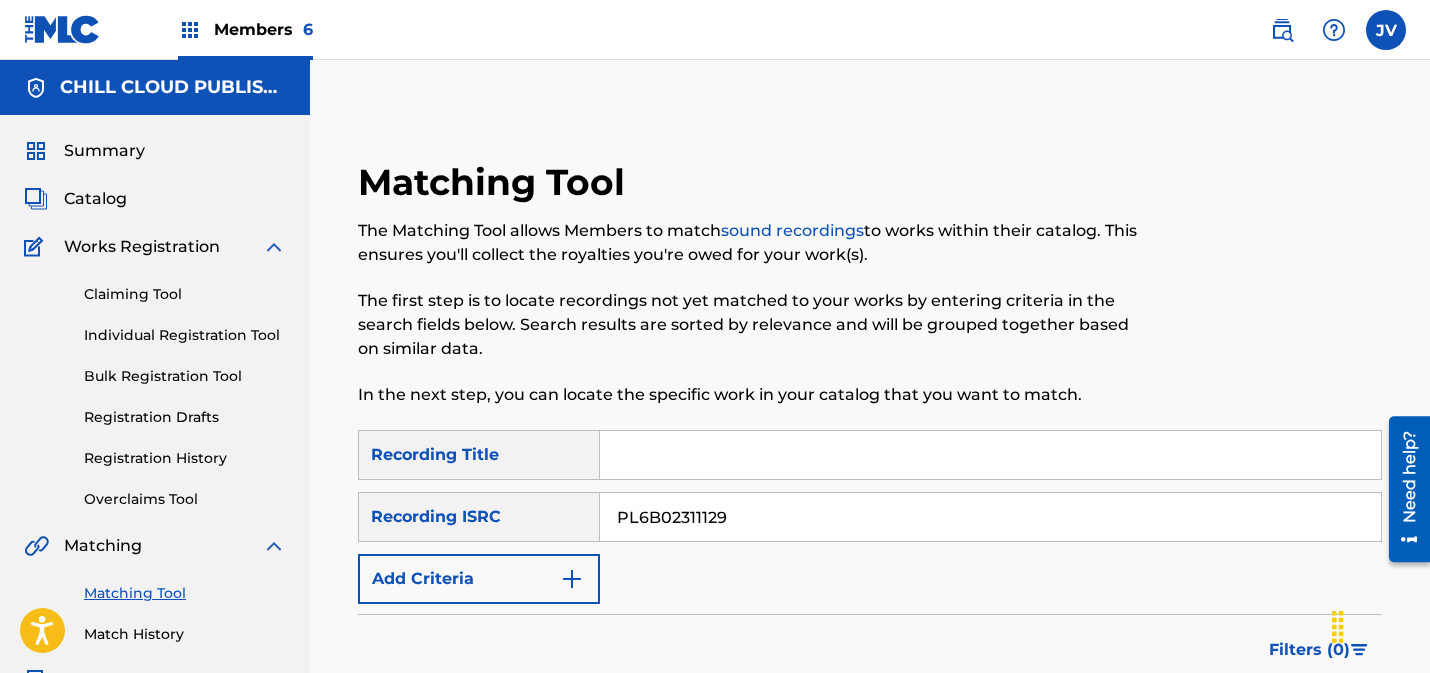 drag, startPoint x: 750, startPoint y: 517, endPoint x: 563, endPoint y: 513, distance: 187.04277 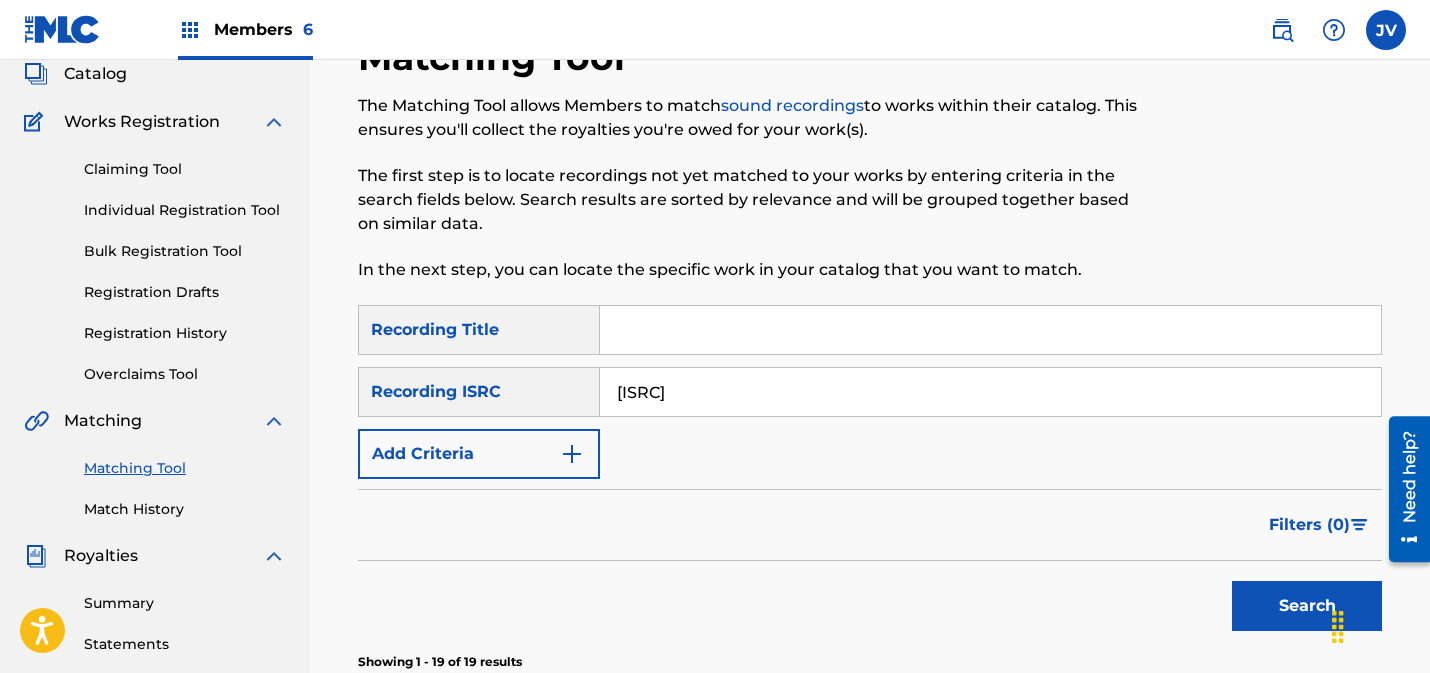 scroll, scrollTop: 132, scrollLeft: 0, axis: vertical 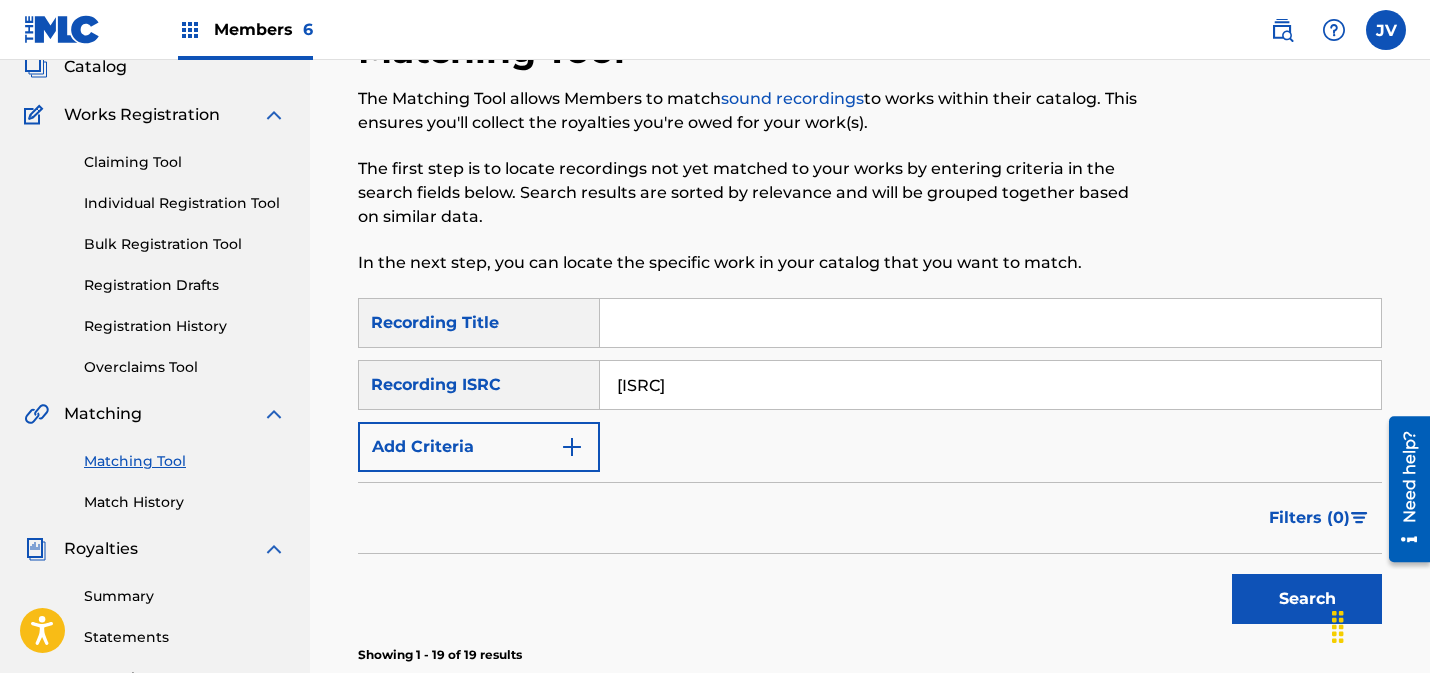 type on "[ISRC]" 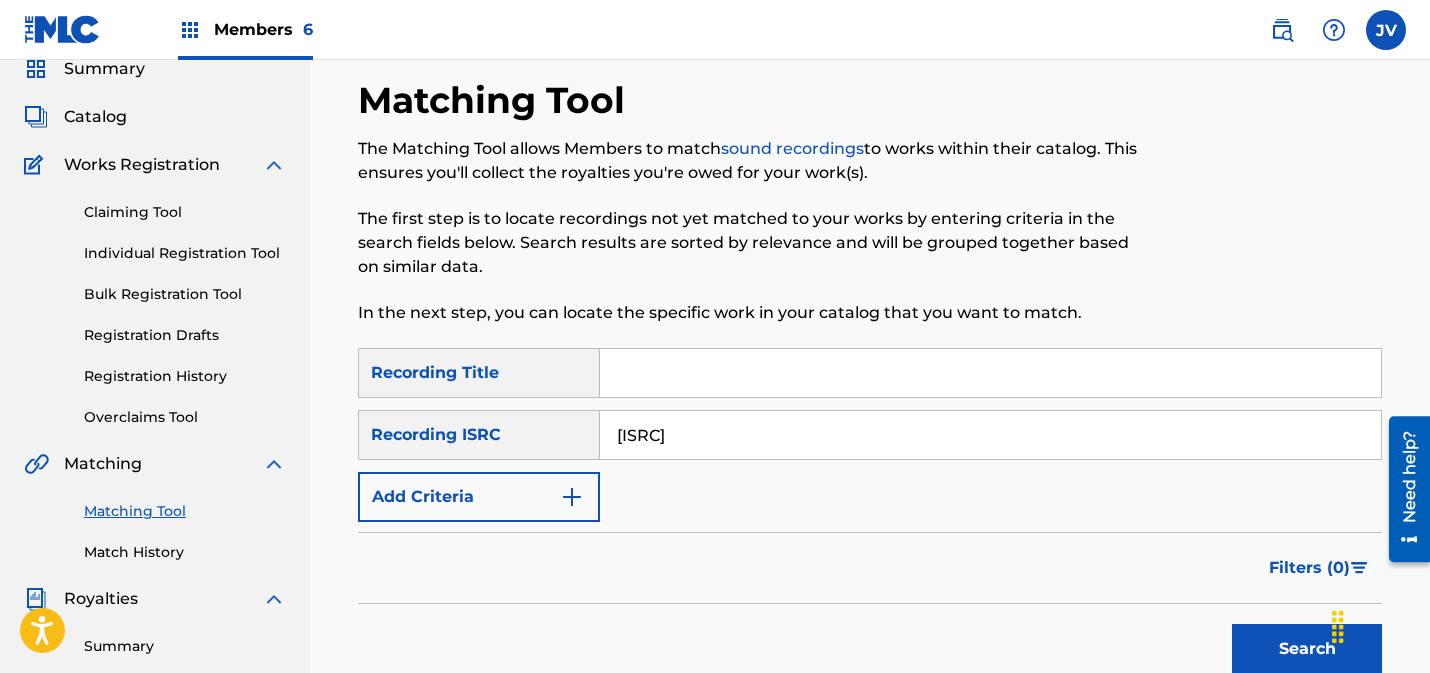 scroll, scrollTop: 0, scrollLeft: 0, axis: both 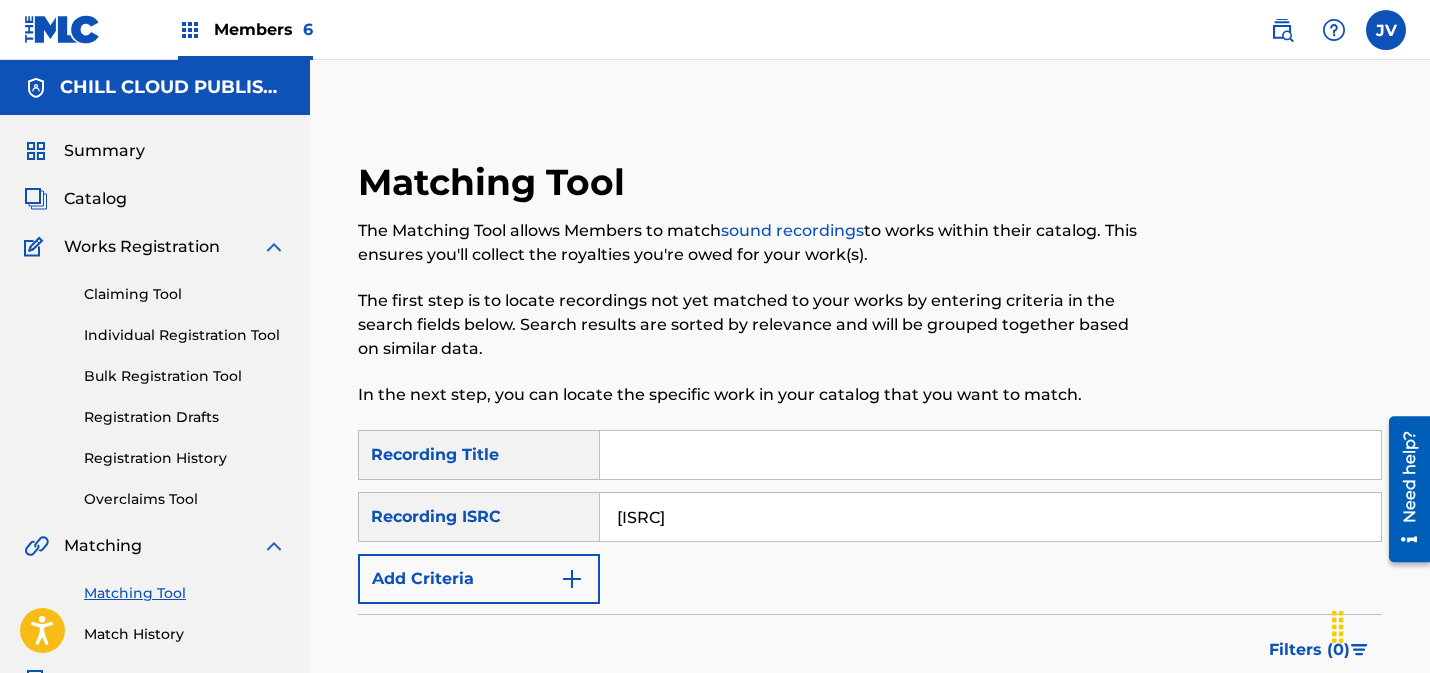 click on "Claiming Tool" at bounding box center (185, 294) 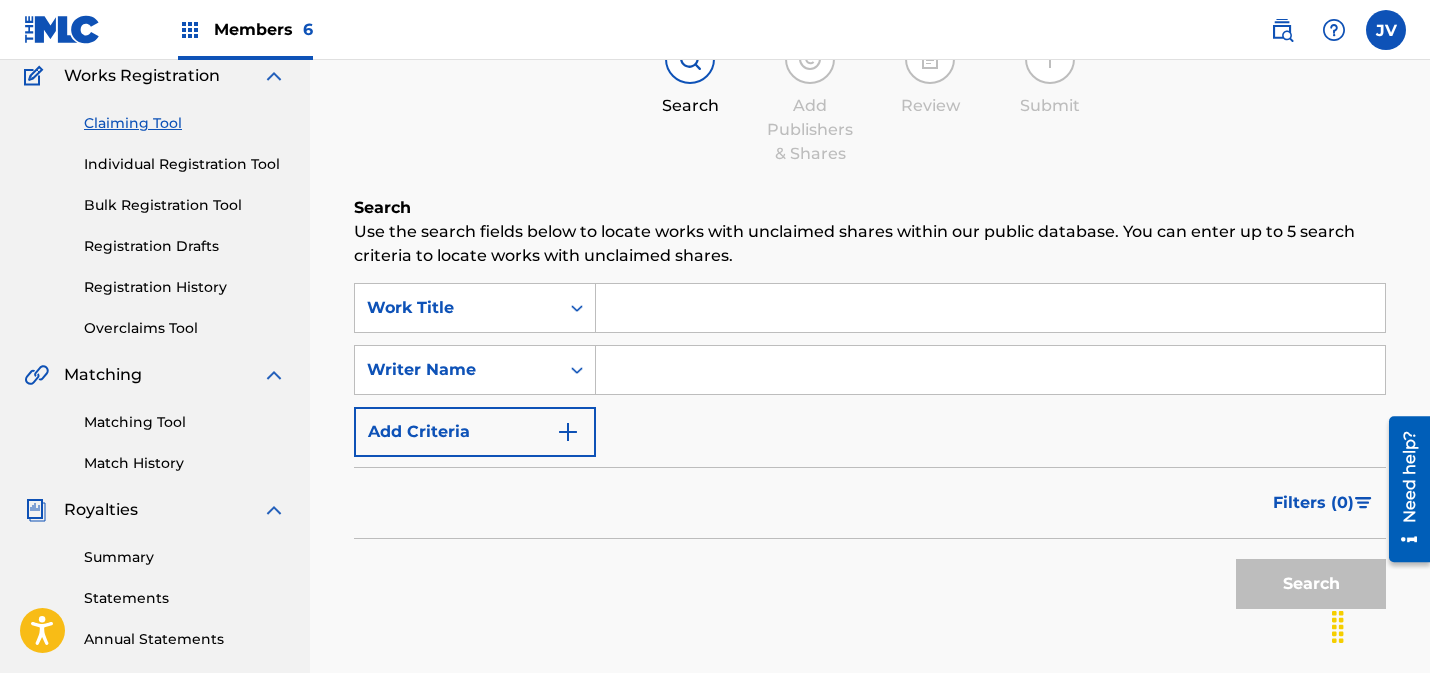 scroll, scrollTop: 214, scrollLeft: 0, axis: vertical 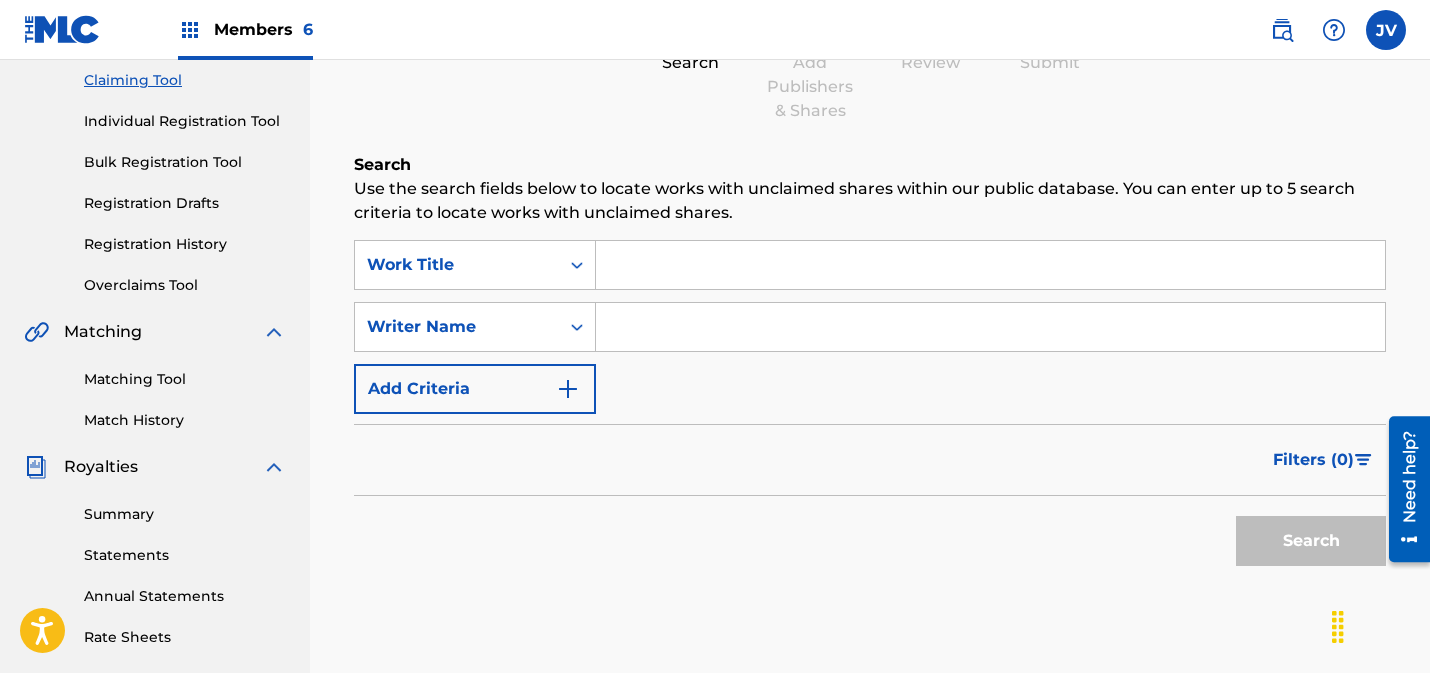 click on "Add Criteria" at bounding box center (475, 389) 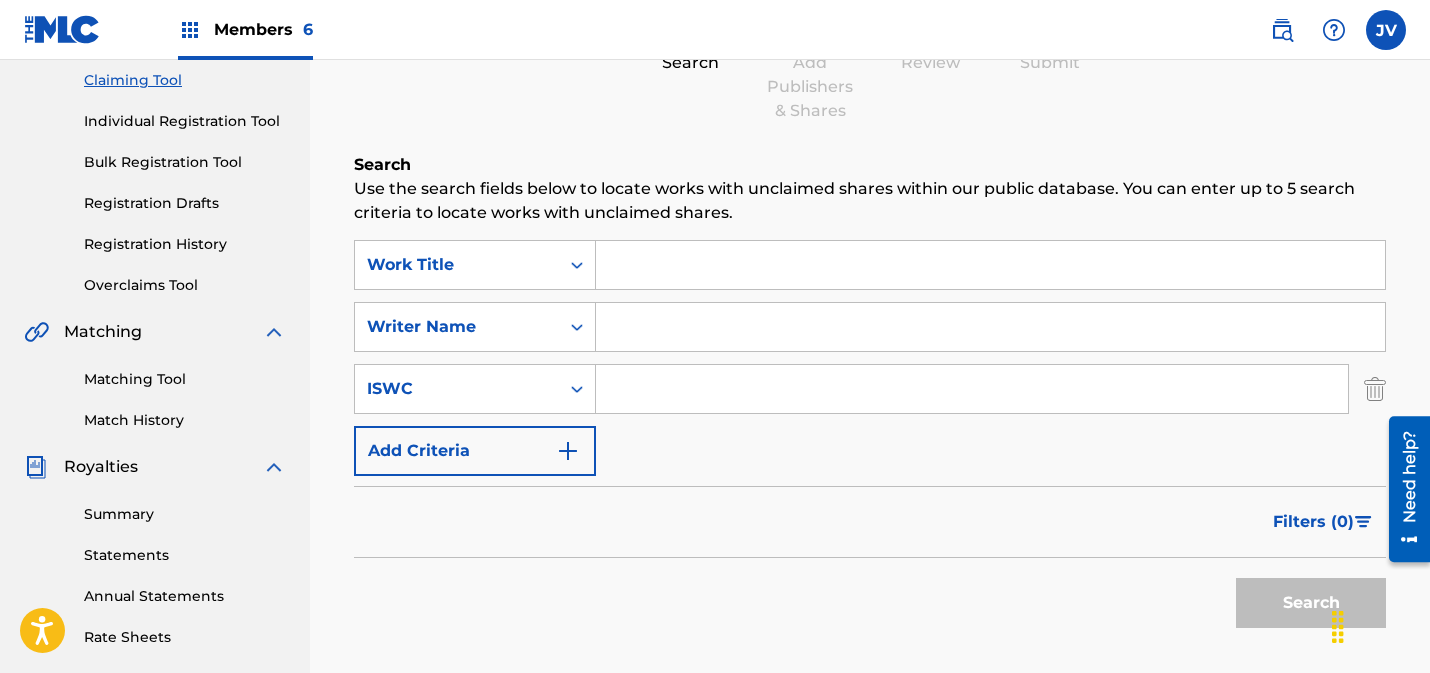 click at bounding box center (990, 265) 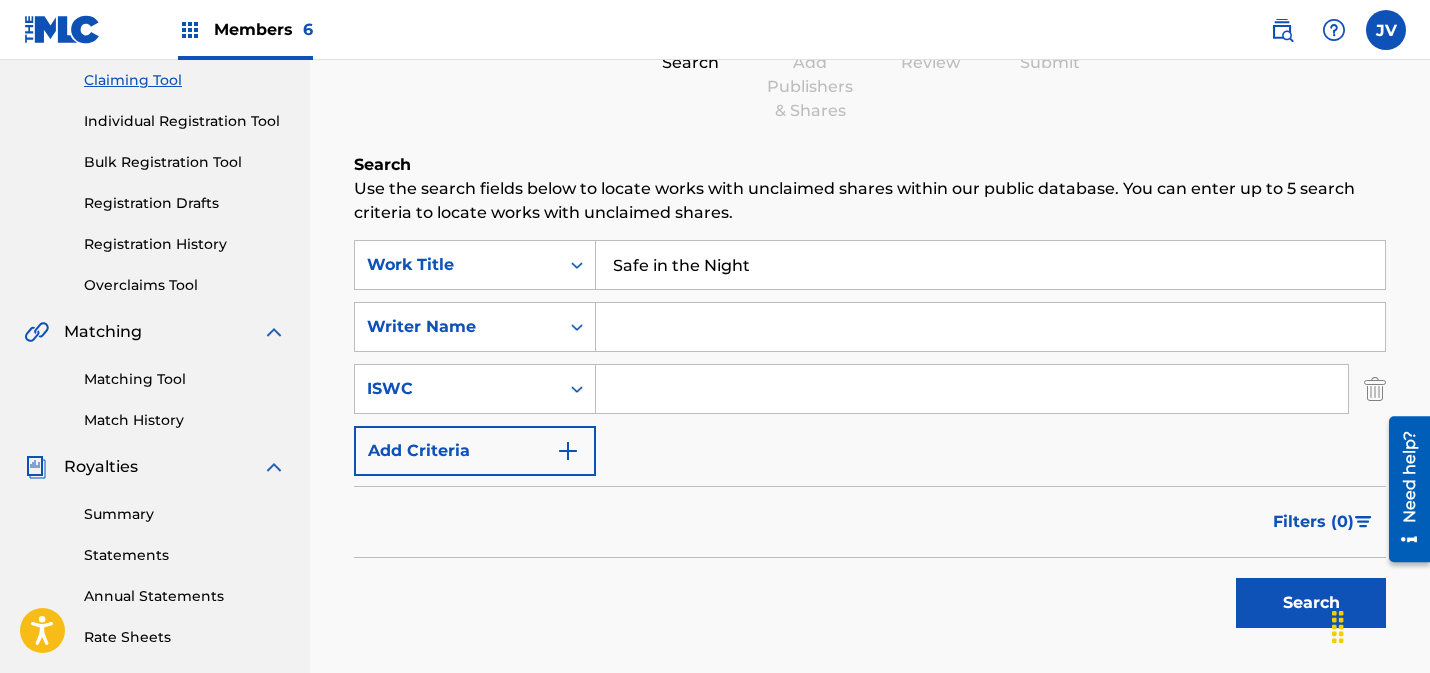 type on "Safe in the Night" 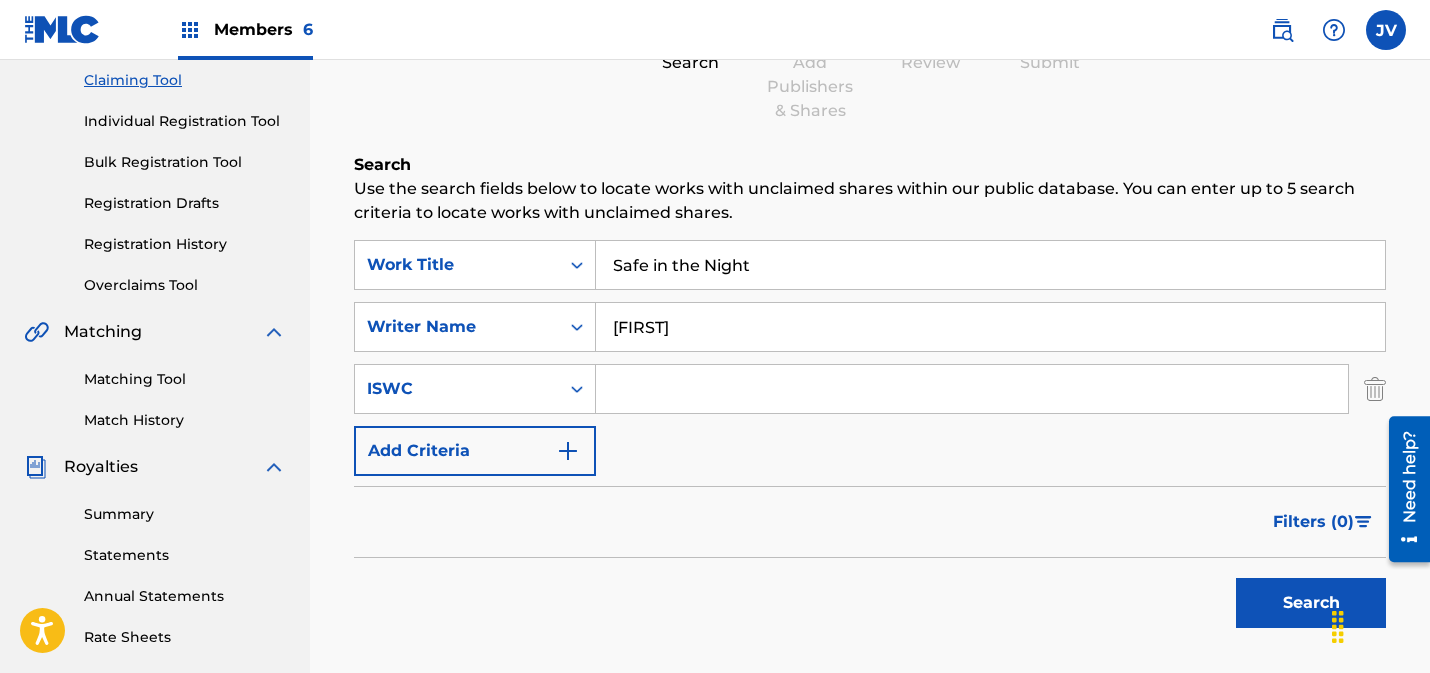 click on "Search" at bounding box center [1311, 603] 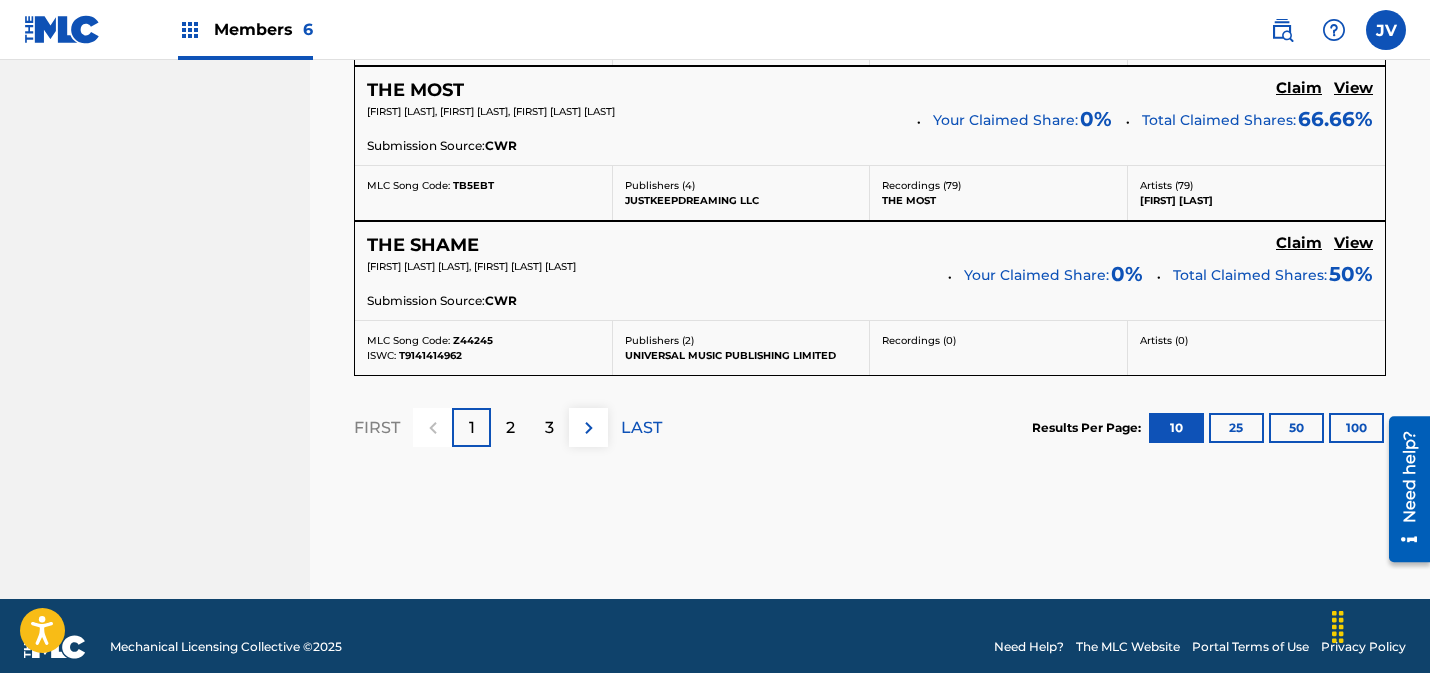 scroll, scrollTop: 2035, scrollLeft: 0, axis: vertical 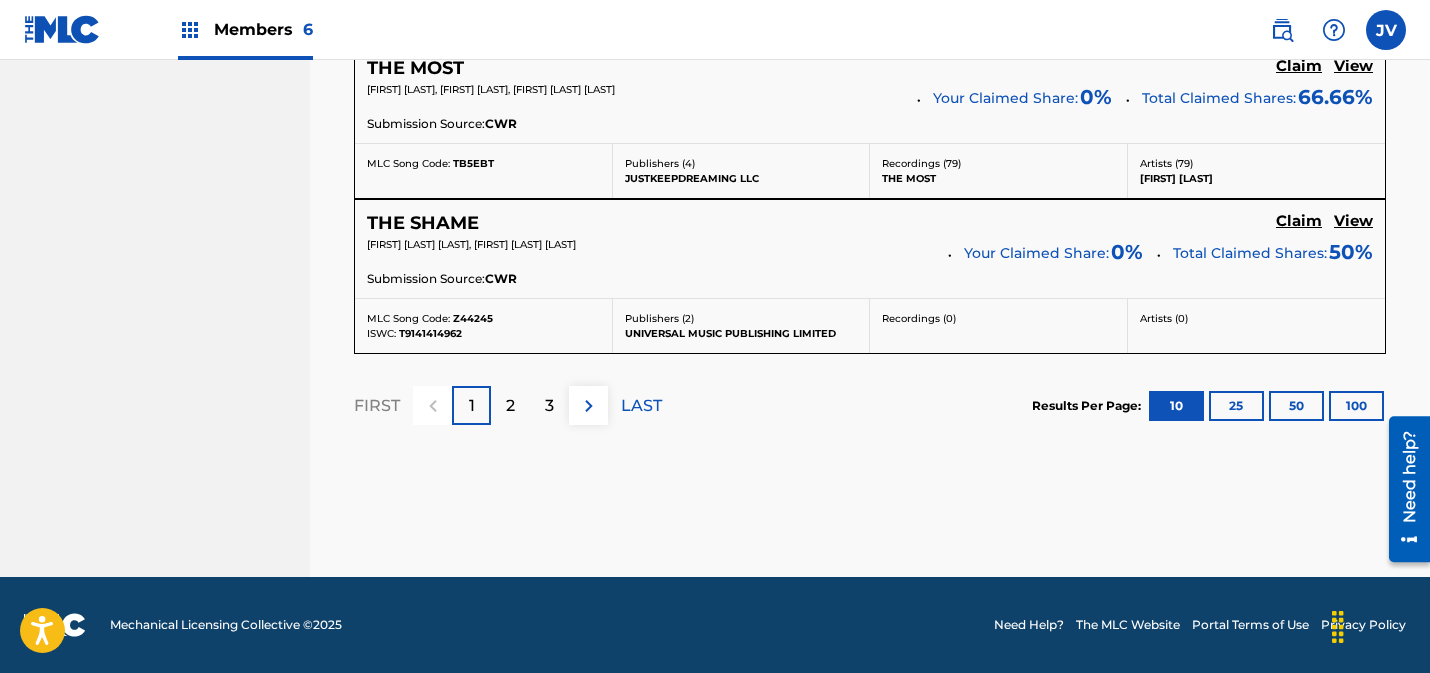 click on "3" at bounding box center [549, 406] 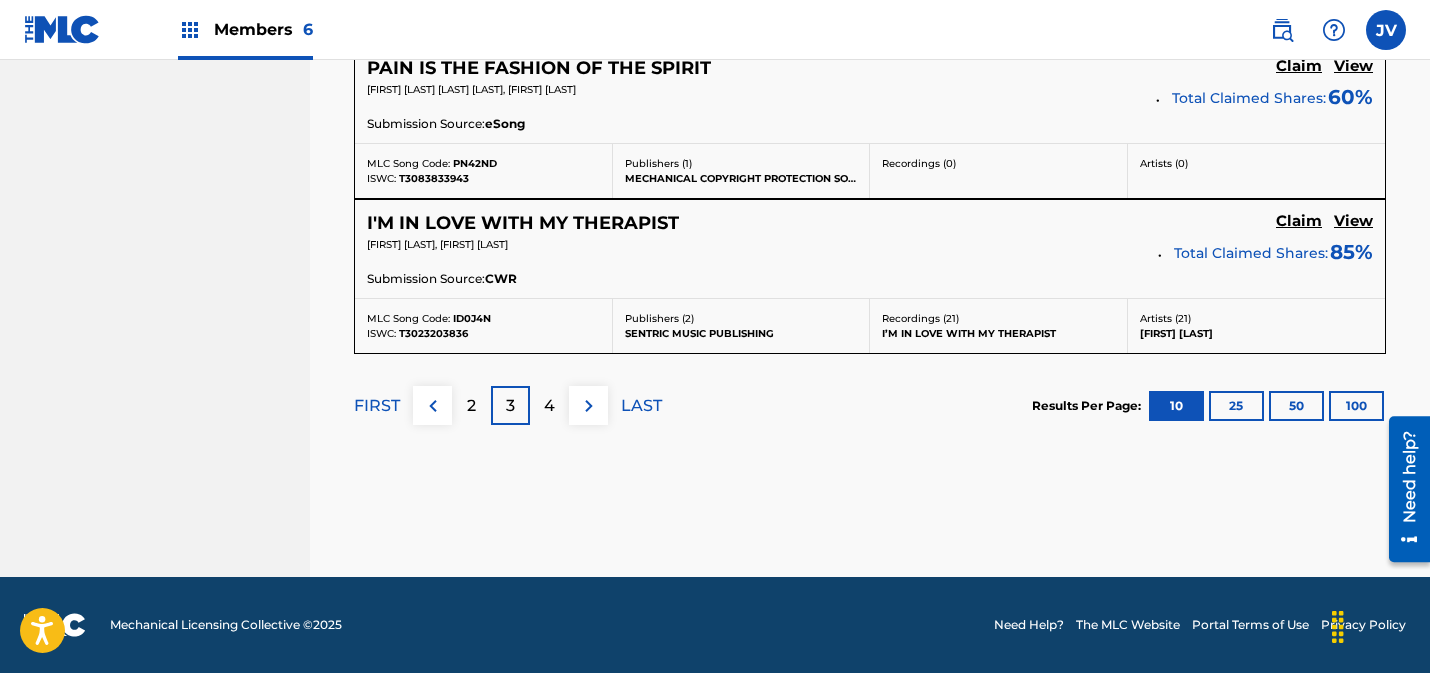 scroll, scrollTop: 2035, scrollLeft: 0, axis: vertical 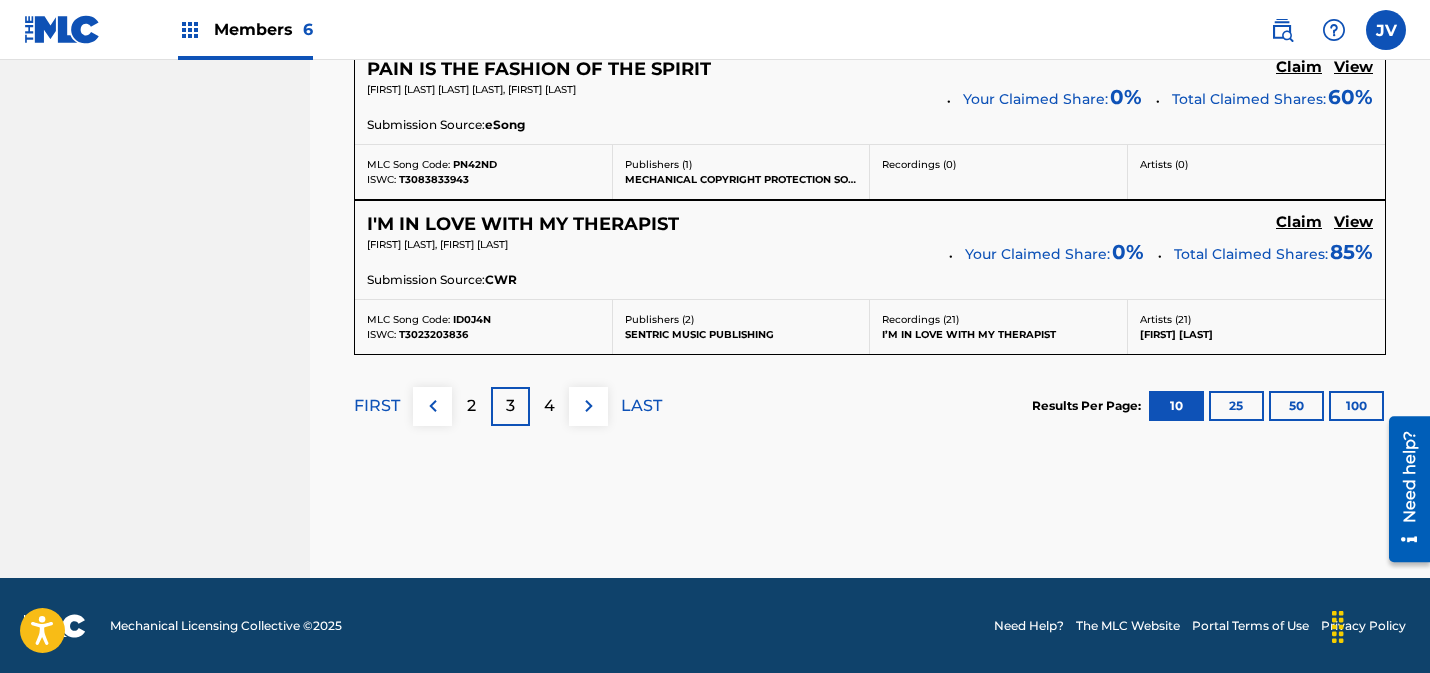 click on "4" at bounding box center (549, 406) 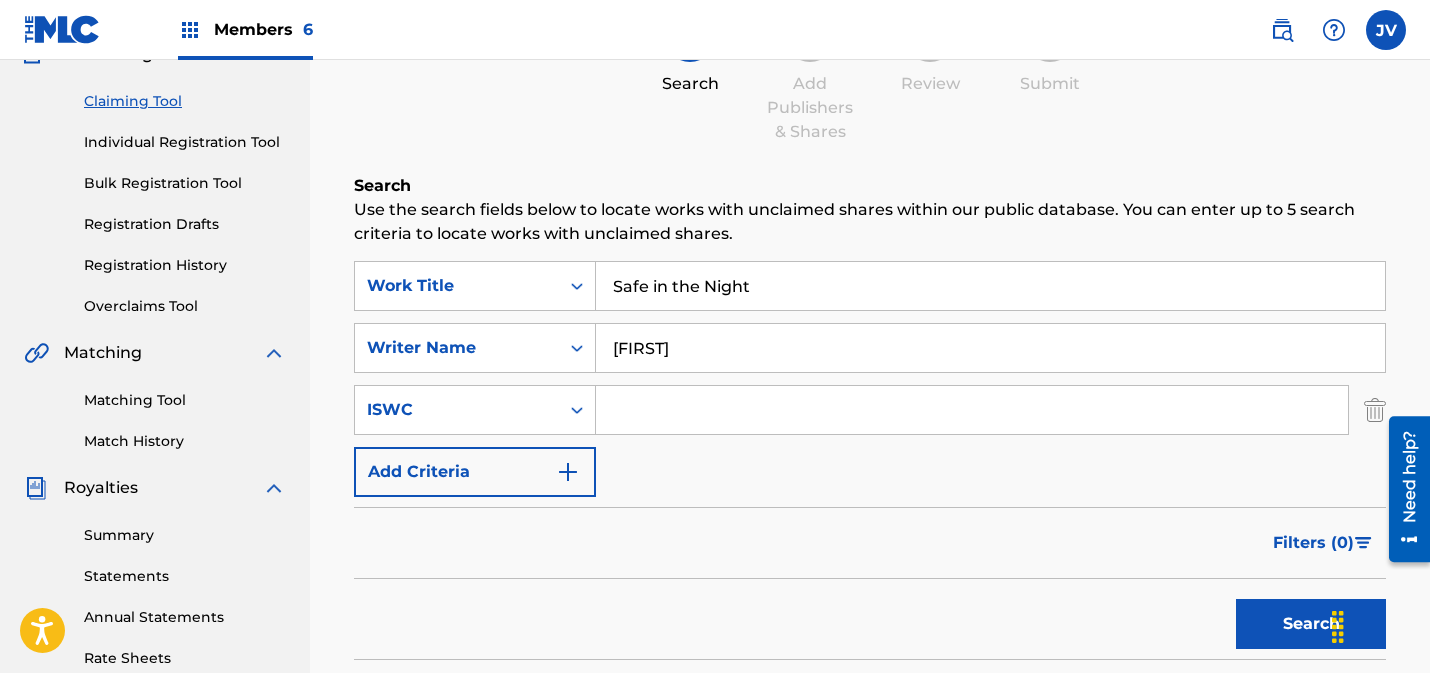 scroll, scrollTop: 231, scrollLeft: 0, axis: vertical 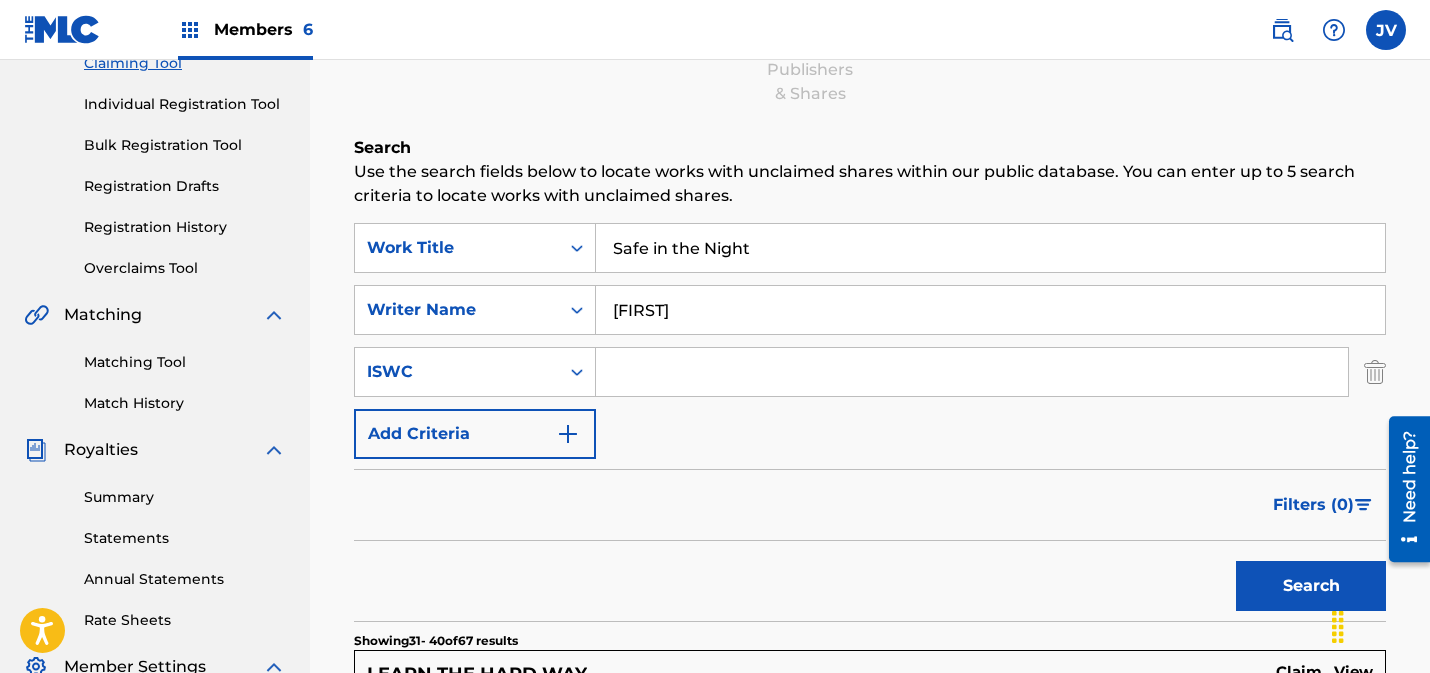 click on "[FIRST]" at bounding box center [990, 310] 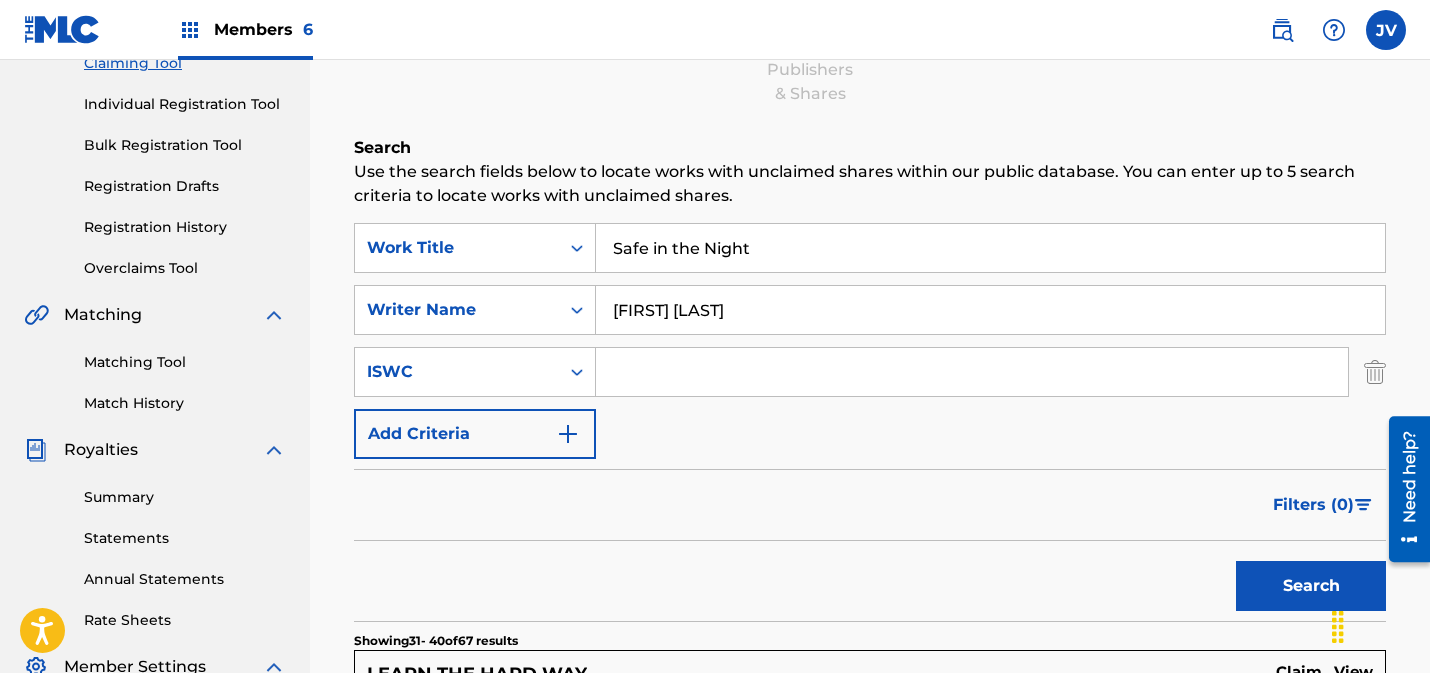 type on "[FIRST] [LAST]" 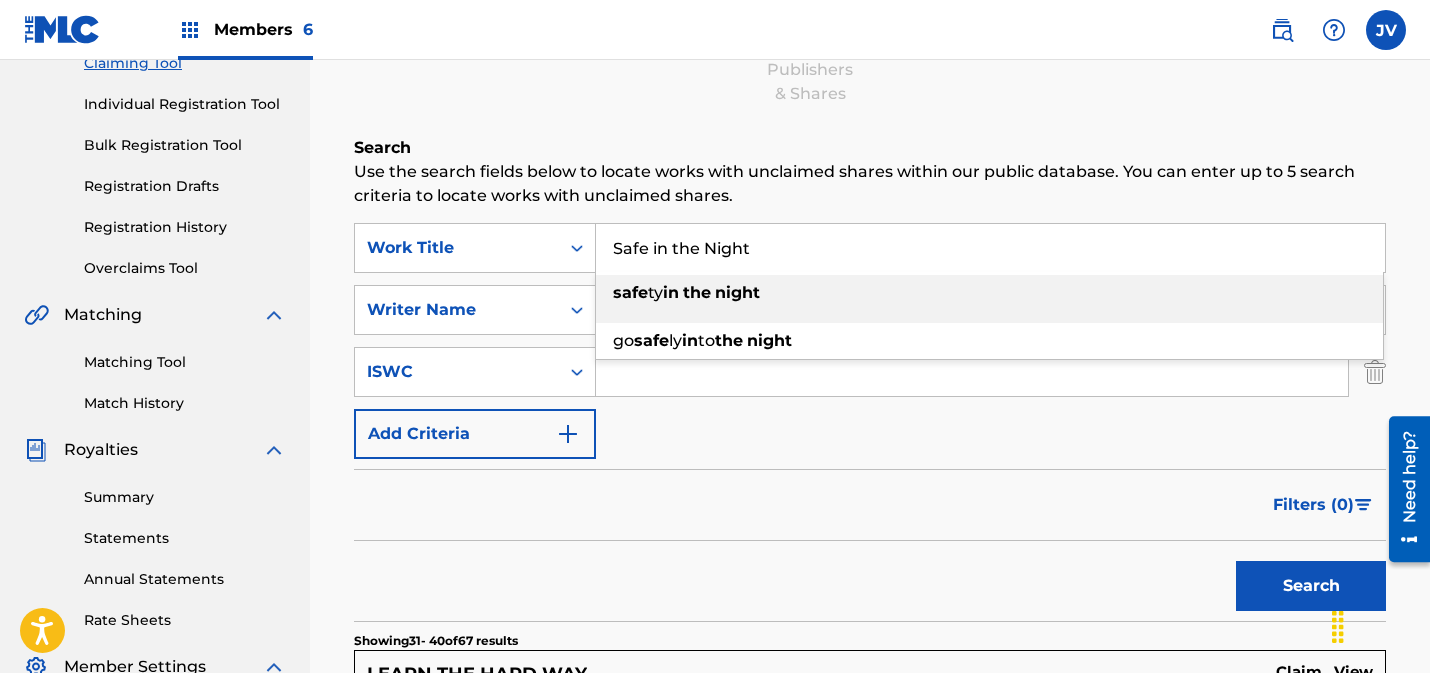 drag, startPoint x: 753, startPoint y: 250, endPoint x: 625, endPoint y: 244, distance: 128.14055 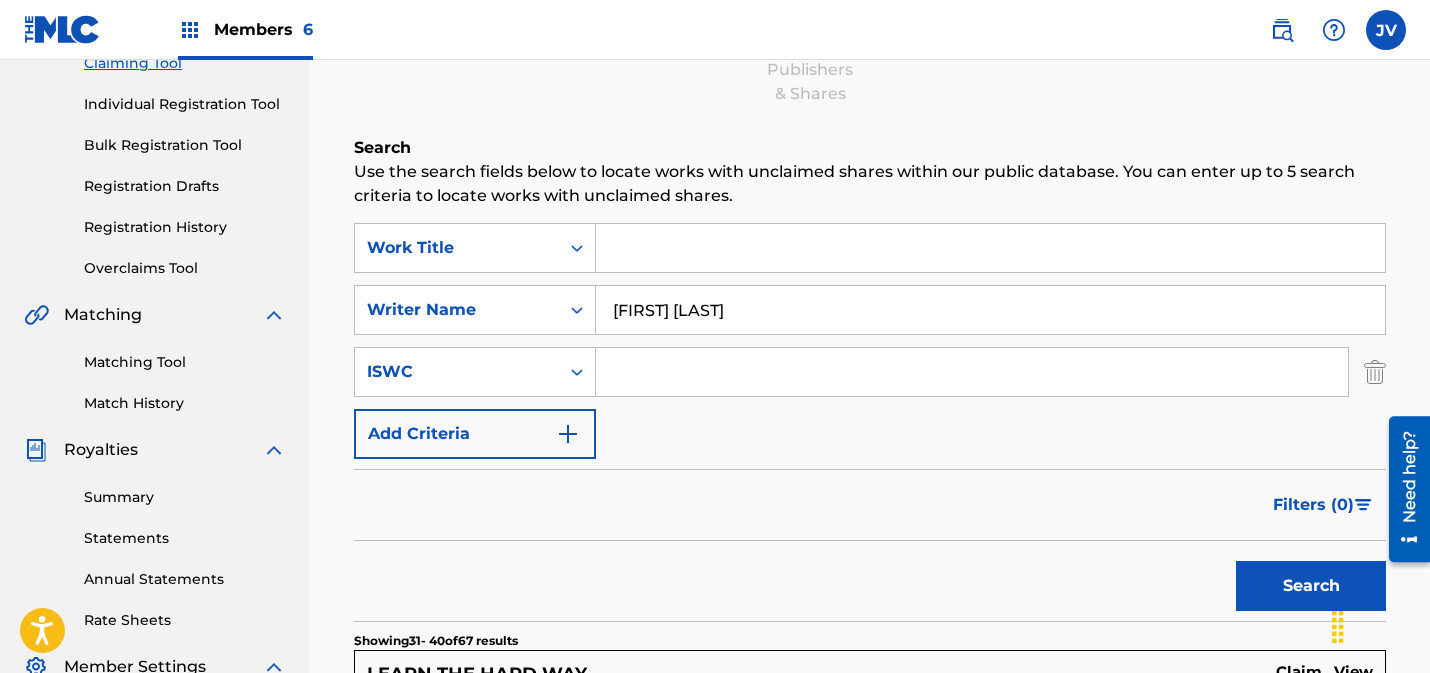 type 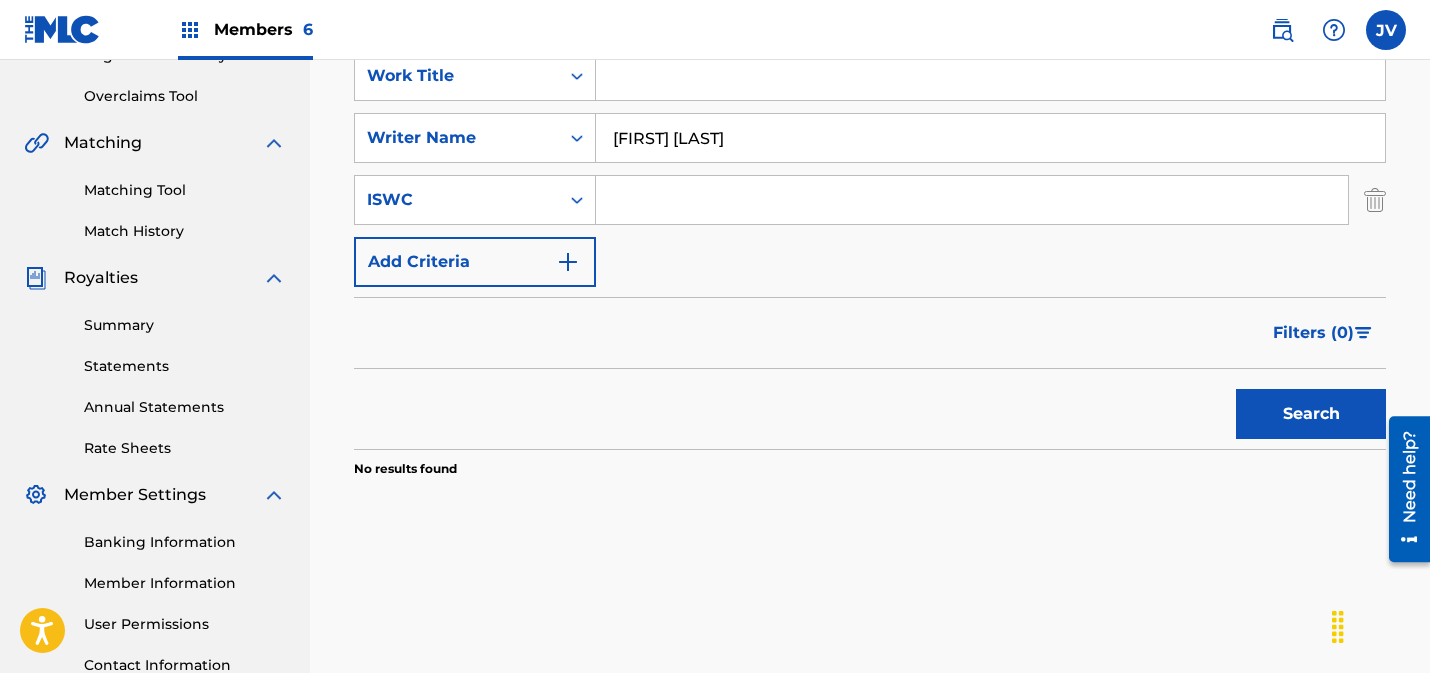 scroll, scrollTop: 390, scrollLeft: 0, axis: vertical 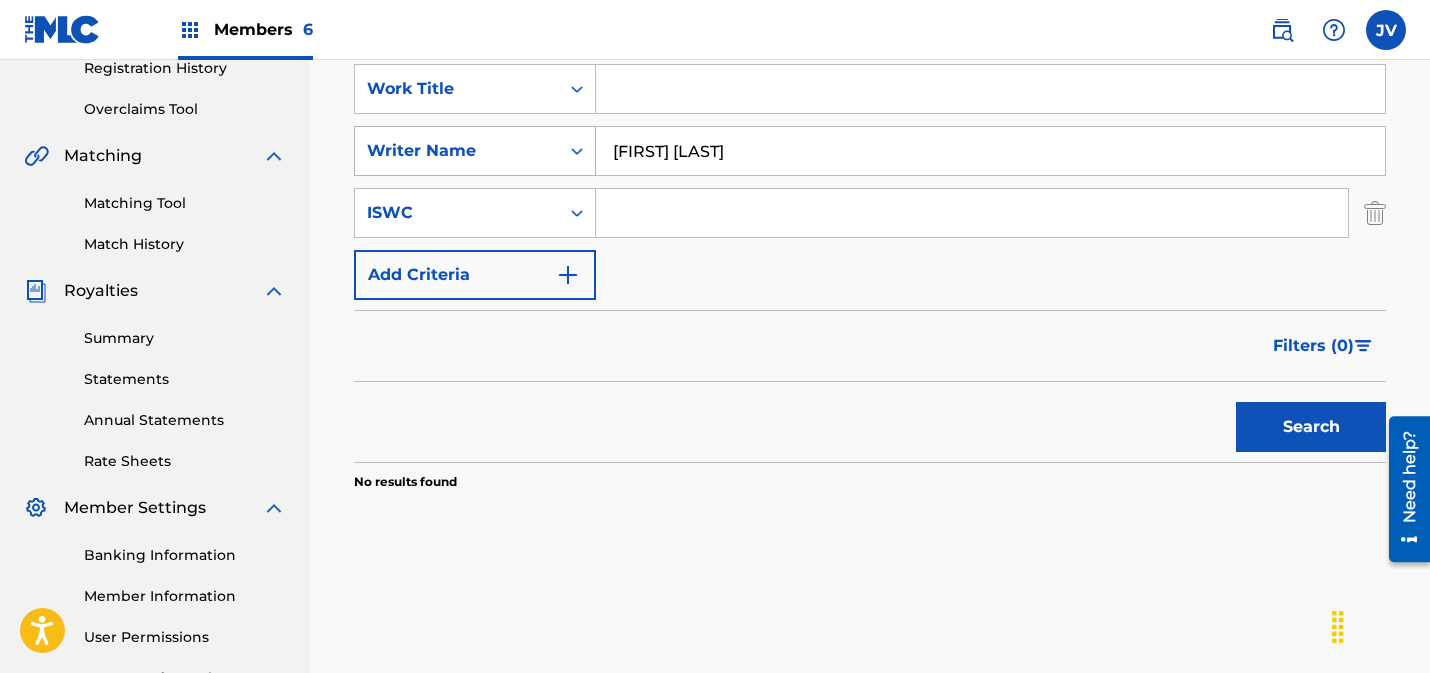 drag, startPoint x: 786, startPoint y: 159, endPoint x: 563, endPoint y: 150, distance: 223.18153 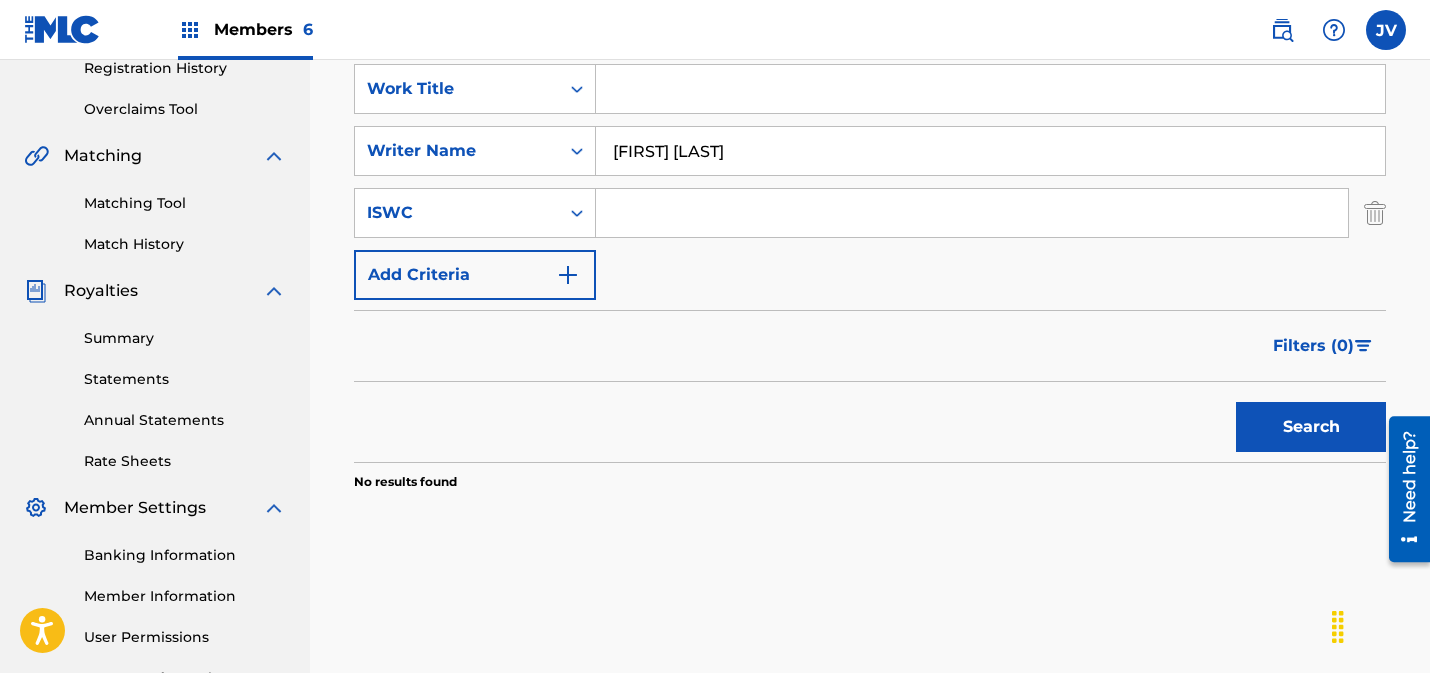 paste on "[FIRST] [LAST]" 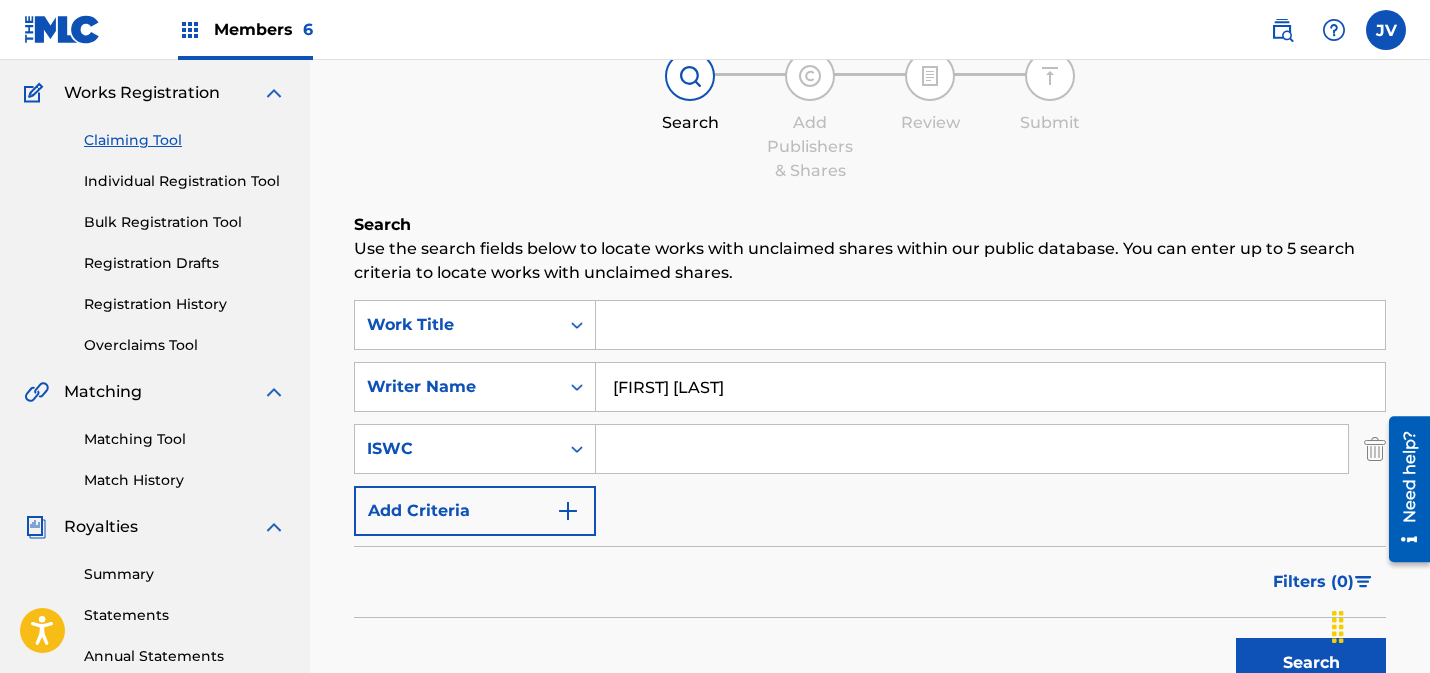 scroll, scrollTop: 27, scrollLeft: 0, axis: vertical 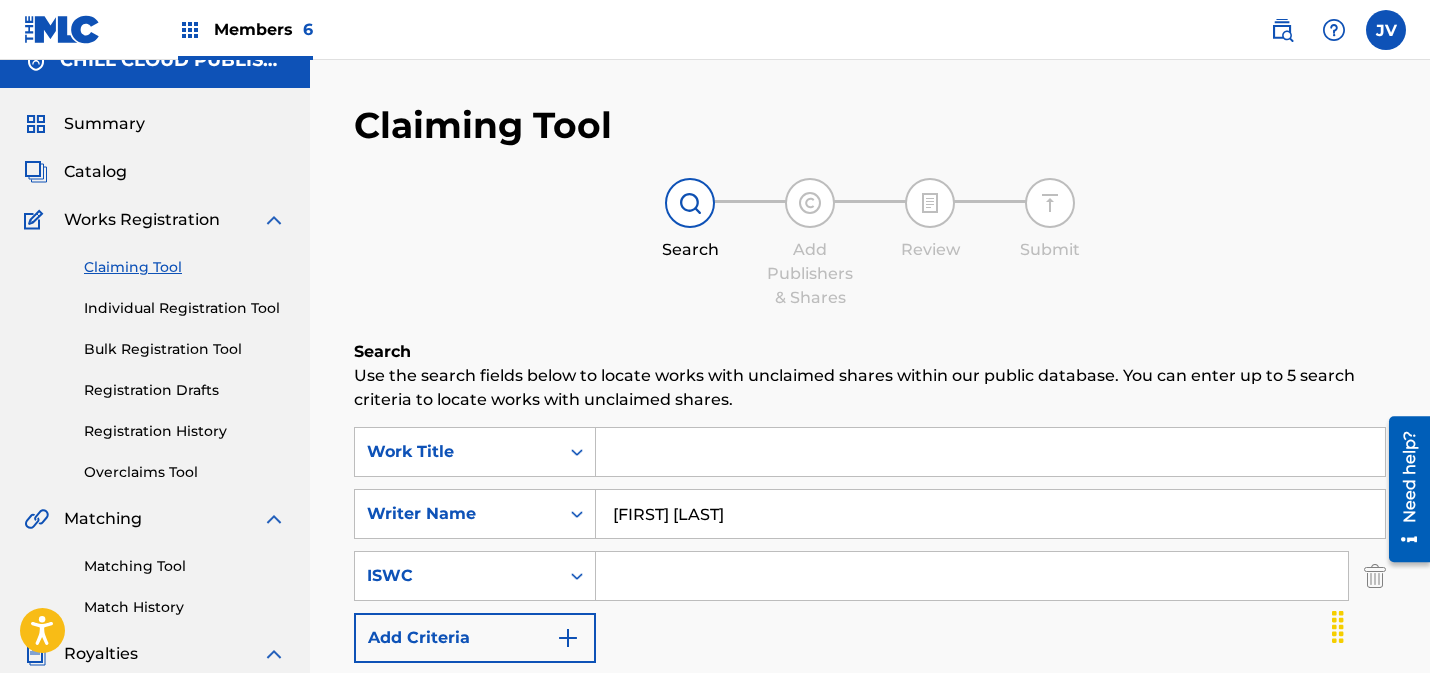 click on "Catalog" at bounding box center [95, 172] 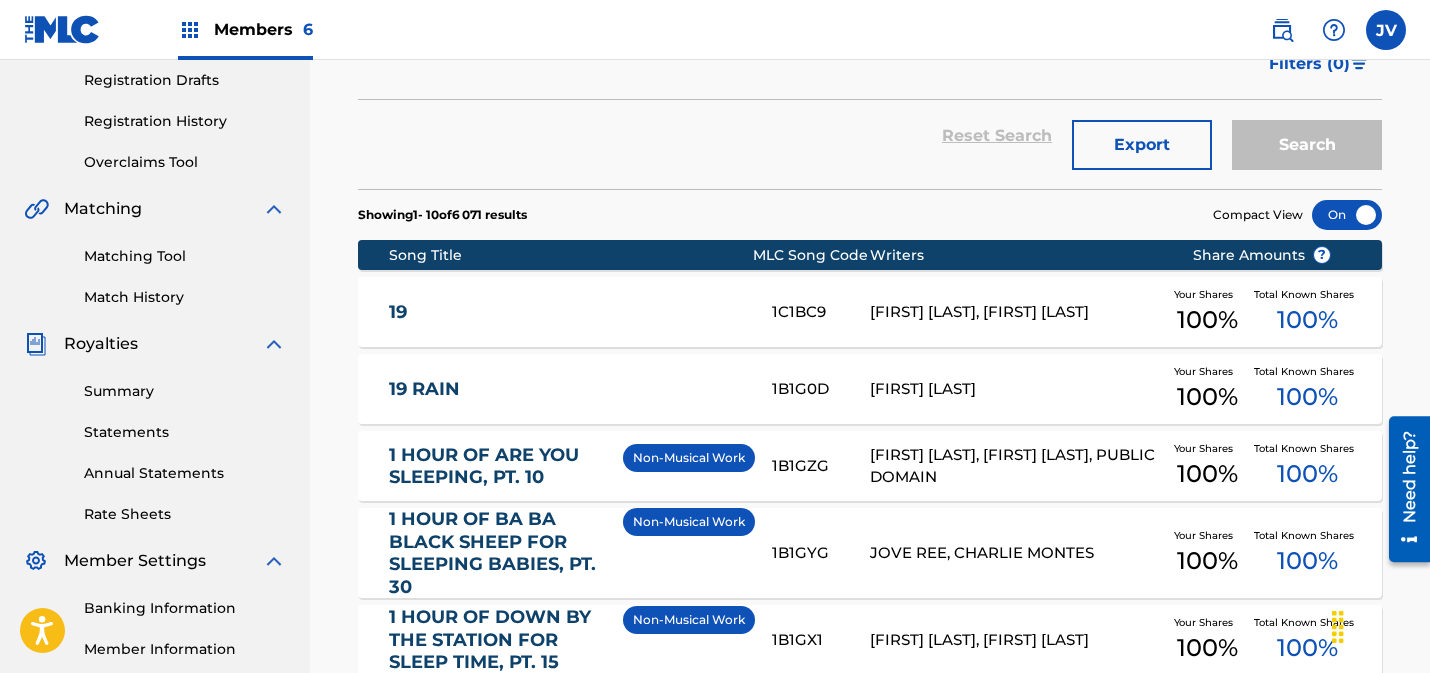 scroll, scrollTop: 338, scrollLeft: 0, axis: vertical 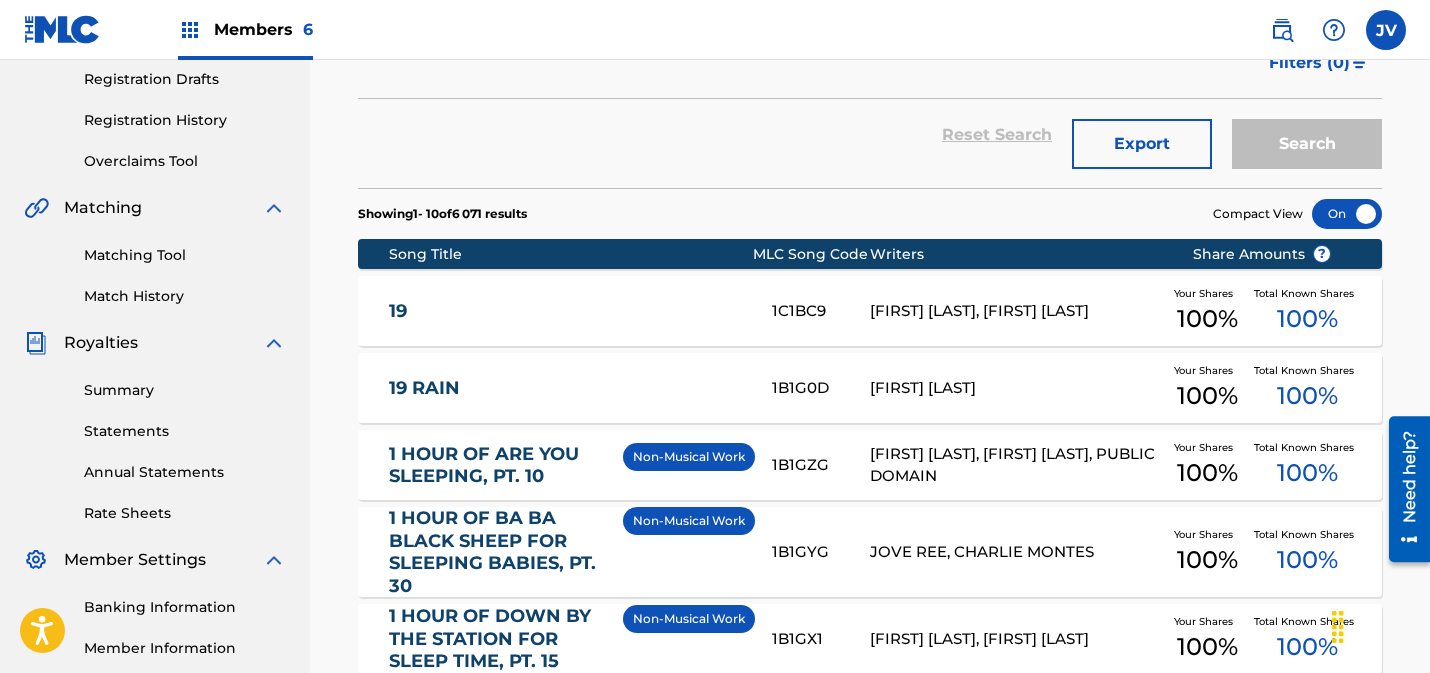 click on "19" at bounding box center (567, 311) 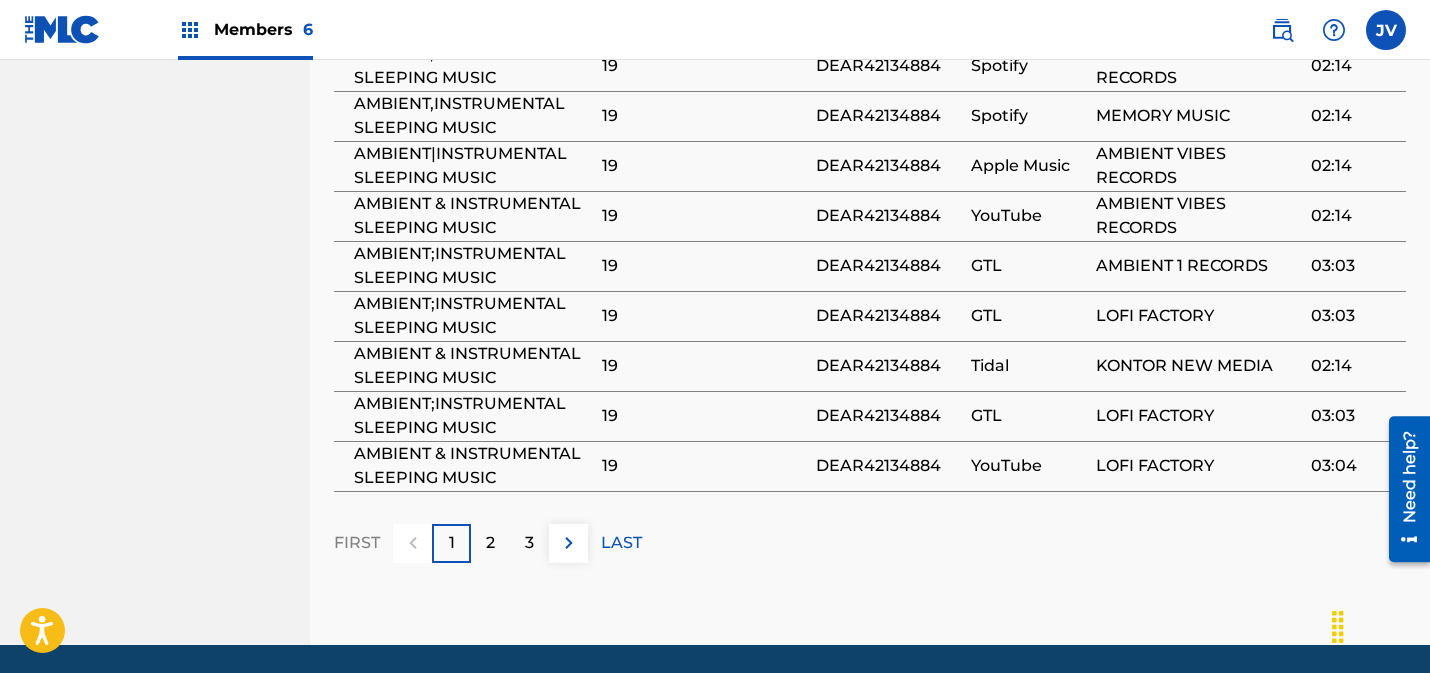 scroll, scrollTop: 1462, scrollLeft: 0, axis: vertical 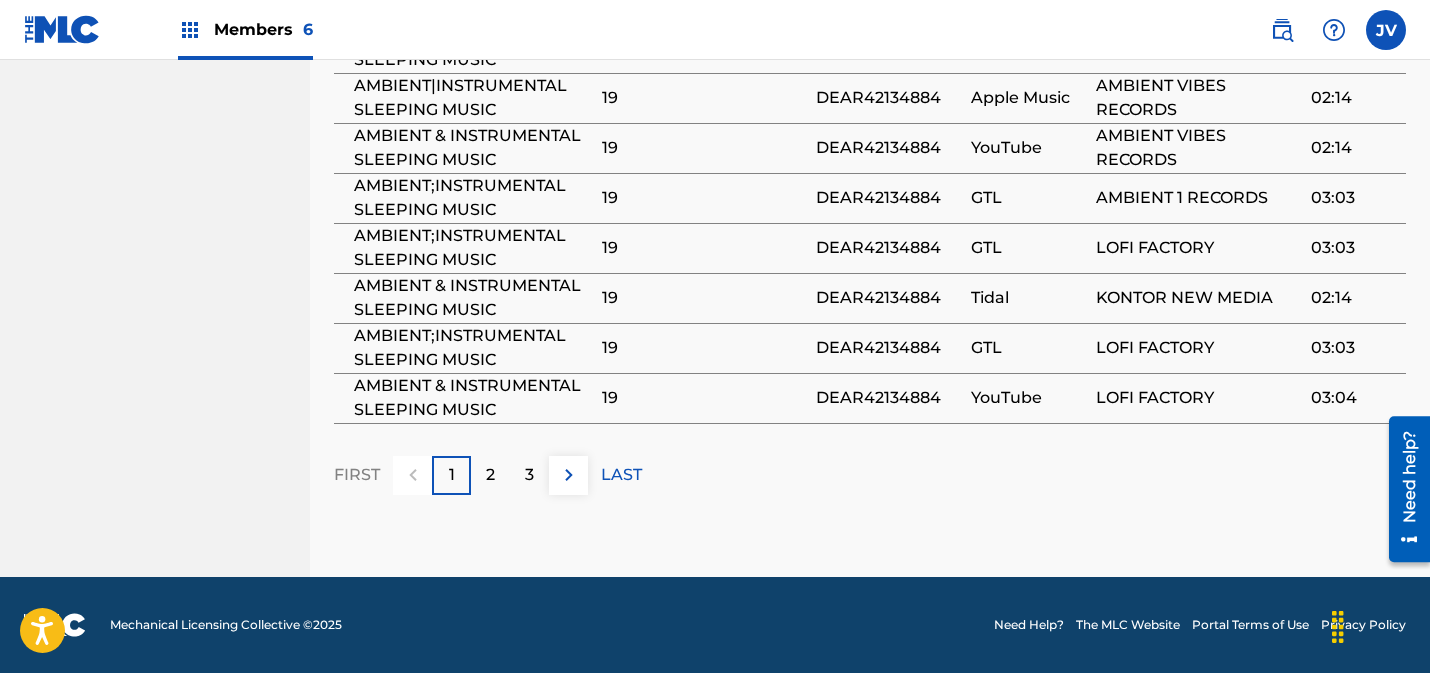click on "3" at bounding box center (529, 475) 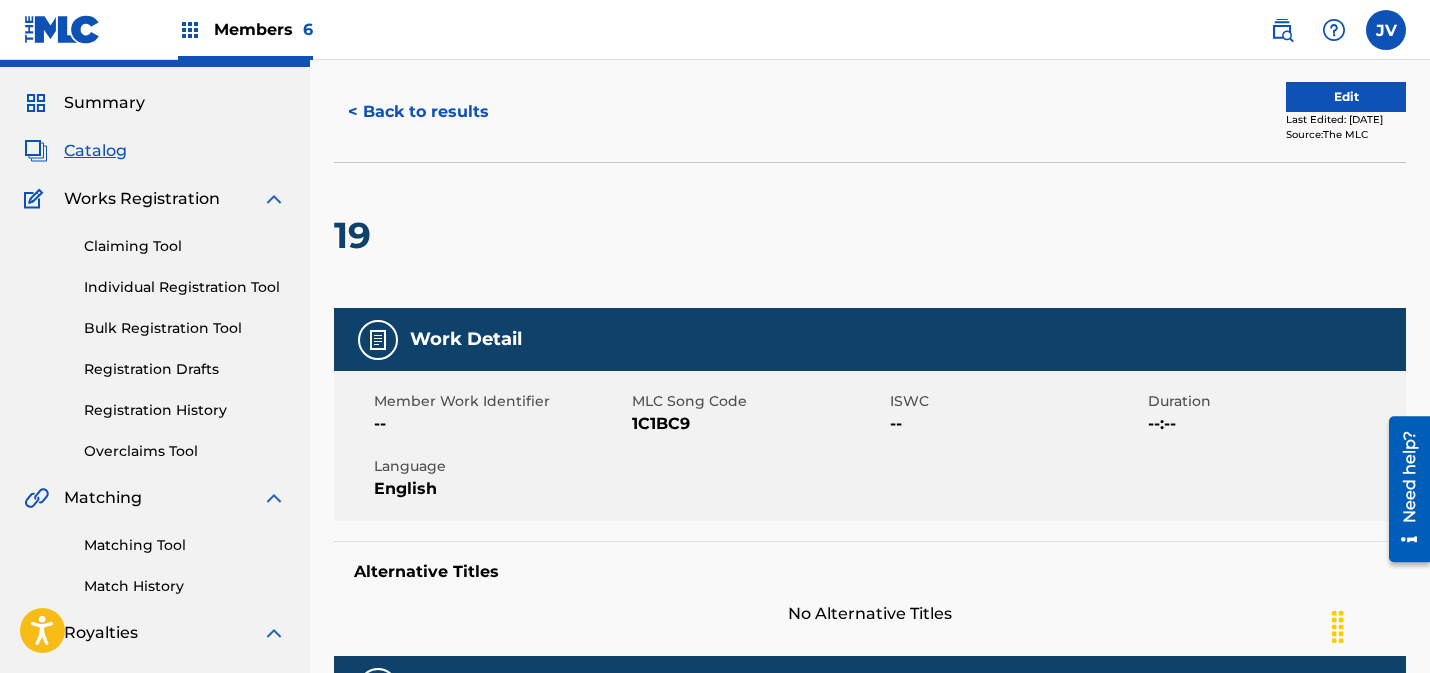 scroll, scrollTop: 0, scrollLeft: 0, axis: both 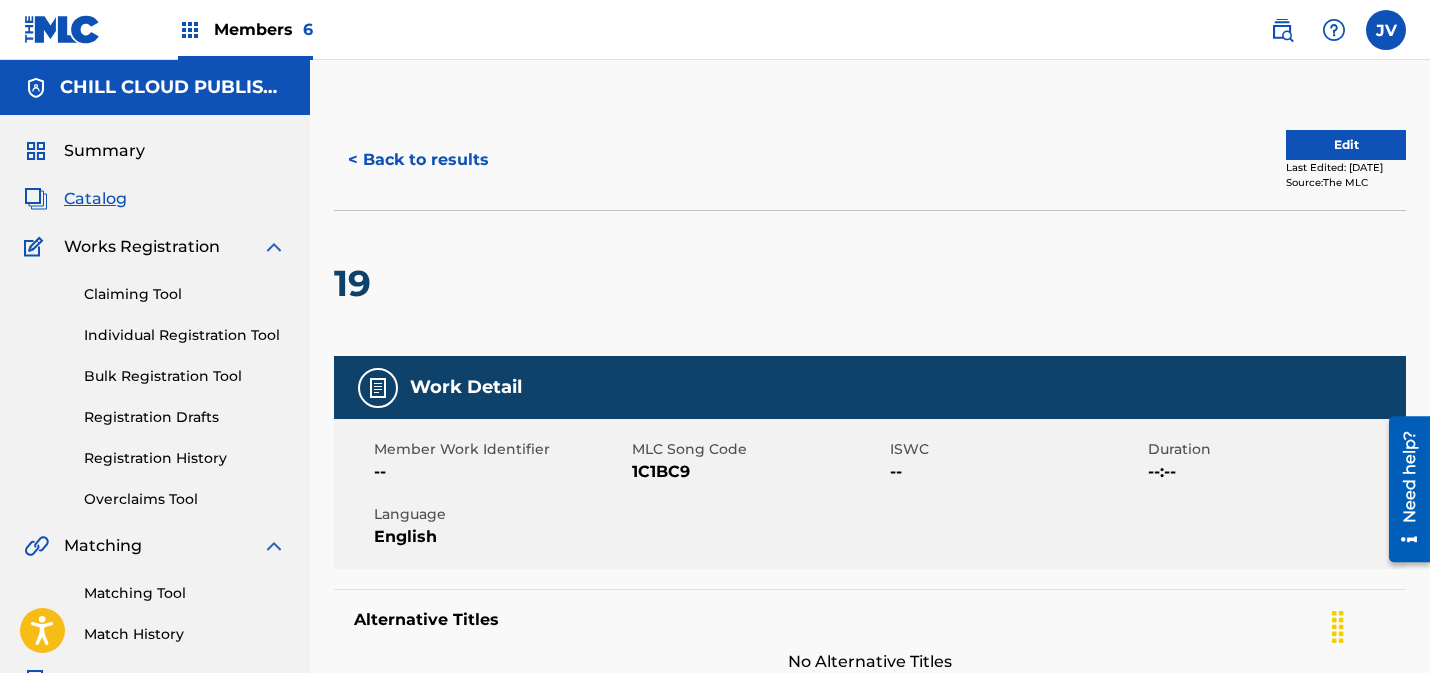 click on "Edit" at bounding box center (1346, 145) 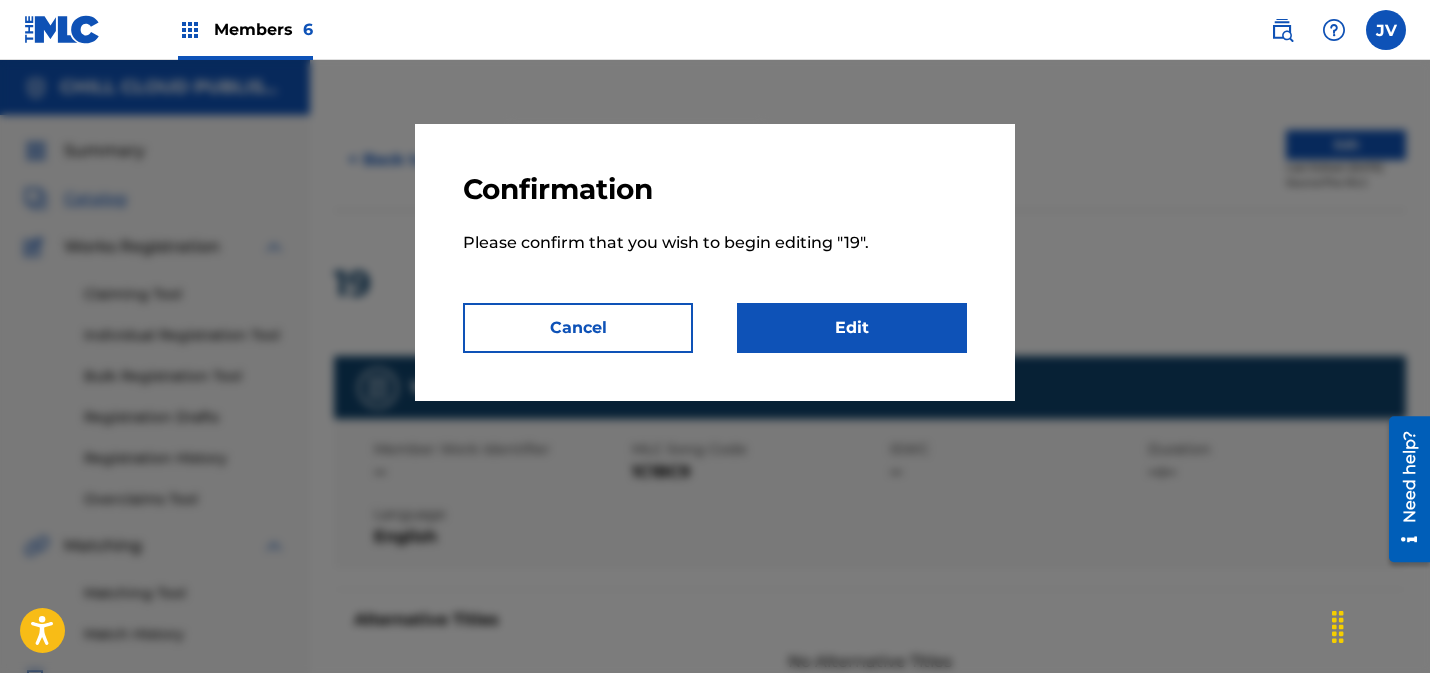 click on "Edit" at bounding box center [852, 328] 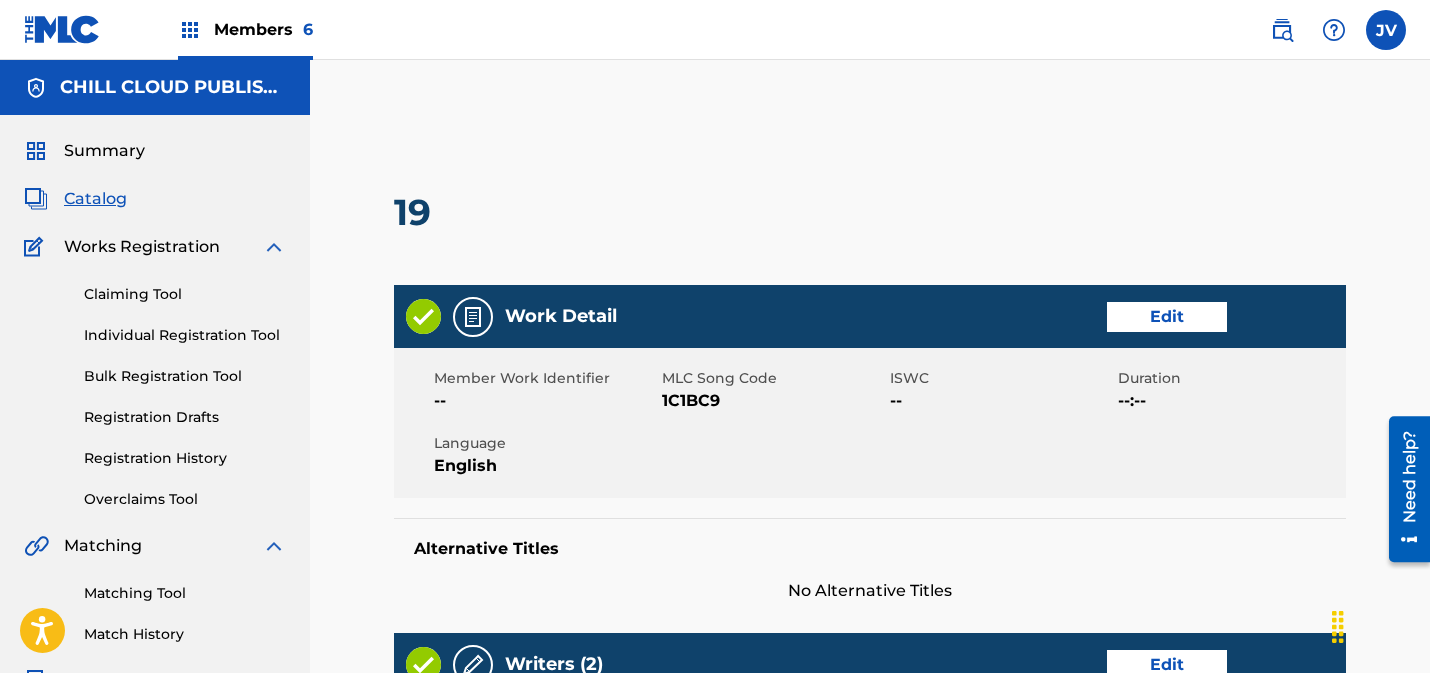 click on "Edit" at bounding box center [1167, 317] 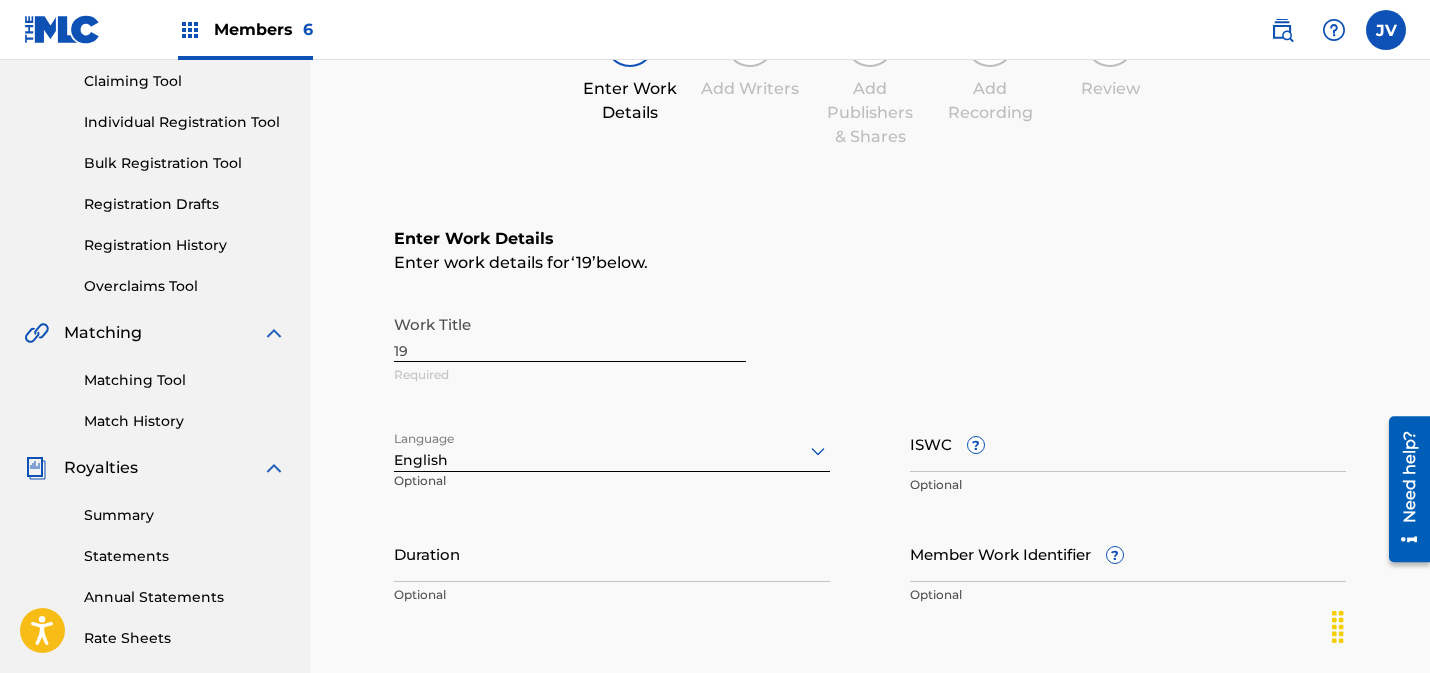 scroll, scrollTop: 375, scrollLeft: 0, axis: vertical 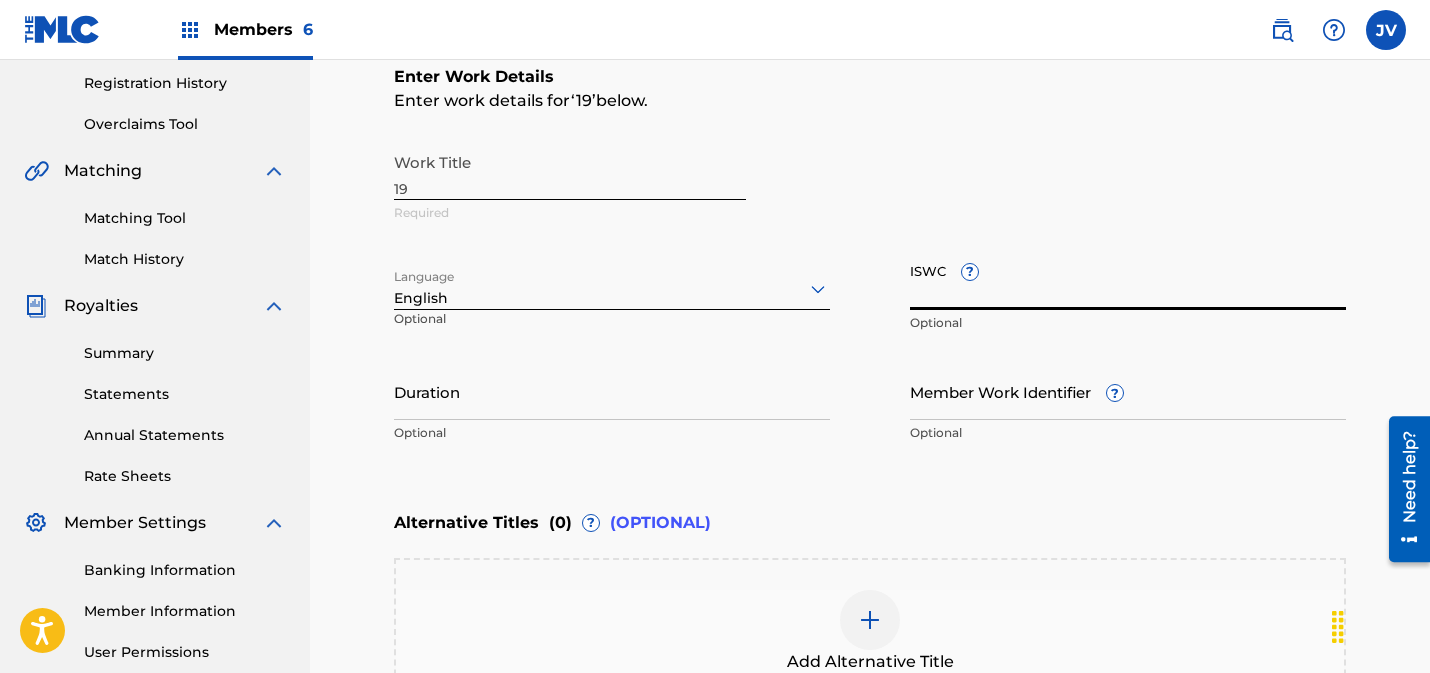 click on "ISWC   ?" at bounding box center (1128, 281) 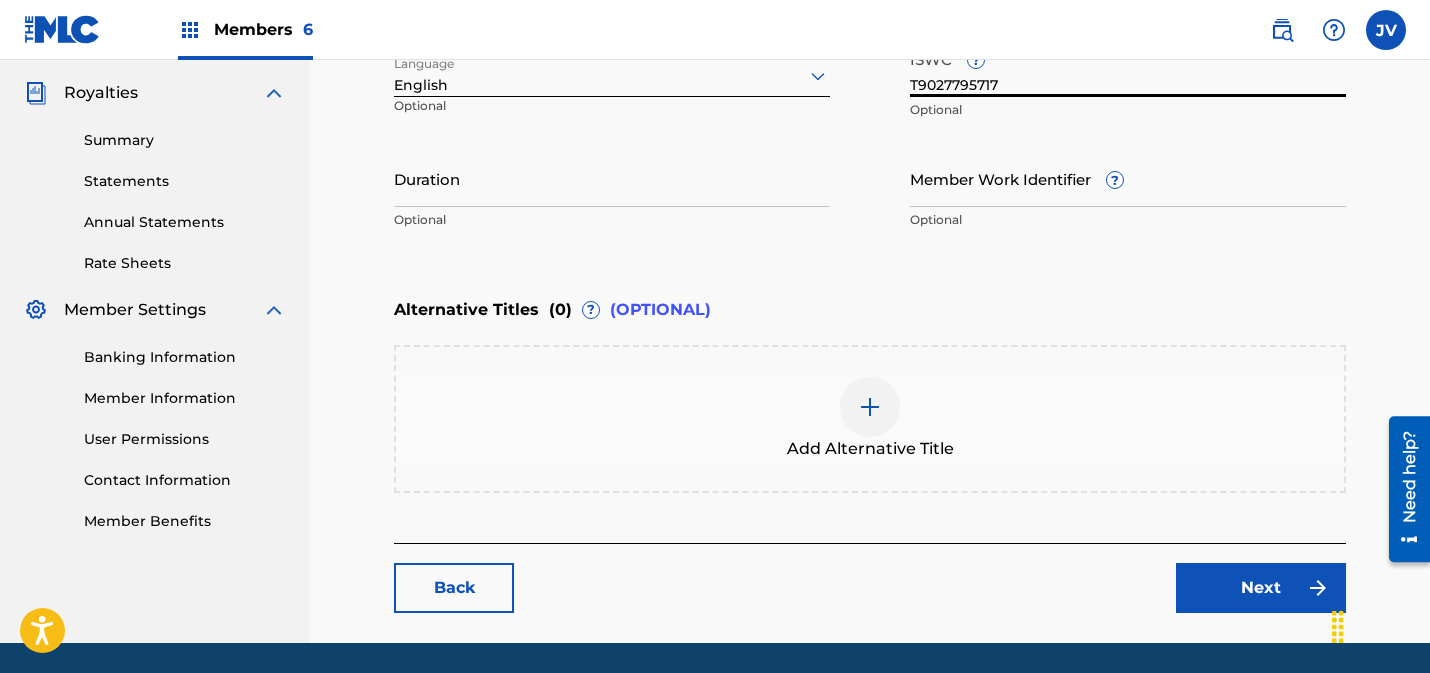 scroll, scrollTop: 653, scrollLeft: 0, axis: vertical 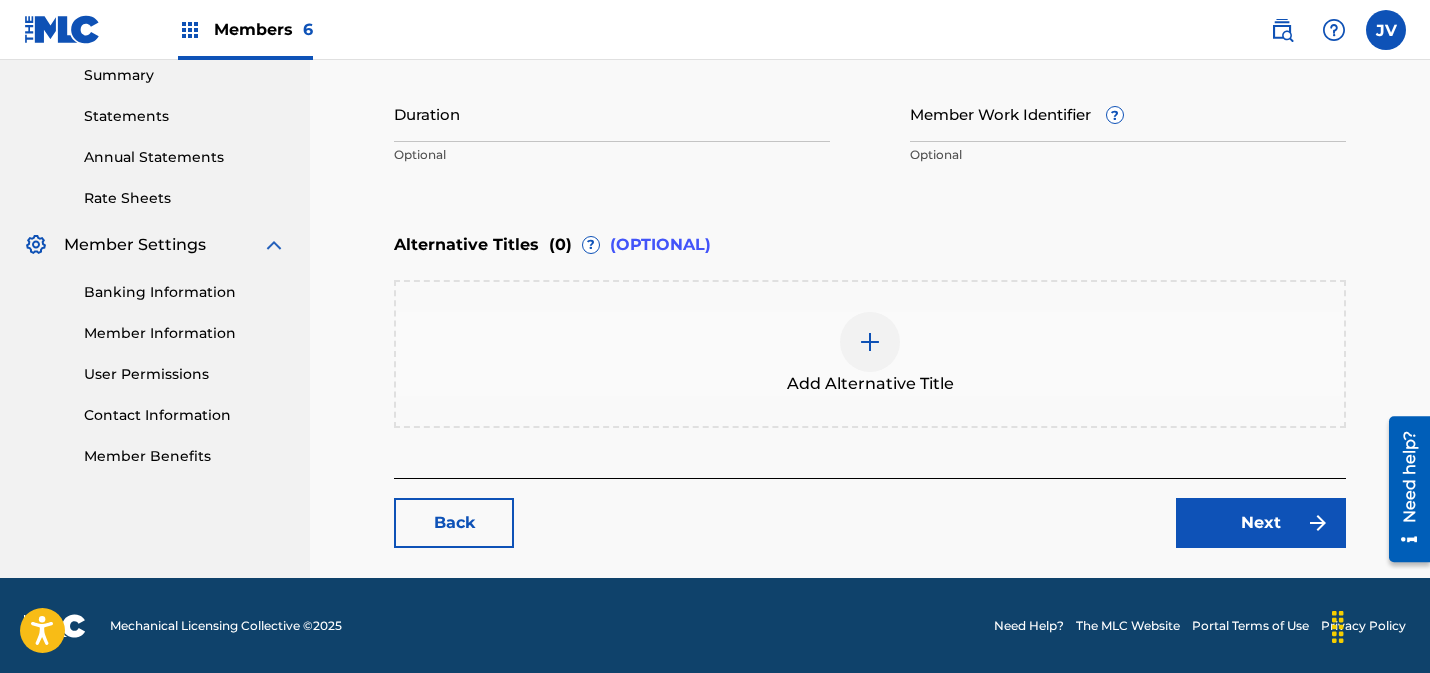 type on "T9027795717" 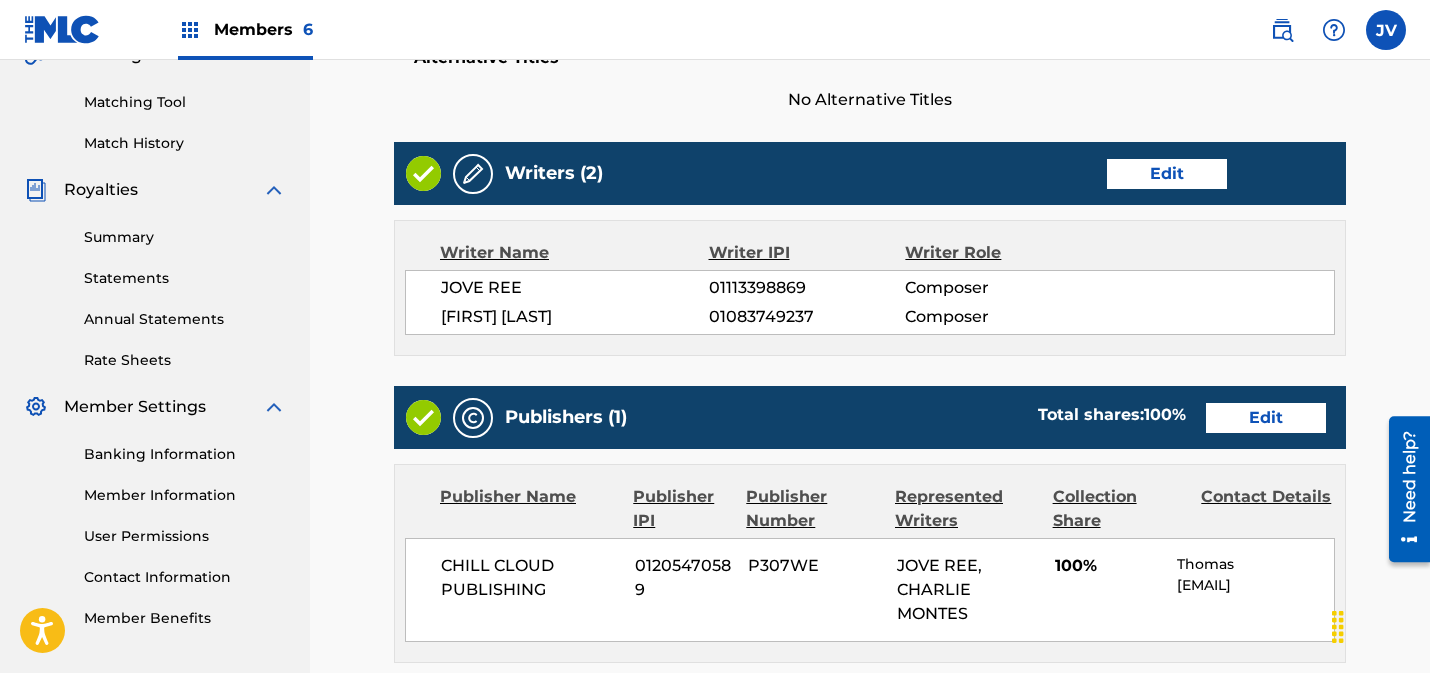 scroll, scrollTop: 950, scrollLeft: 0, axis: vertical 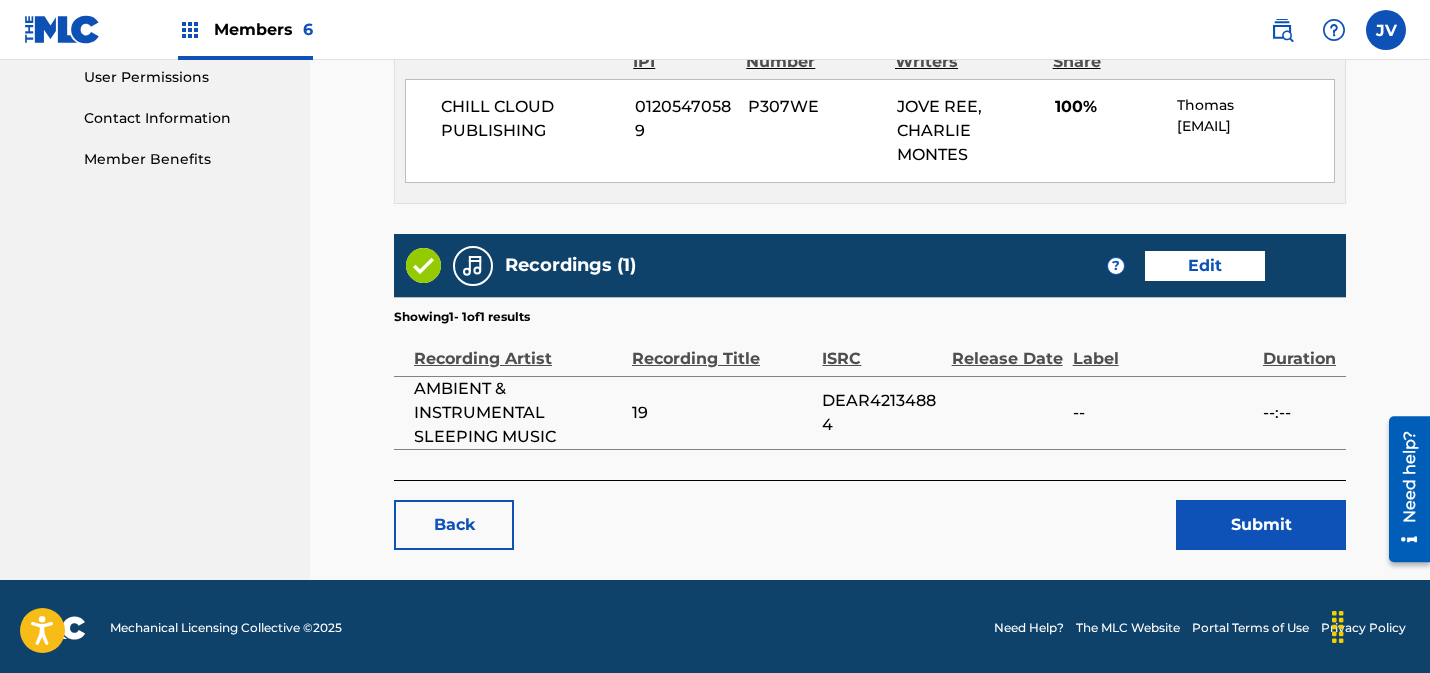 click on "Submit" at bounding box center [1261, 525] 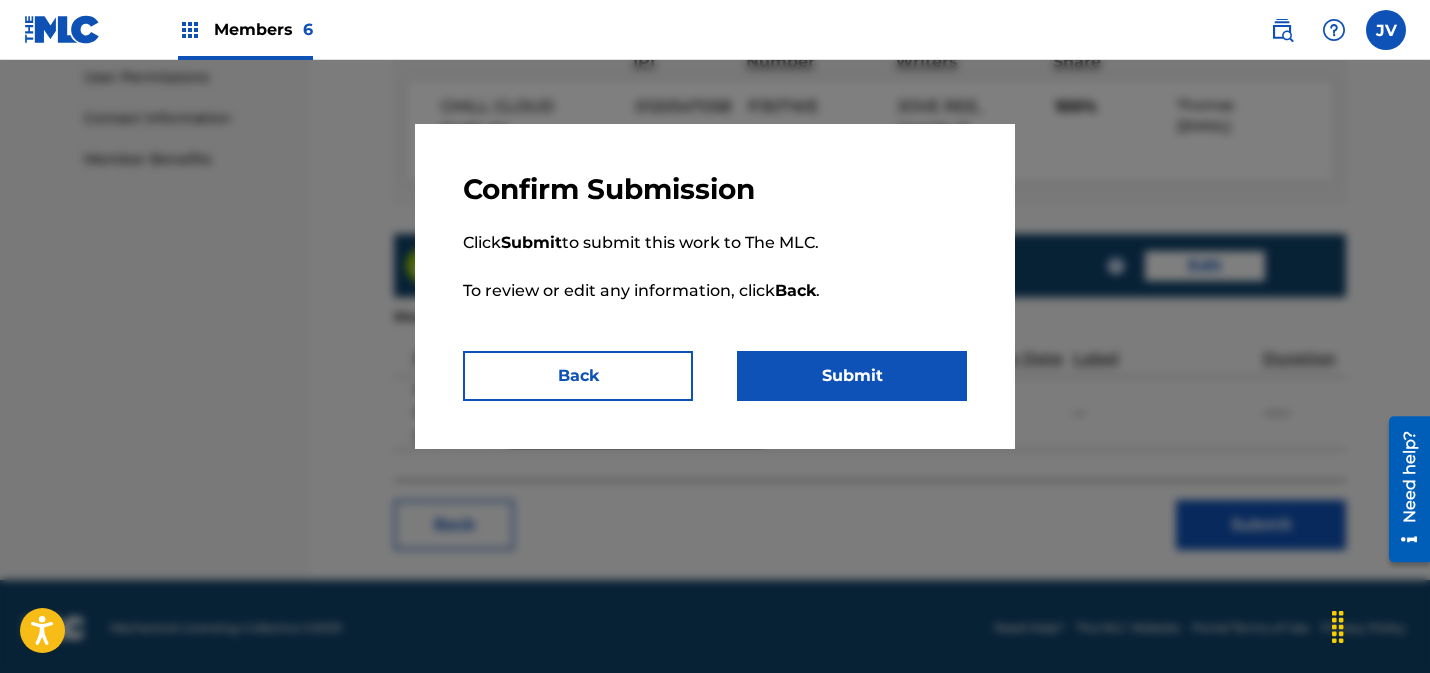 click on "Submit" at bounding box center [852, 376] 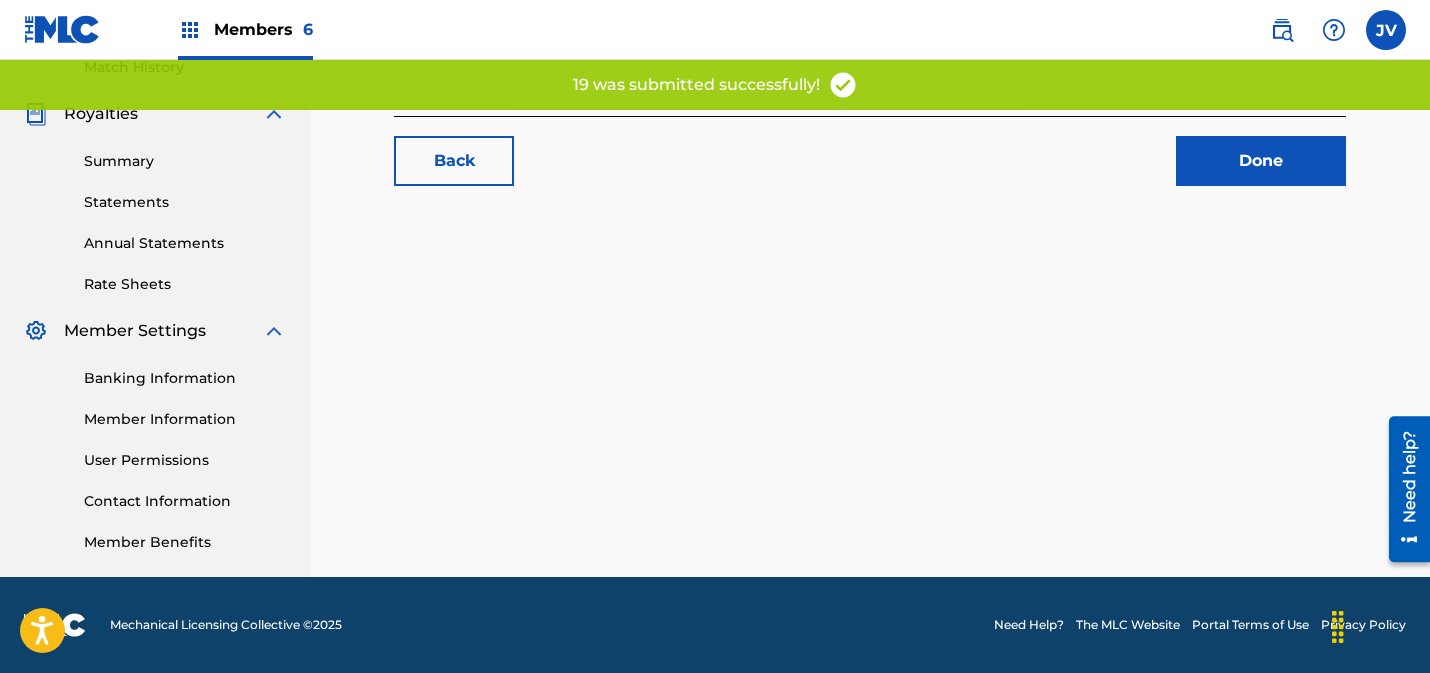 scroll, scrollTop: 0, scrollLeft: 0, axis: both 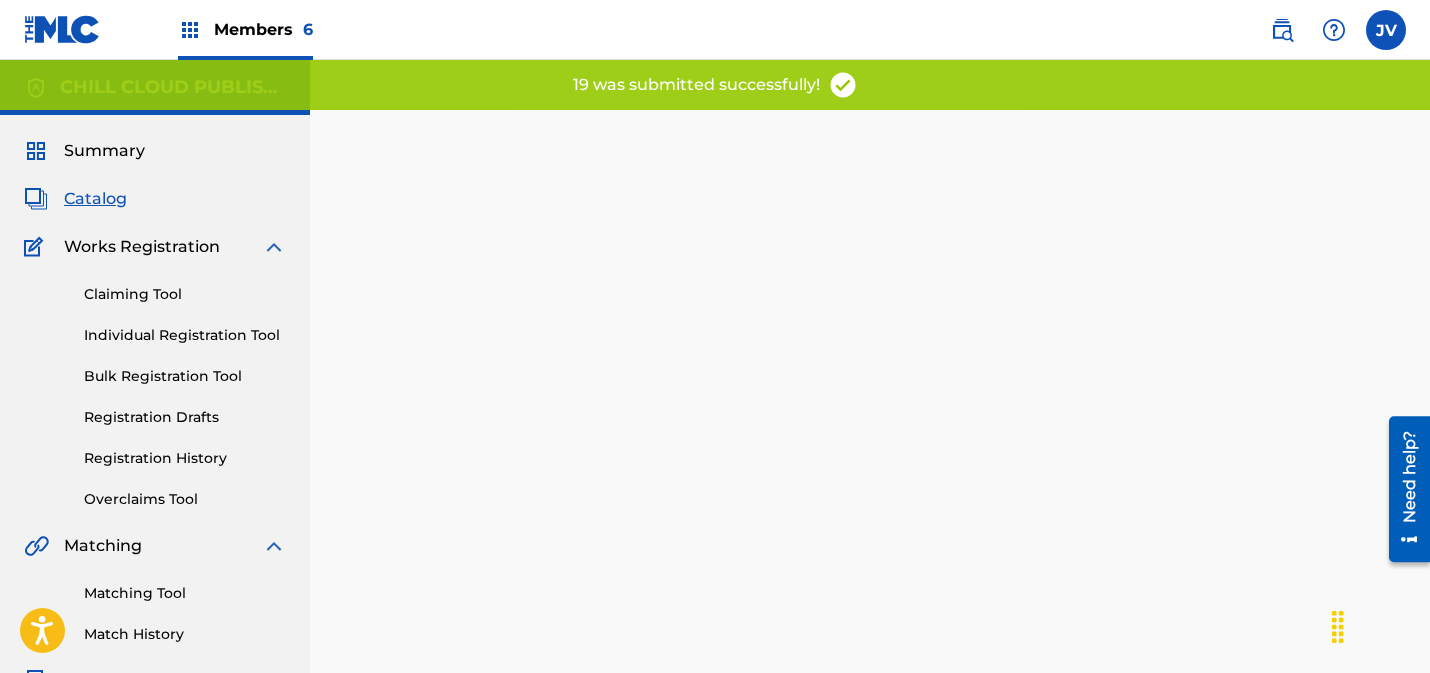 click on "Summary" at bounding box center (104, 151) 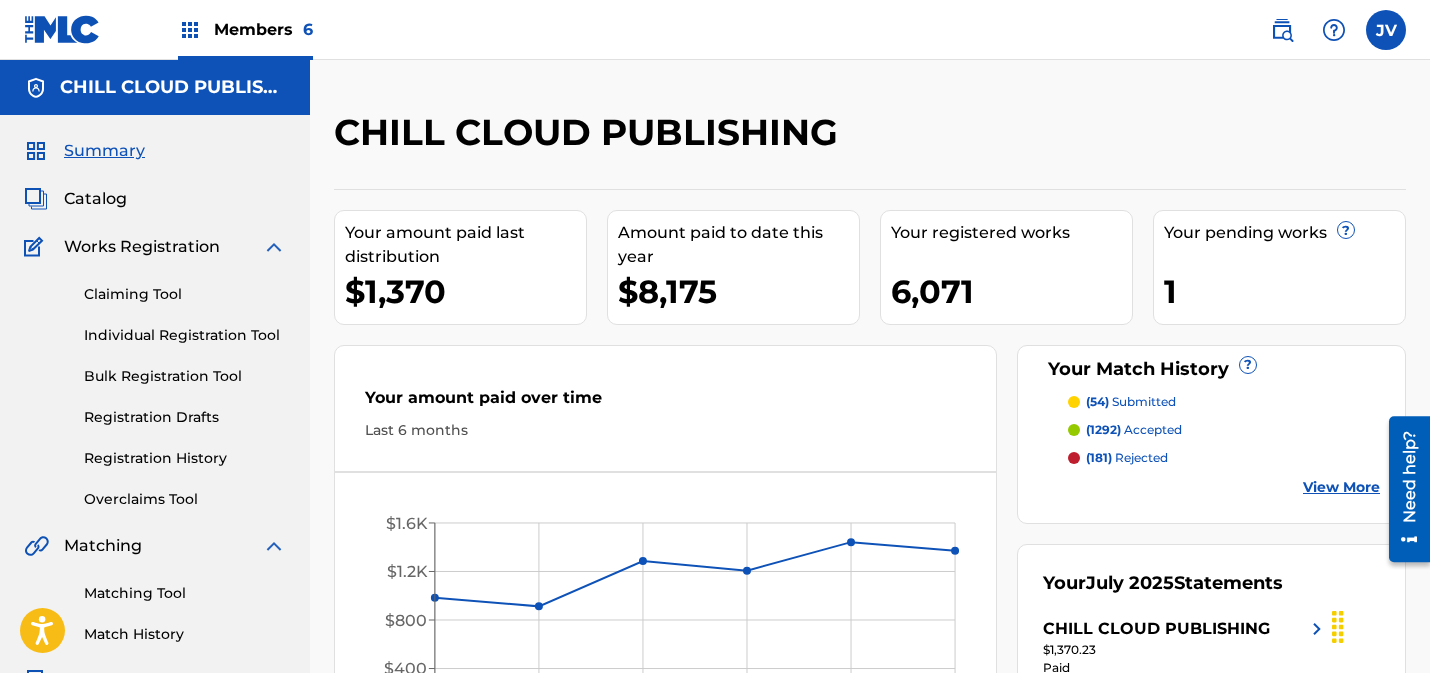 click on "Catalog" at bounding box center (95, 199) 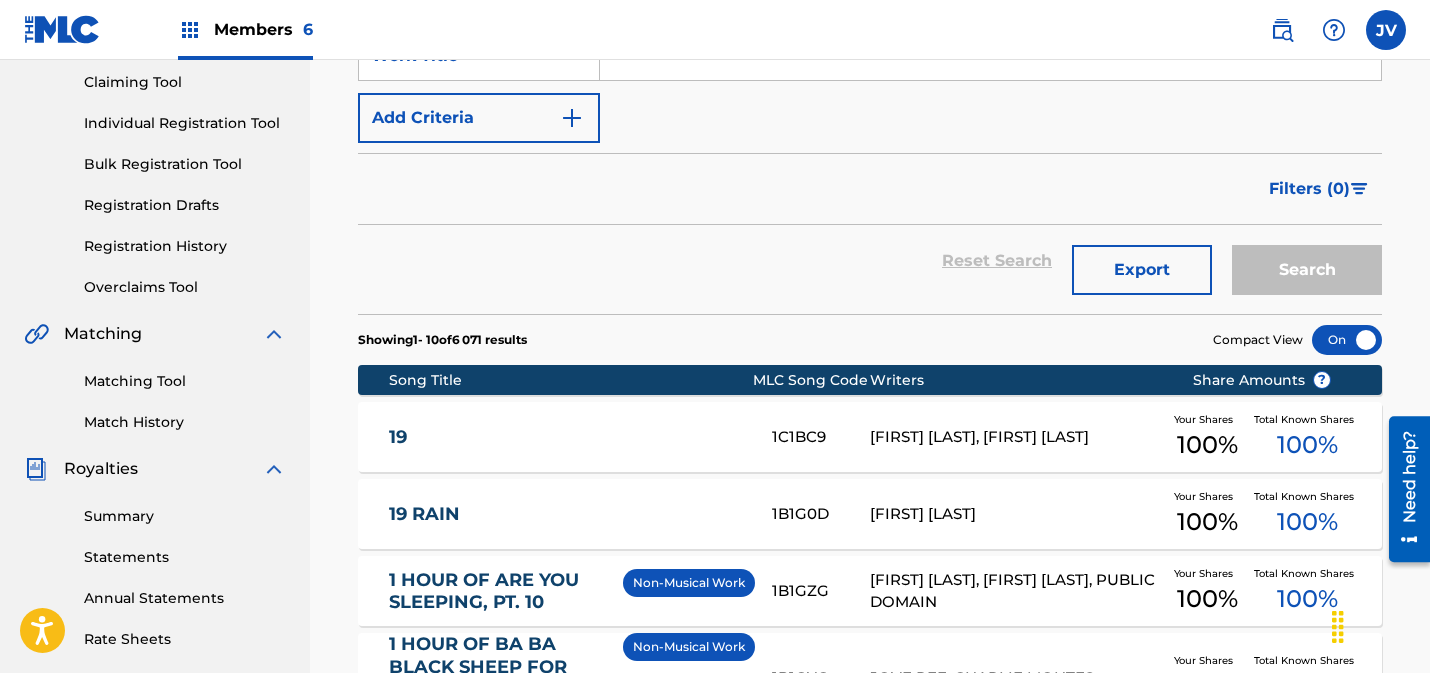 scroll, scrollTop: 238, scrollLeft: 0, axis: vertical 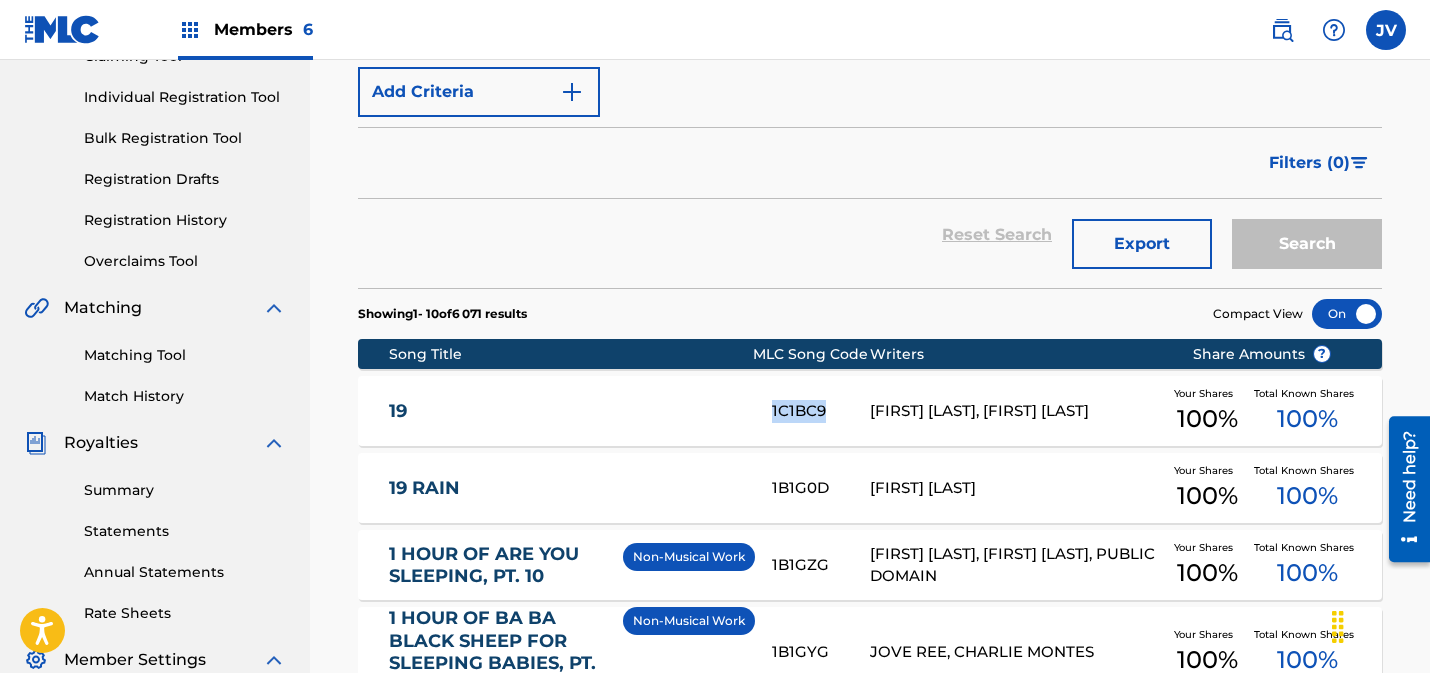 drag, startPoint x: 746, startPoint y: 414, endPoint x: 824, endPoint y: 415, distance: 78.00641 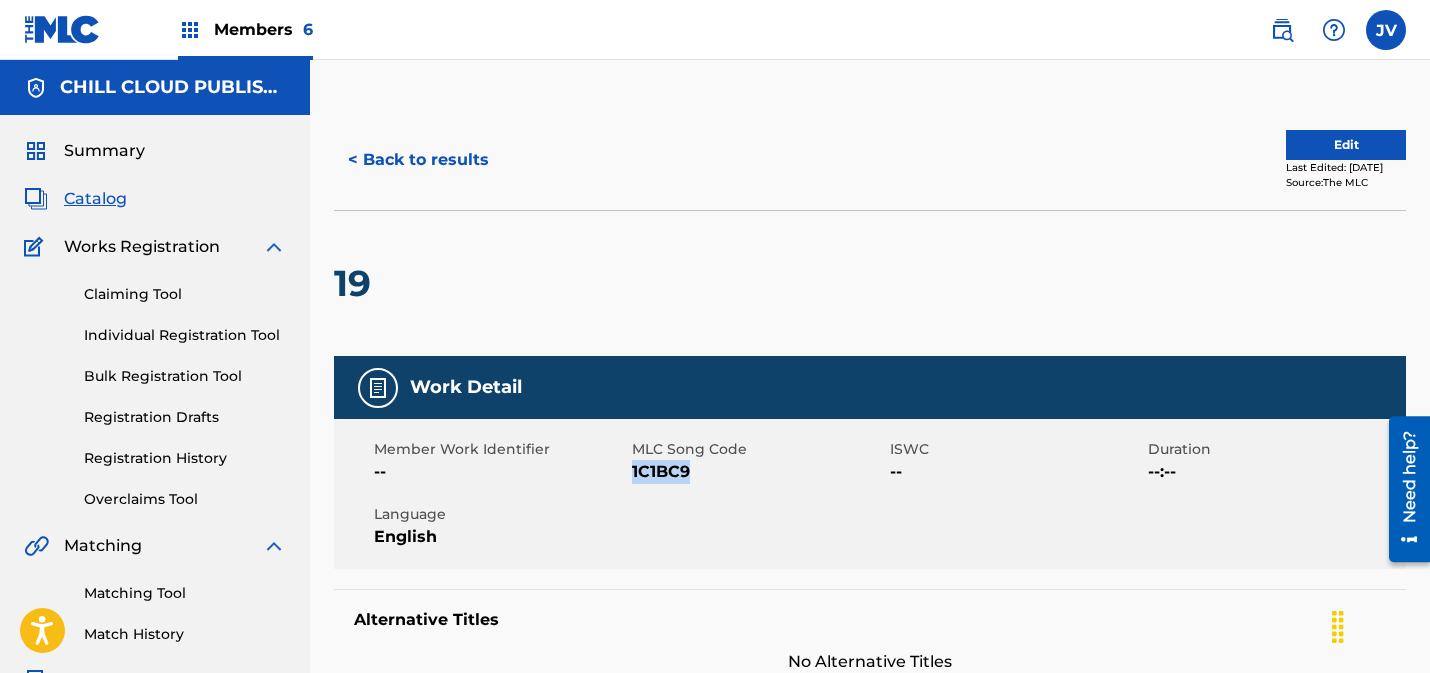drag, startPoint x: 697, startPoint y: 474, endPoint x: 635, endPoint y: 471, distance: 62.072536 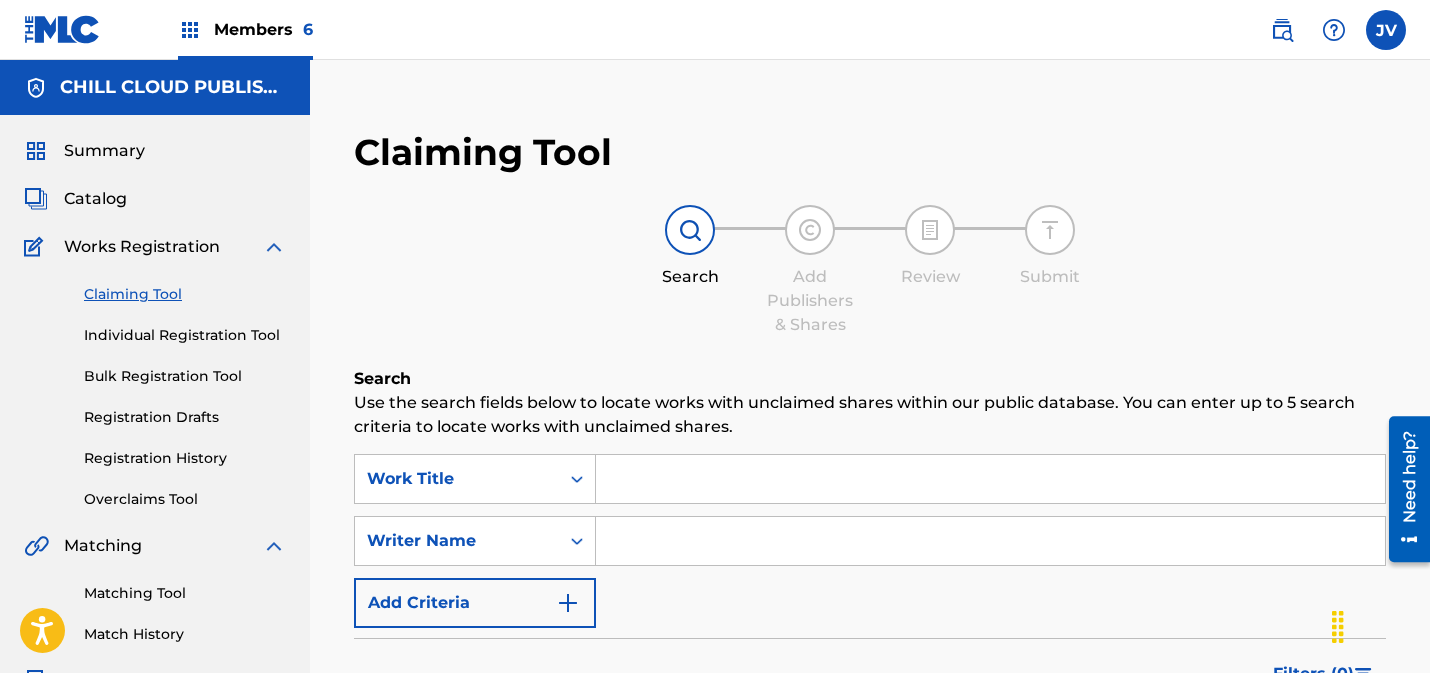 click on "Add Criteria" at bounding box center [475, 603] 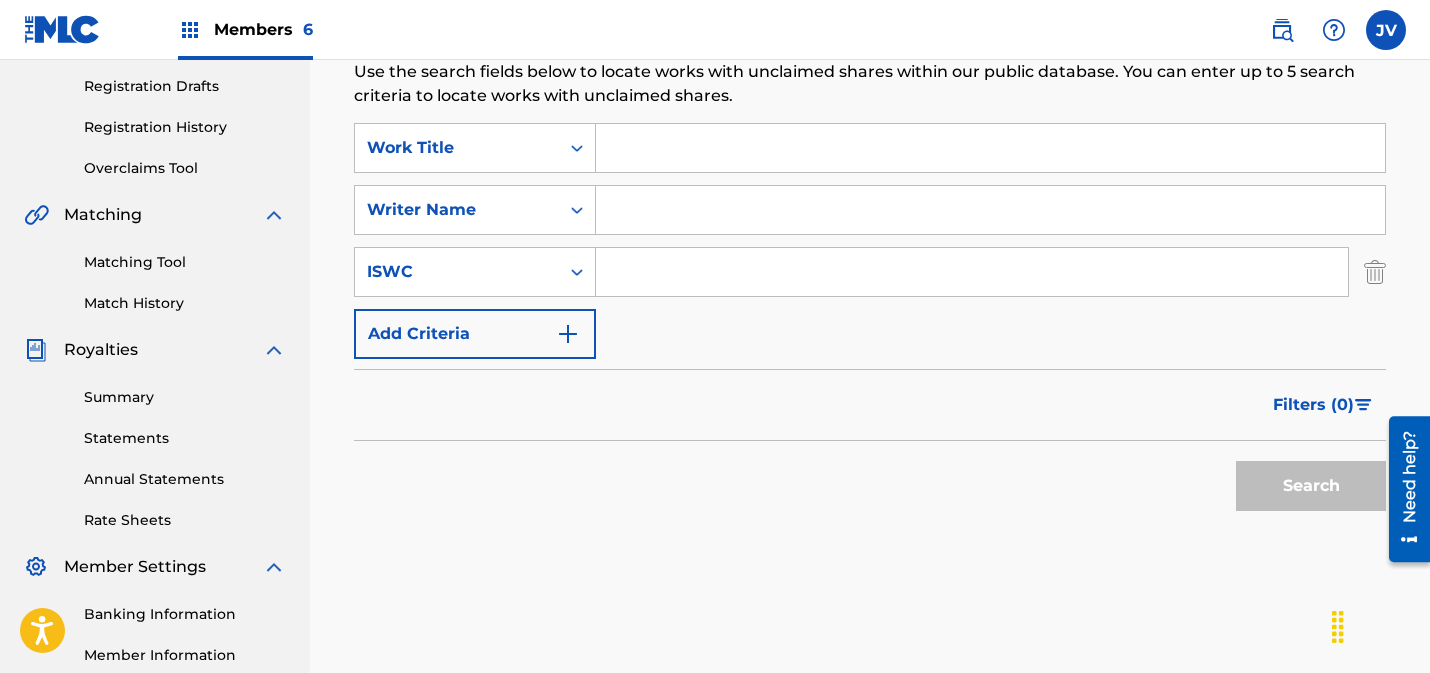 scroll, scrollTop: 345, scrollLeft: 0, axis: vertical 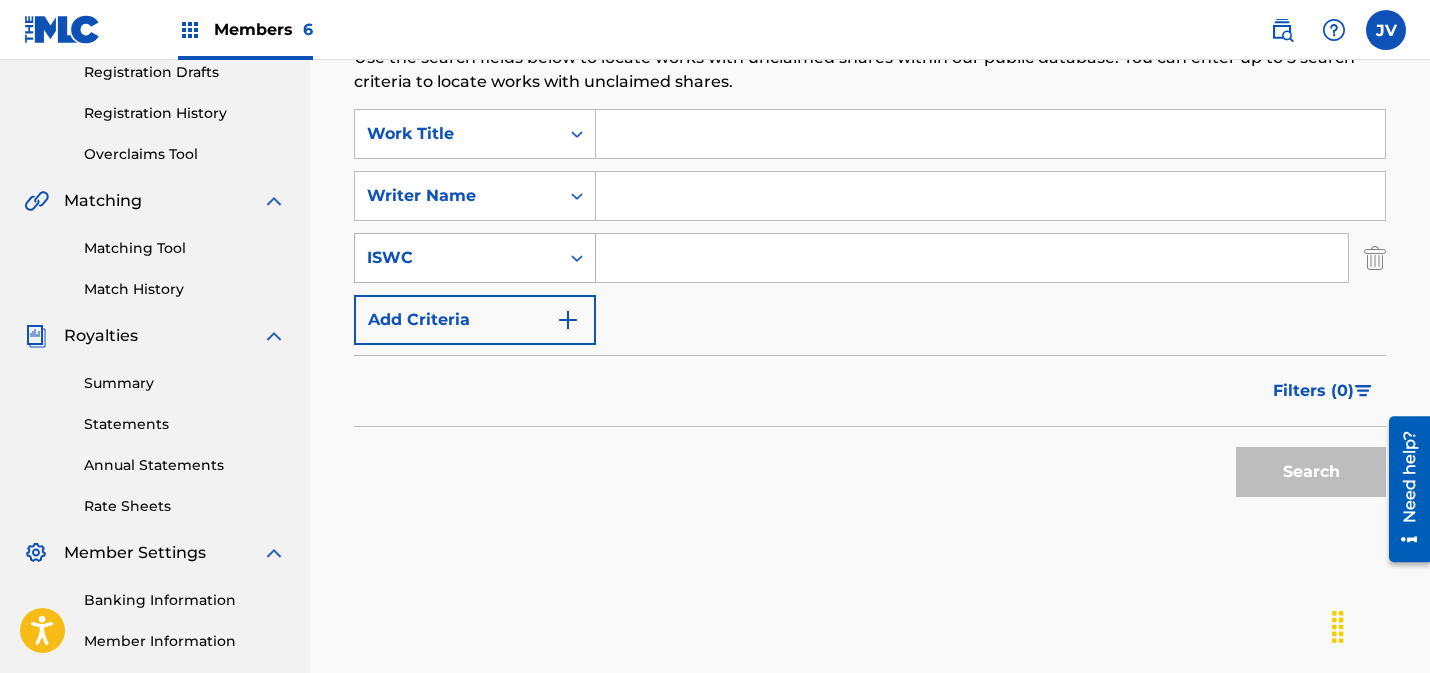 click on "ISWC" at bounding box center (457, 258) 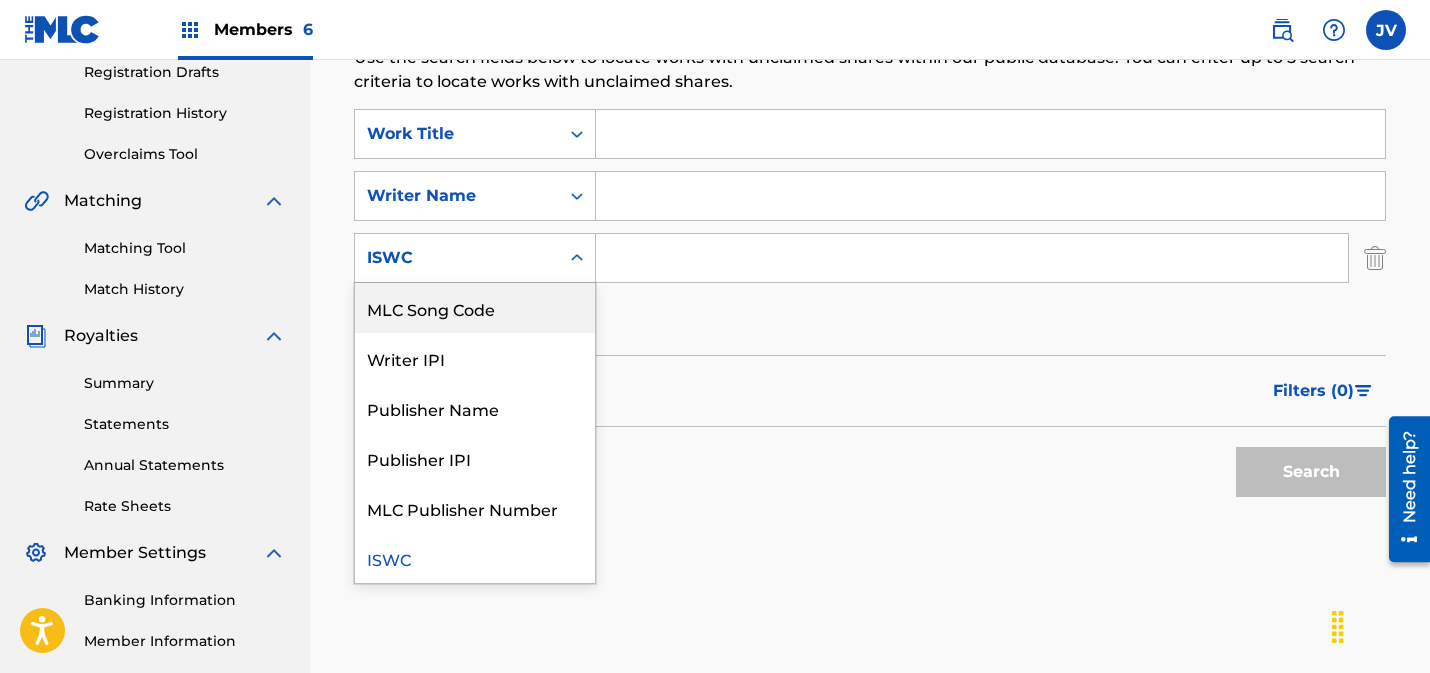 click on "MLC Song Code" at bounding box center [475, 308] 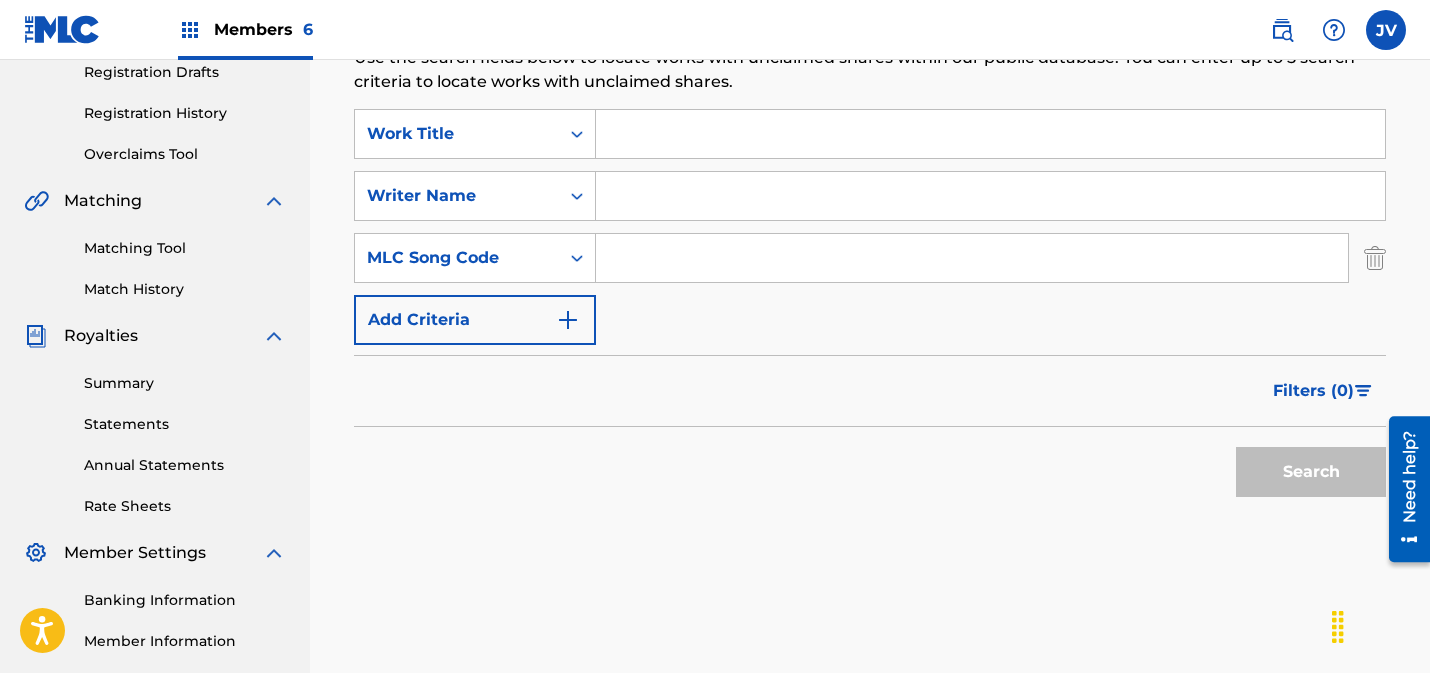 click at bounding box center [972, 258] 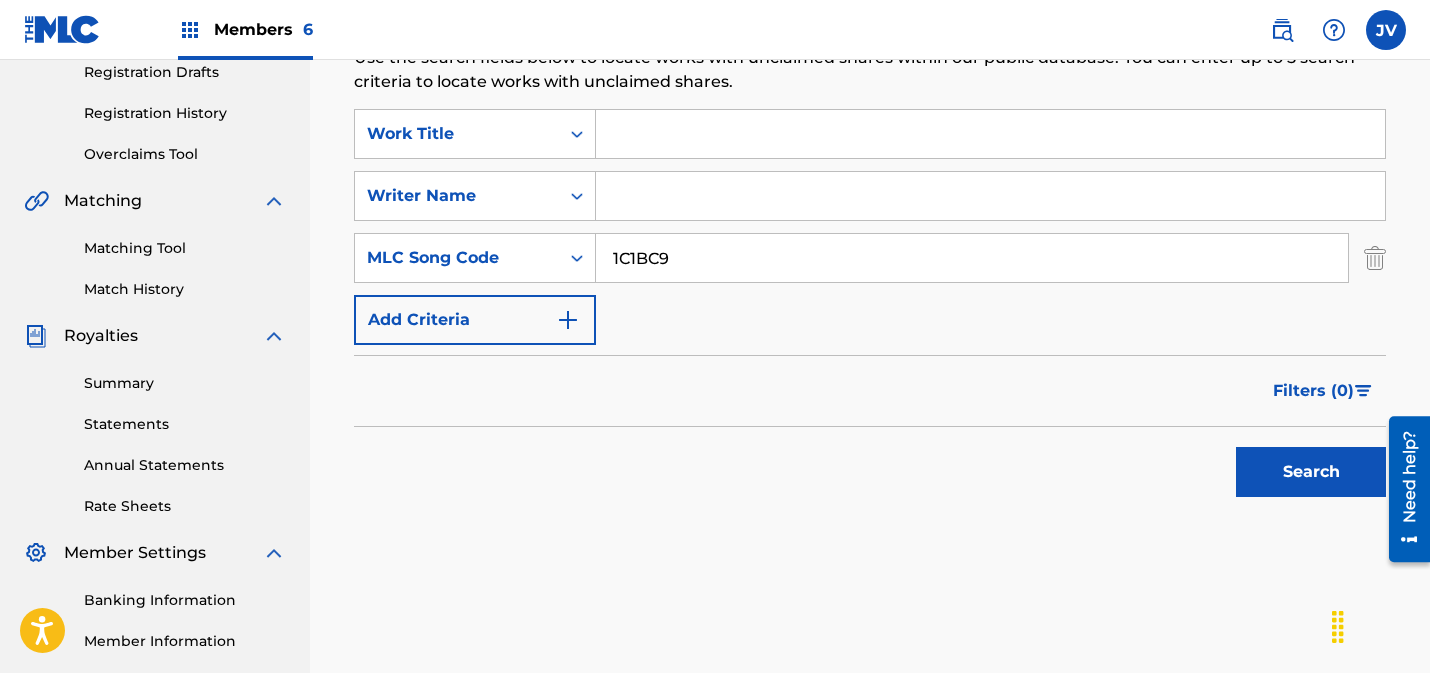 type on "1C1BC9" 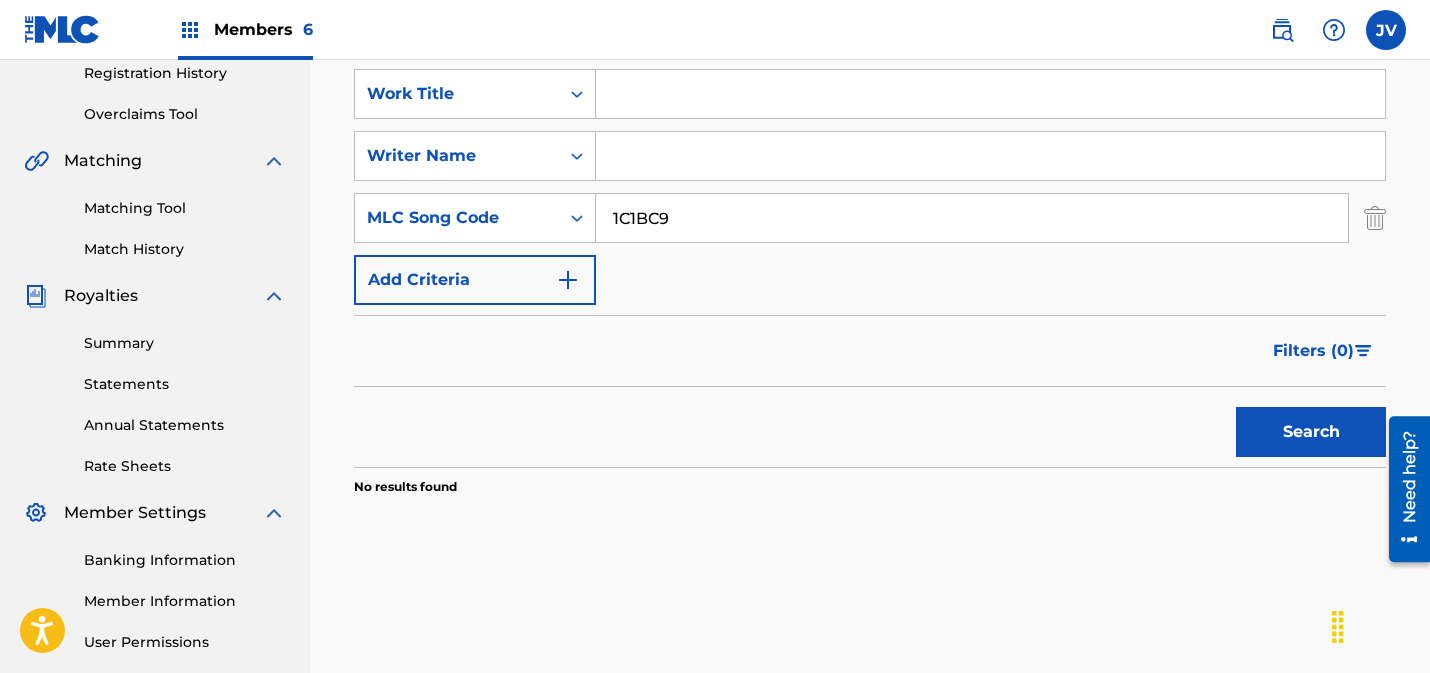 scroll, scrollTop: 399, scrollLeft: 0, axis: vertical 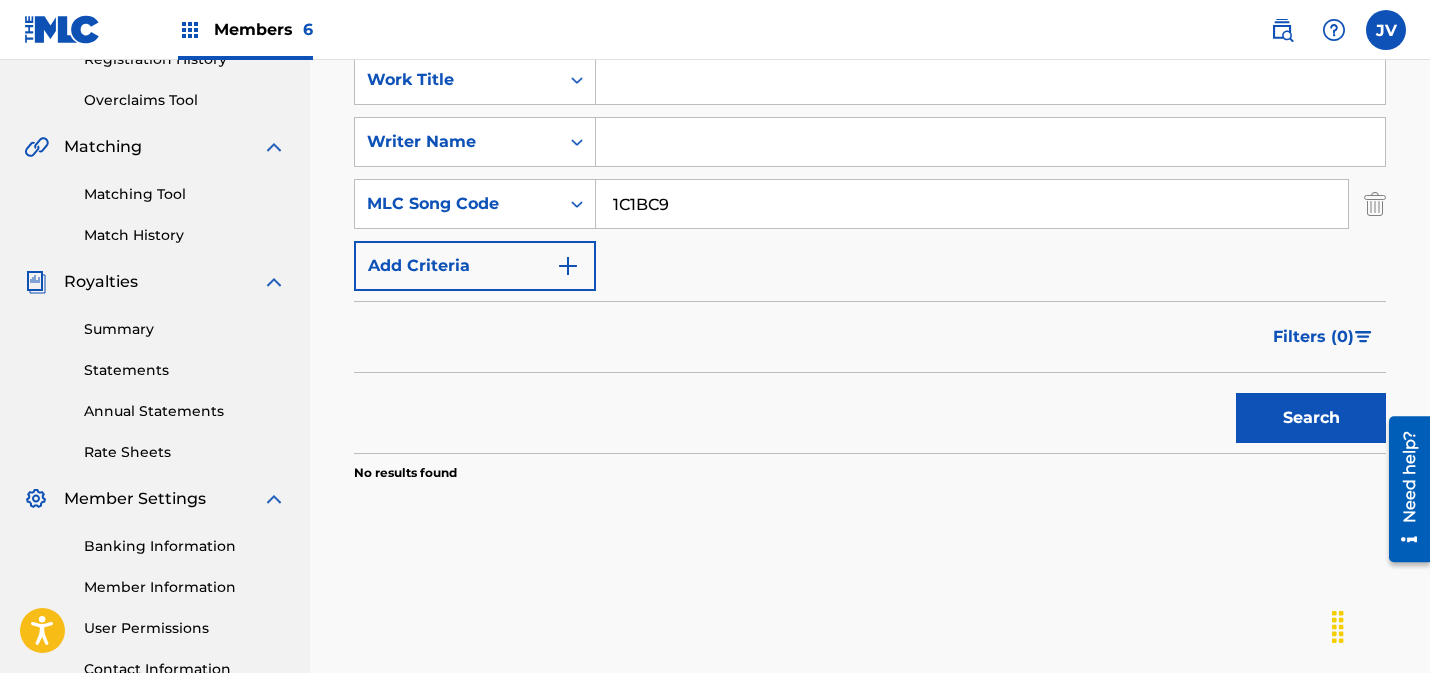 click on "Matching Tool" at bounding box center [185, 194] 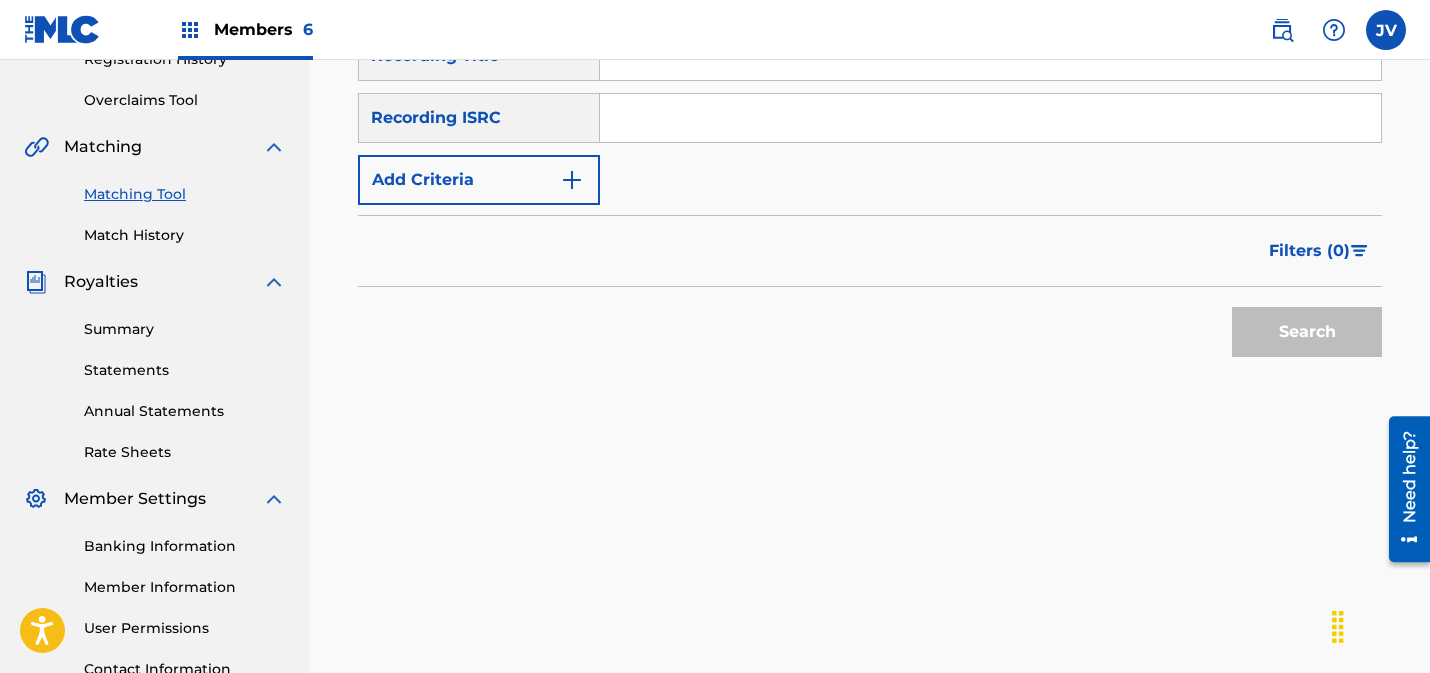 scroll, scrollTop: 0, scrollLeft: 0, axis: both 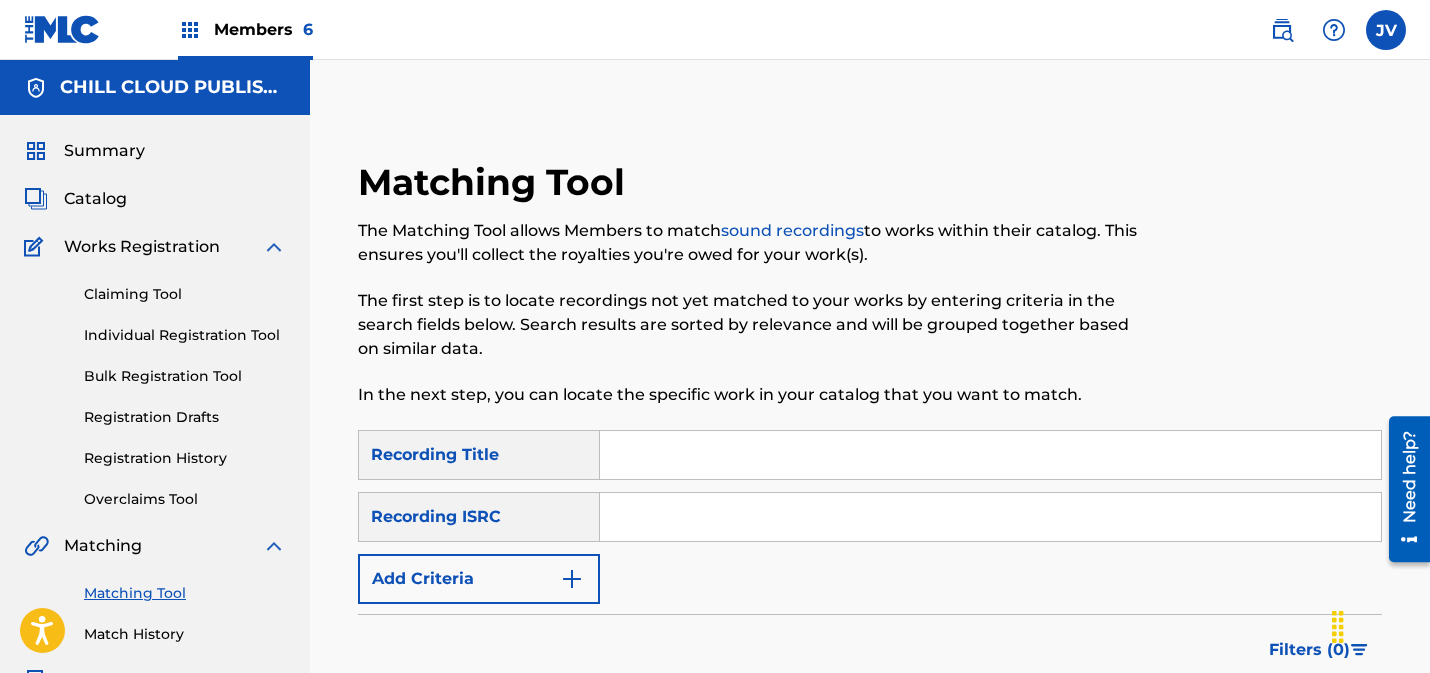 click on "Add Criteria" at bounding box center (479, 579) 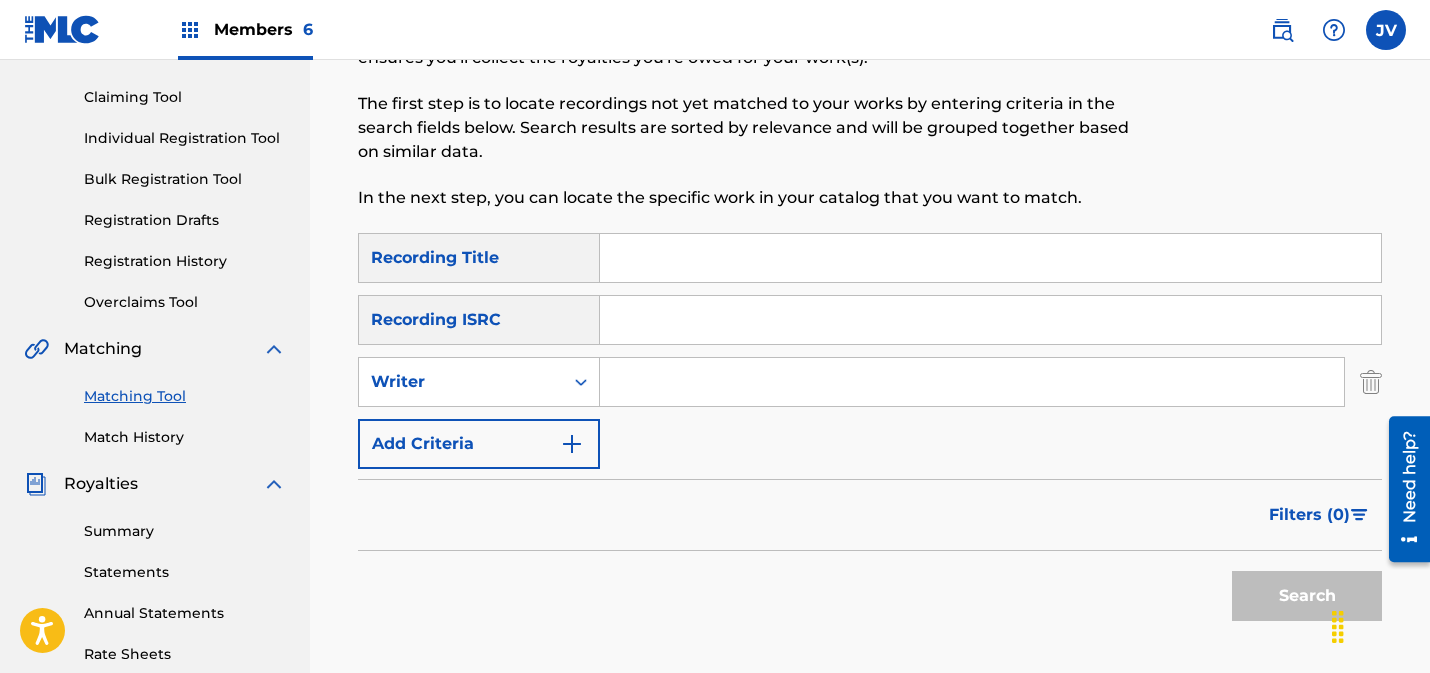 scroll, scrollTop: 216, scrollLeft: 0, axis: vertical 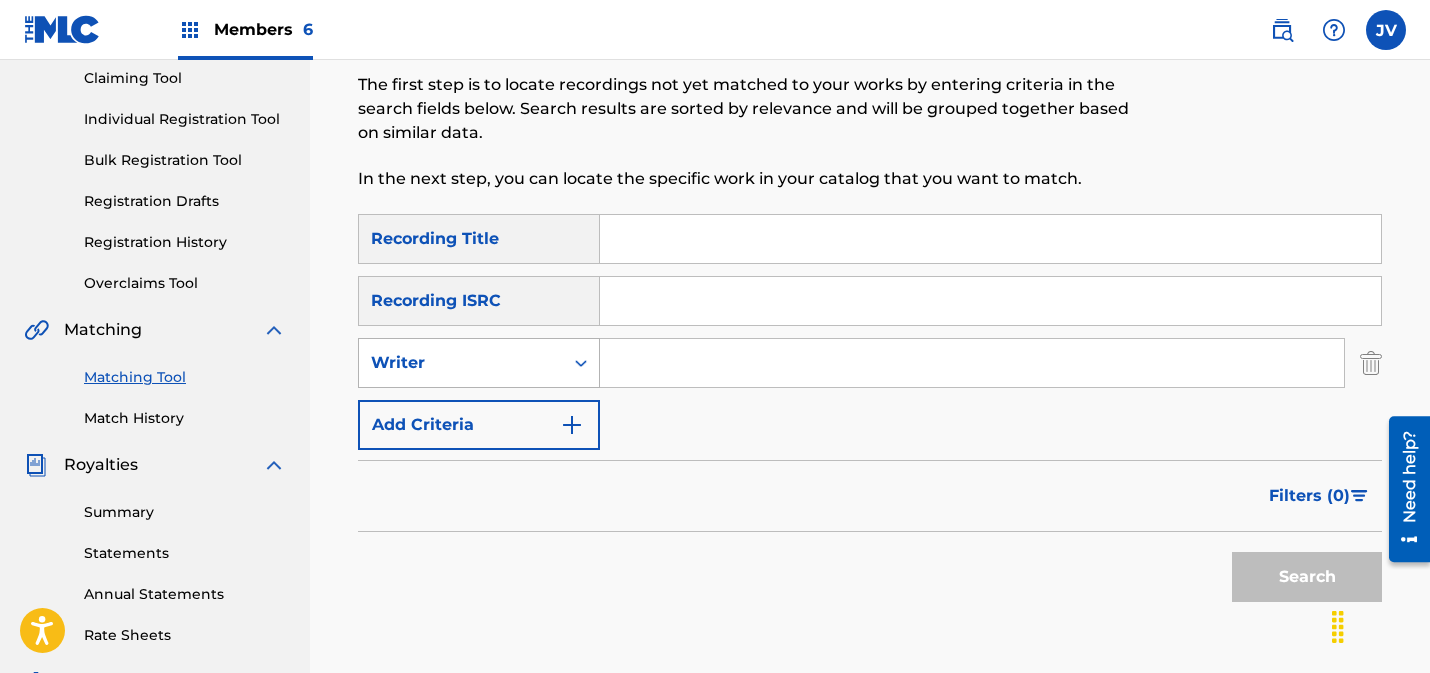 click on "Writer" at bounding box center (461, 363) 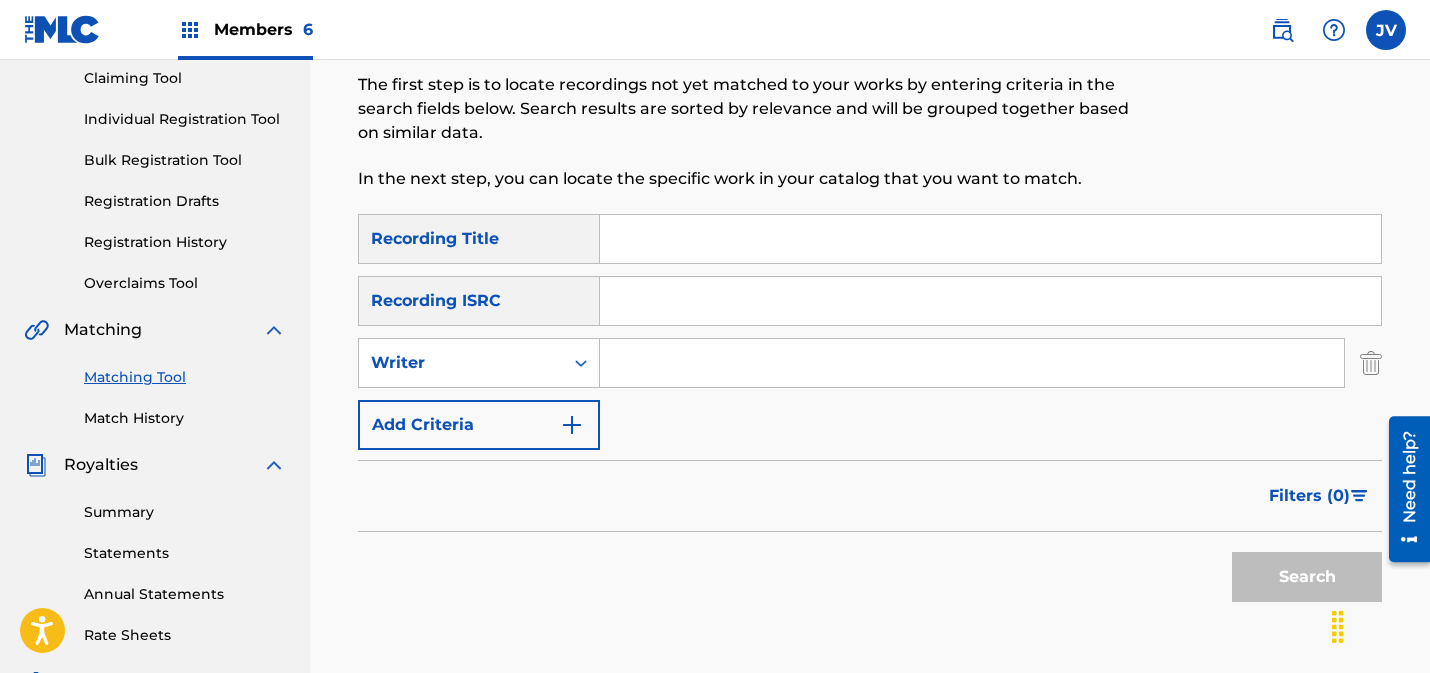 click on "SearchWithCriteria6bd0b4a6-2137-4a30-bd11-c4e6b336eab5 Recording Title SearchWithCriteriaa86eee5b-c23f-4840-bff4-e43486f4ae5f Recording ISRC SearchWithCriteriac7a16557-0c0b-4d02-aadb-86fe8909dcff Writer Add Criteria" at bounding box center [870, 332] 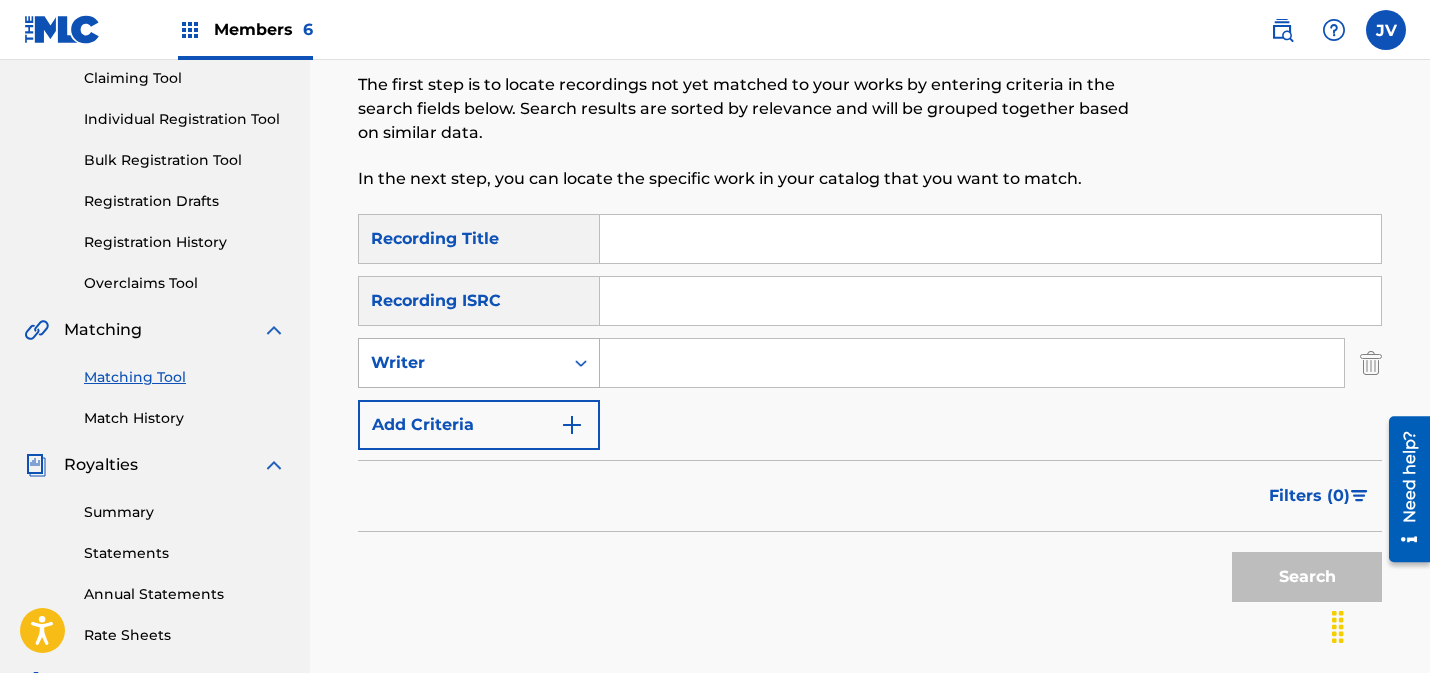 scroll, scrollTop: 217, scrollLeft: 0, axis: vertical 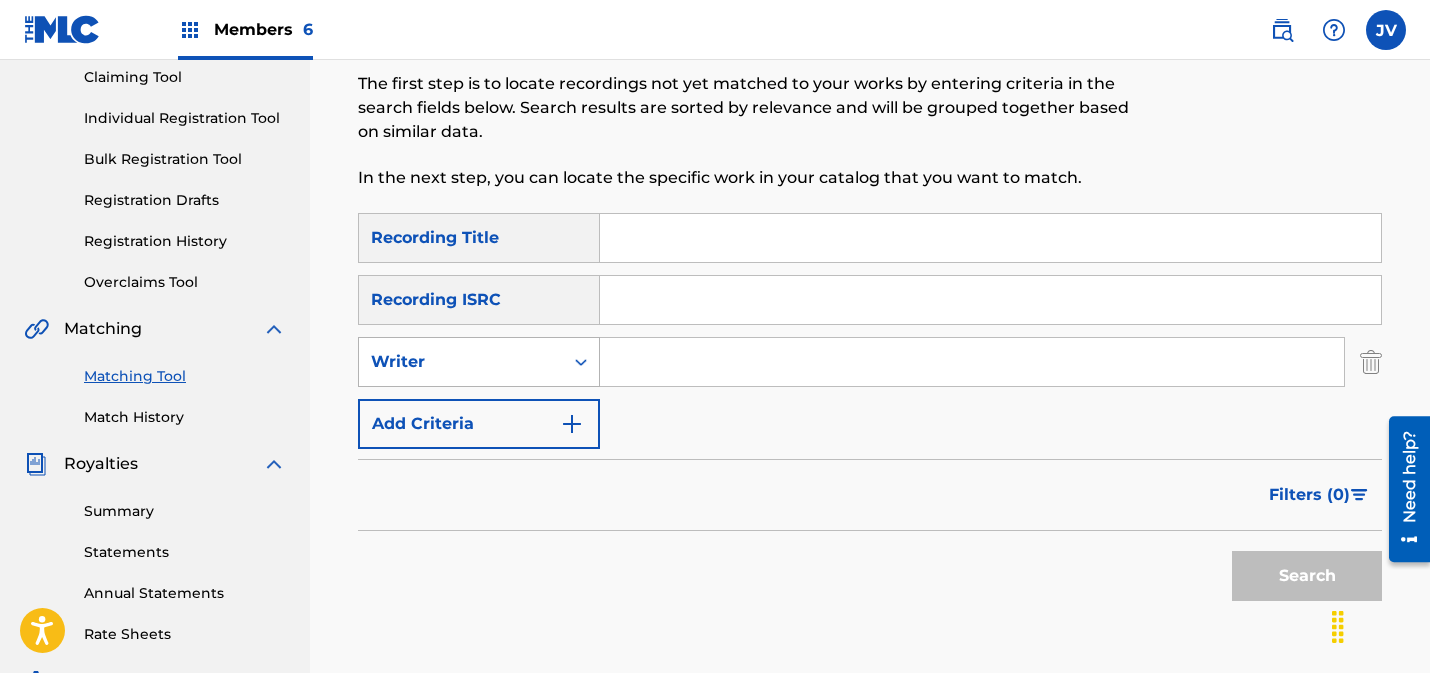 click on "Writer" at bounding box center (461, 362) 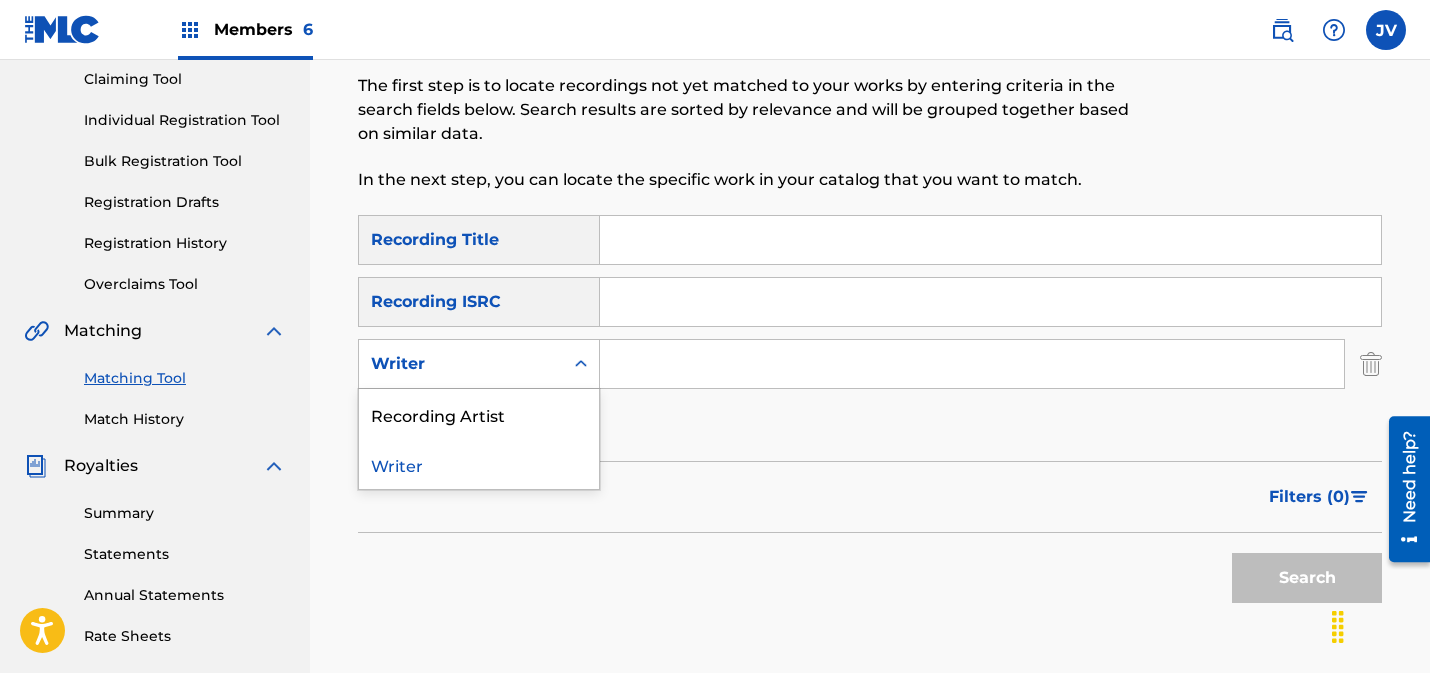 click on "SearchWithCriteria6bd0b4a6-2137-4a30-bd11-c4e6b336eab5 Recording Title SearchWithCriteriaa86eee5b-c23f-4840-bff4-e43486f4ae5f Recording ISRC SearchWithCriteriac7a16557-0c0b-4d02-aadb-86fe8909dcff Writer selected, 2 of 2. 2 results available. Use Up and Down to choose options, press Enter to select the currently focused option, press Escape to exit the menu, press Tab to select the option and exit the menu. Writer Recording Artist Writer Add Criteria" at bounding box center [870, 333] 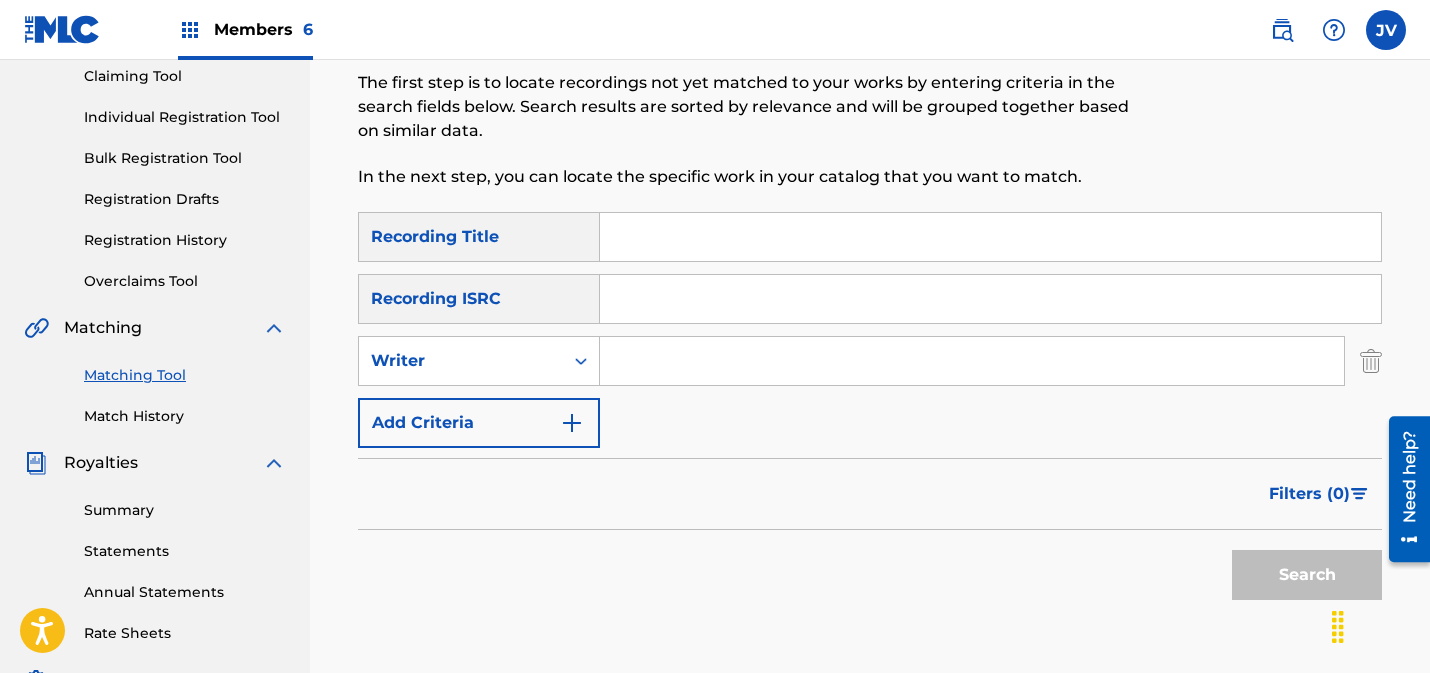scroll, scrollTop: 215, scrollLeft: 0, axis: vertical 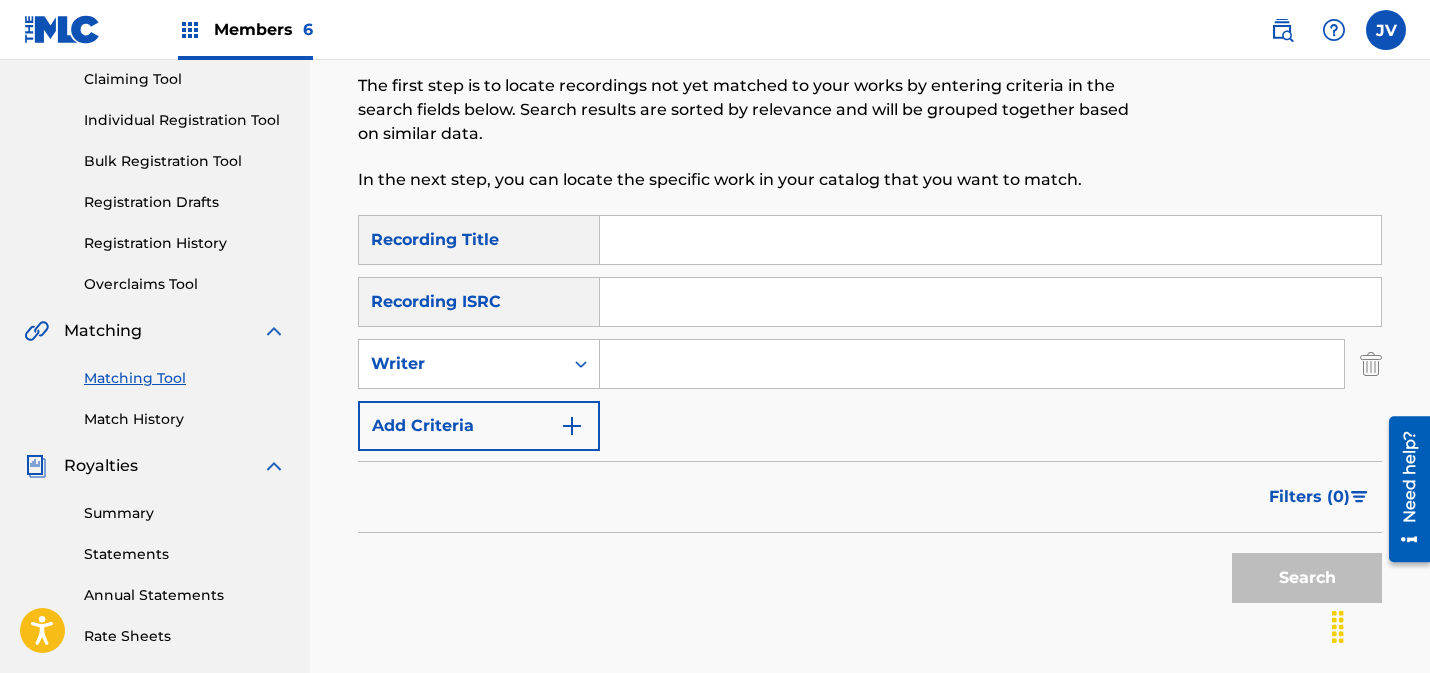click at bounding box center [972, 364] 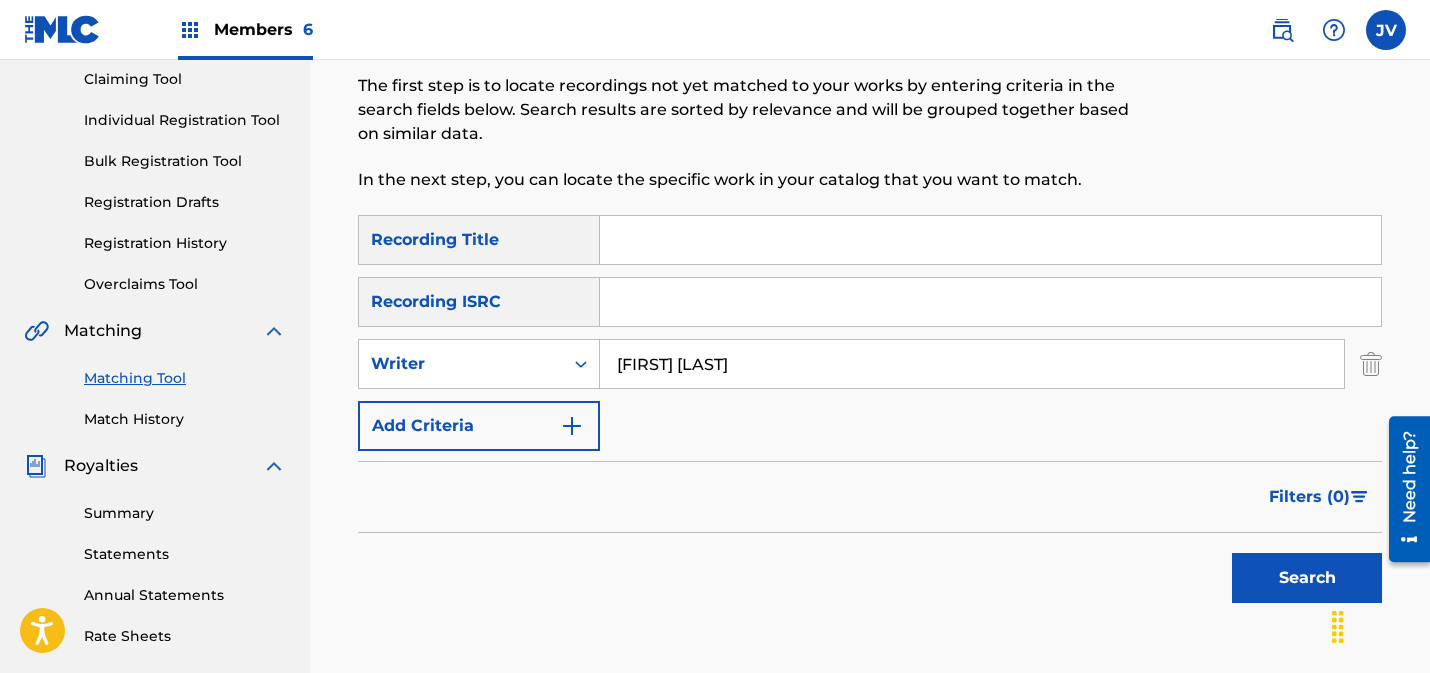 type on "[FIRST] [LAST]" 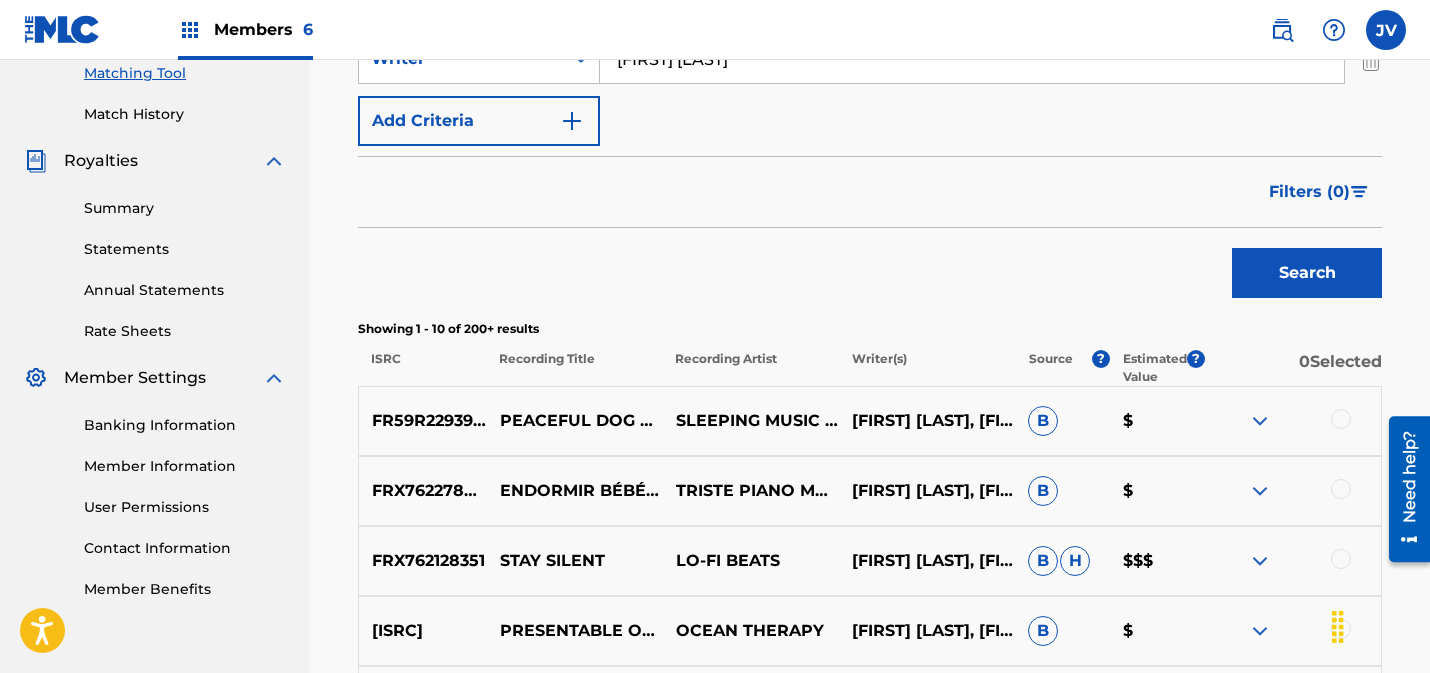 scroll, scrollTop: 522, scrollLeft: 0, axis: vertical 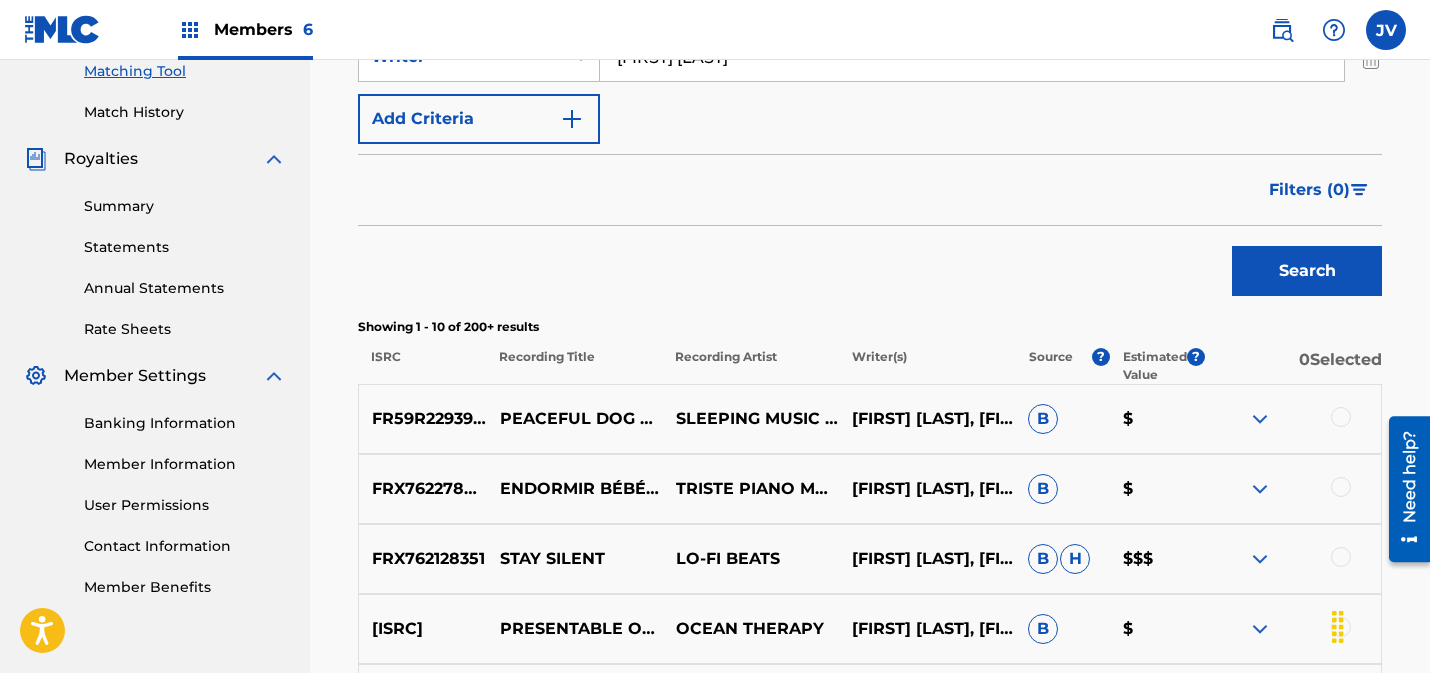 click on "Filters ( 0 )" at bounding box center (1309, 190) 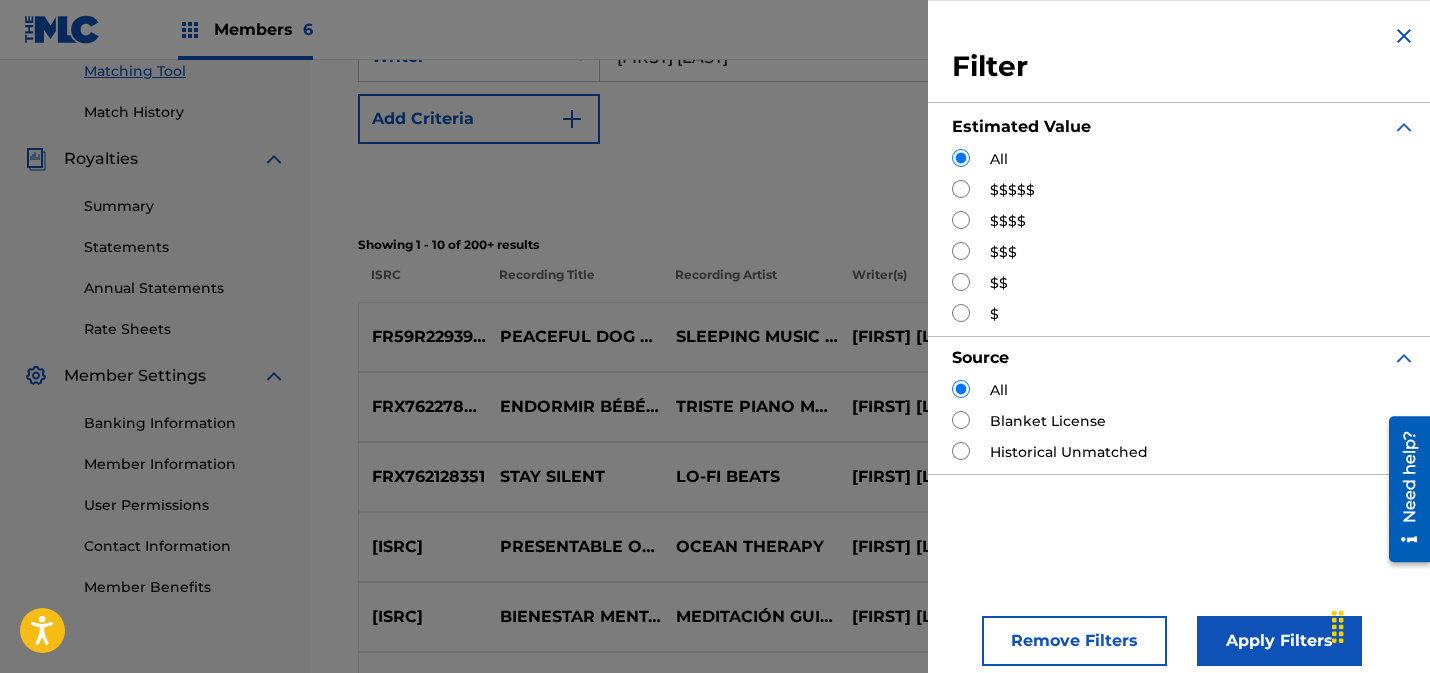 click at bounding box center [961, 189] 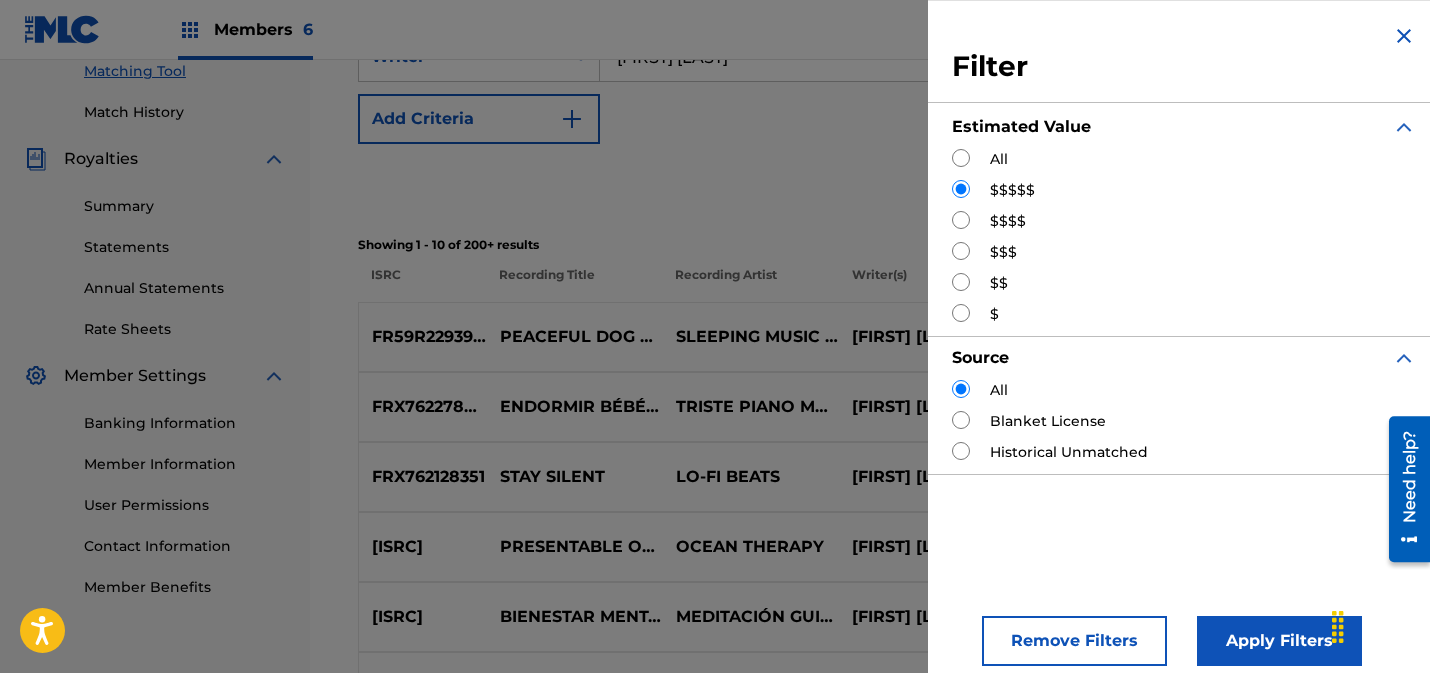 click on "Apply Filters" at bounding box center [1279, 641] 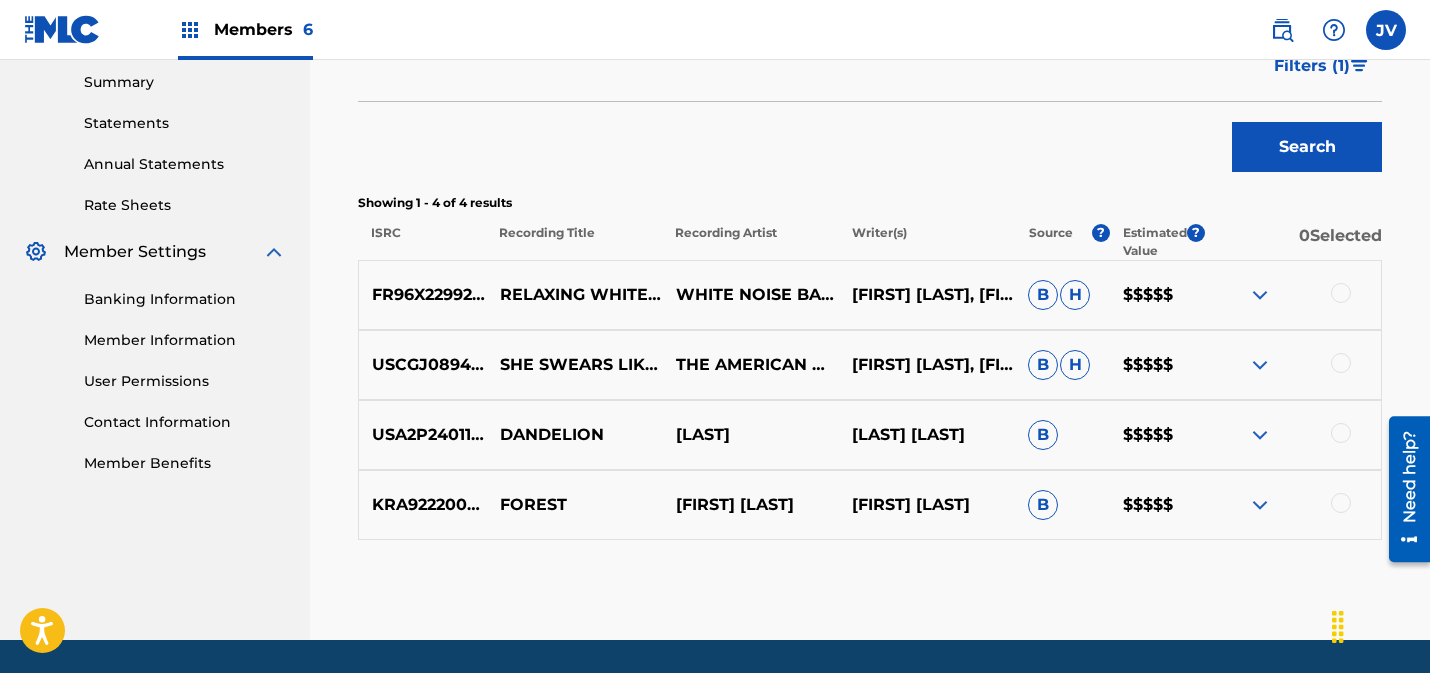 scroll, scrollTop: 709, scrollLeft: 0, axis: vertical 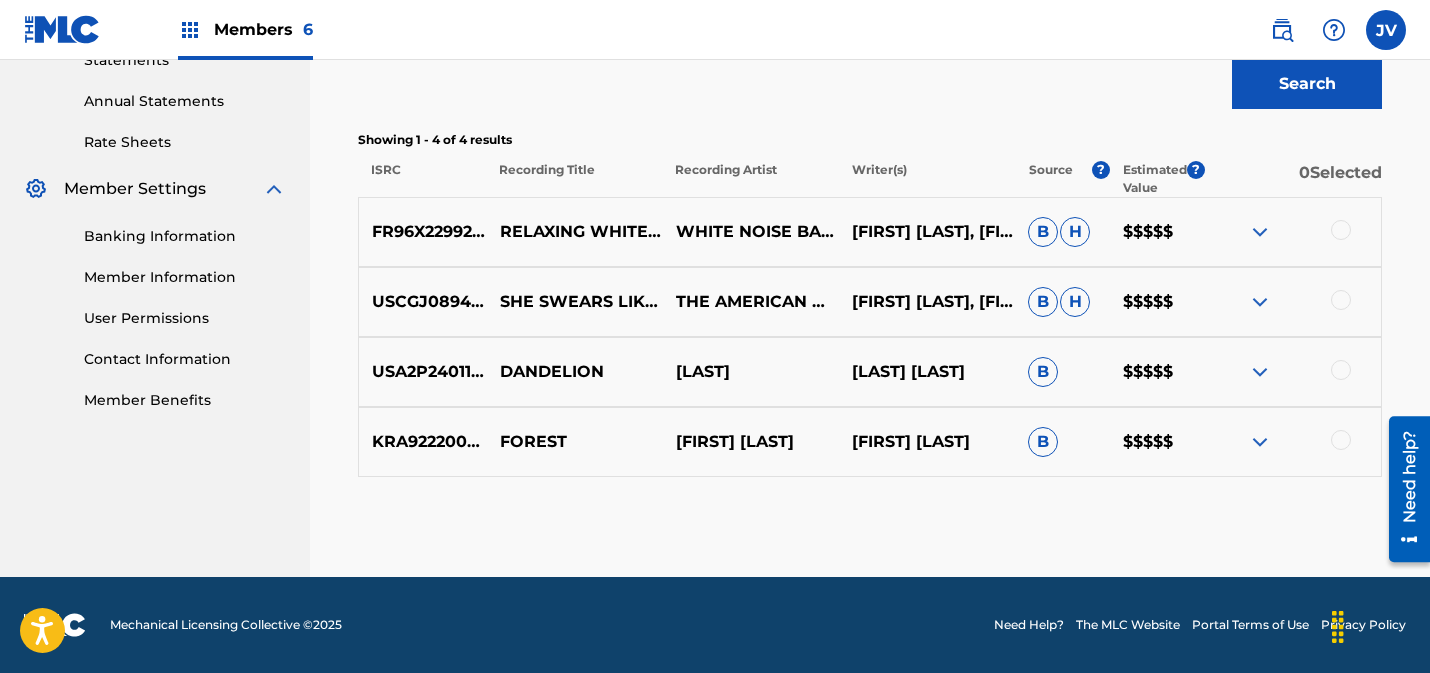 click at bounding box center (1260, 232) 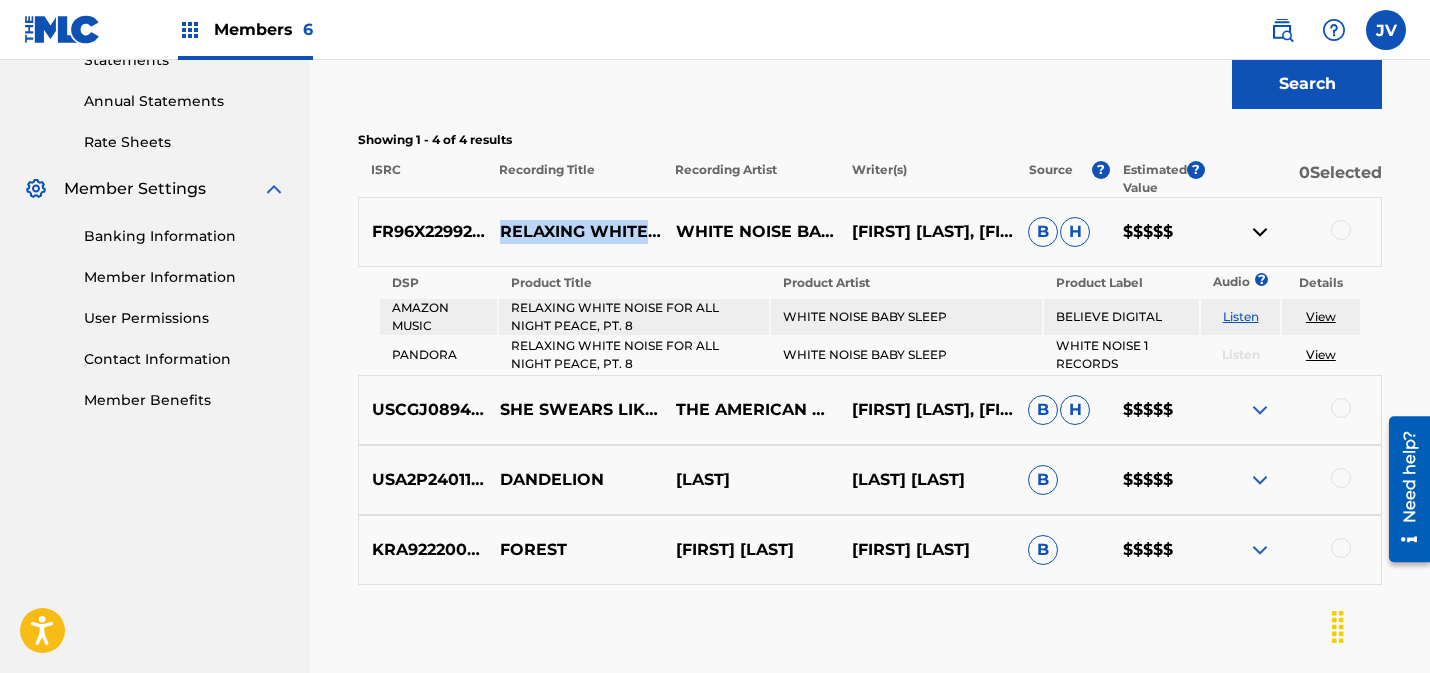 drag, startPoint x: 505, startPoint y: 262, endPoint x: 495, endPoint y: 199, distance: 63.788715 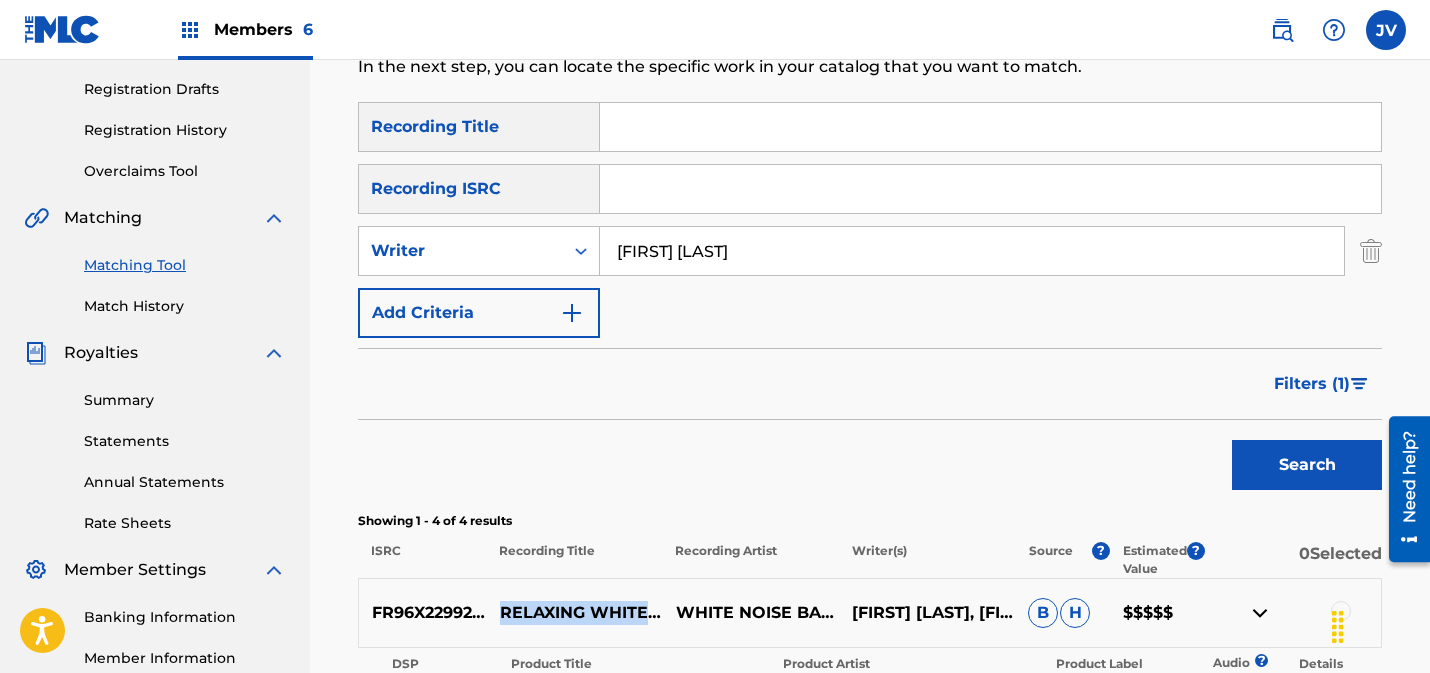 scroll, scrollTop: 325, scrollLeft: 0, axis: vertical 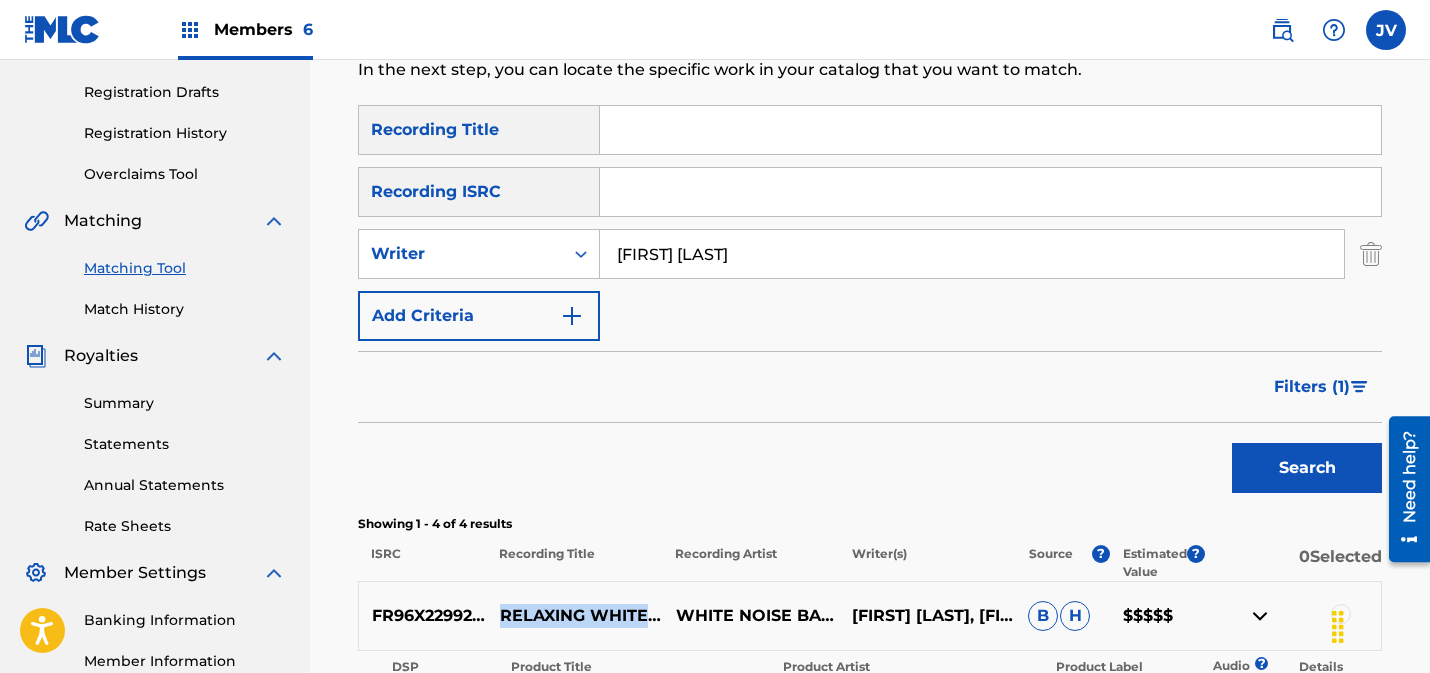 click on "Filters ( 1 )" at bounding box center [1312, 387] 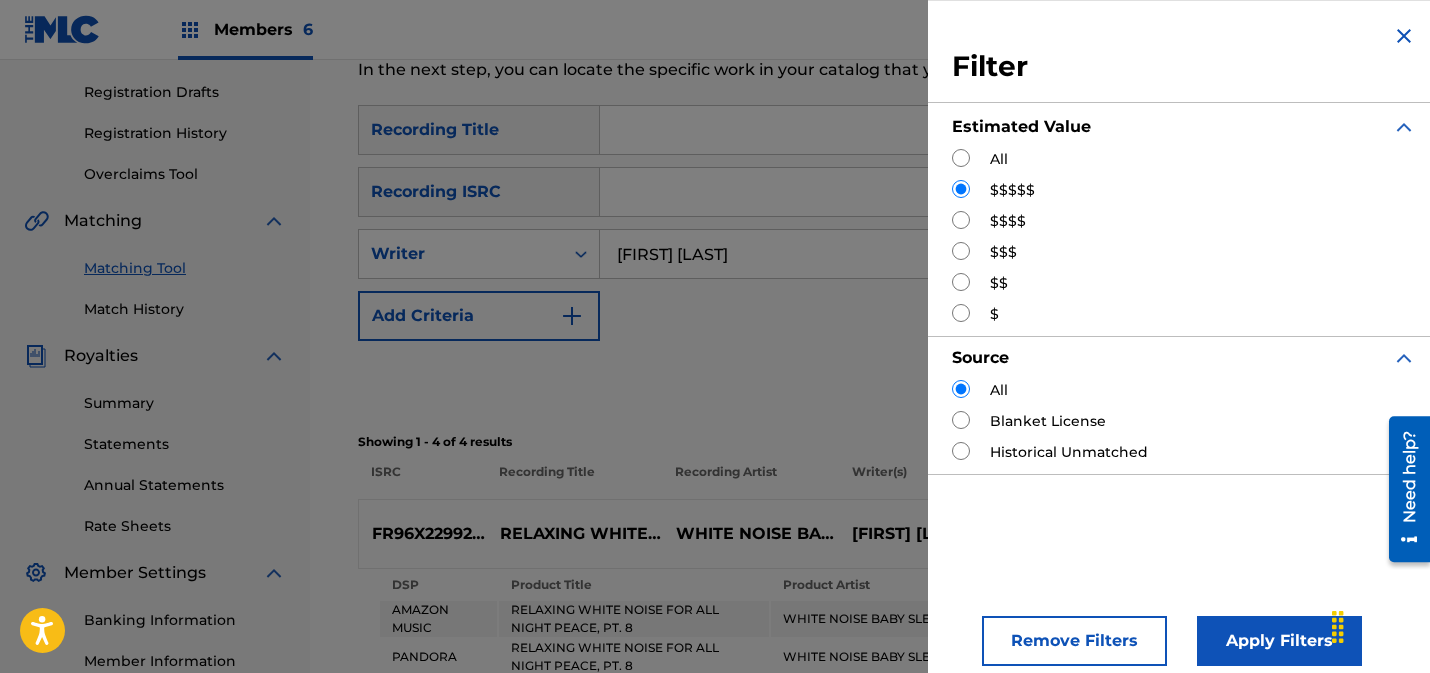 click on "$$$$" at bounding box center (1184, 221) 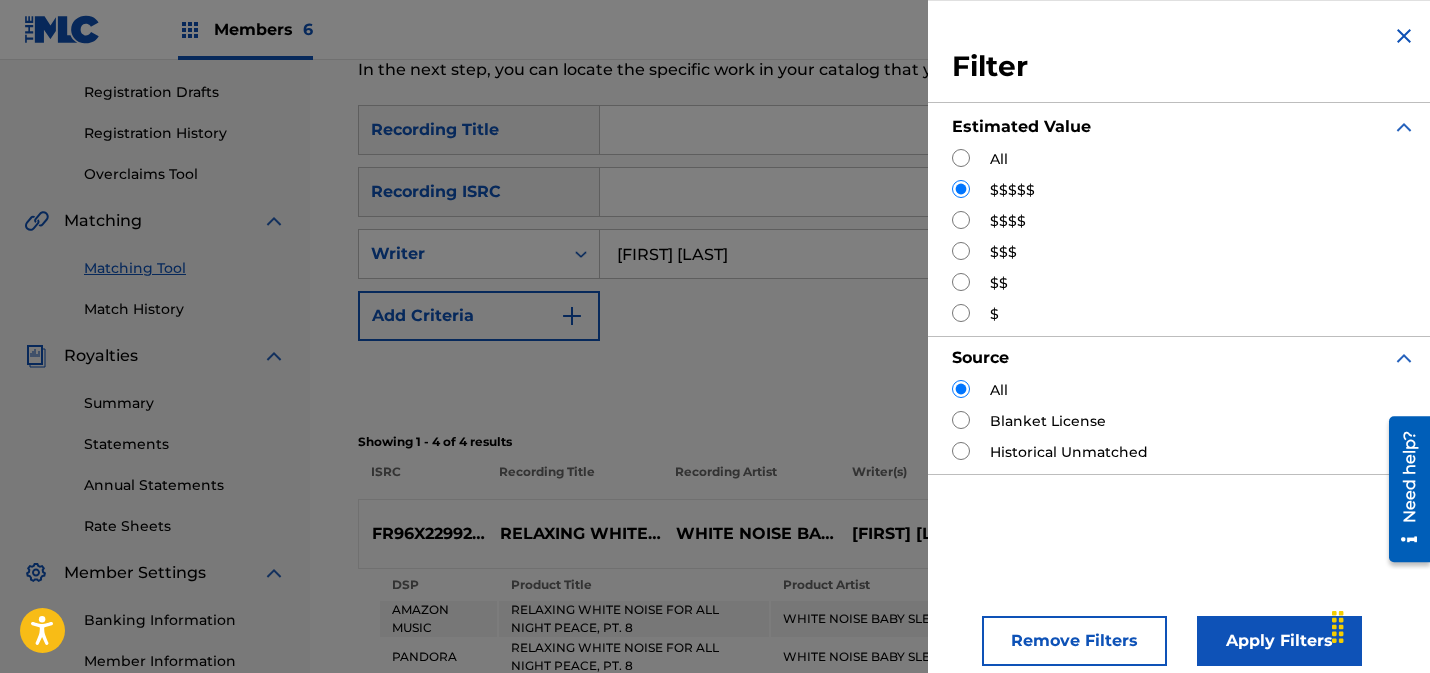 click at bounding box center [961, 220] 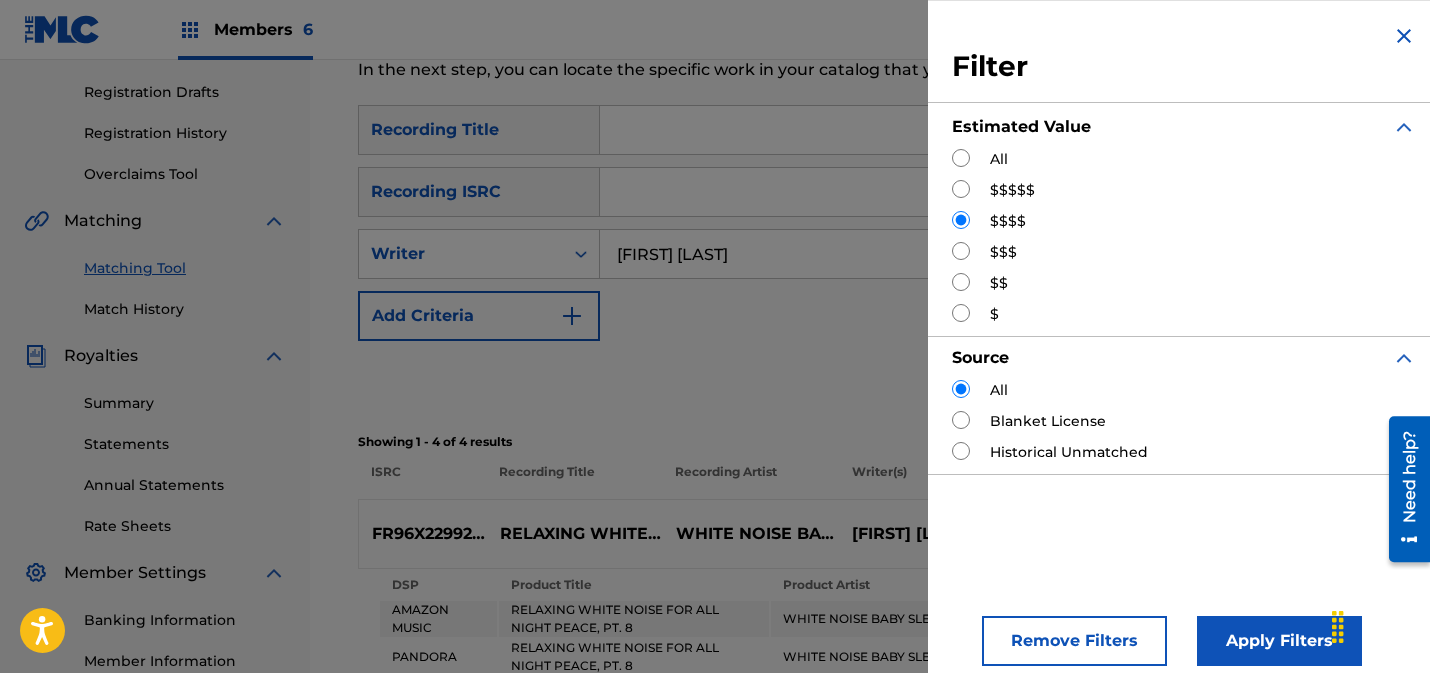 click on "Apply Filters" at bounding box center (1279, 641) 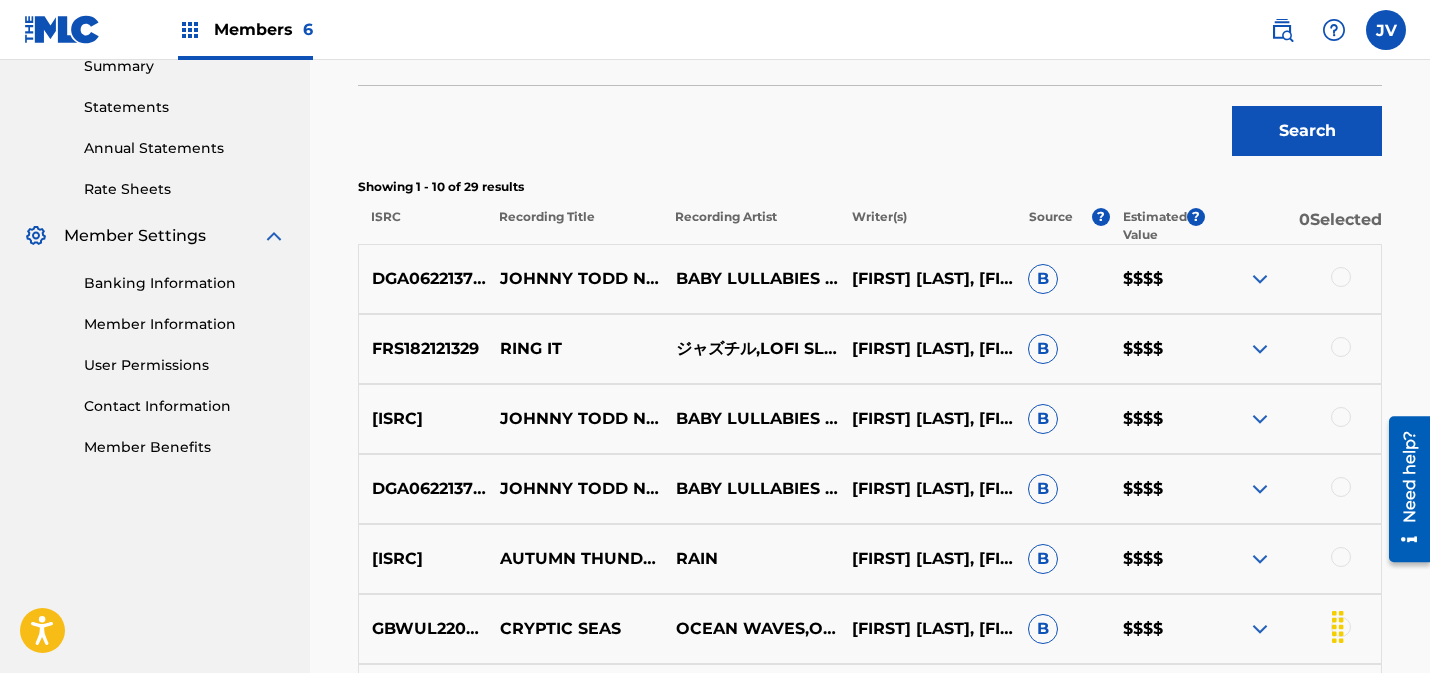scroll, scrollTop: 665, scrollLeft: 0, axis: vertical 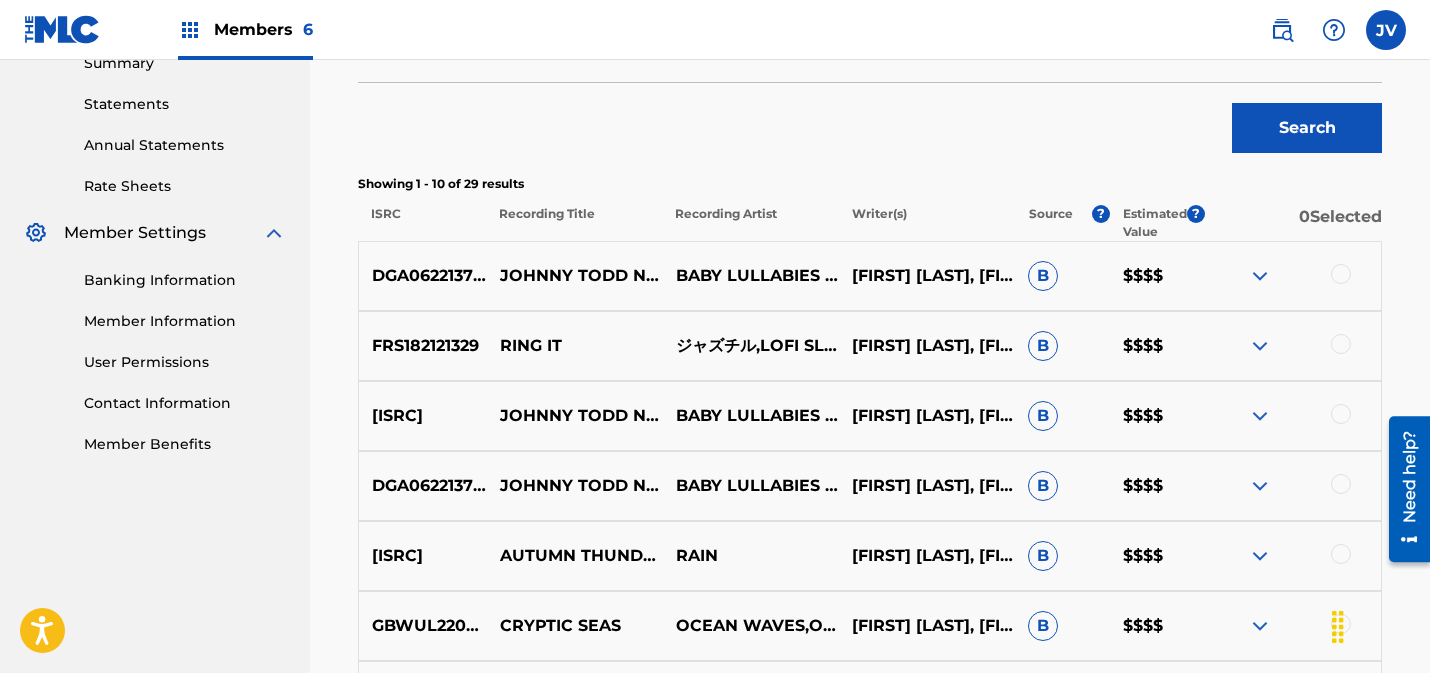 click at bounding box center (1260, 346) 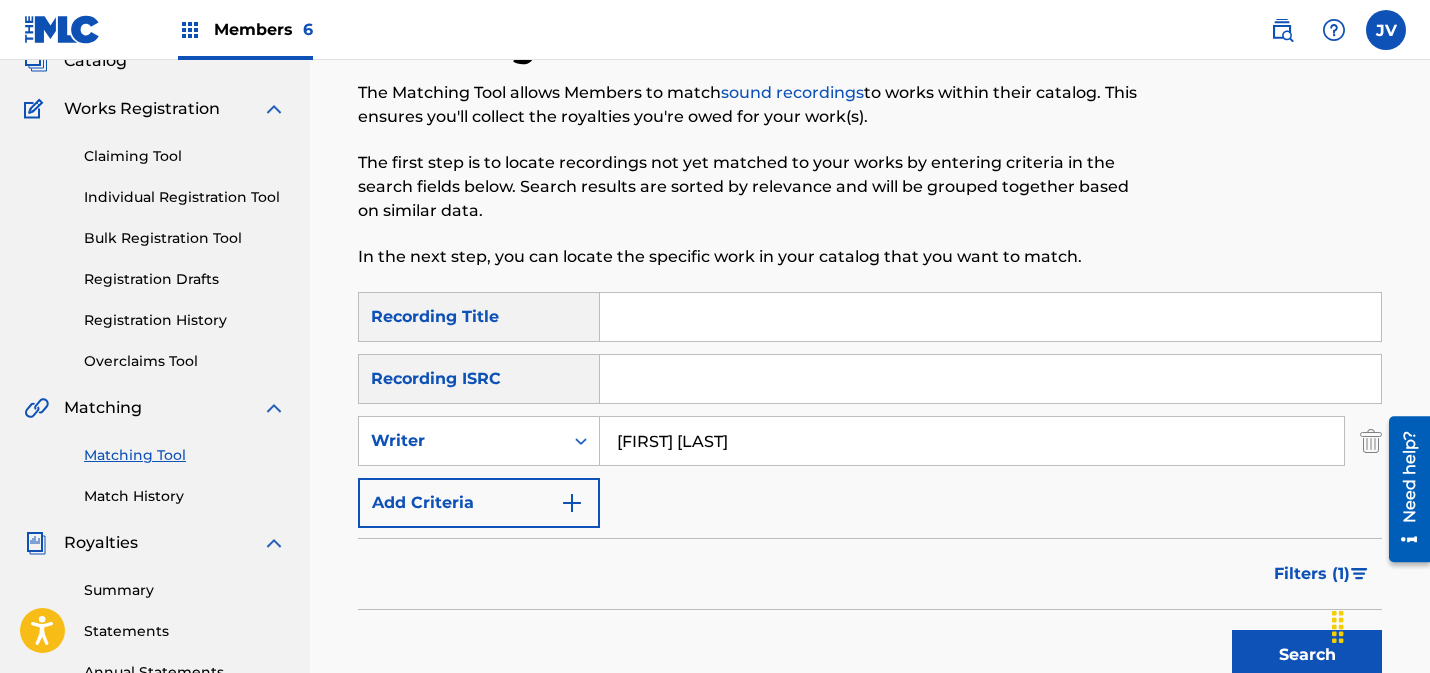 scroll, scrollTop: 0, scrollLeft: 0, axis: both 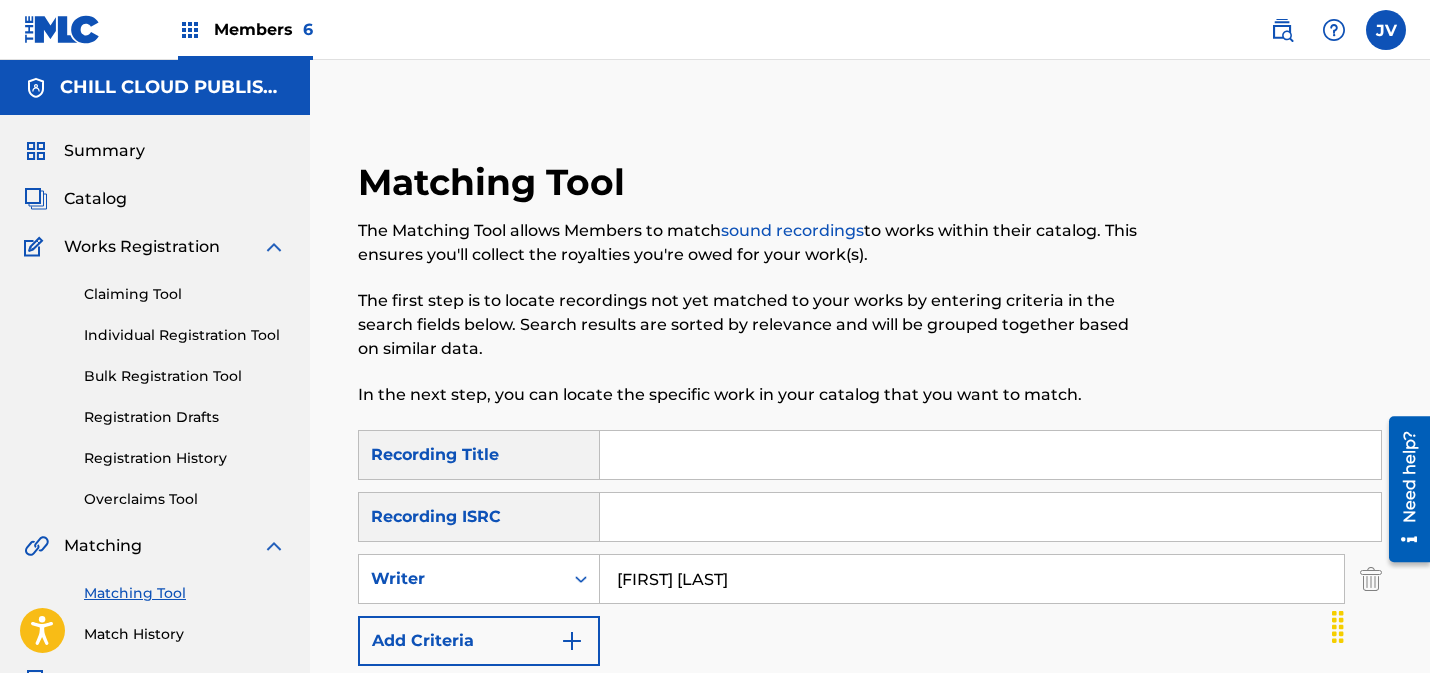 click on "sound recordings" at bounding box center (792, 230) 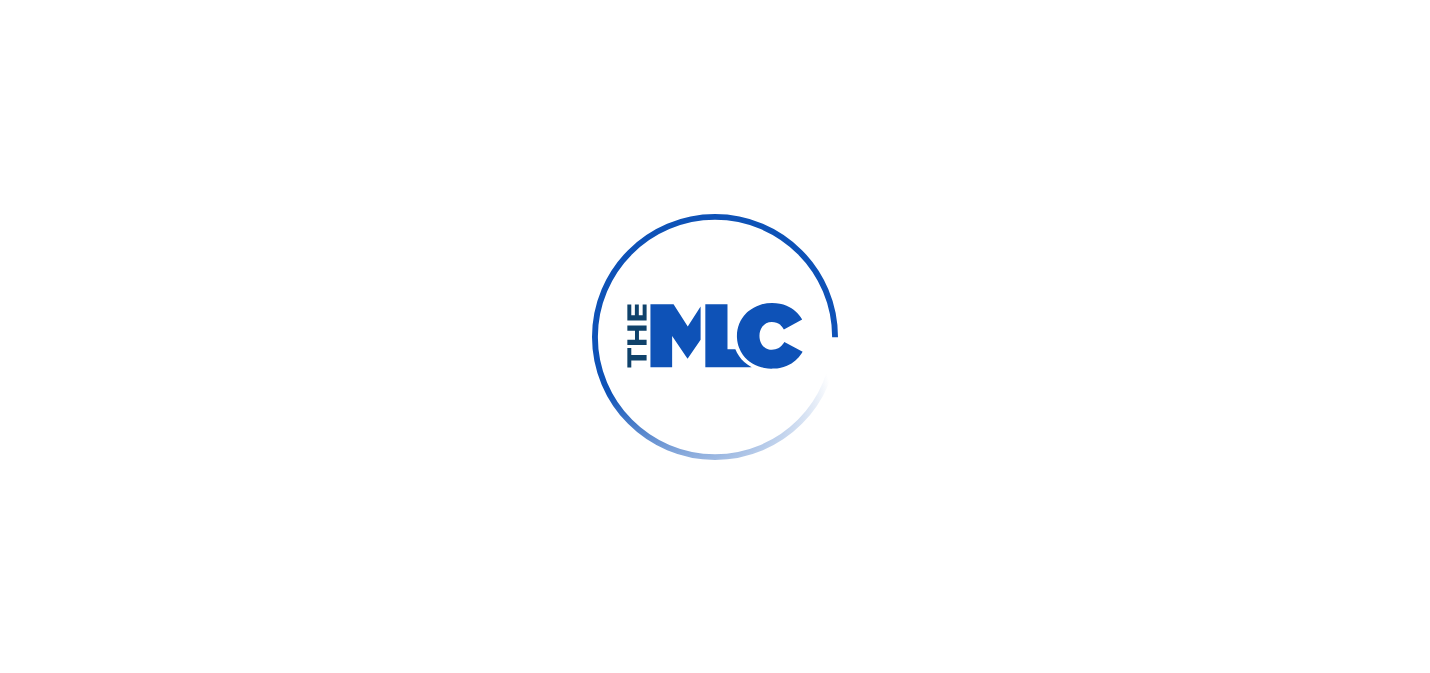 scroll, scrollTop: 0, scrollLeft: 0, axis: both 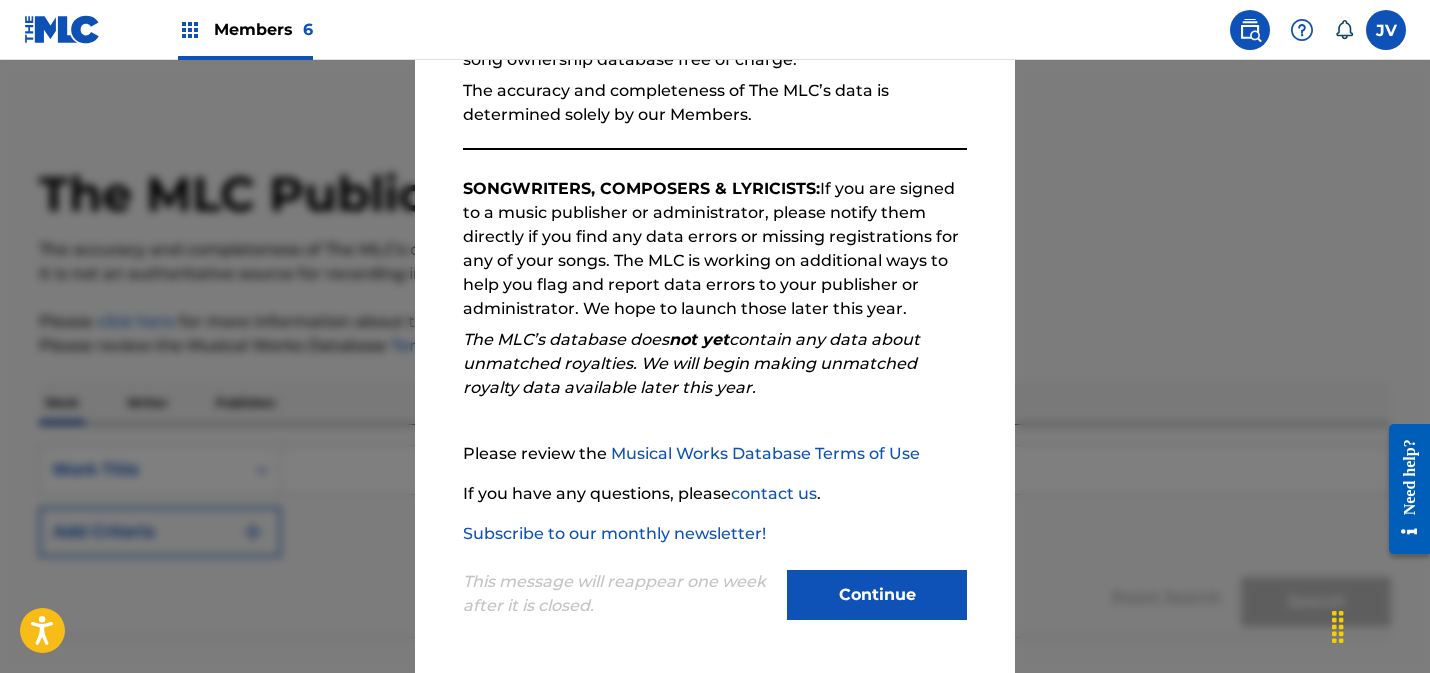 click on "Continue" at bounding box center (877, 595) 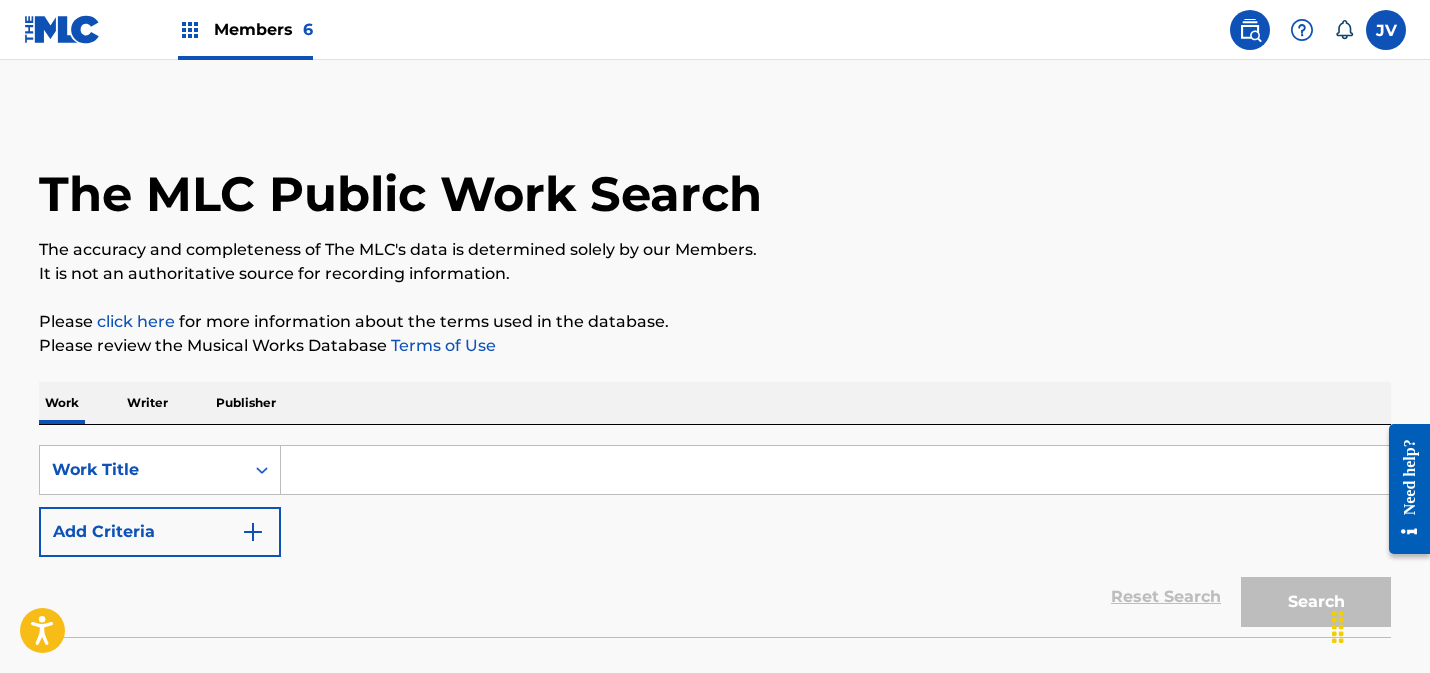 scroll, scrollTop: 133, scrollLeft: 0, axis: vertical 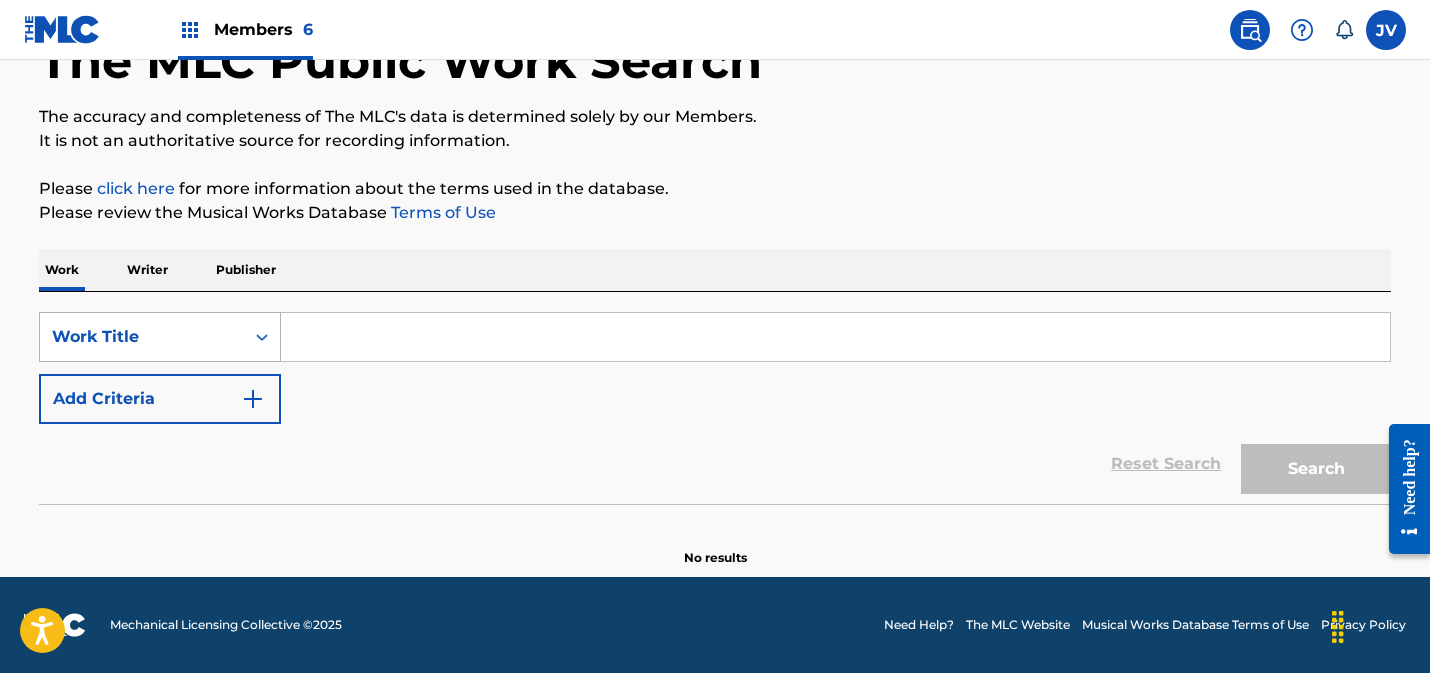 click on "Work Title" at bounding box center (142, 337) 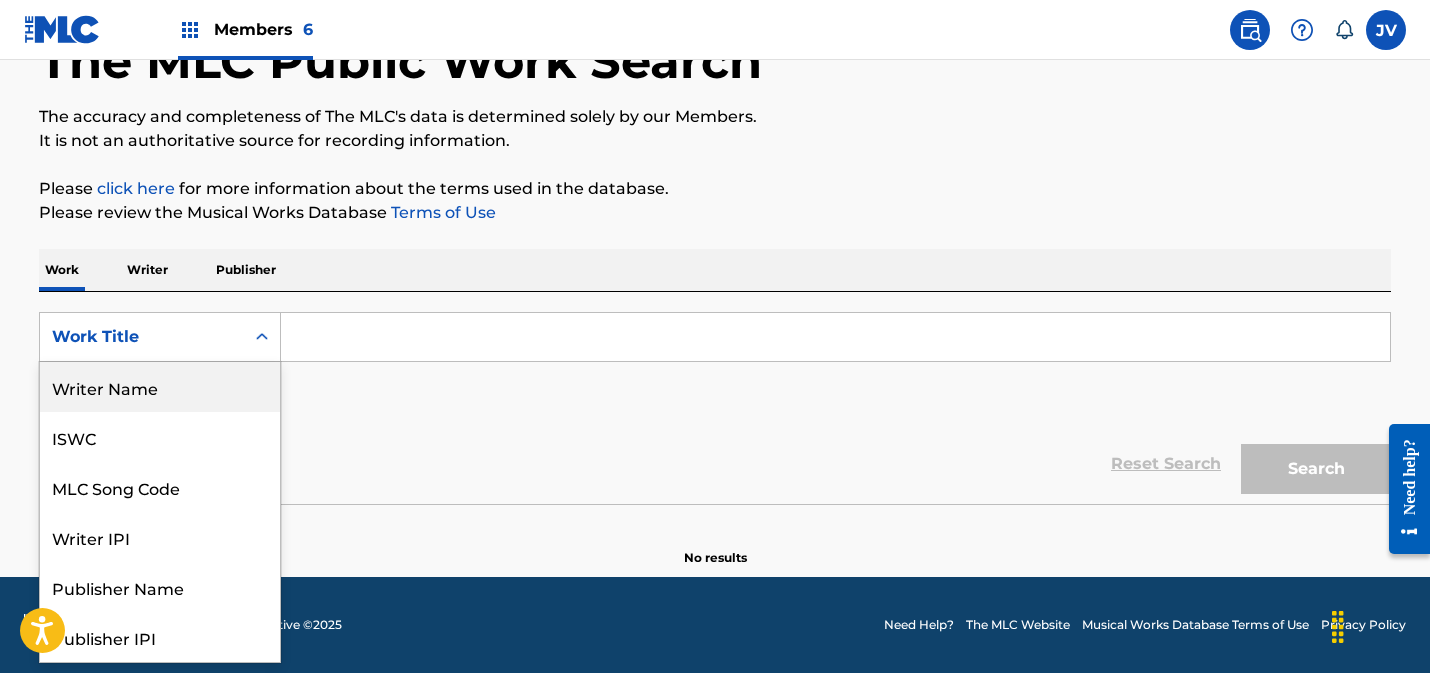 scroll, scrollTop: 100, scrollLeft: 0, axis: vertical 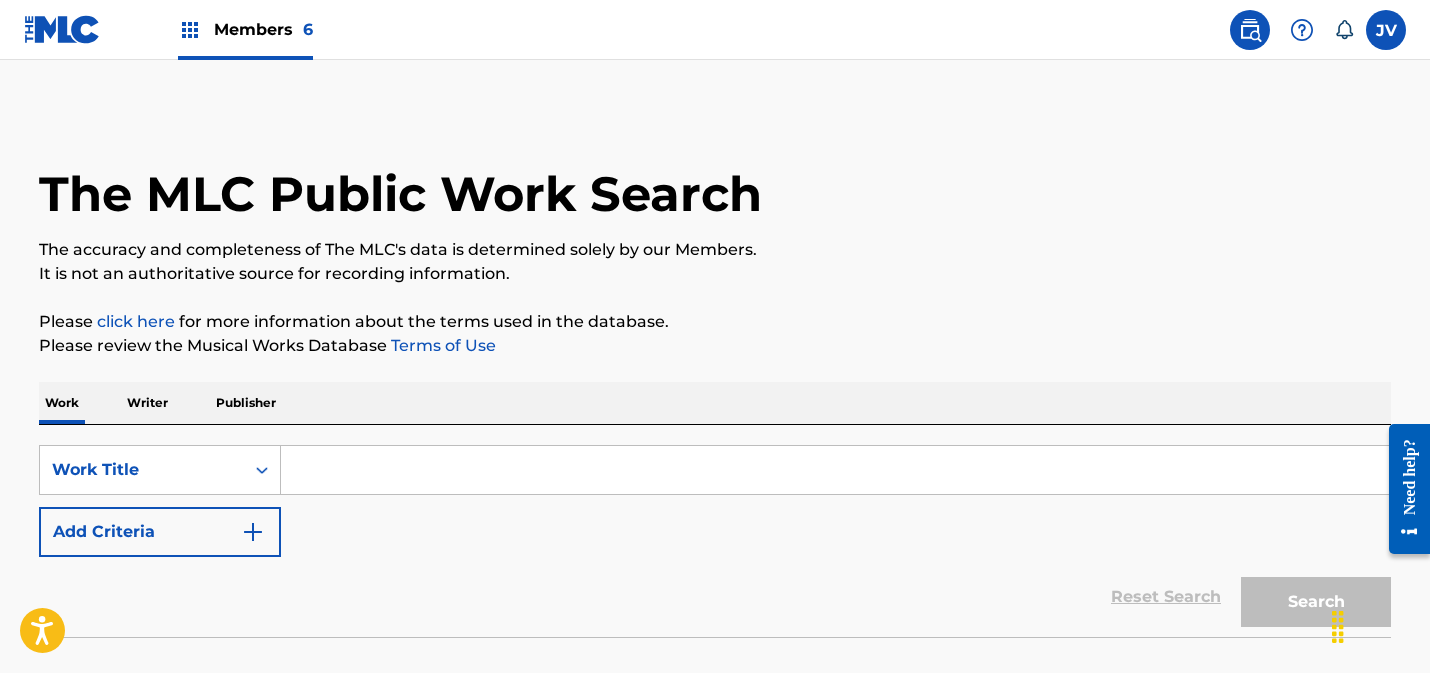click on "SearchWithCriteria3dade3ec-8352-4d8e-bf72-dec9c1867a82 option Work Title, selected. Select is focused , press Down to open the menu,  Work Title Add Criteria Reset Search Search" at bounding box center [715, 531] 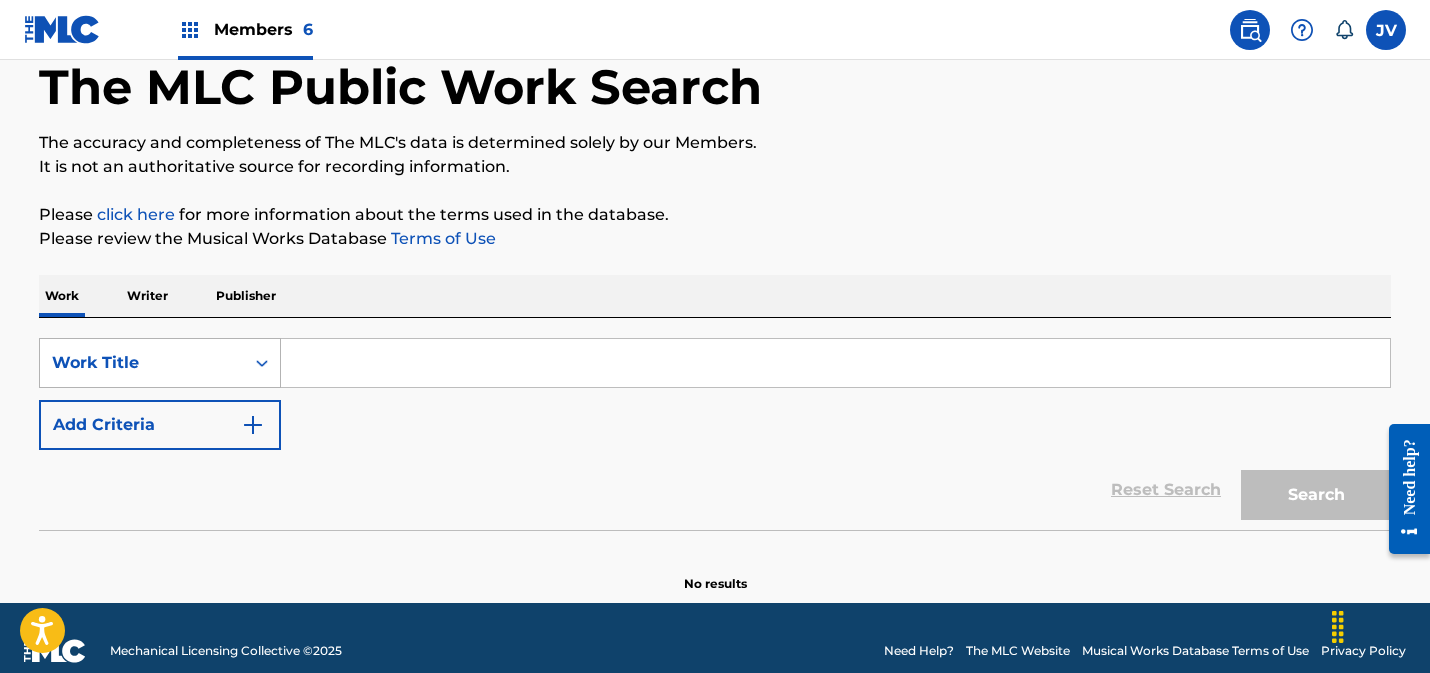 click on "Work Title" at bounding box center [160, 363] 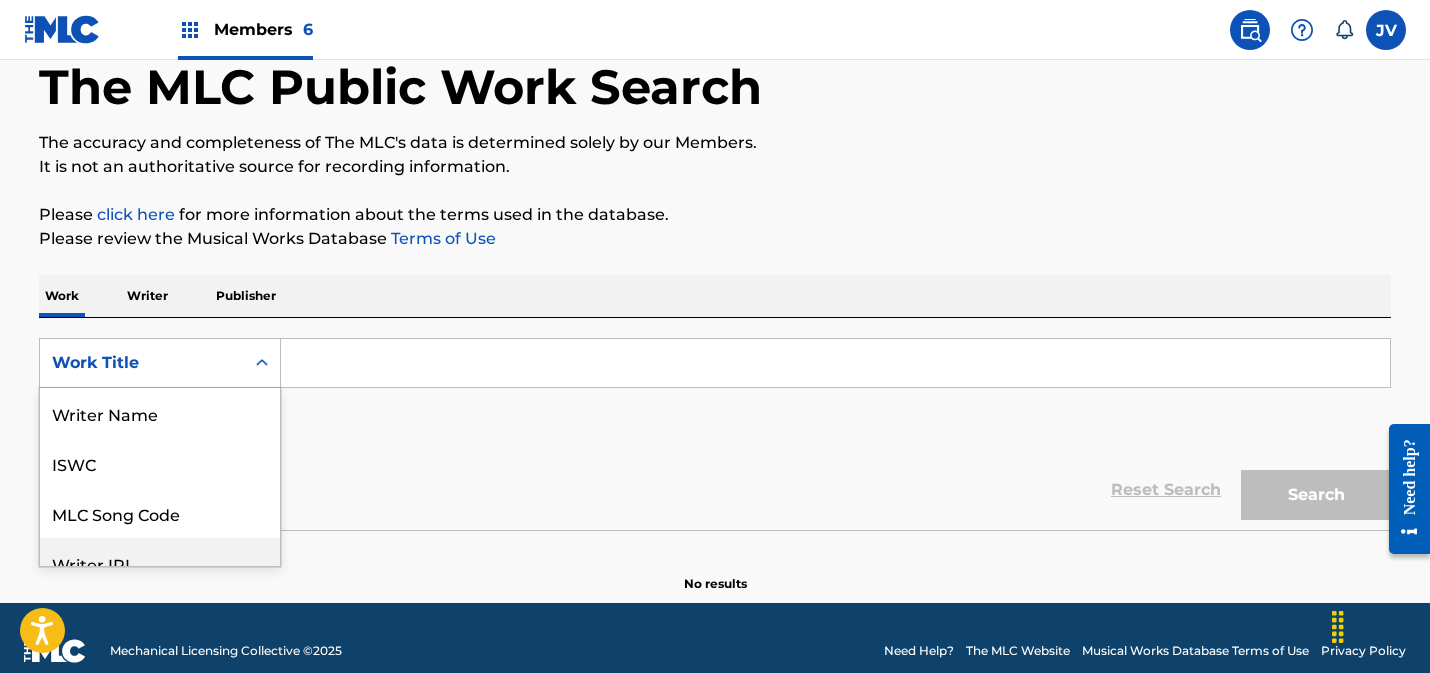 scroll, scrollTop: 123, scrollLeft: 0, axis: vertical 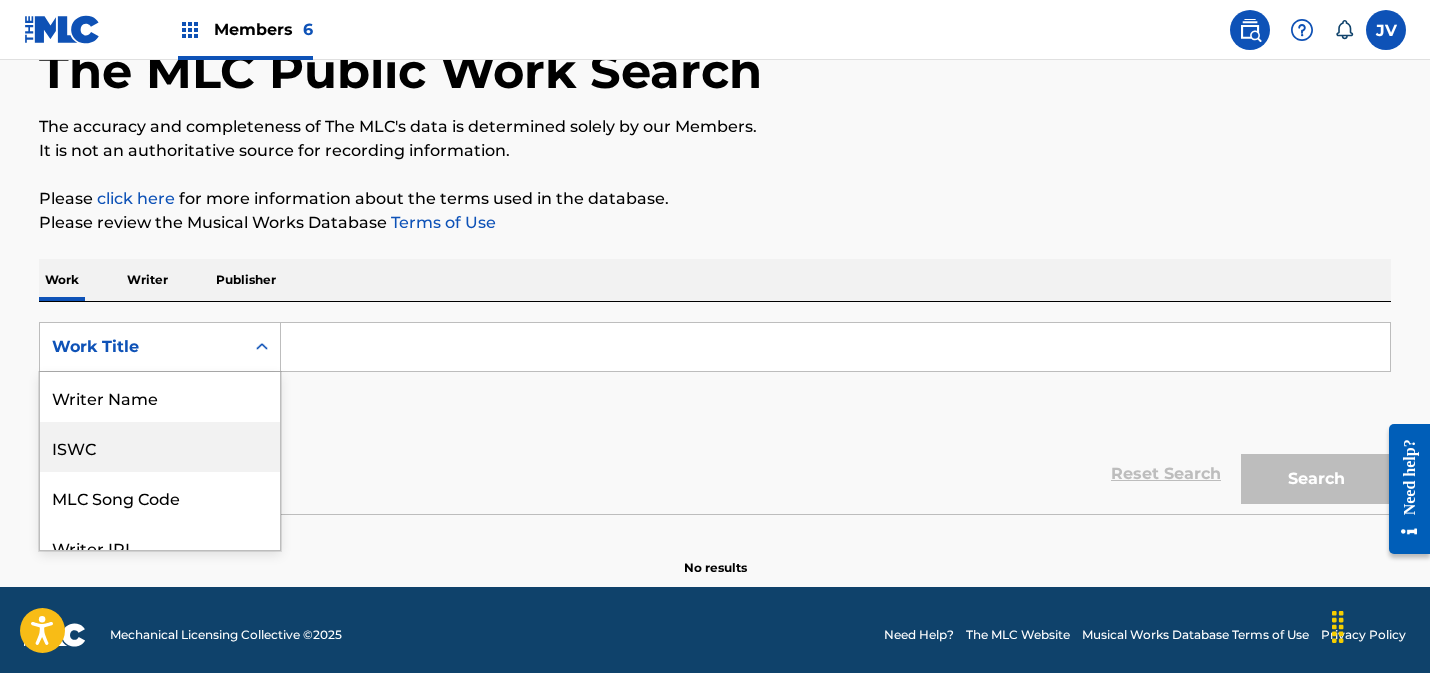 click on "ISWC" at bounding box center [160, 447] 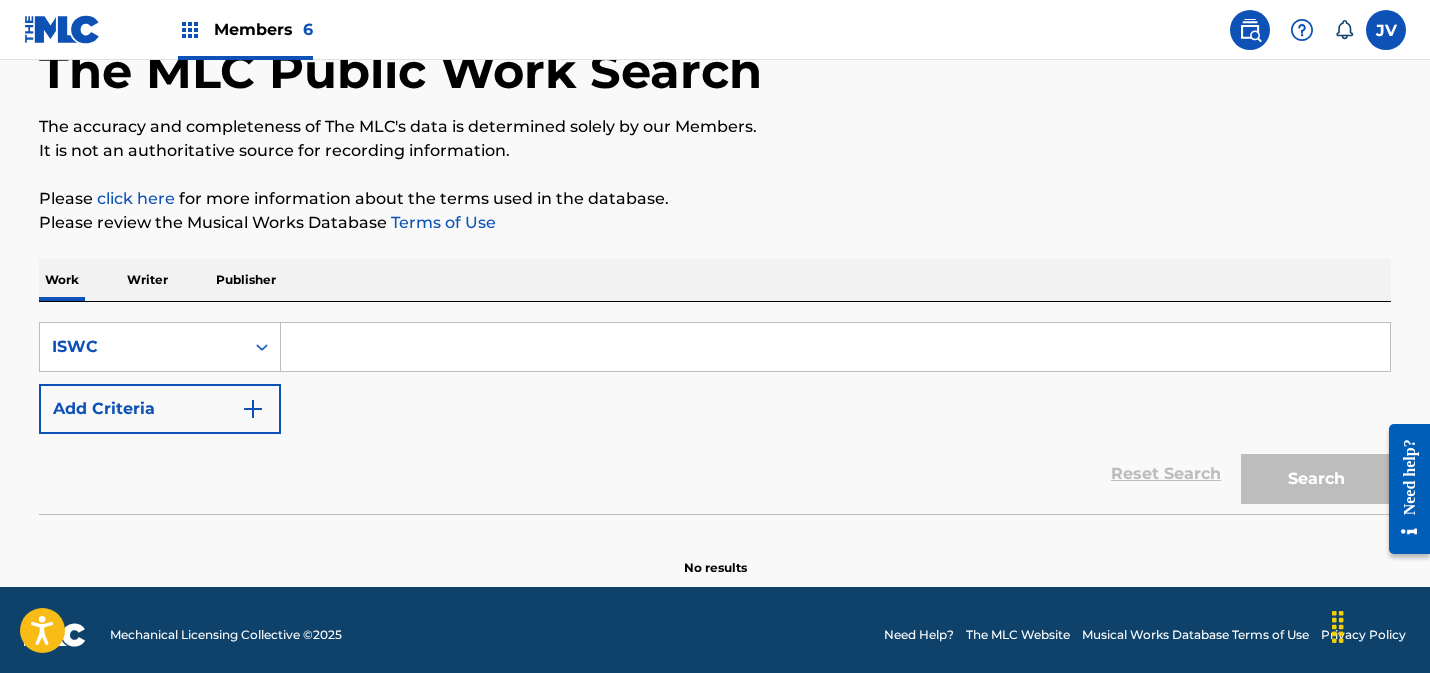 click at bounding box center [835, 347] 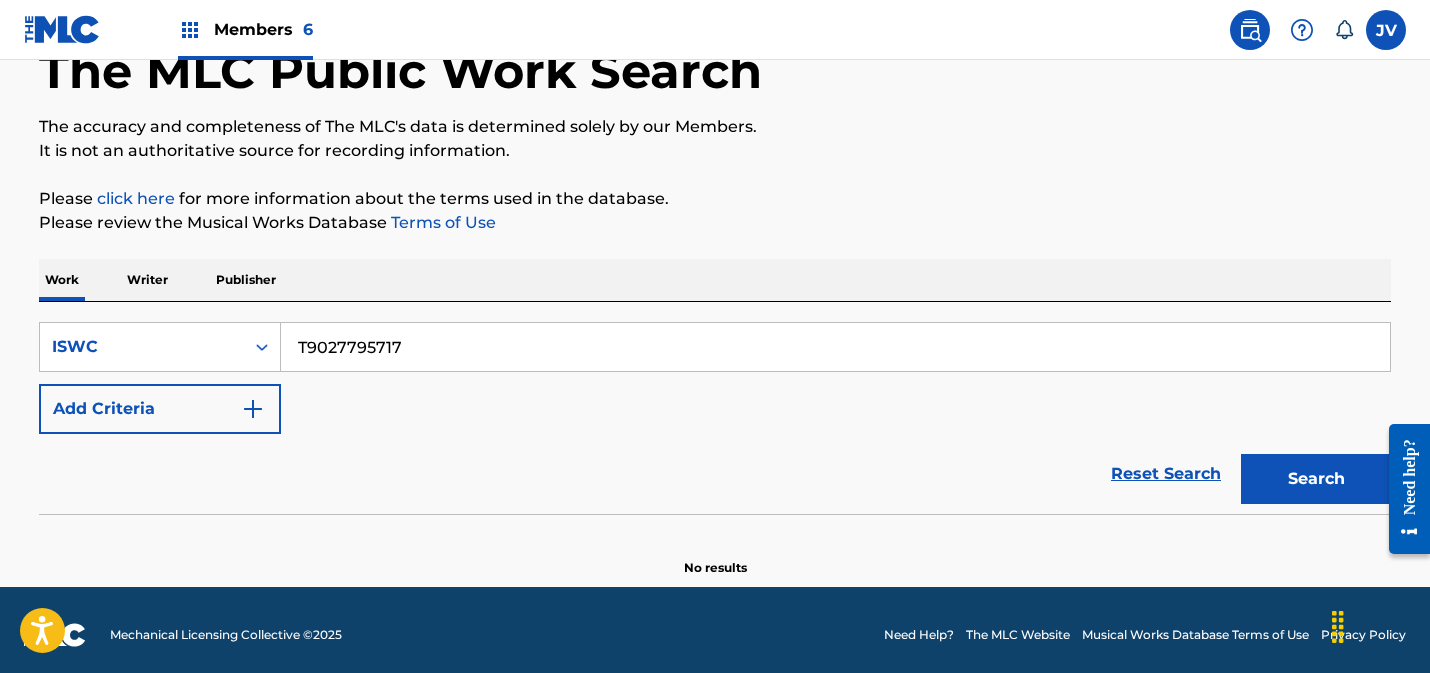drag, startPoint x: 1319, startPoint y: 487, endPoint x: 1293, endPoint y: 483, distance: 26.305893 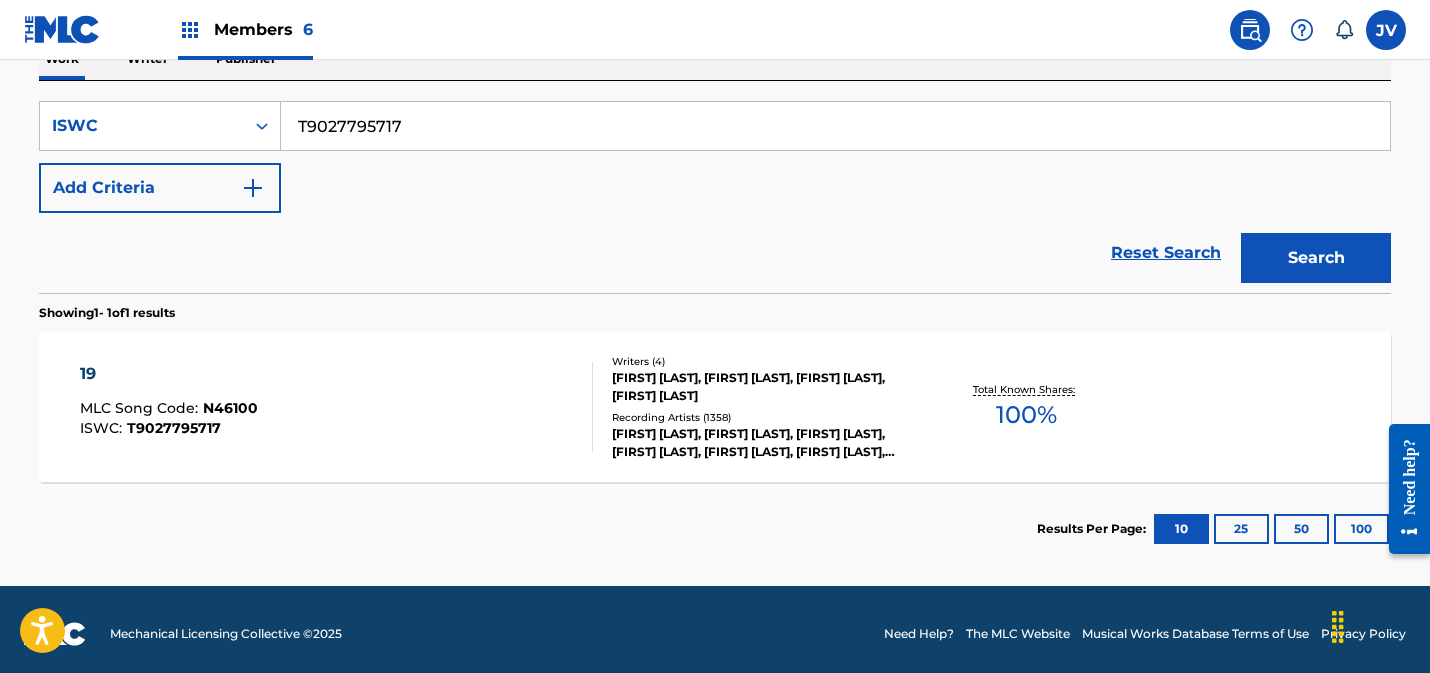 scroll, scrollTop: 353, scrollLeft: 0, axis: vertical 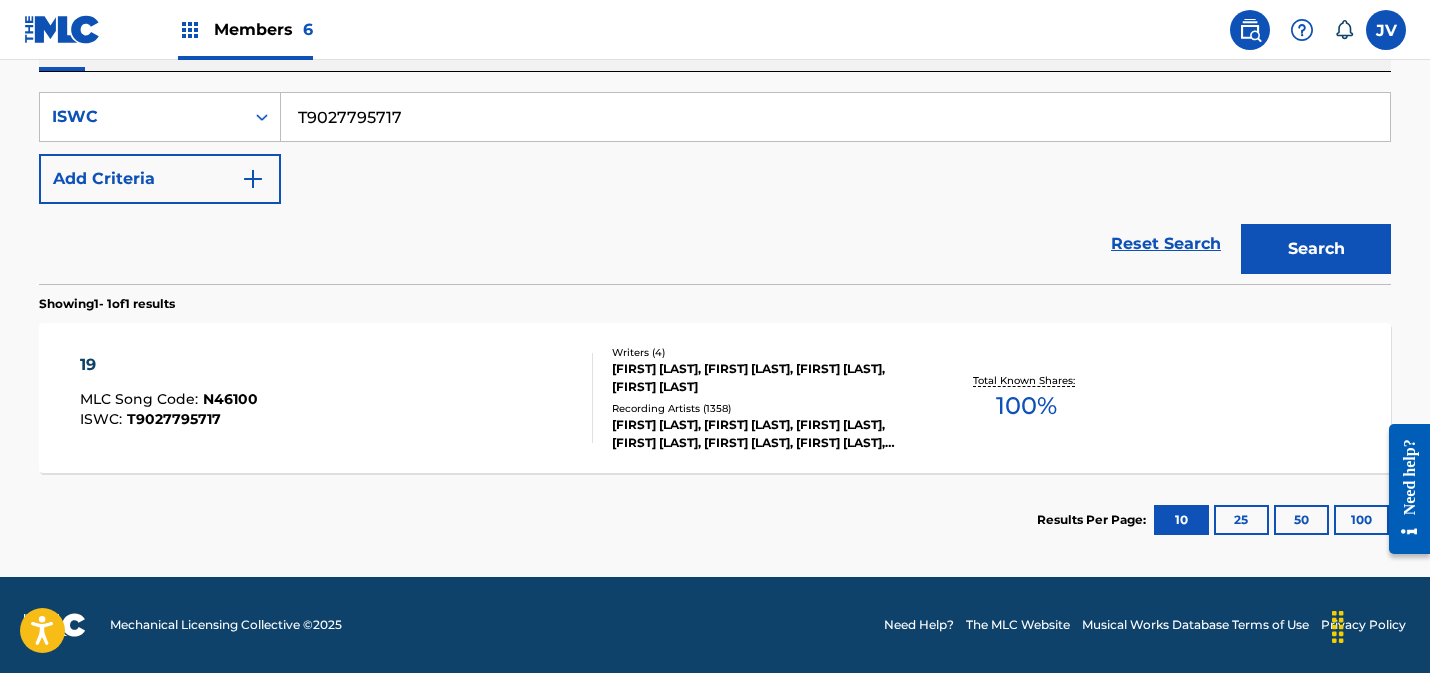 drag, startPoint x: 302, startPoint y: 115, endPoint x: 311, endPoint y: 120, distance: 10.29563 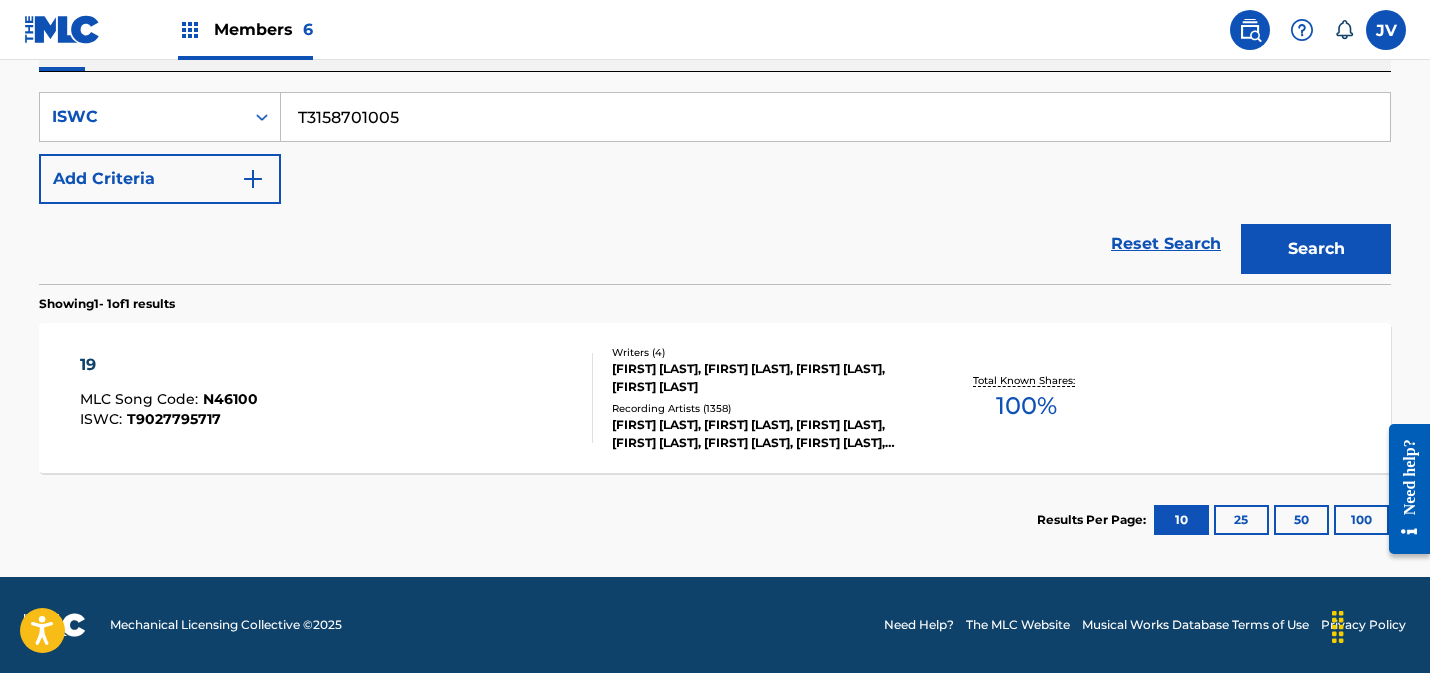 type on "T3158701005" 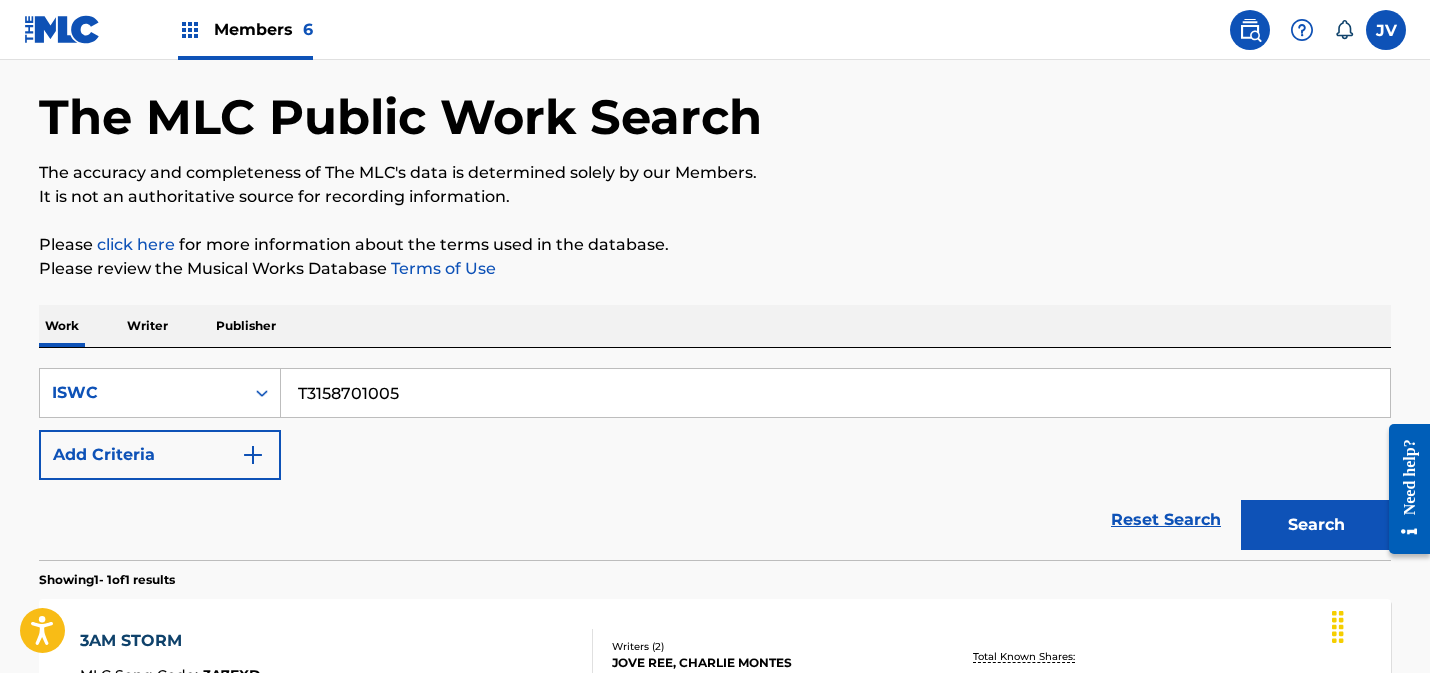 scroll, scrollTop: 0, scrollLeft: 0, axis: both 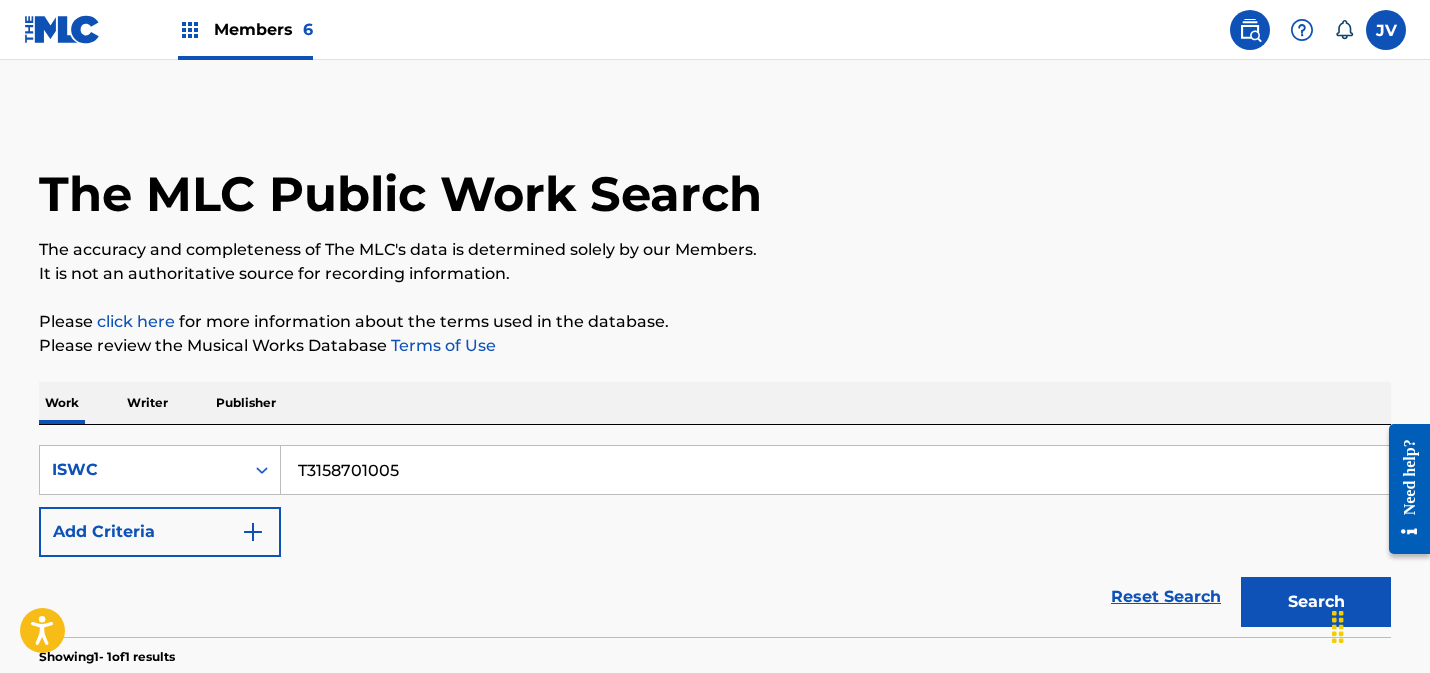 drag, startPoint x: 154, startPoint y: 400, endPoint x: 167, endPoint y: 397, distance: 13.341664 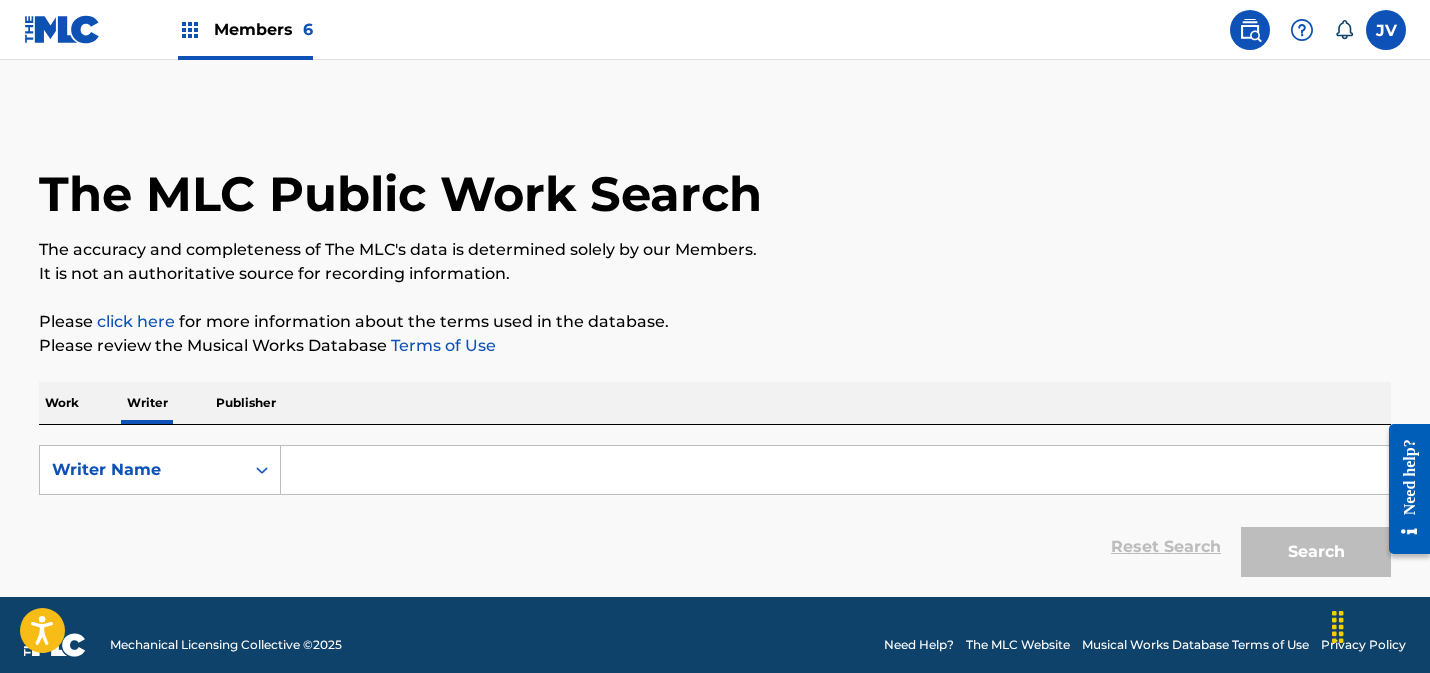 scroll, scrollTop: 20, scrollLeft: 0, axis: vertical 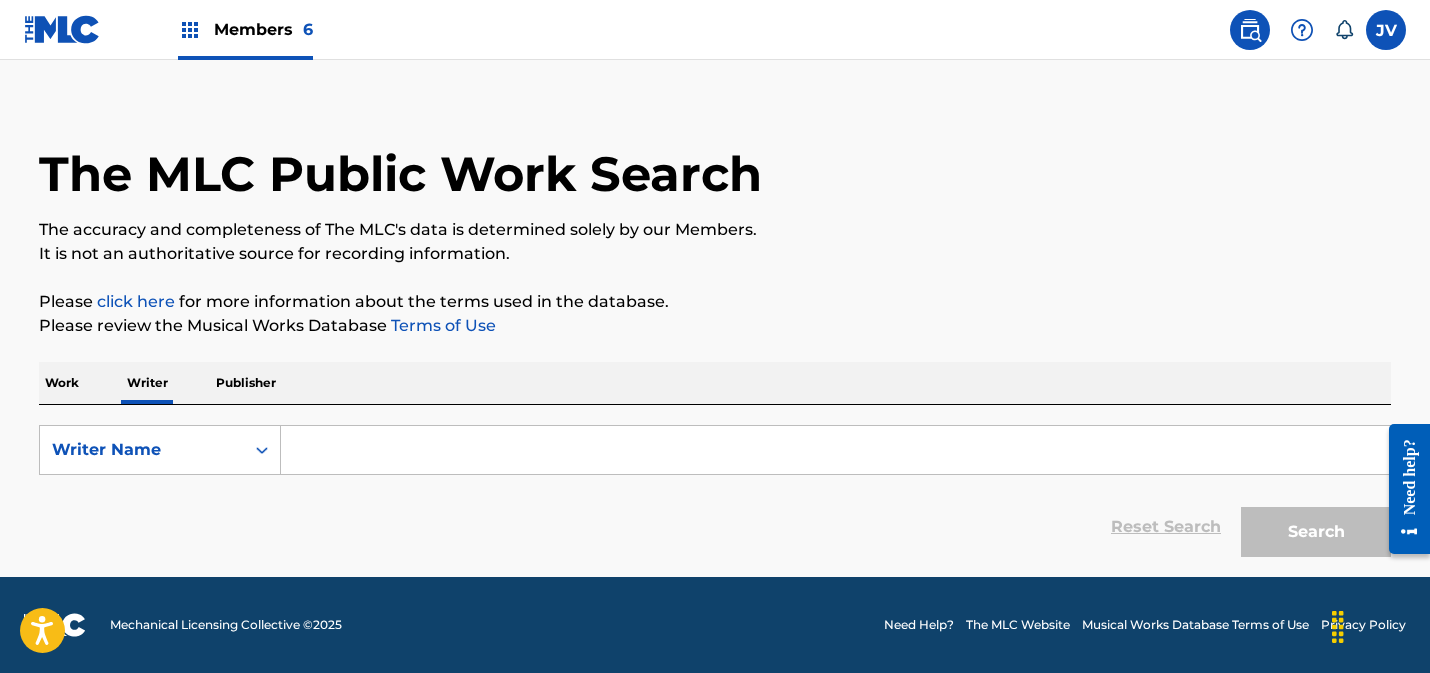 click at bounding box center (835, 450) 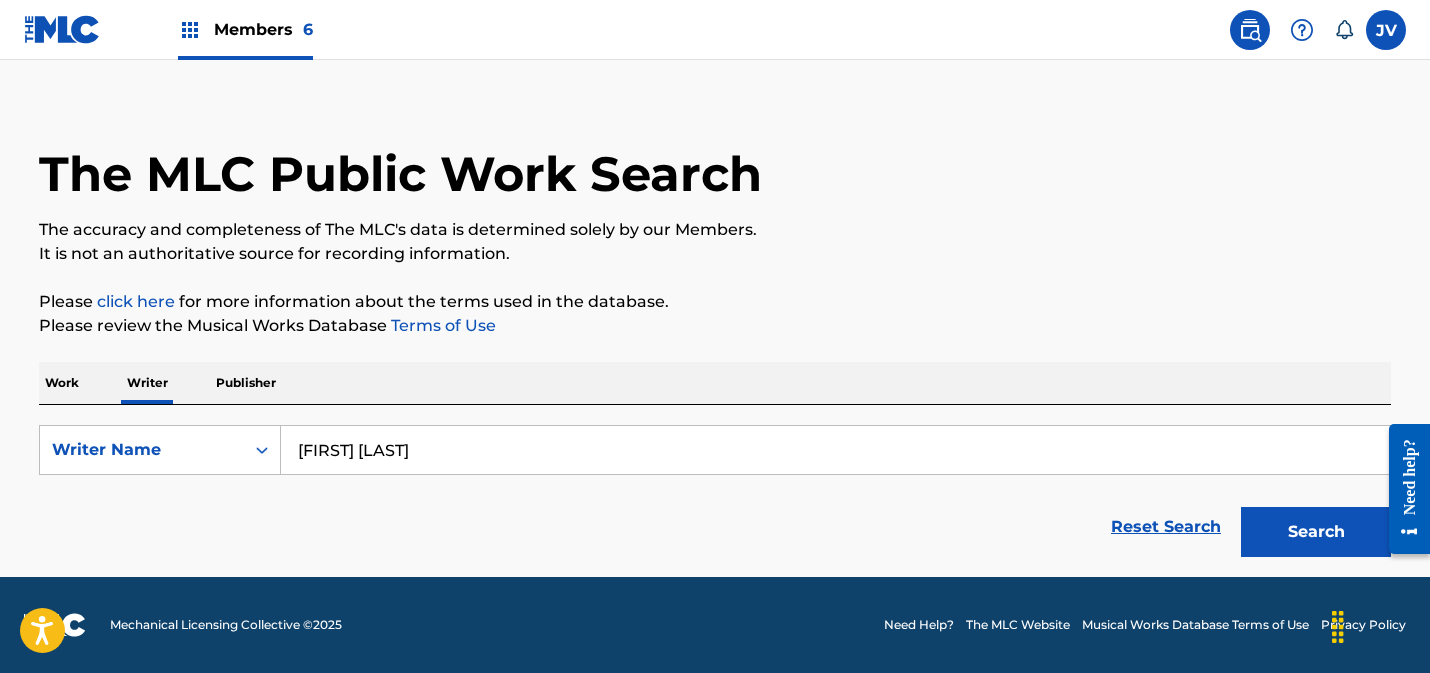 type on "[FIRST] [LAST]" 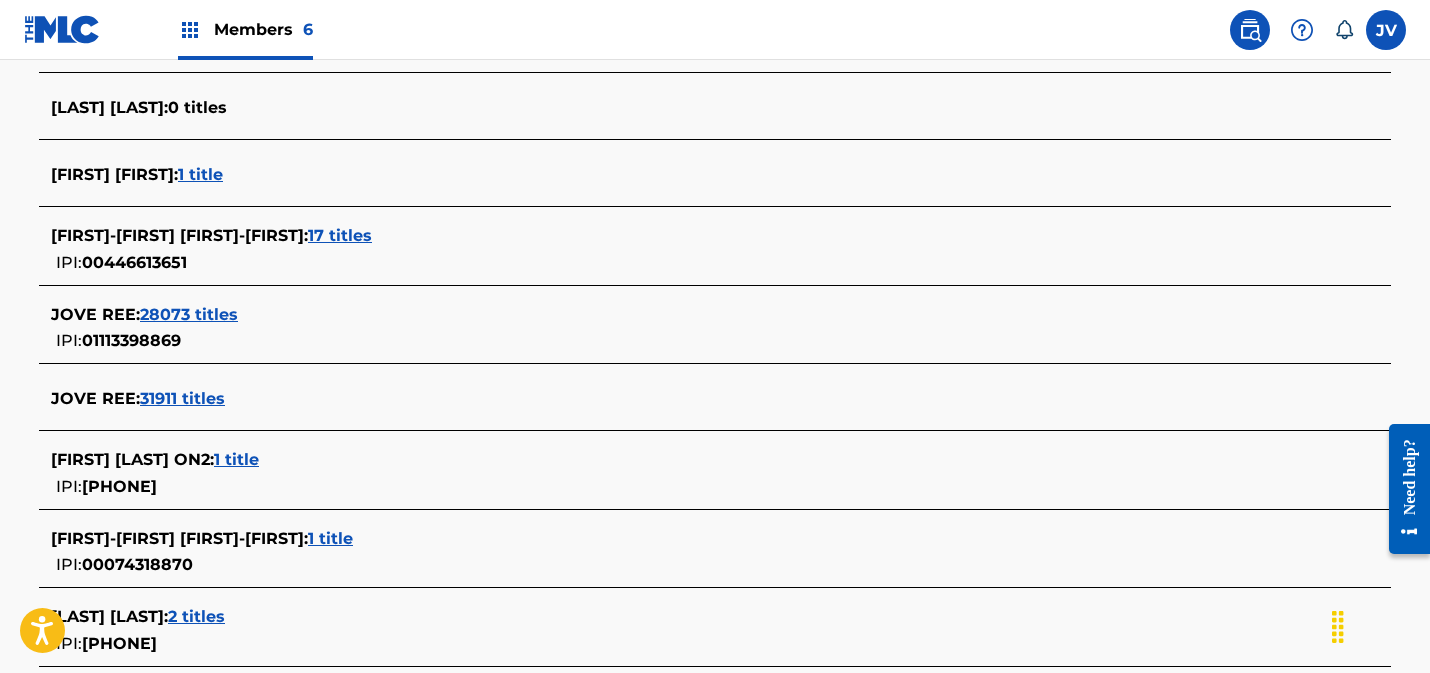 scroll, scrollTop: 715, scrollLeft: 0, axis: vertical 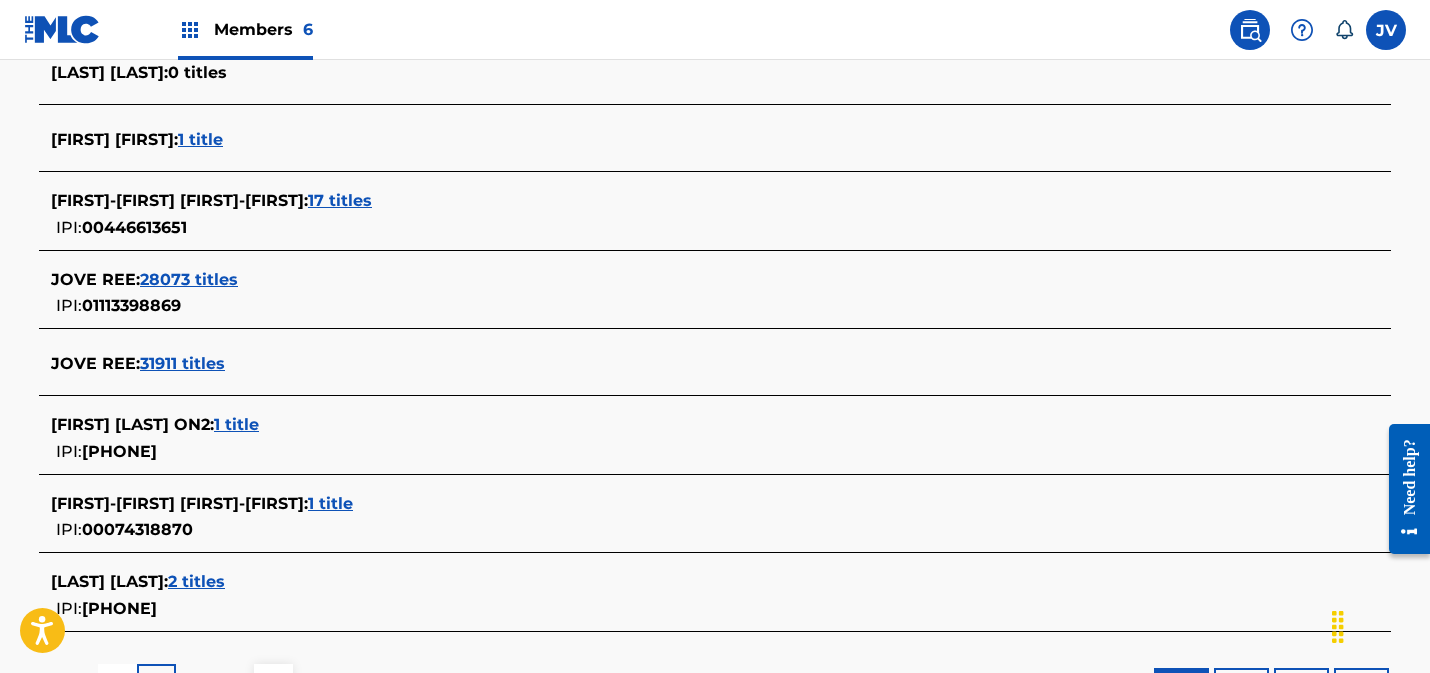 click on "28073 titles" at bounding box center (189, 279) 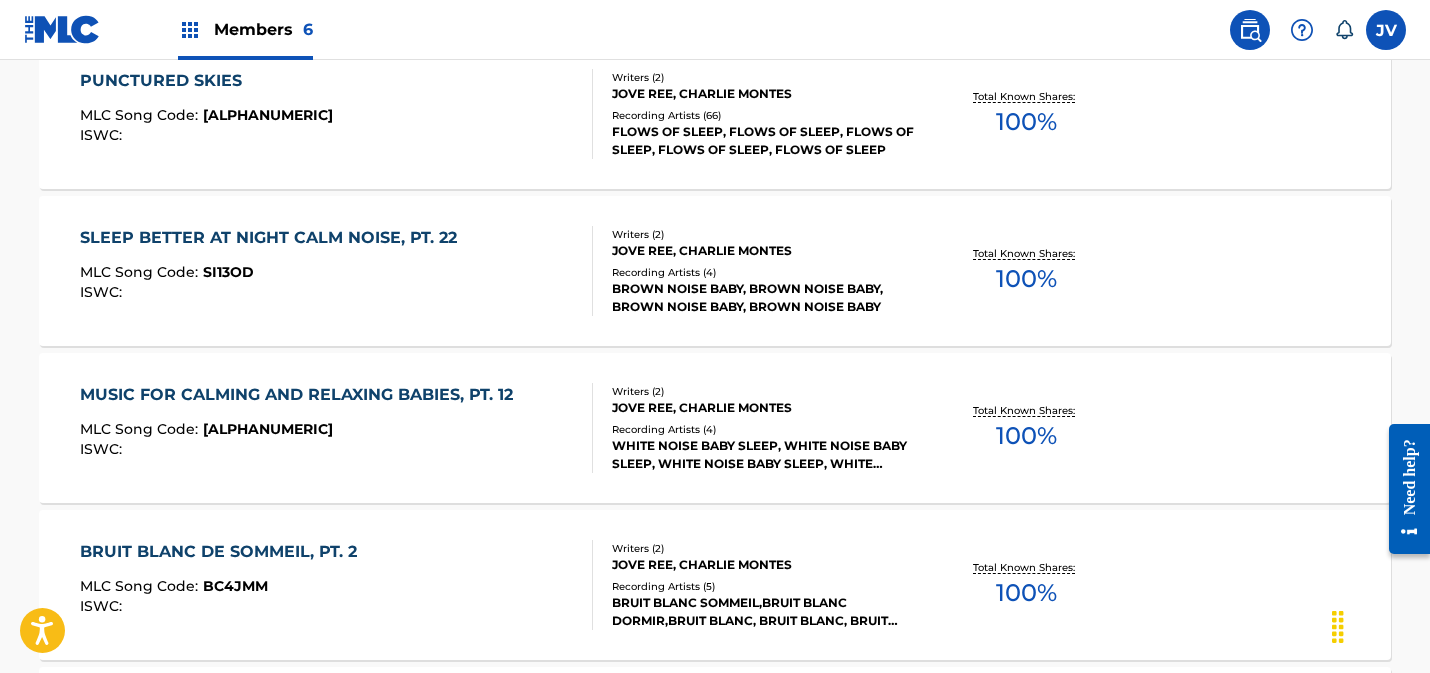 scroll, scrollTop: 1775, scrollLeft: 0, axis: vertical 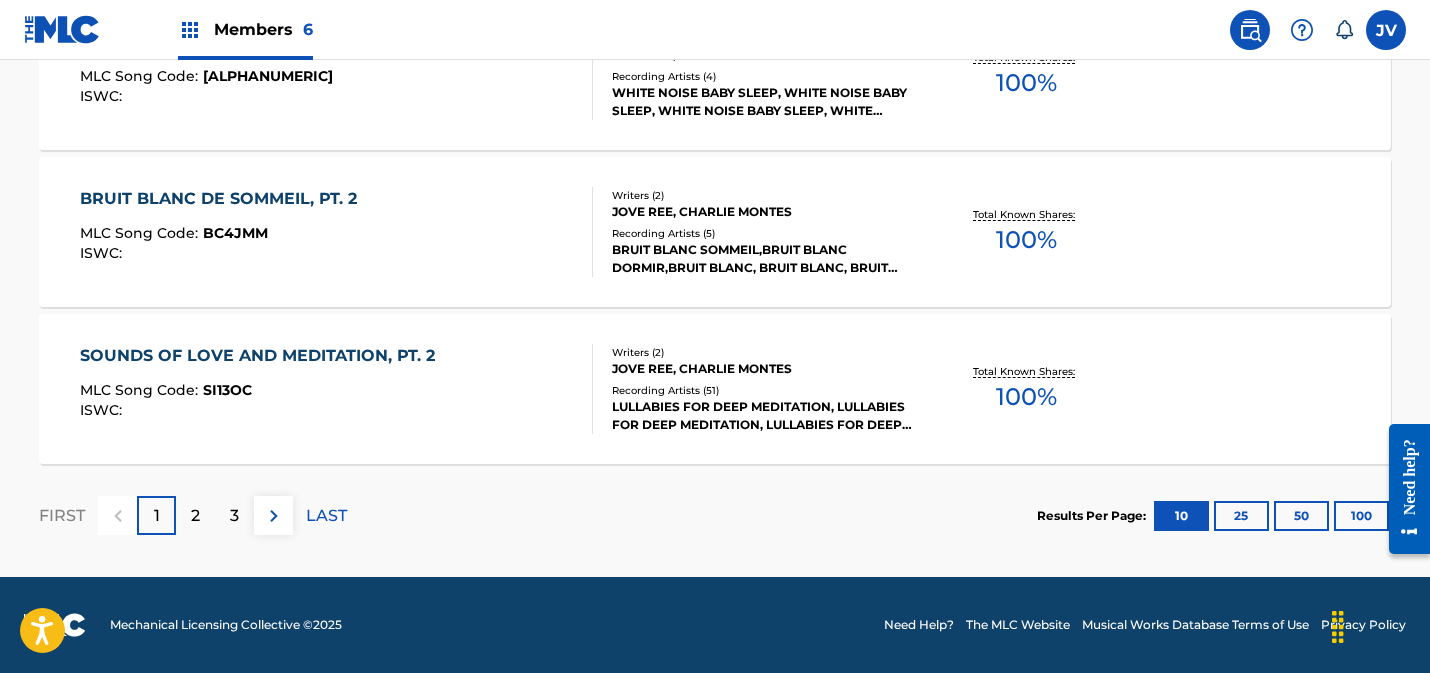 click on "LAST" at bounding box center (326, 516) 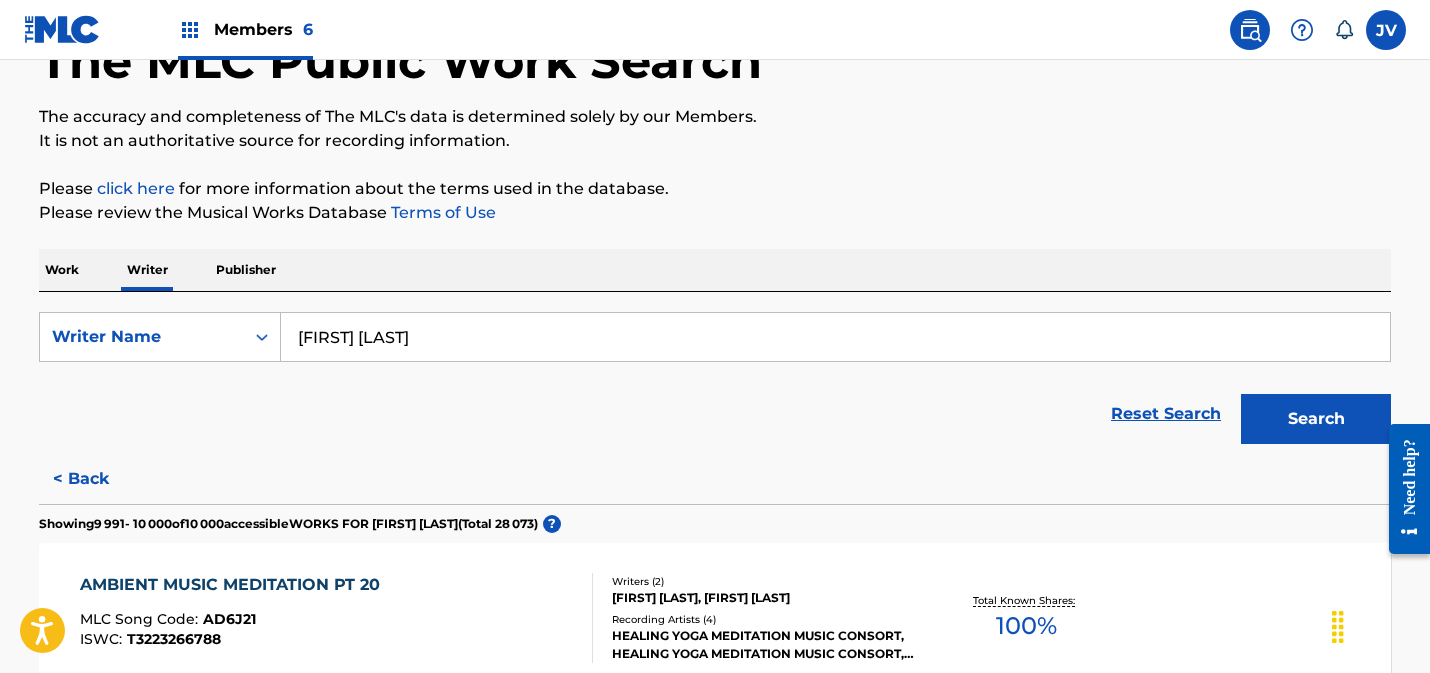 scroll, scrollTop: 1775, scrollLeft: 0, axis: vertical 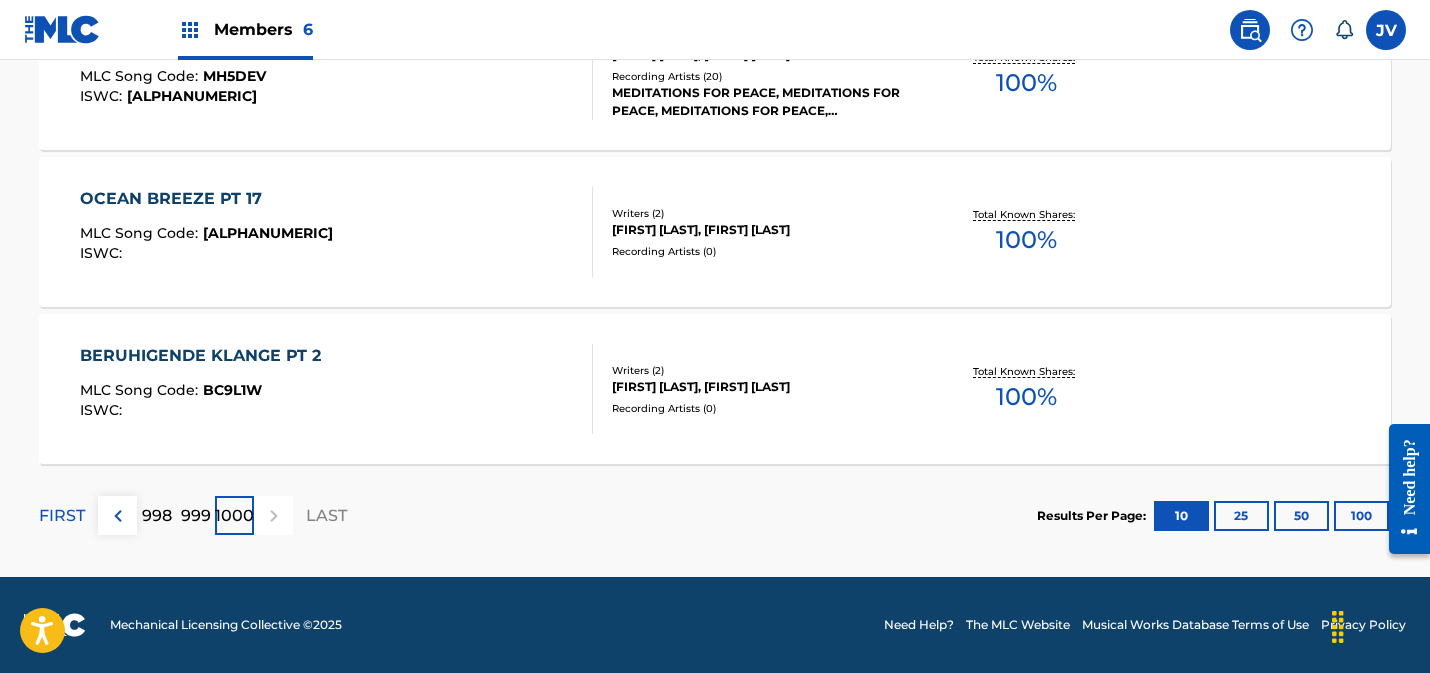 click on "999" at bounding box center [196, 516] 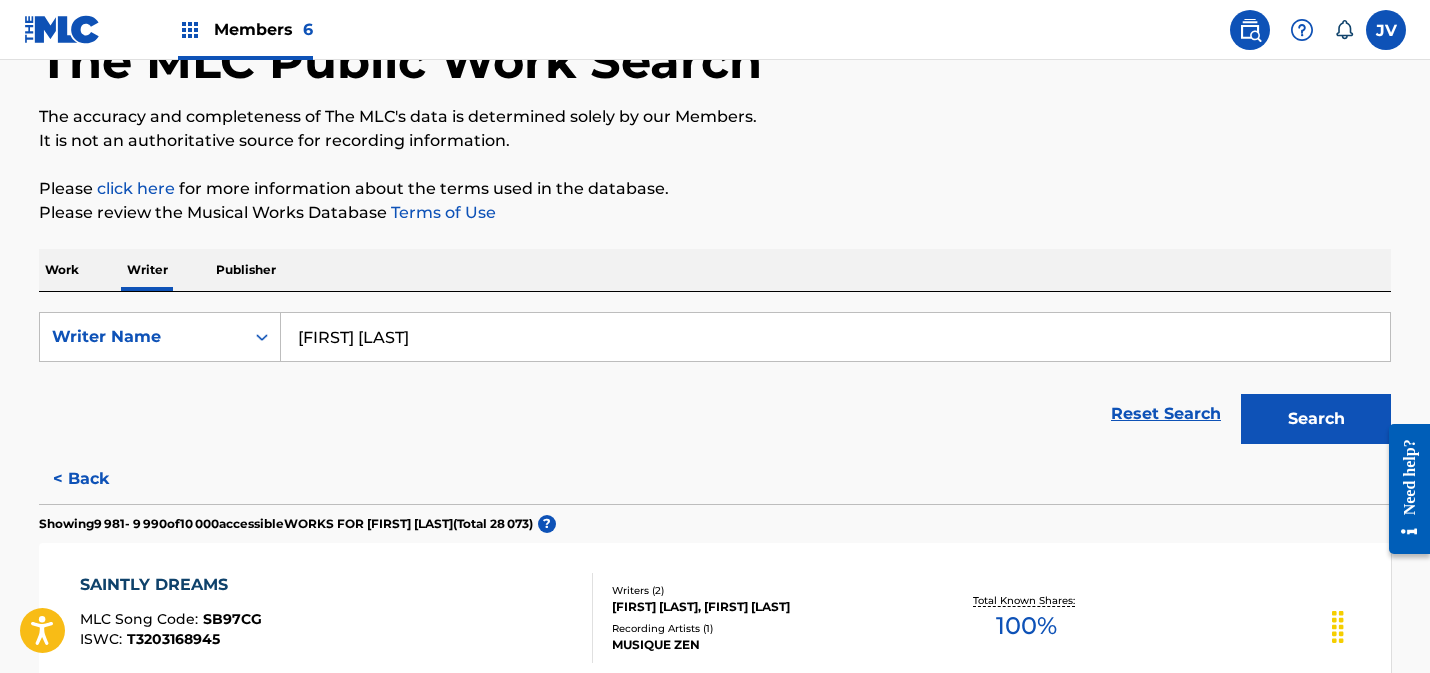 scroll, scrollTop: 1775, scrollLeft: 0, axis: vertical 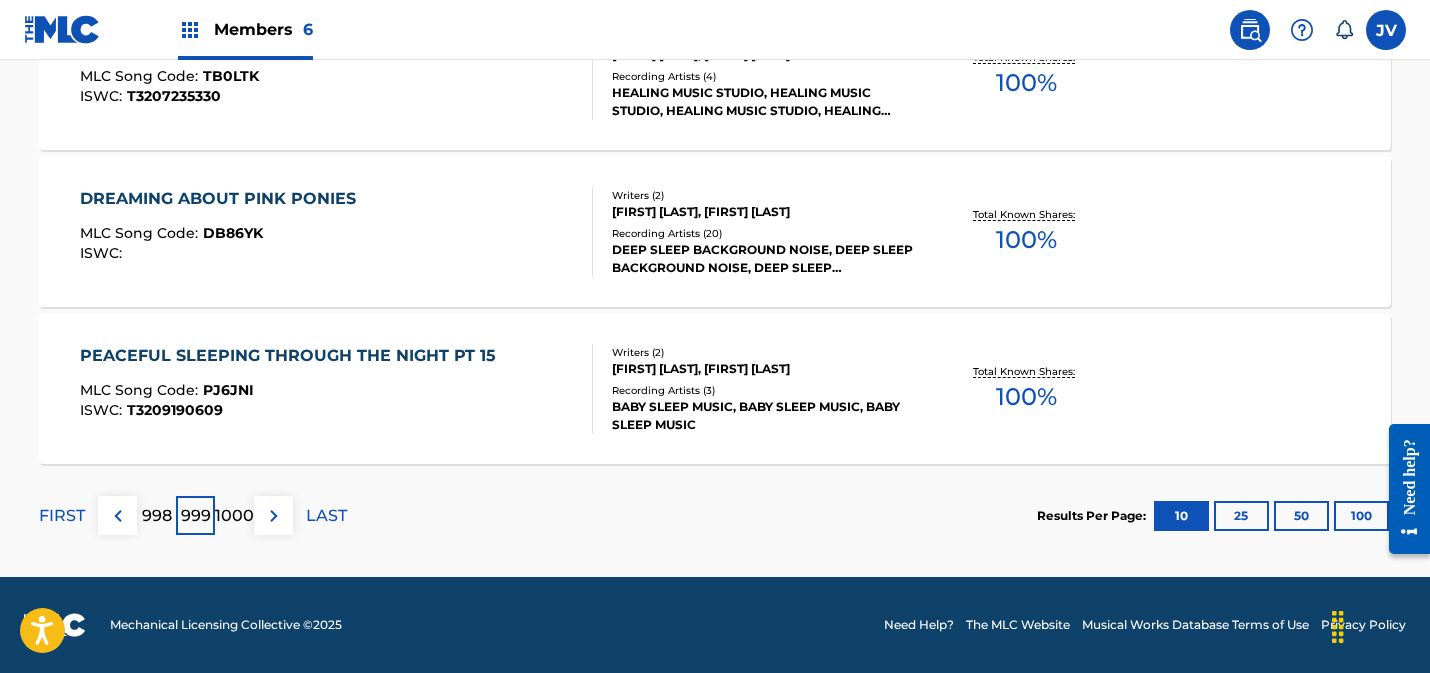 click on "998" at bounding box center [157, 516] 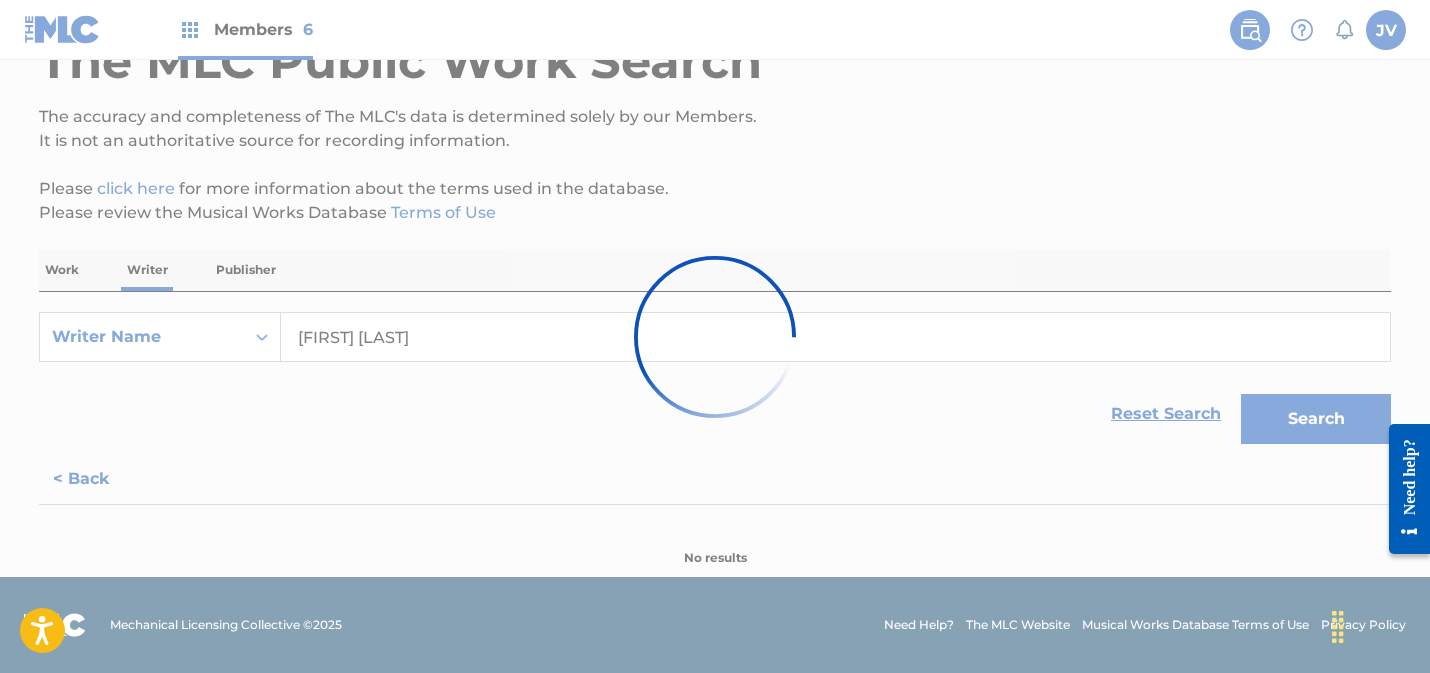 scroll, scrollTop: 1775, scrollLeft: 0, axis: vertical 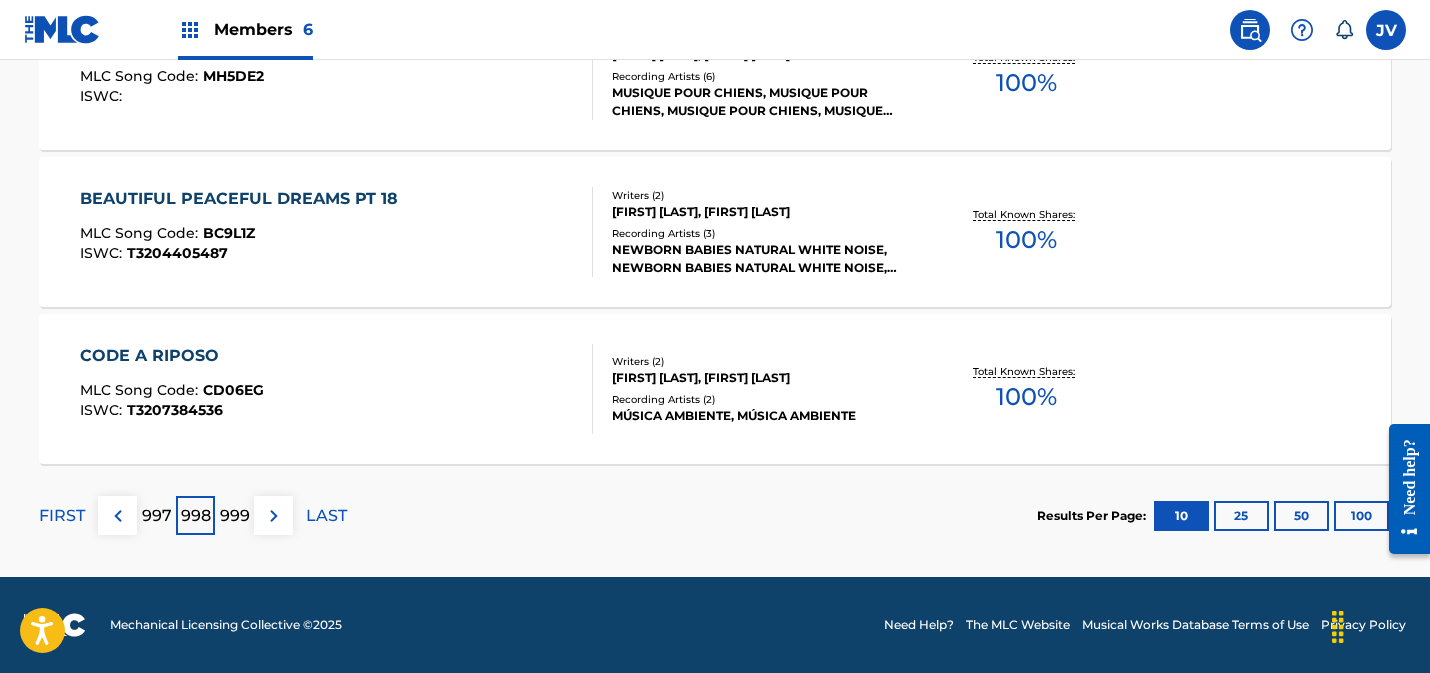 click on "997" at bounding box center [157, 516] 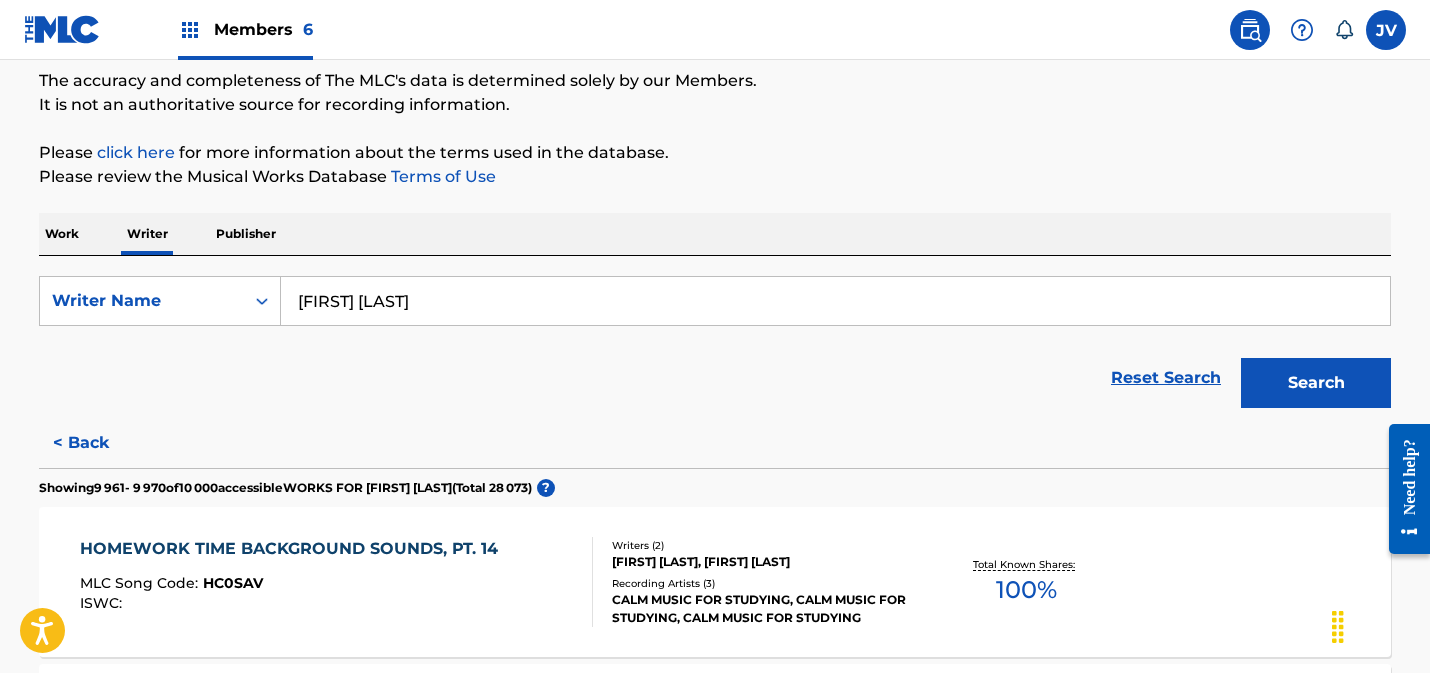 scroll, scrollTop: 0, scrollLeft: 0, axis: both 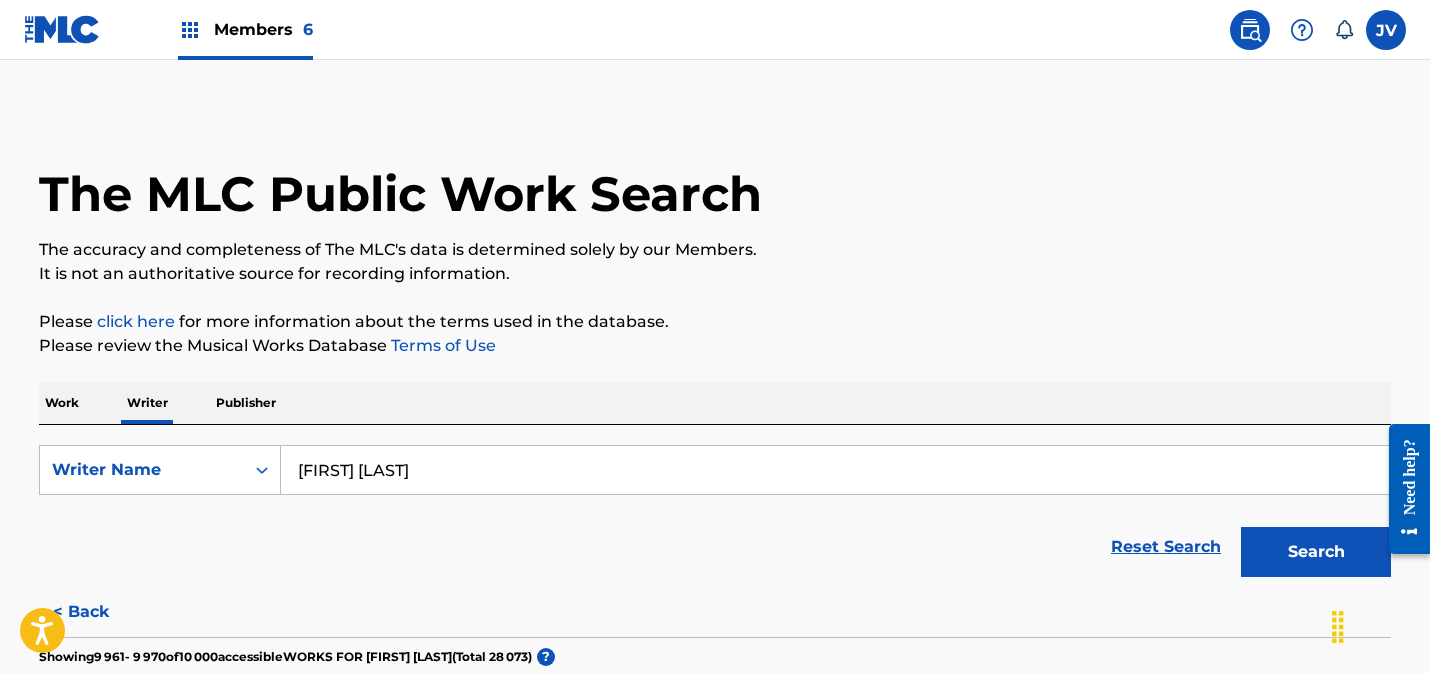 click on "Work" at bounding box center [62, 403] 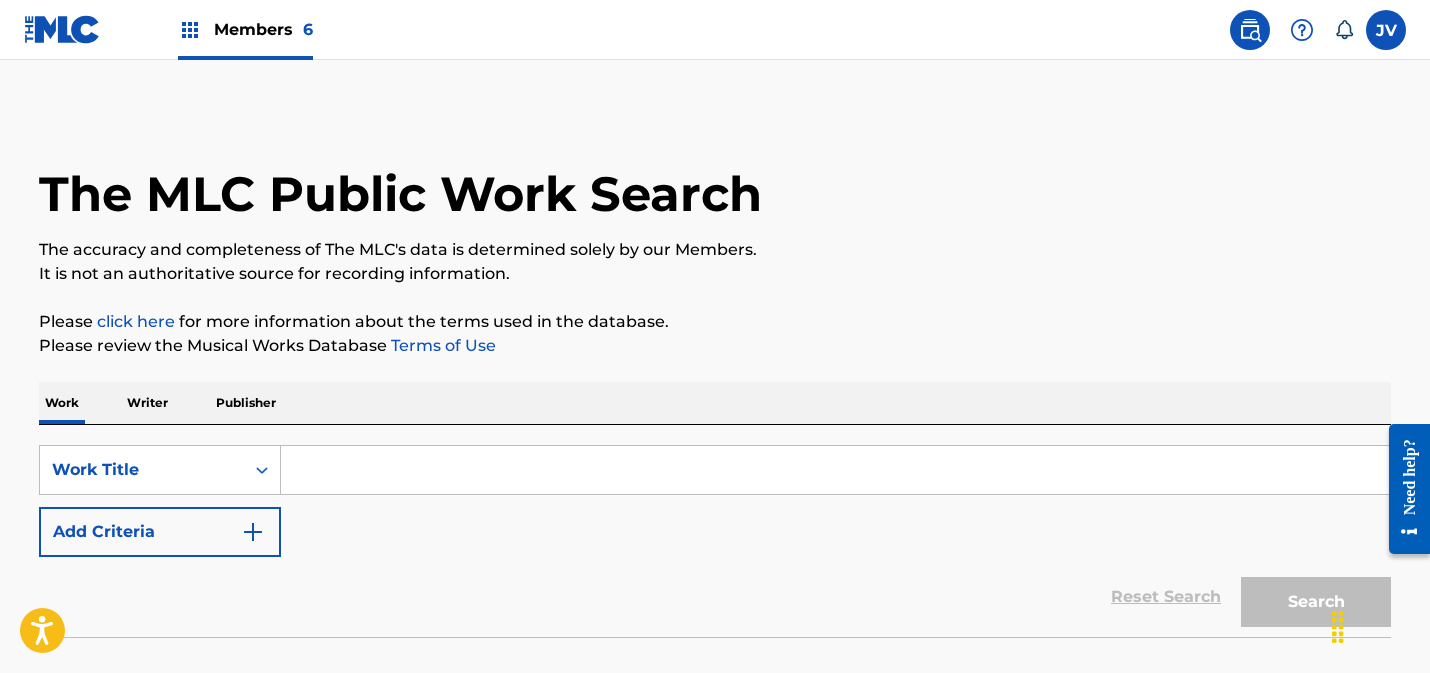 click on "Writer" at bounding box center (147, 403) 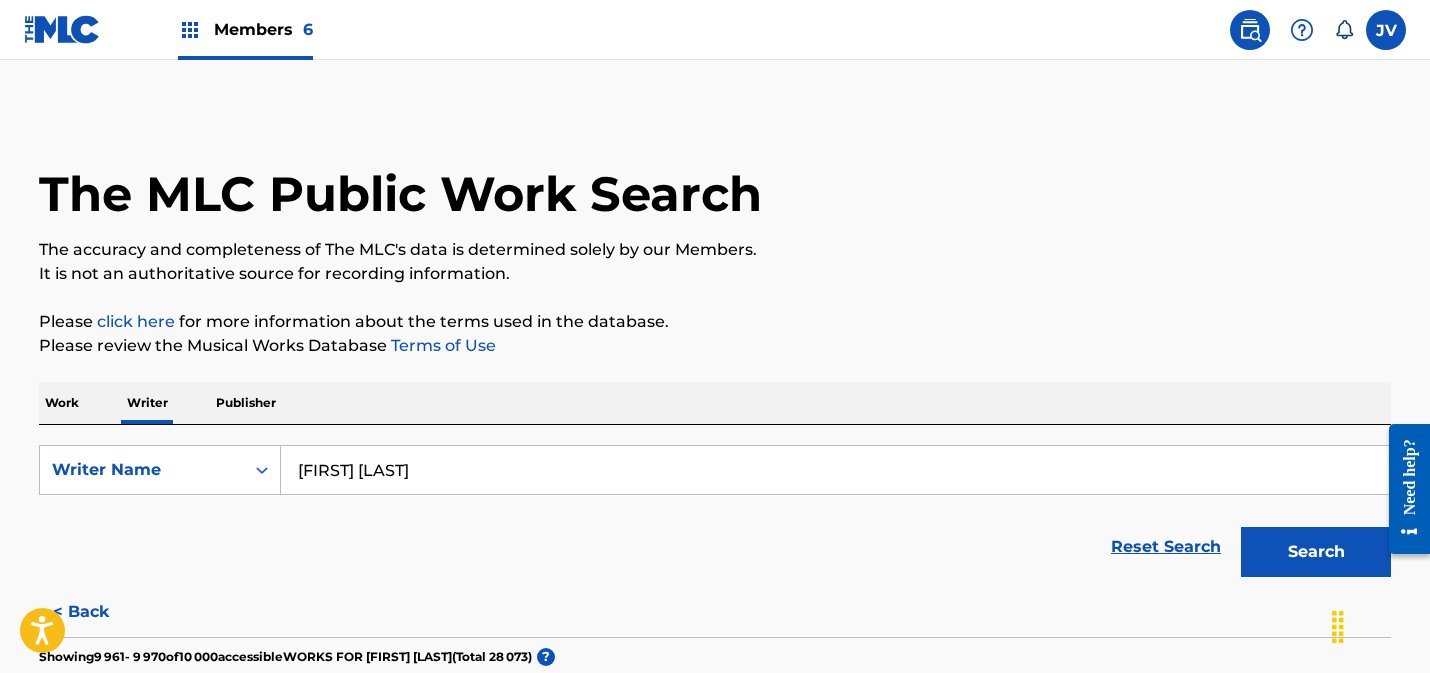 click on "Publisher" at bounding box center (246, 403) 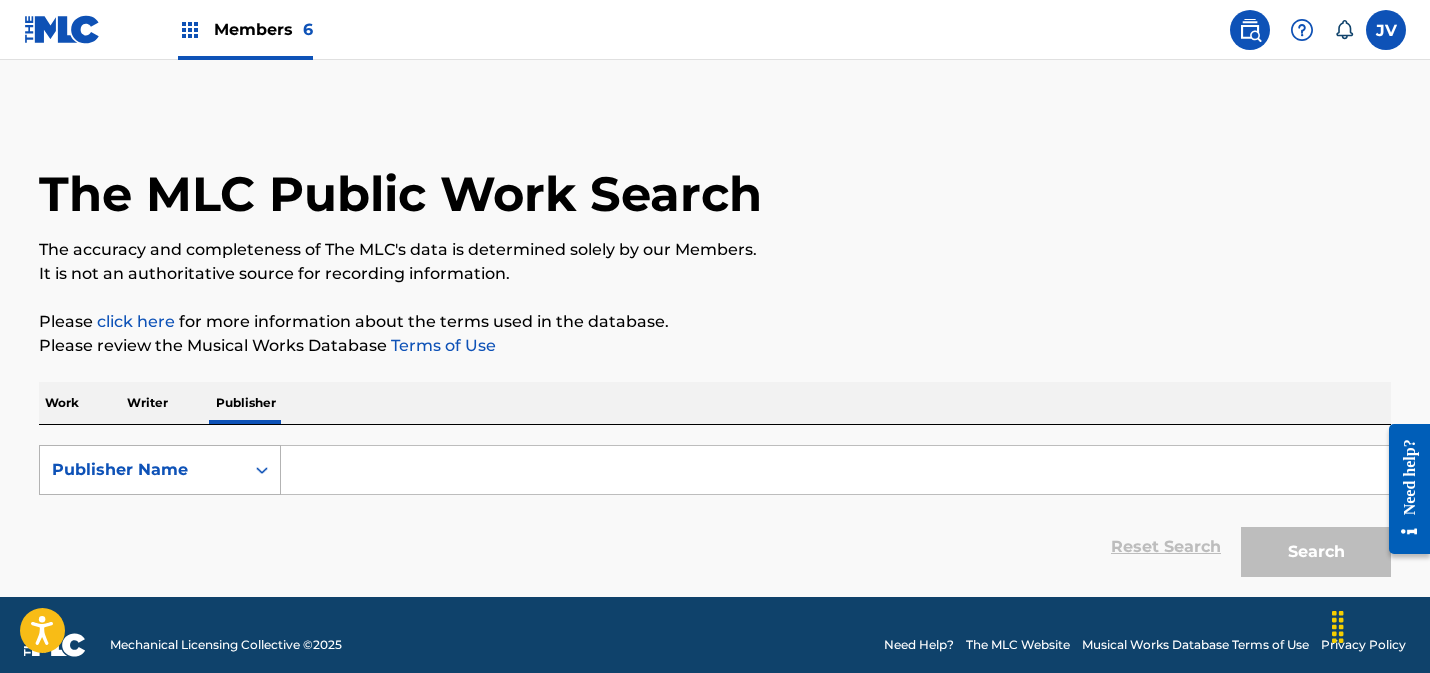 click on "Publisher Name" at bounding box center [142, 470] 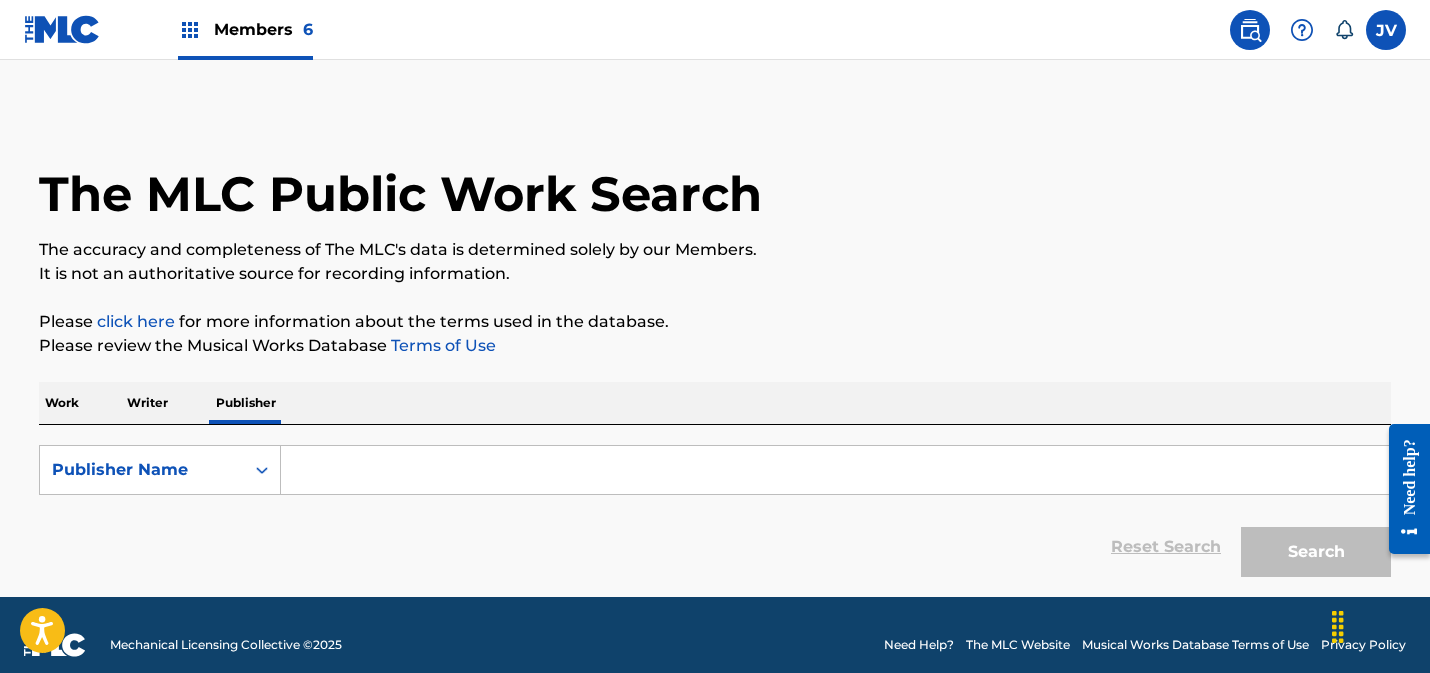 drag, startPoint x: 370, startPoint y: 464, endPoint x: 525, endPoint y: 472, distance: 155.20631 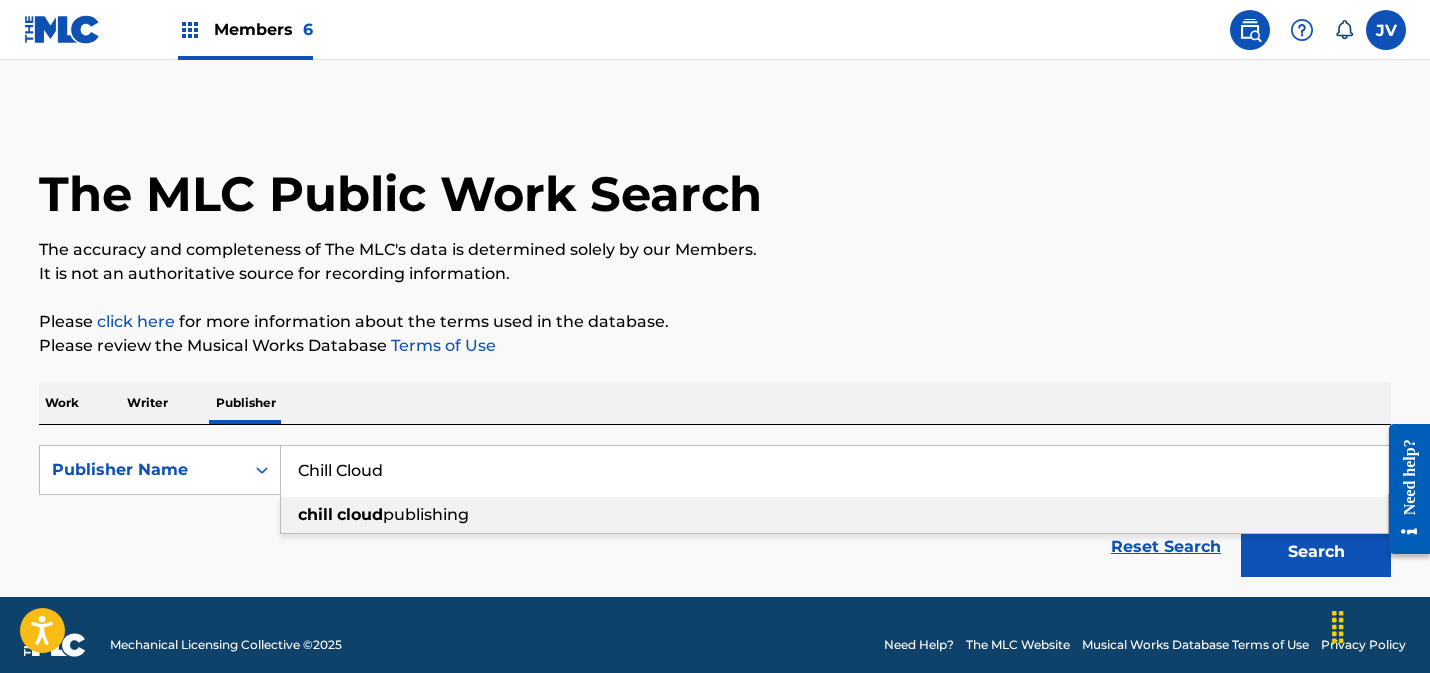 click on "chill   cloud  publishing" at bounding box center (834, 515) 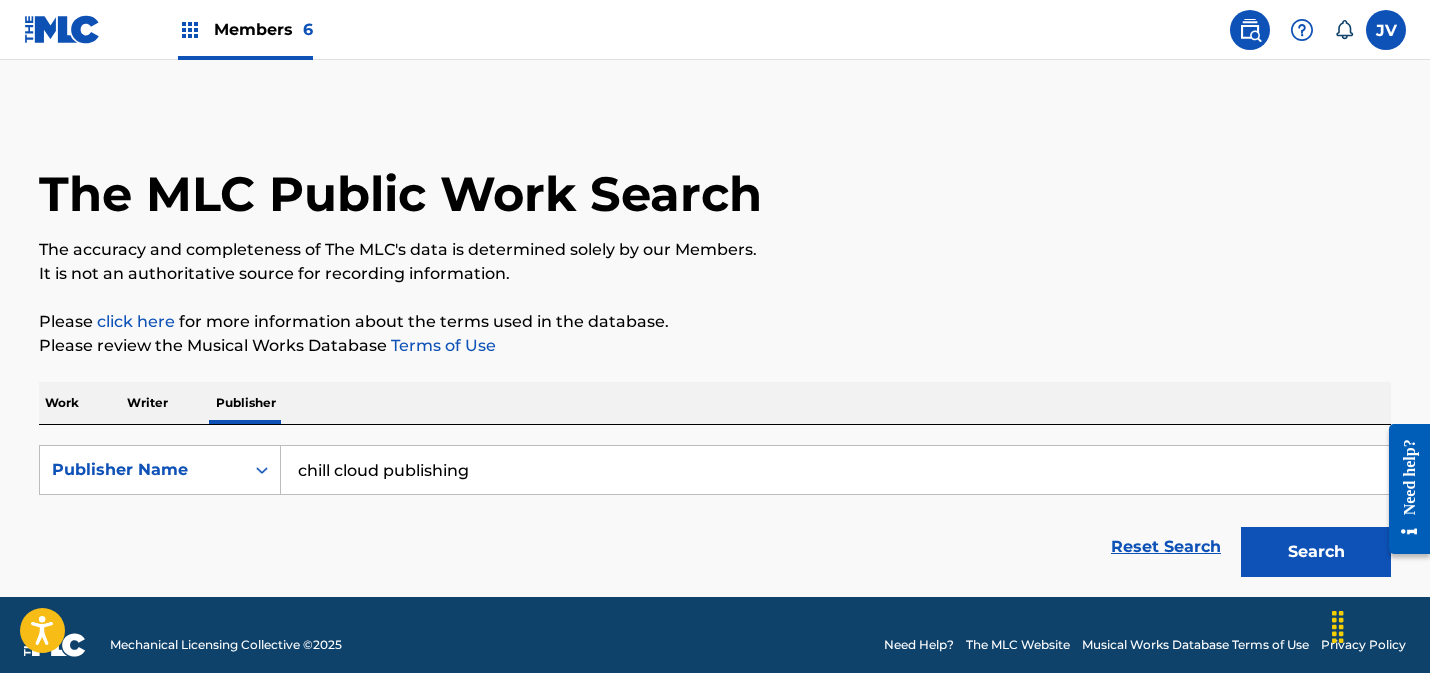 click on "Search" at bounding box center [1316, 552] 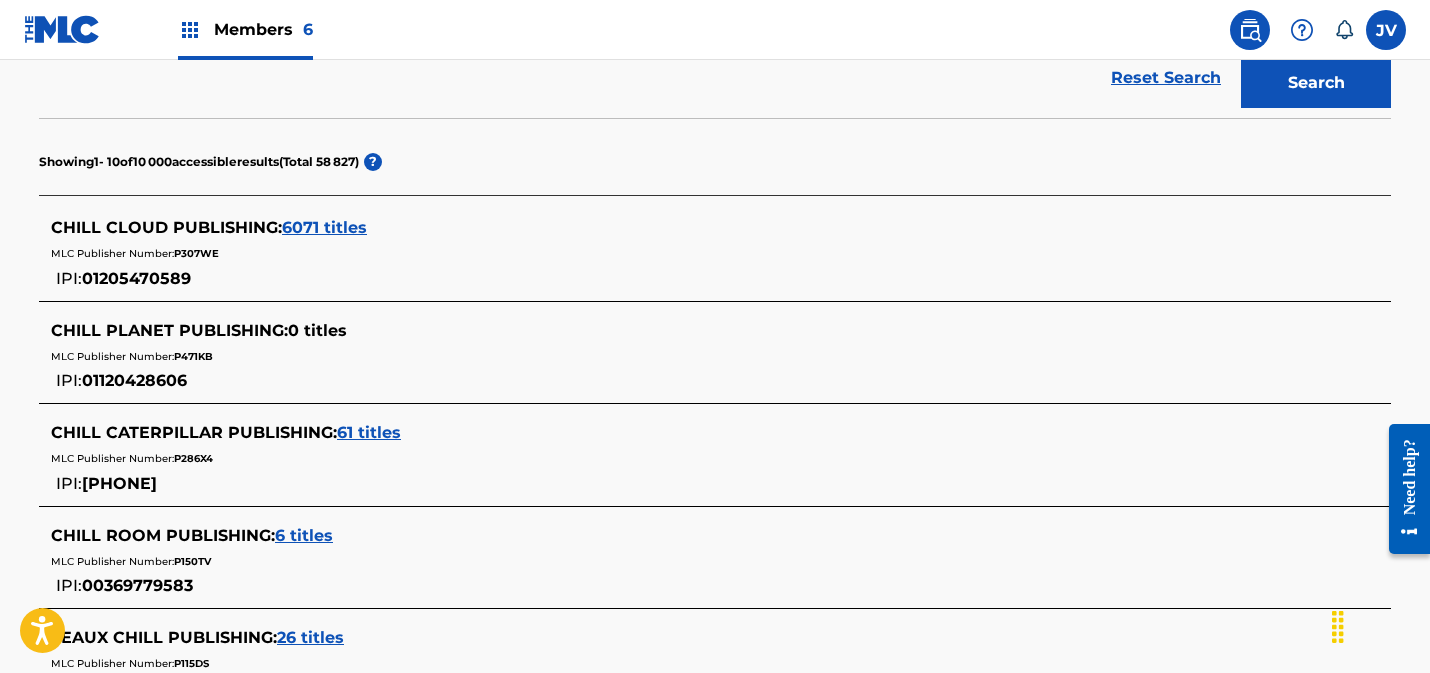 scroll, scrollTop: 478, scrollLeft: 0, axis: vertical 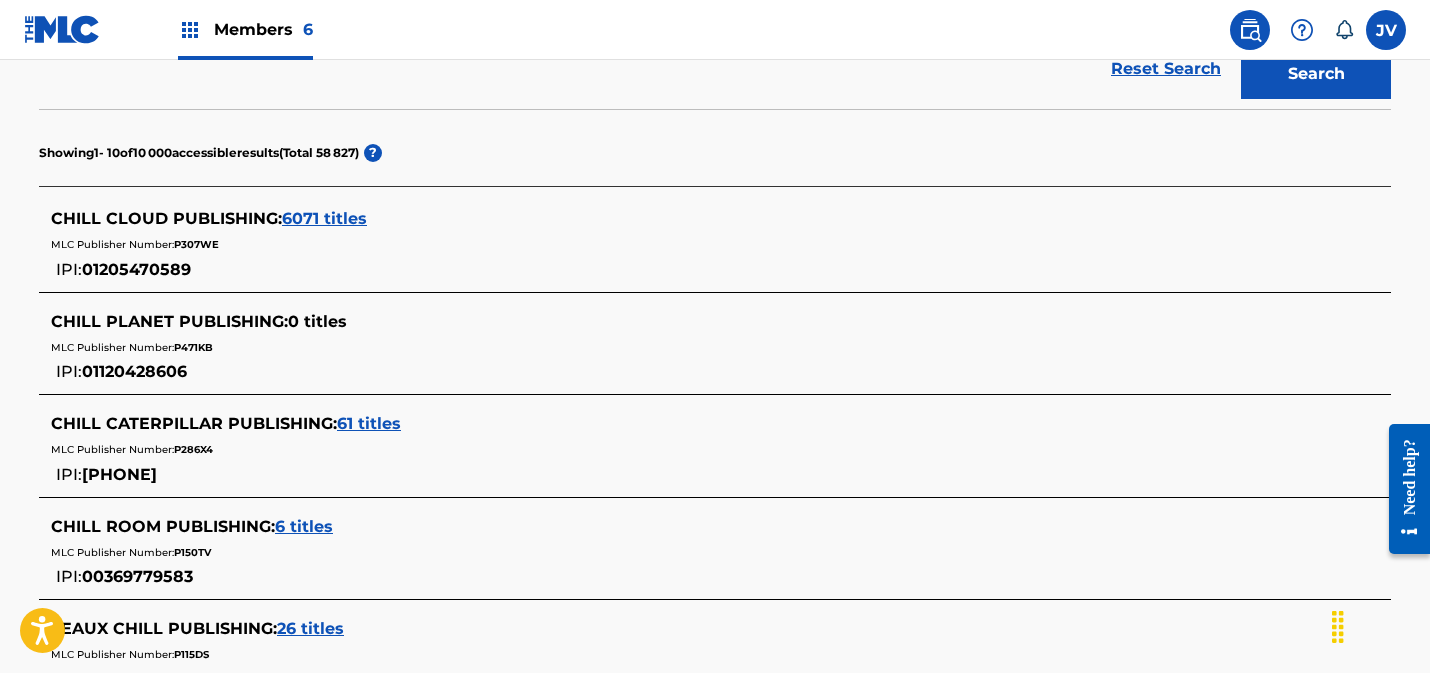 click on "6071 titles" at bounding box center [324, 218] 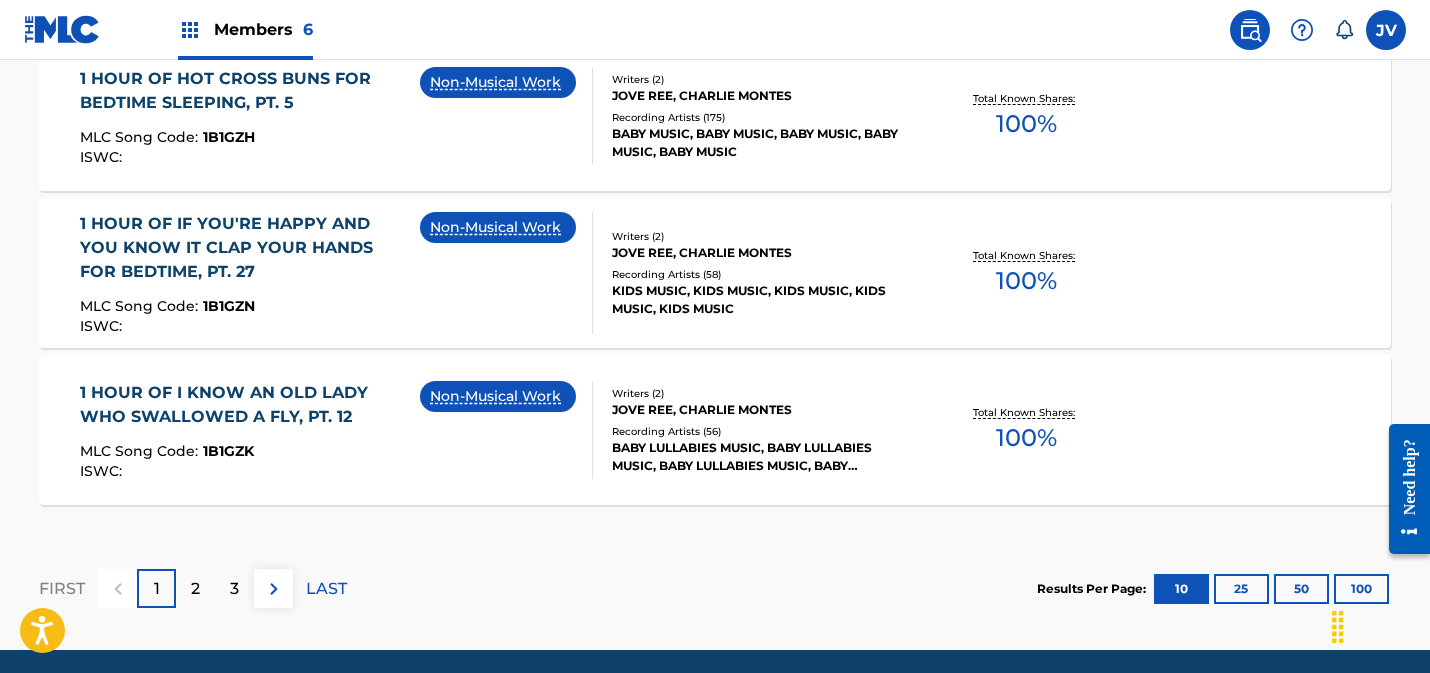 scroll, scrollTop: 1856, scrollLeft: 0, axis: vertical 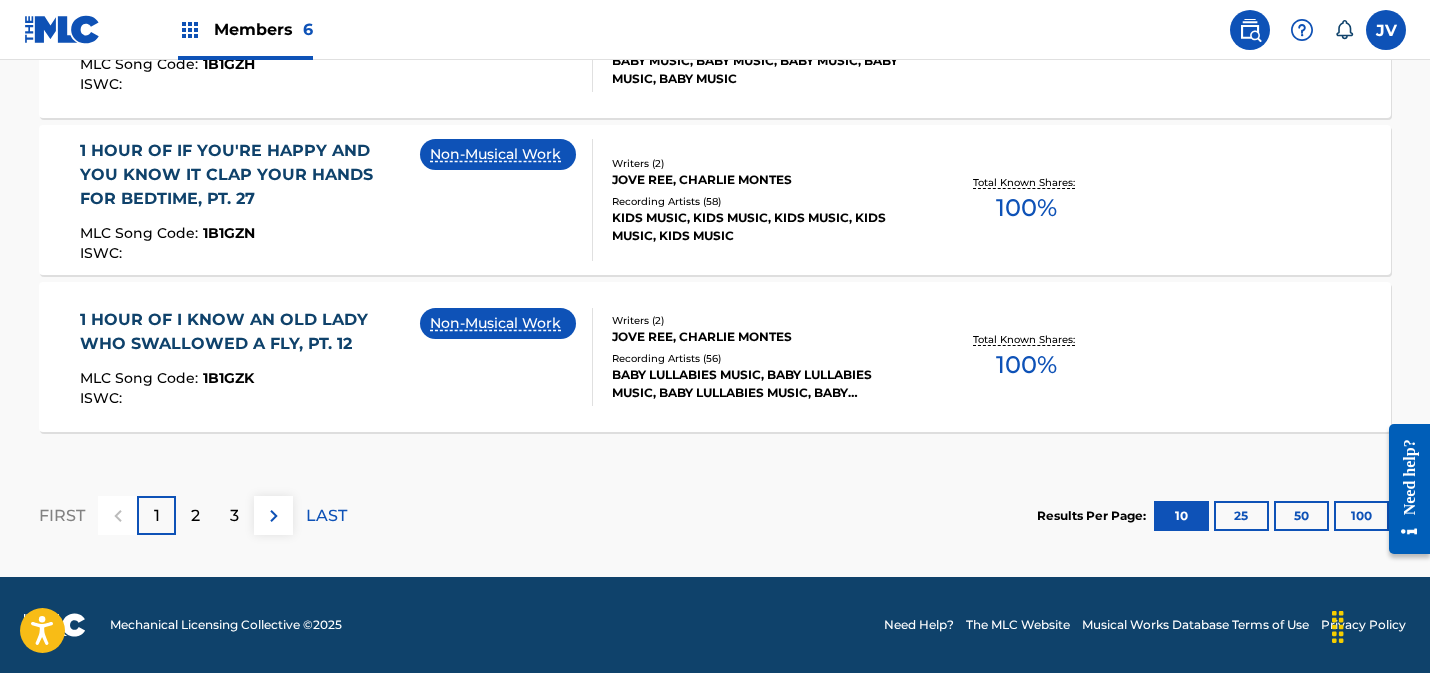 click on "100" at bounding box center (1361, 516) 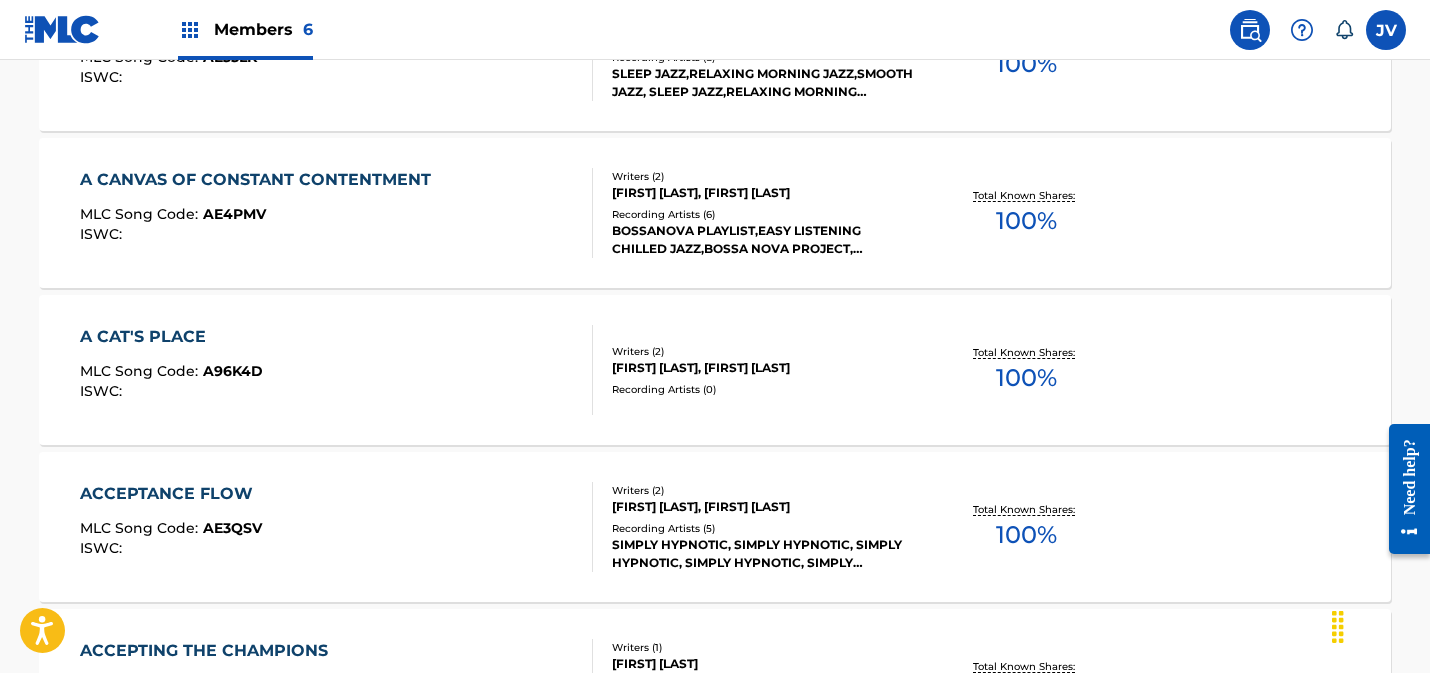 scroll, scrollTop: 8571, scrollLeft: 0, axis: vertical 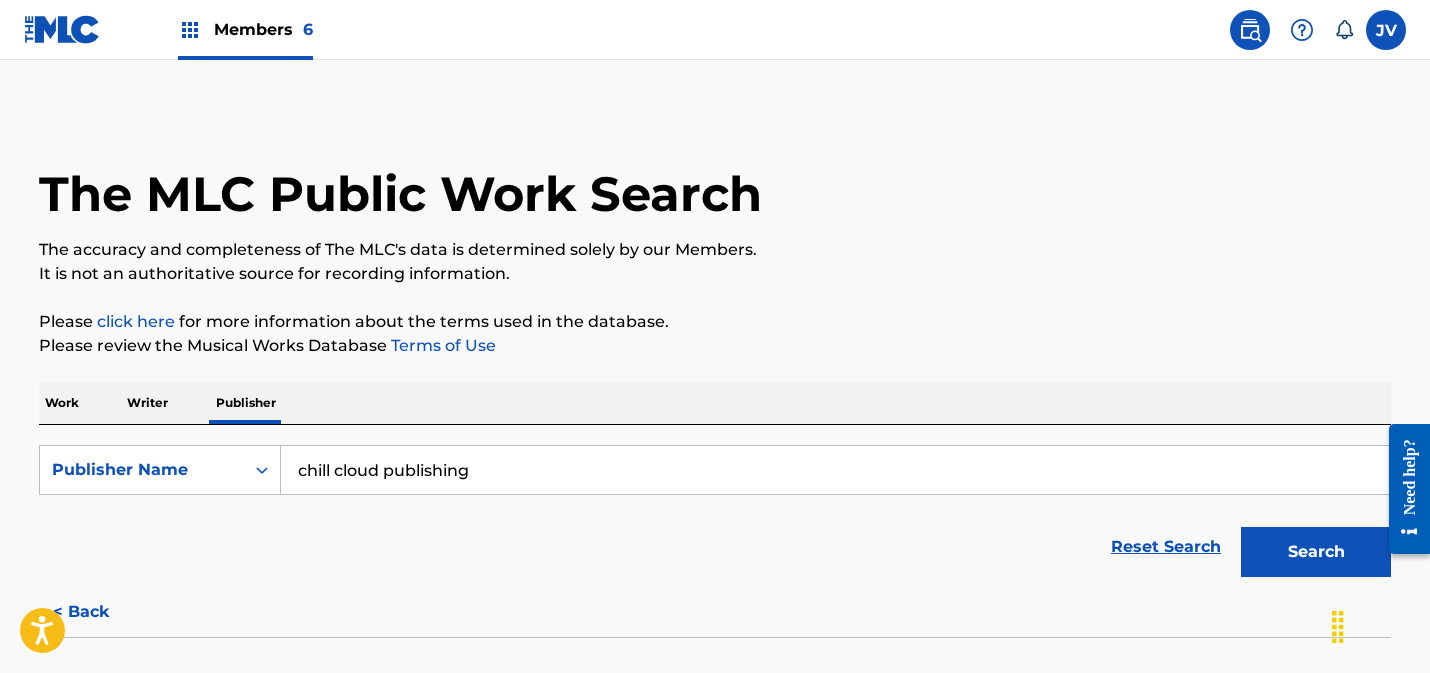 click at bounding box center [1302, 30] 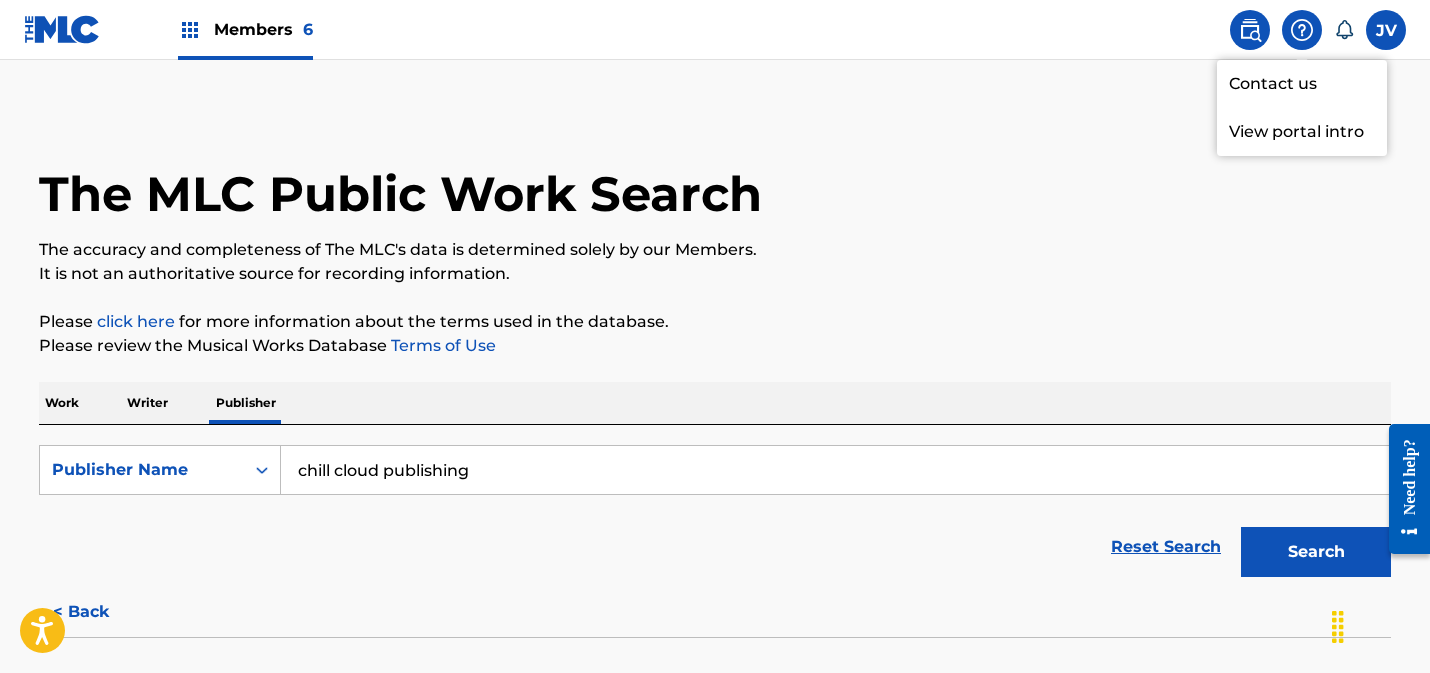 click at bounding box center [1250, 30] 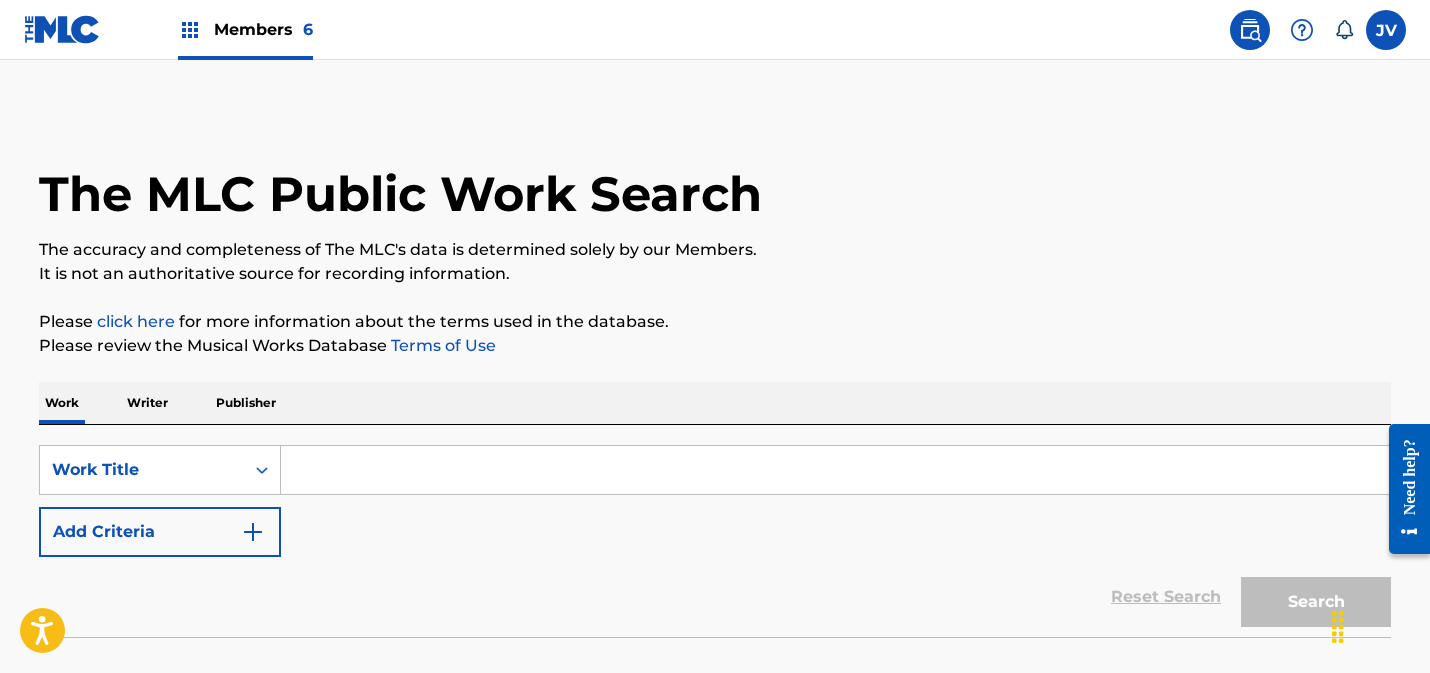 click at bounding box center [1250, 30] 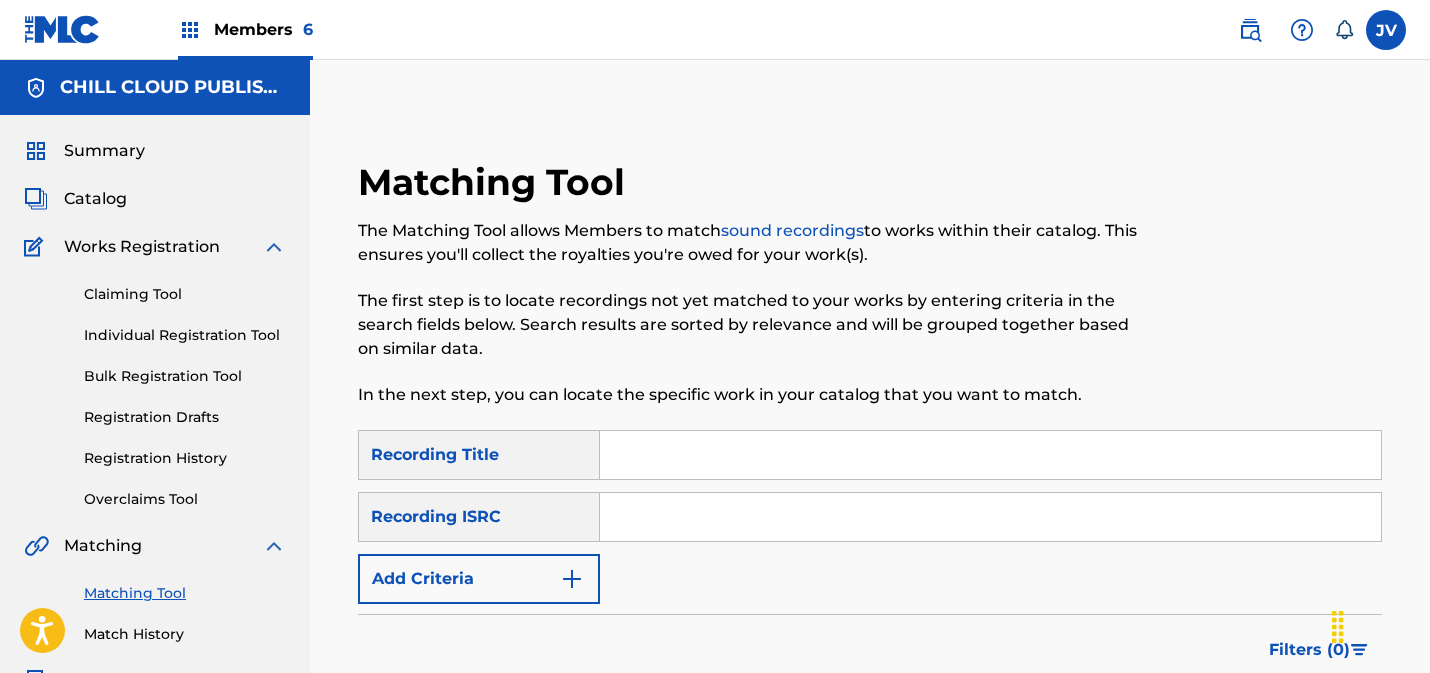 scroll, scrollTop: 0, scrollLeft: 0, axis: both 